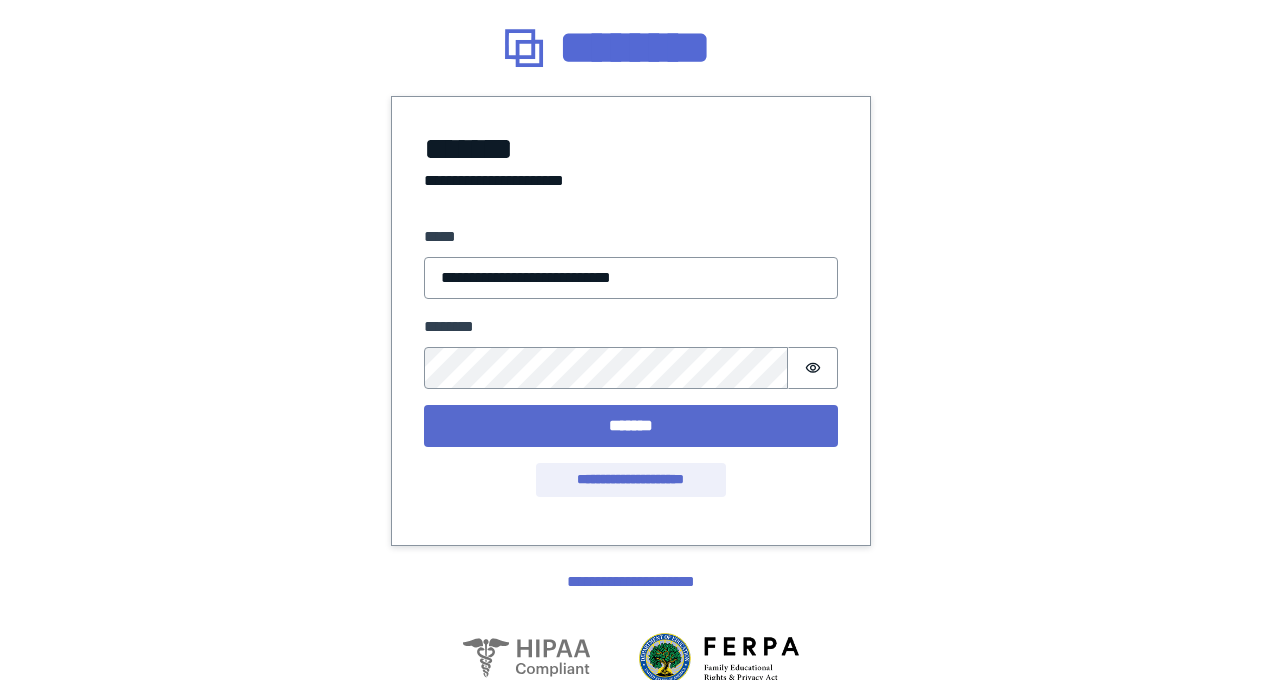 scroll, scrollTop: 0, scrollLeft: 0, axis: both 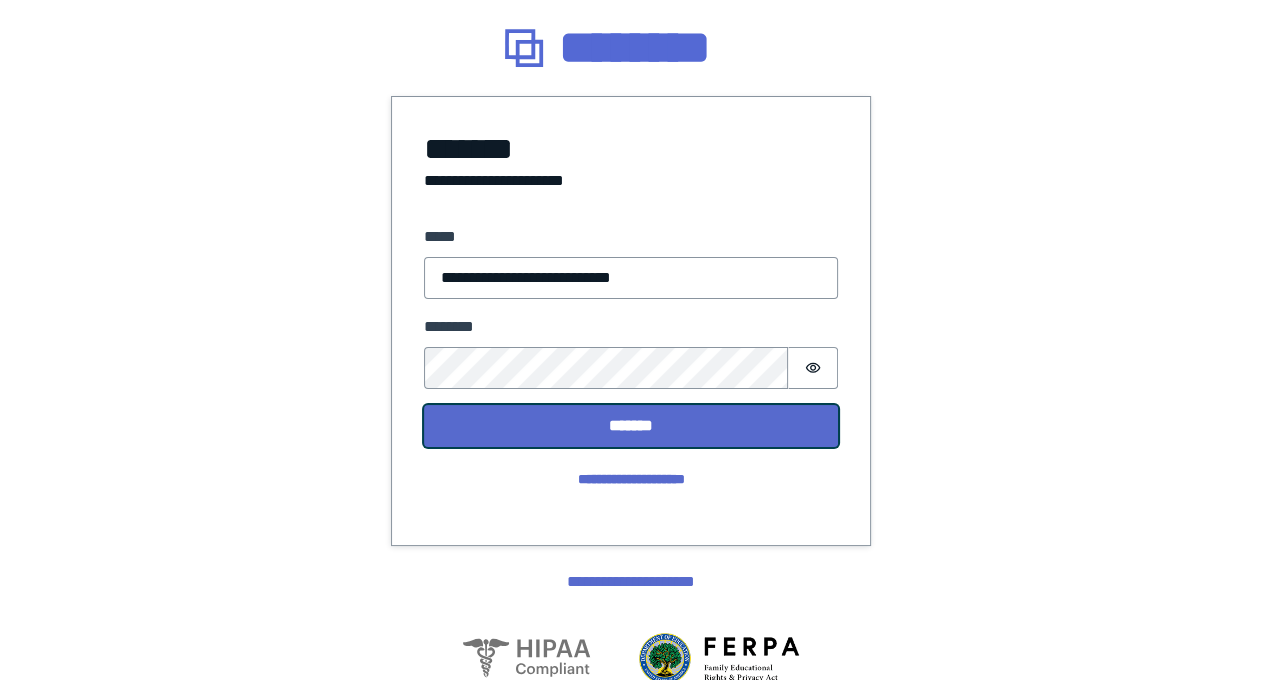 click on "*******" at bounding box center (631, 426) 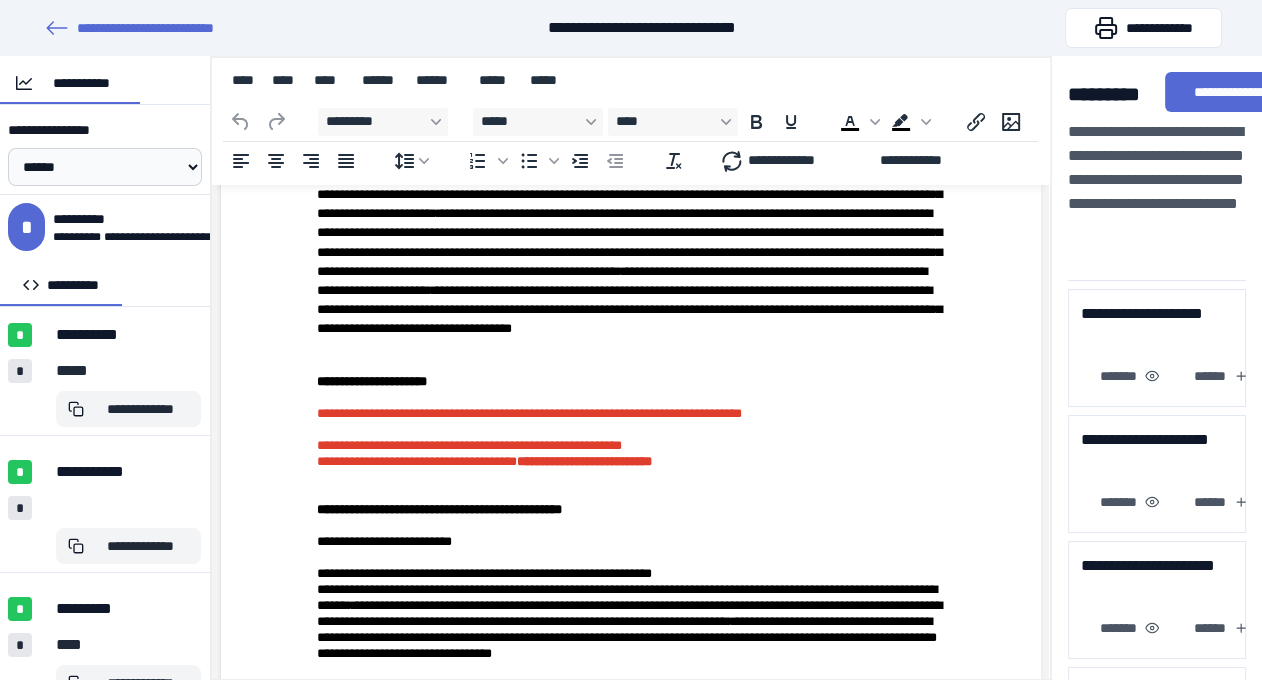 scroll, scrollTop: 829, scrollLeft: 0, axis: vertical 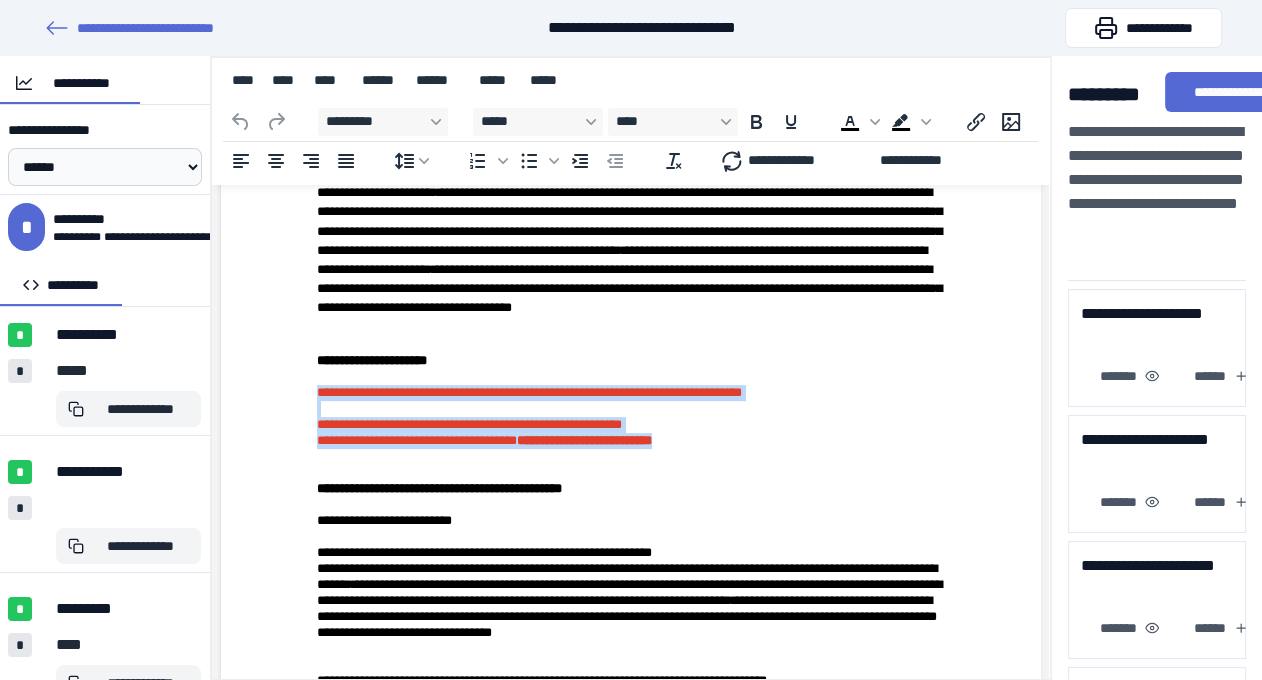 drag, startPoint x: 314, startPoint y: 449, endPoint x: 922, endPoint y: 521, distance: 612.2483 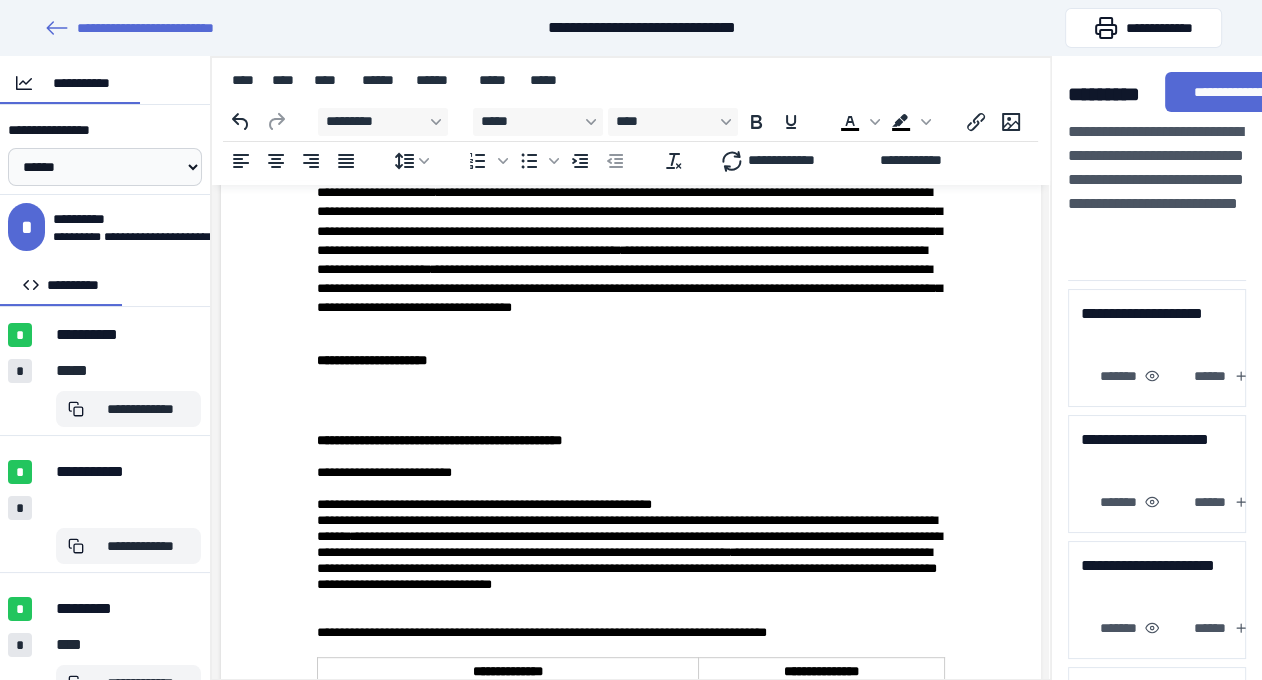 type 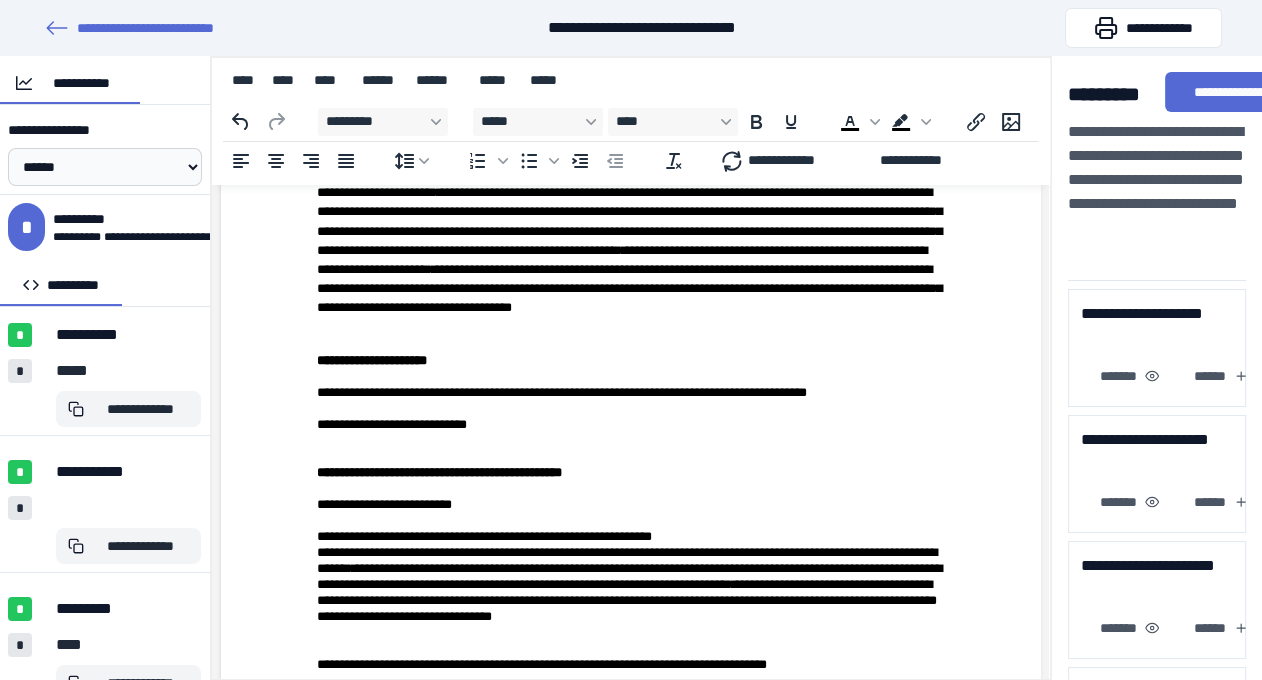 click on "**********" at bounding box center (631, 393) 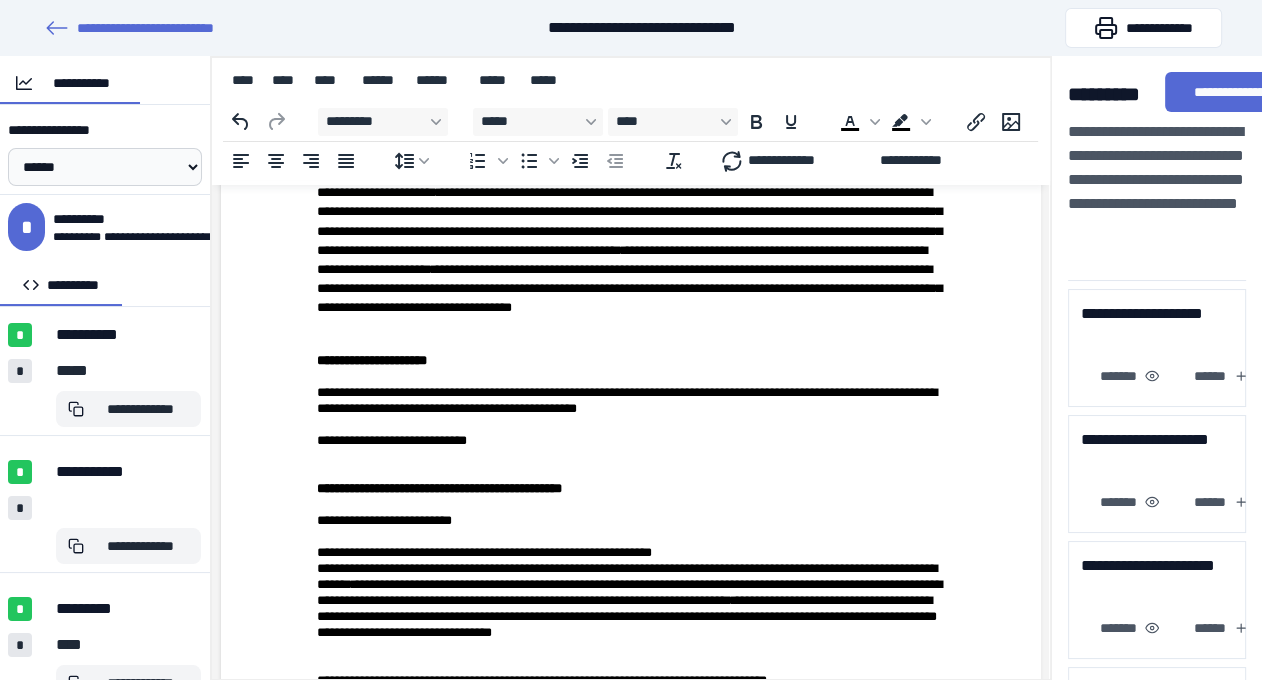 click on "**********" at bounding box center (631, 401) 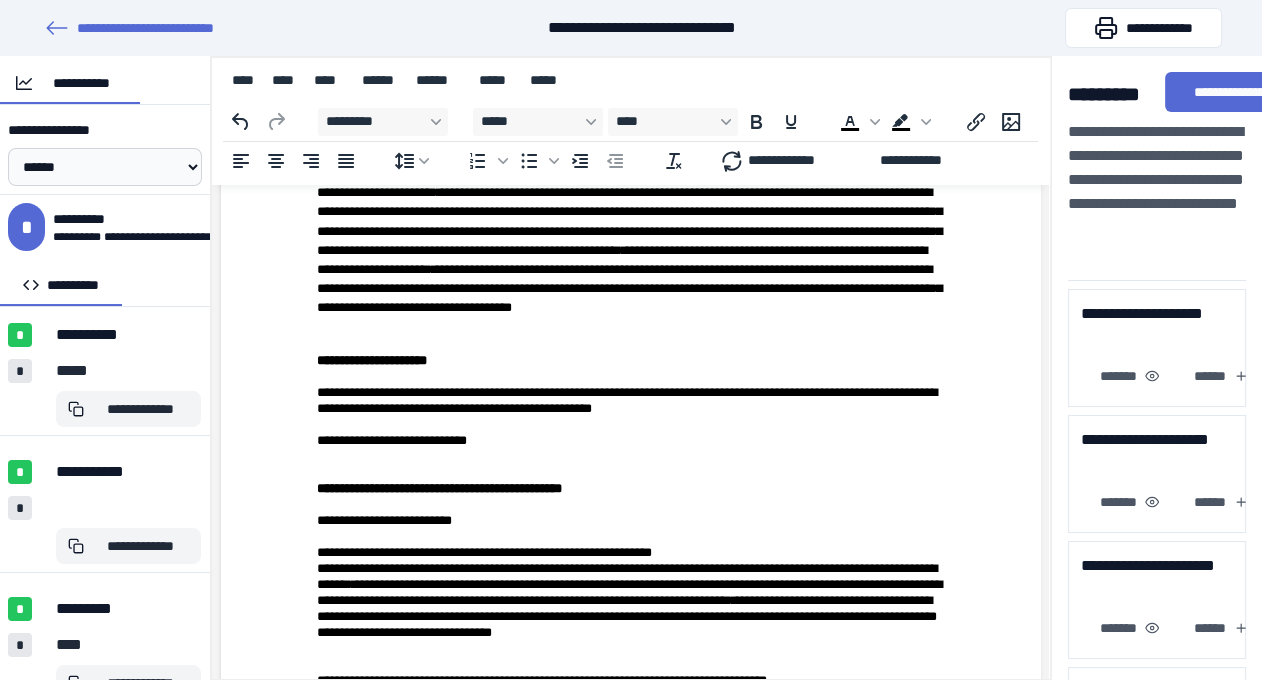 click on "**********" at bounding box center [631, 441] 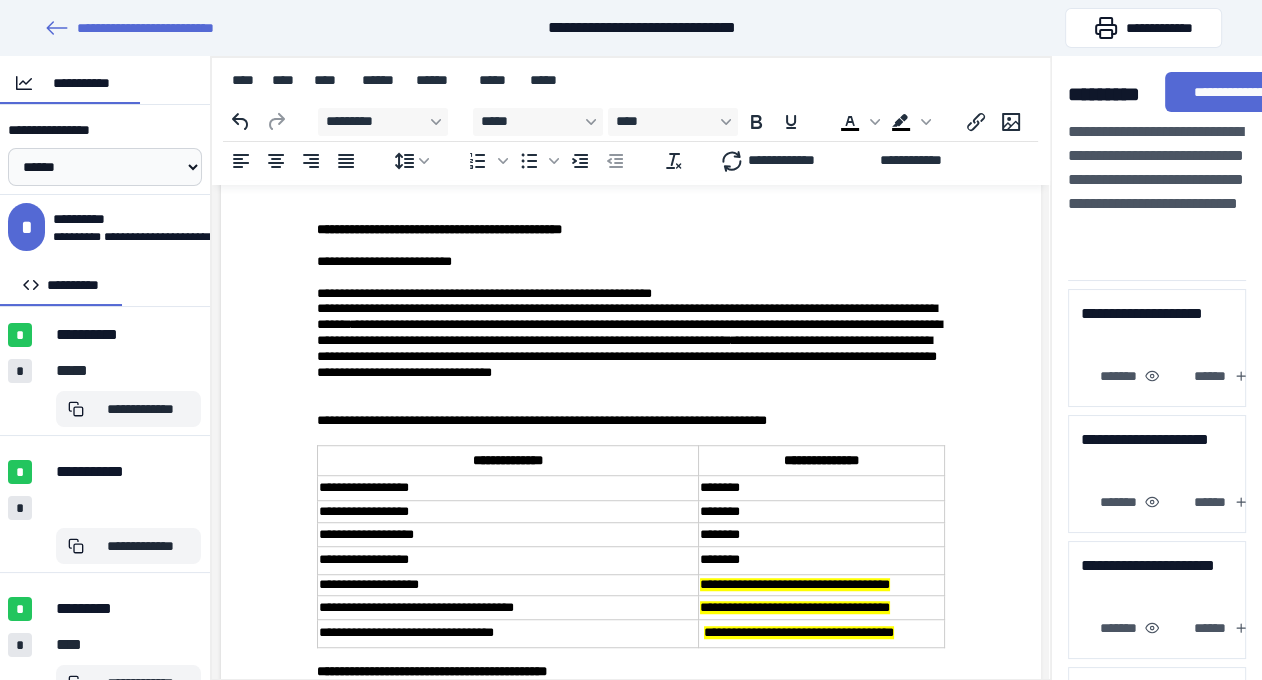 scroll, scrollTop: 1265, scrollLeft: 0, axis: vertical 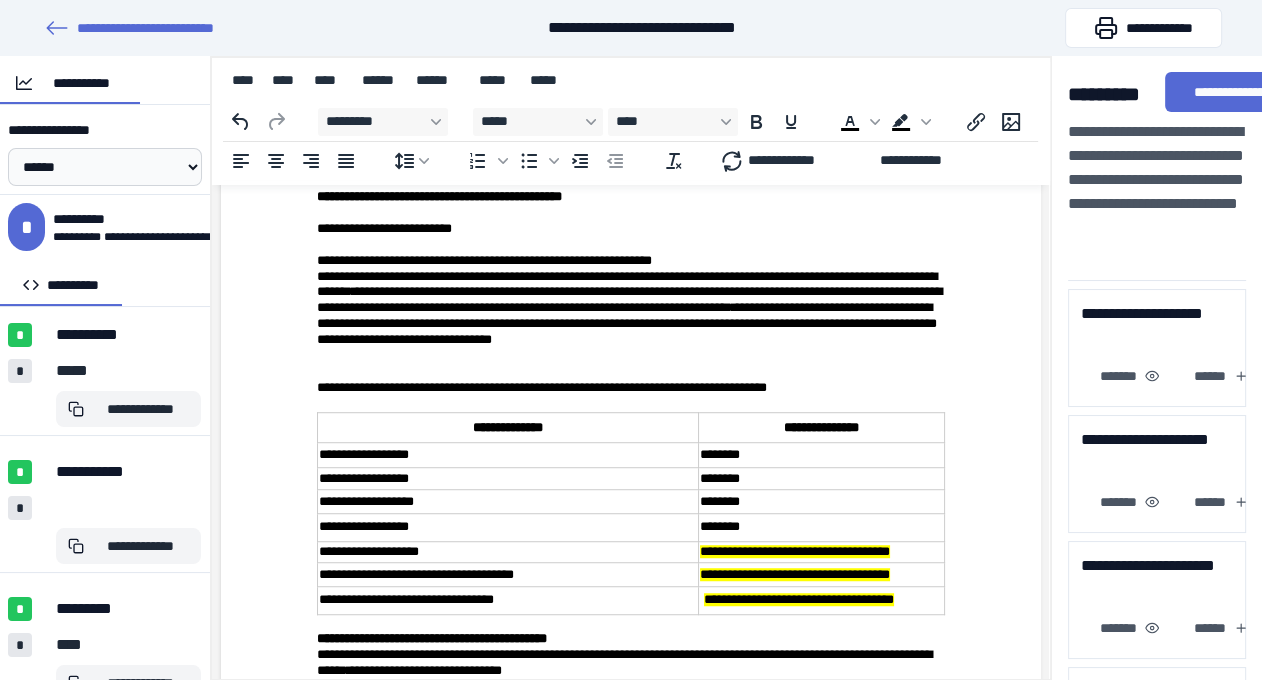 click on "**********" at bounding box center (384, 228) 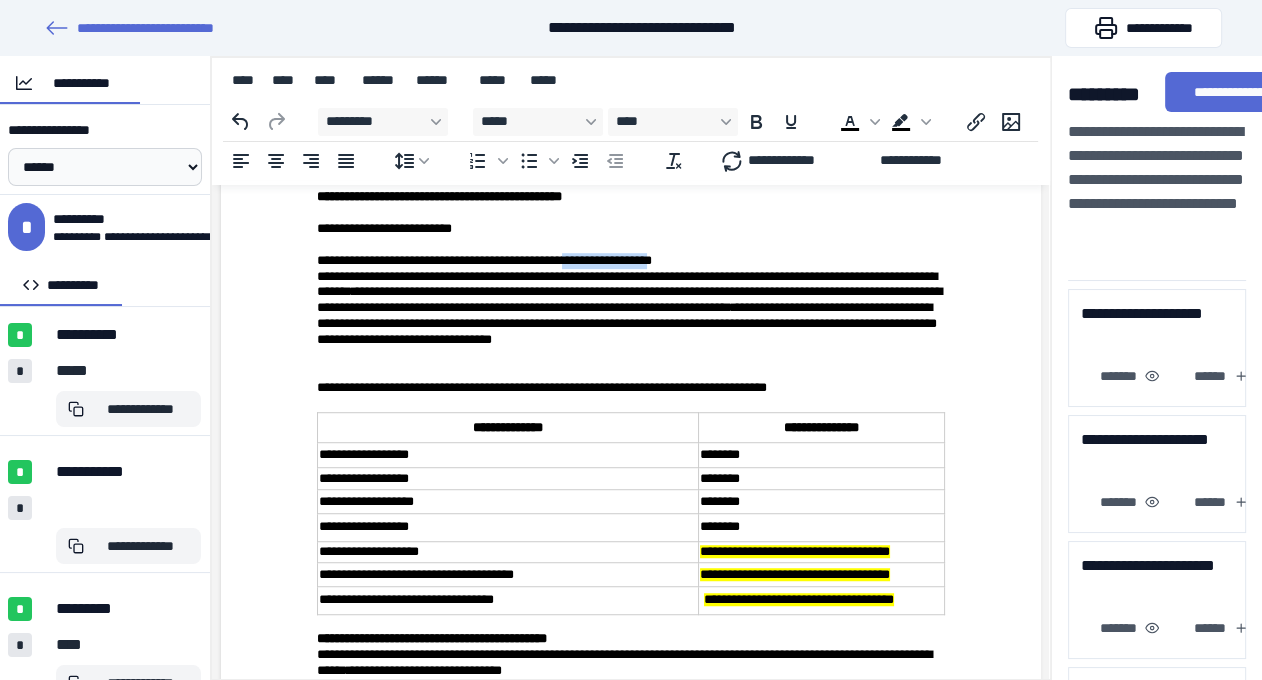 drag, startPoint x: 604, startPoint y: 317, endPoint x: 717, endPoint y: 313, distance: 113.07078 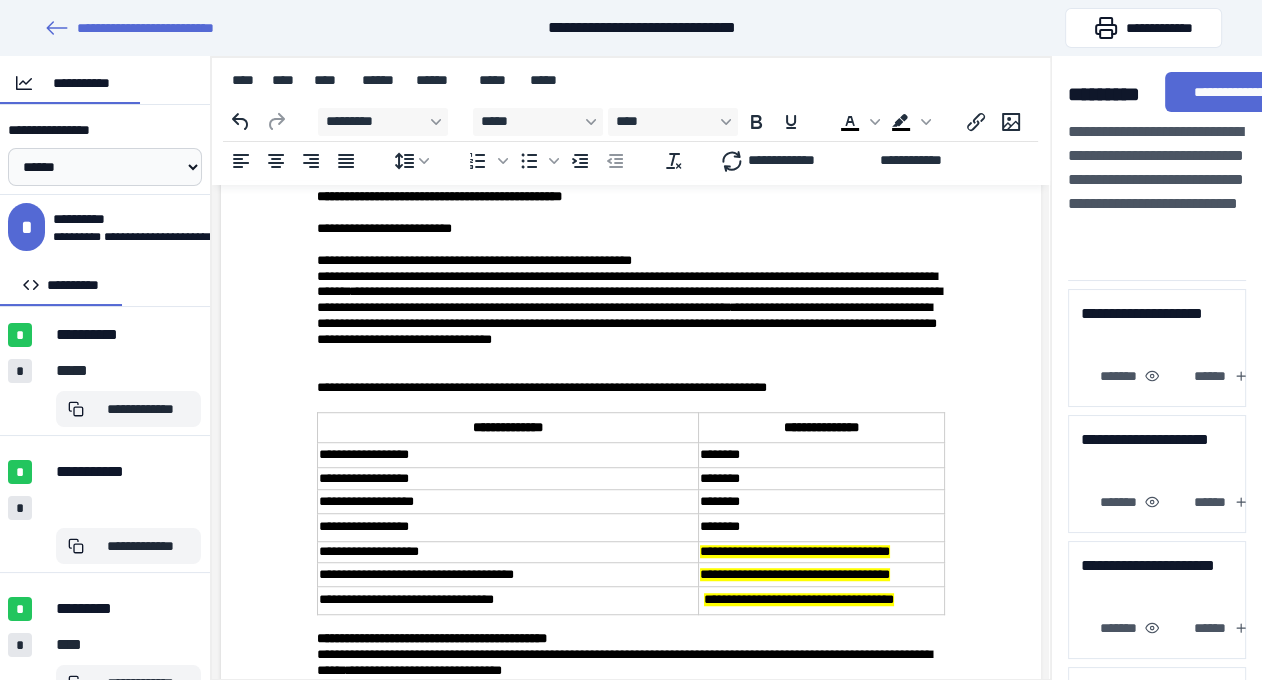 click on "**********" at bounding box center [631, 261] 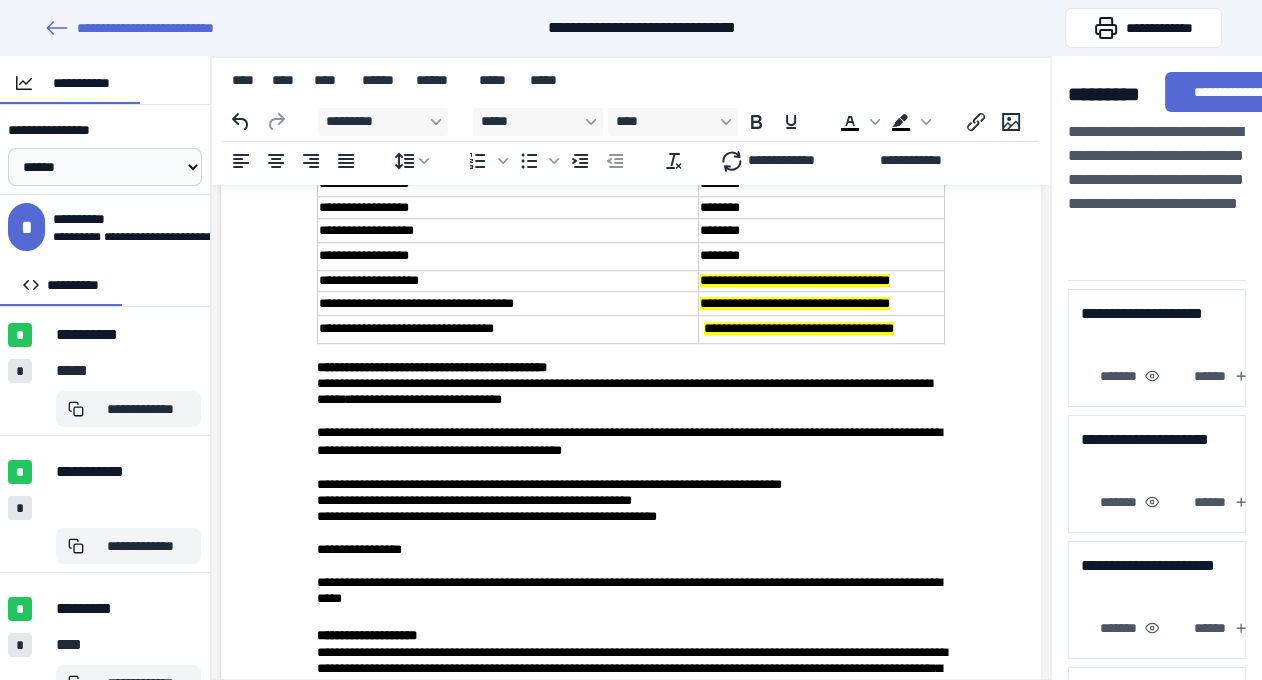 scroll, scrollTop: 1556, scrollLeft: 0, axis: vertical 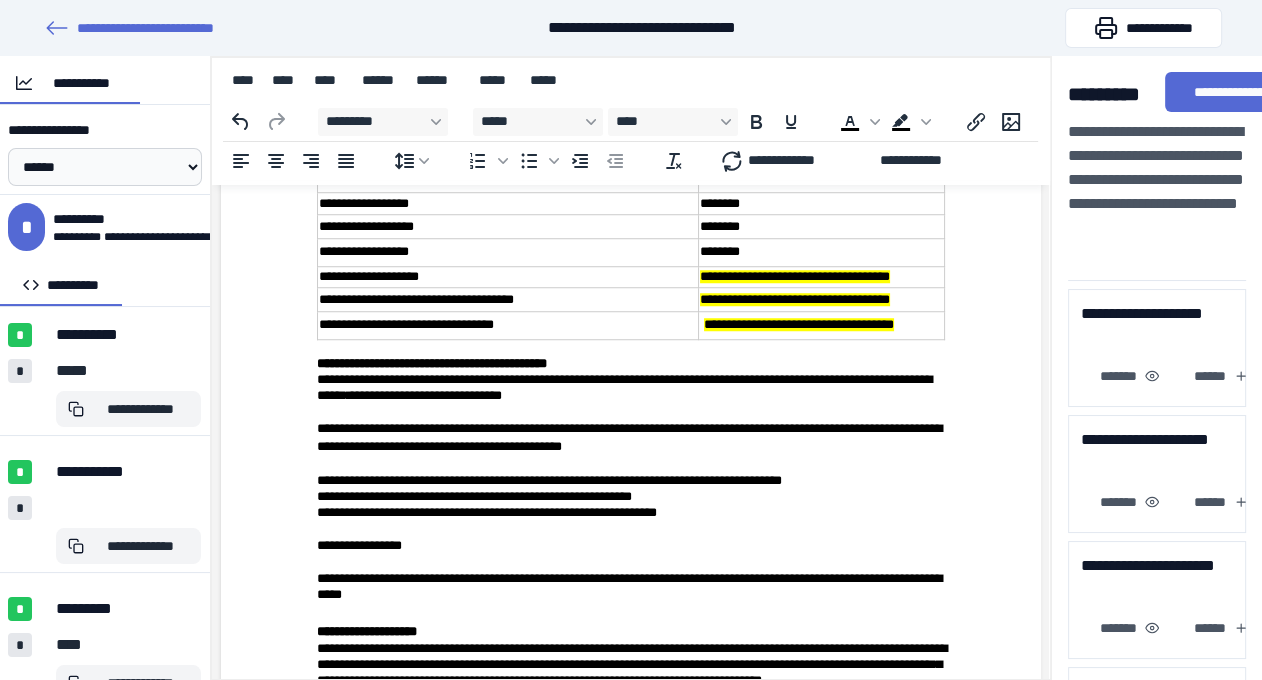 click on "**********" at bounding box center (795, 276) 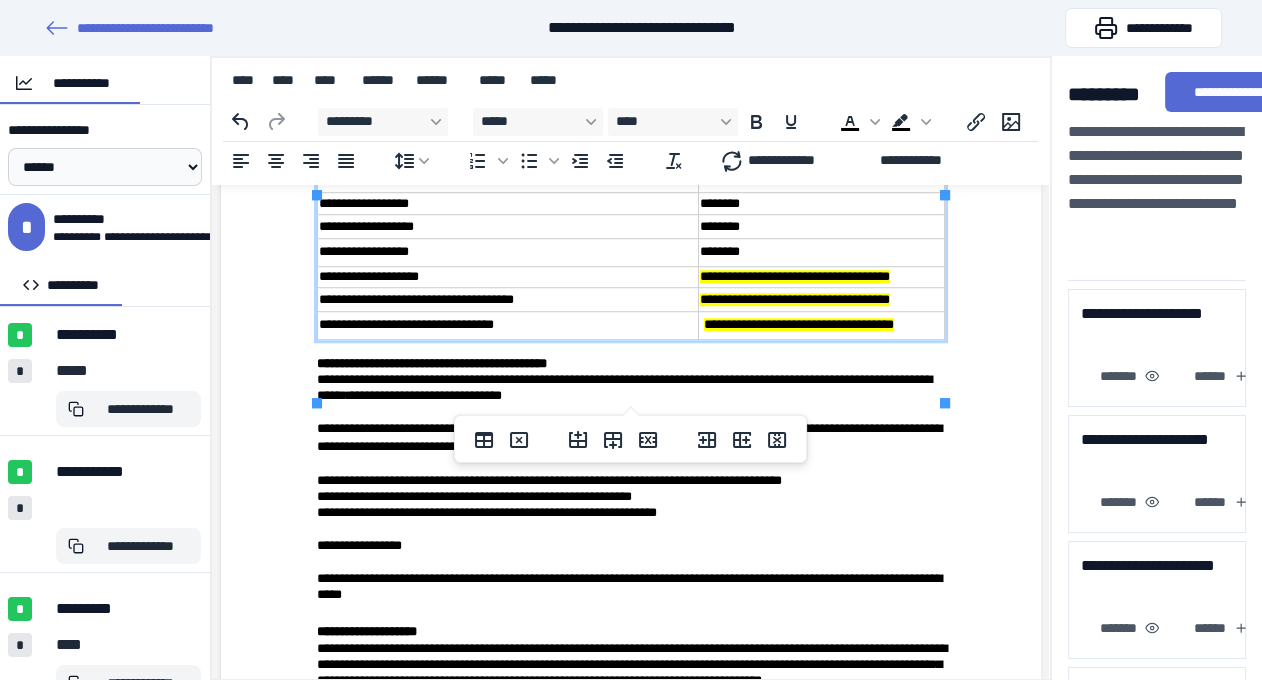 drag, startPoint x: 702, startPoint y: 333, endPoint x: 936, endPoint y: 338, distance: 234.0534 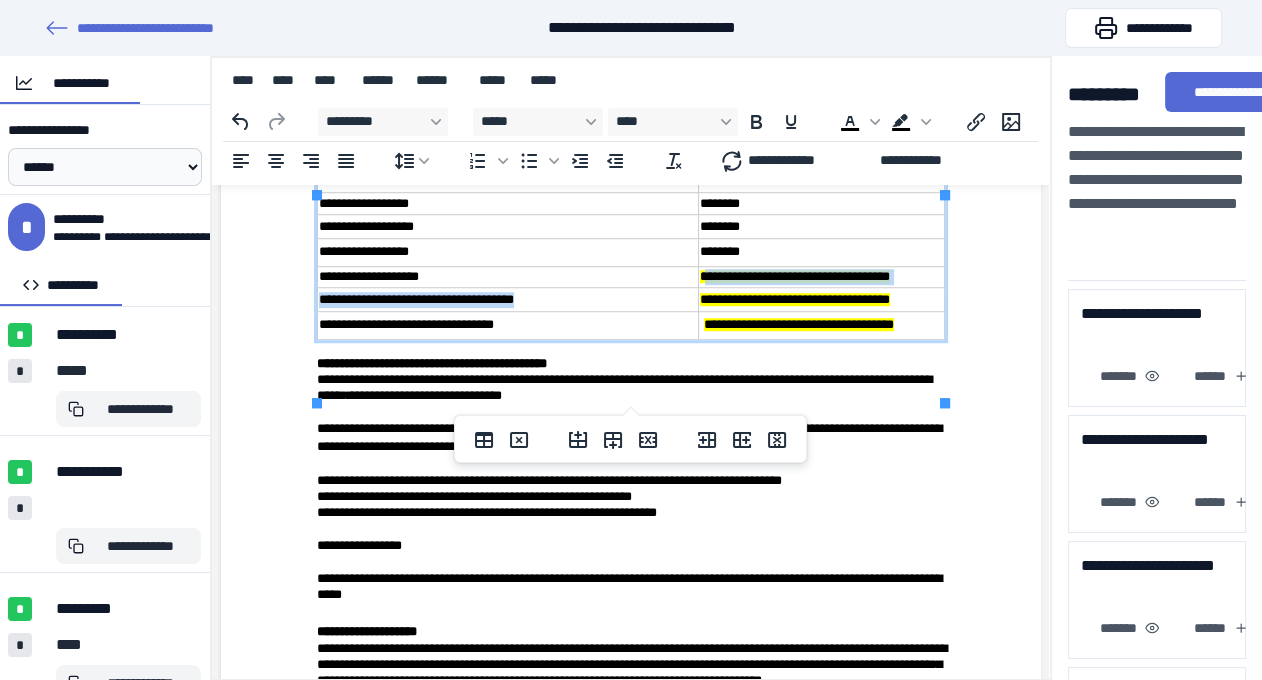 drag, startPoint x: 937, startPoint y: 336, endPoint x: 706, endPoint y: 333, distance: 231.01949 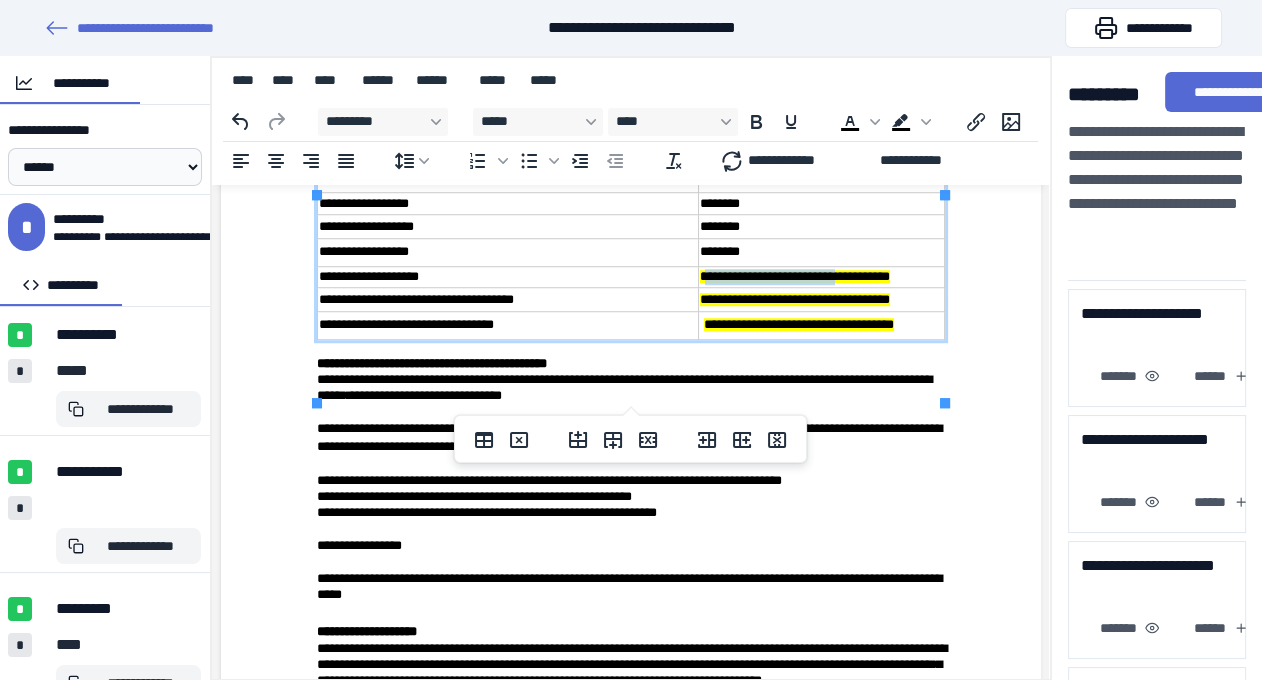 drag, startPoint x: 706, startPoint y: 333, endPoint x: 878, endPoint y: 328, distance: 172.07266 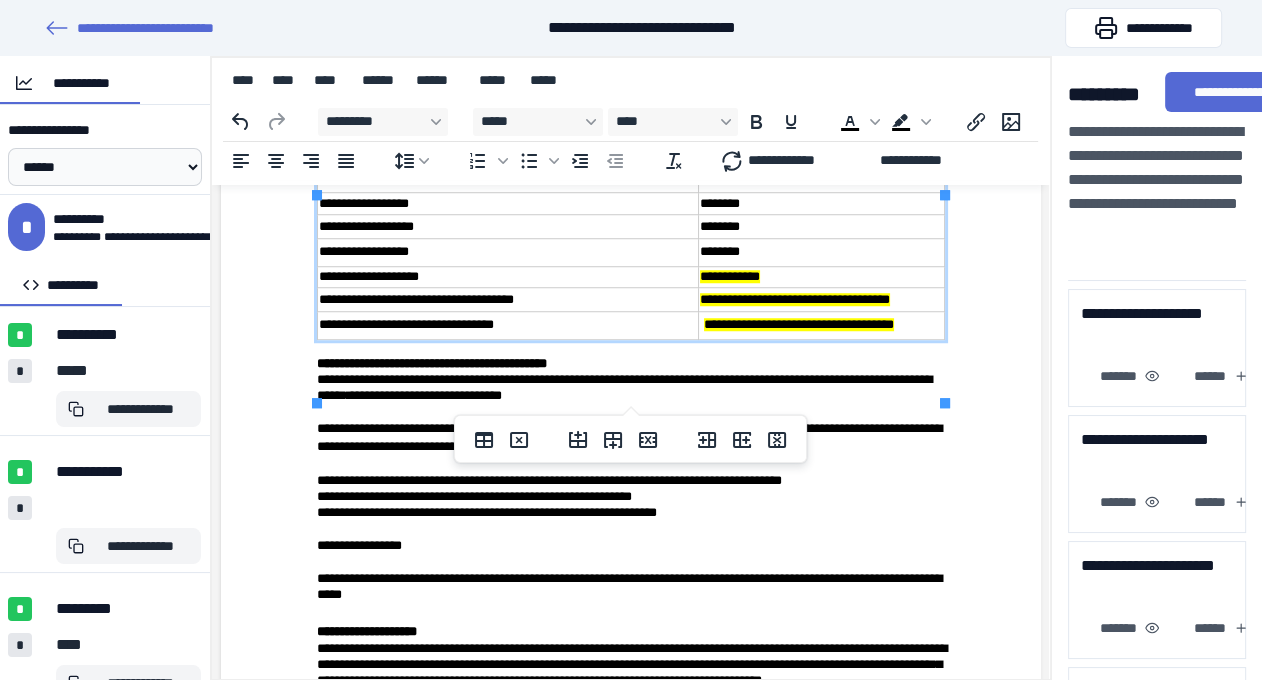 click on "**********" at bounding box center (821, 277) 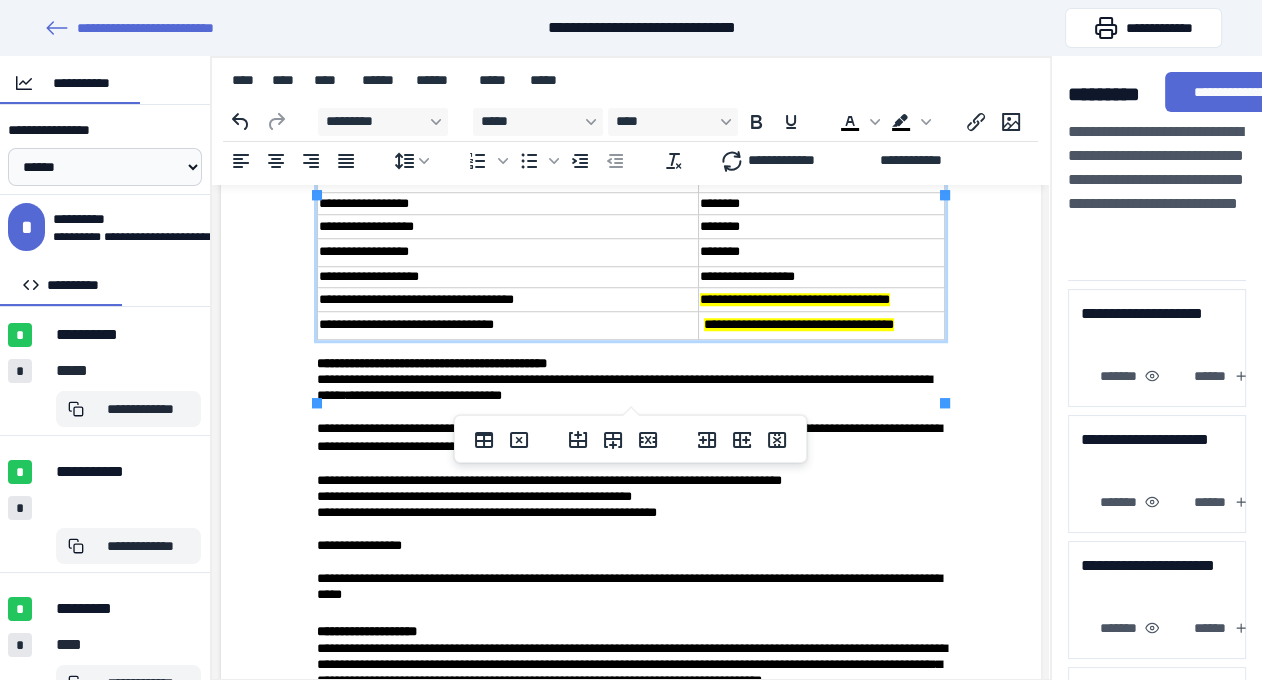 click on "**********" at bounding box center (821, 277) 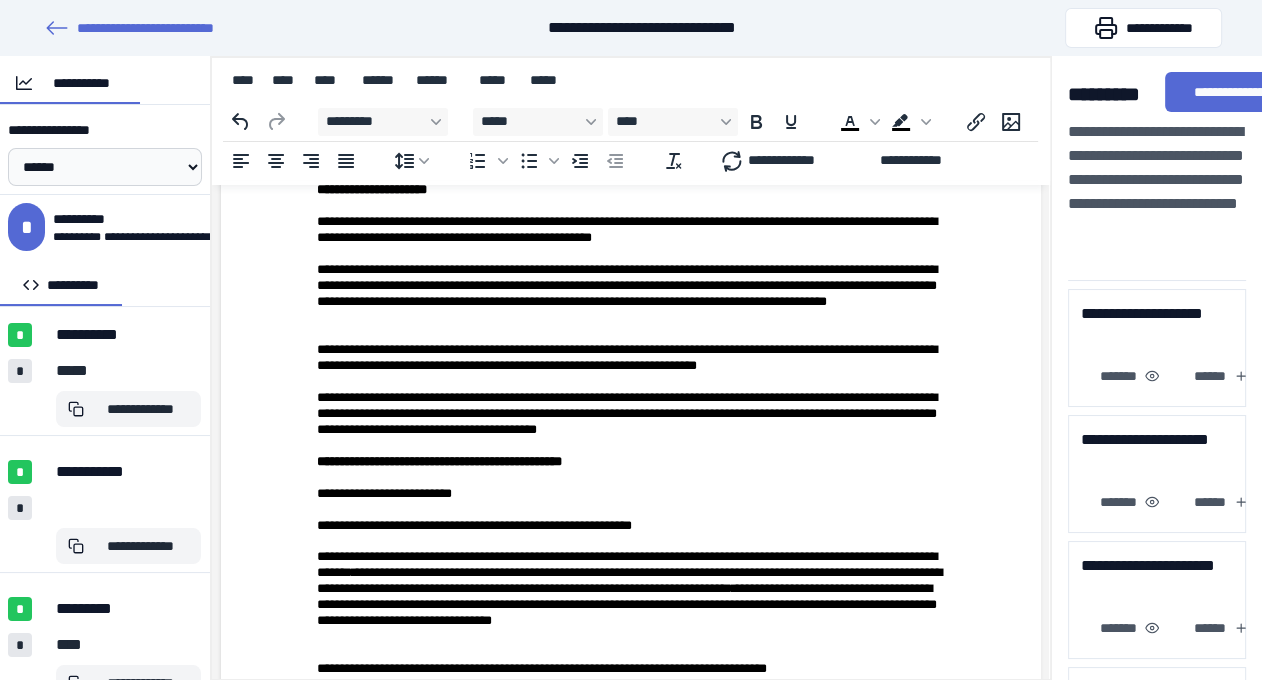 scroll, scrollTop: 1001, scrollLeft: 0, axis: vertical 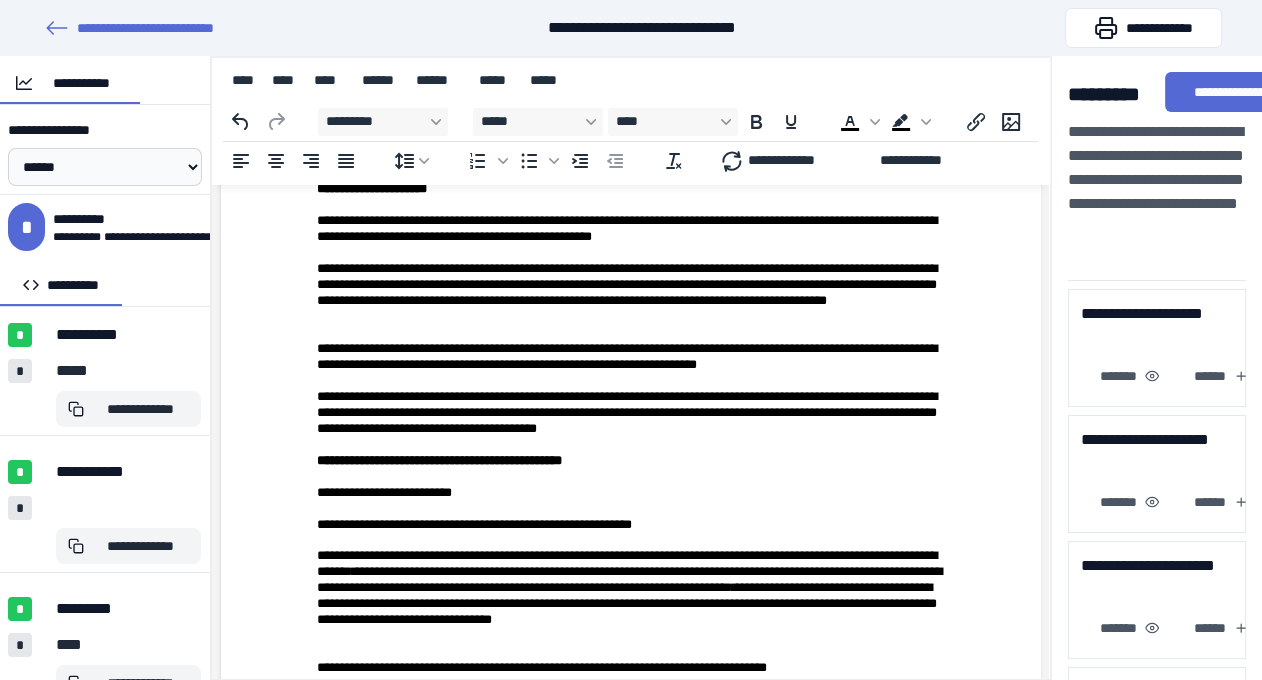 click on "**********" at bounding box center (631, 357) 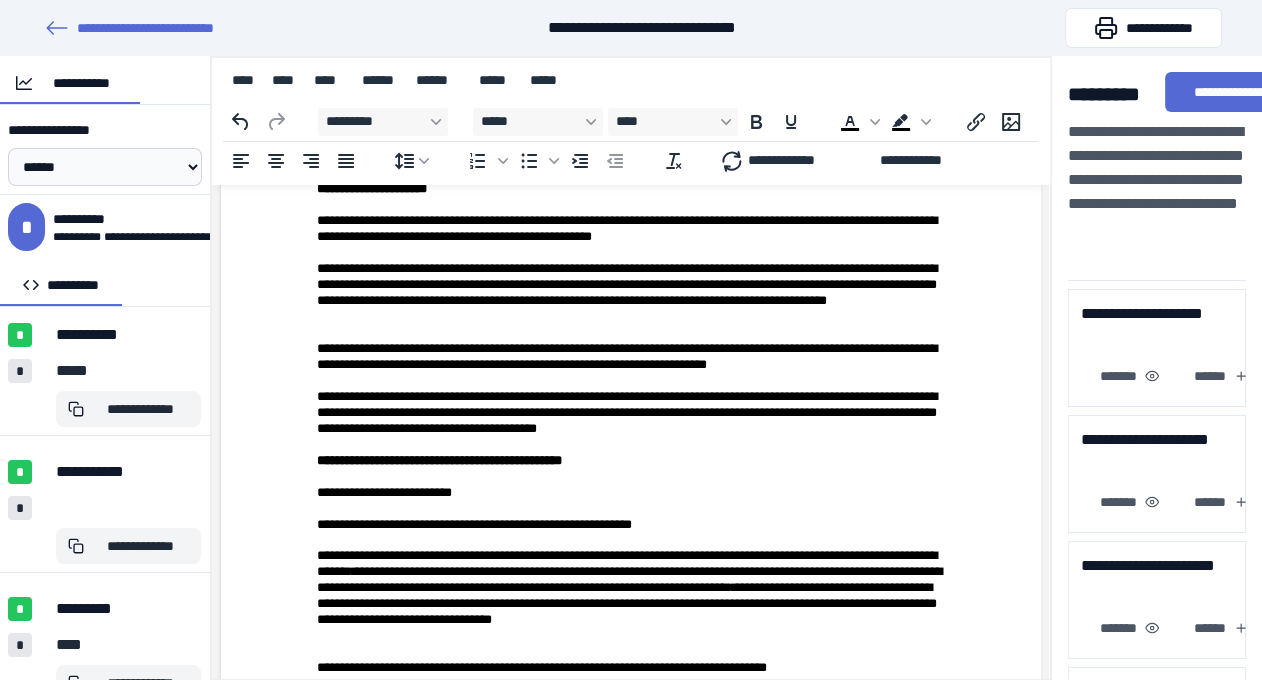 click on "**********" at bounding box center [631, 229] 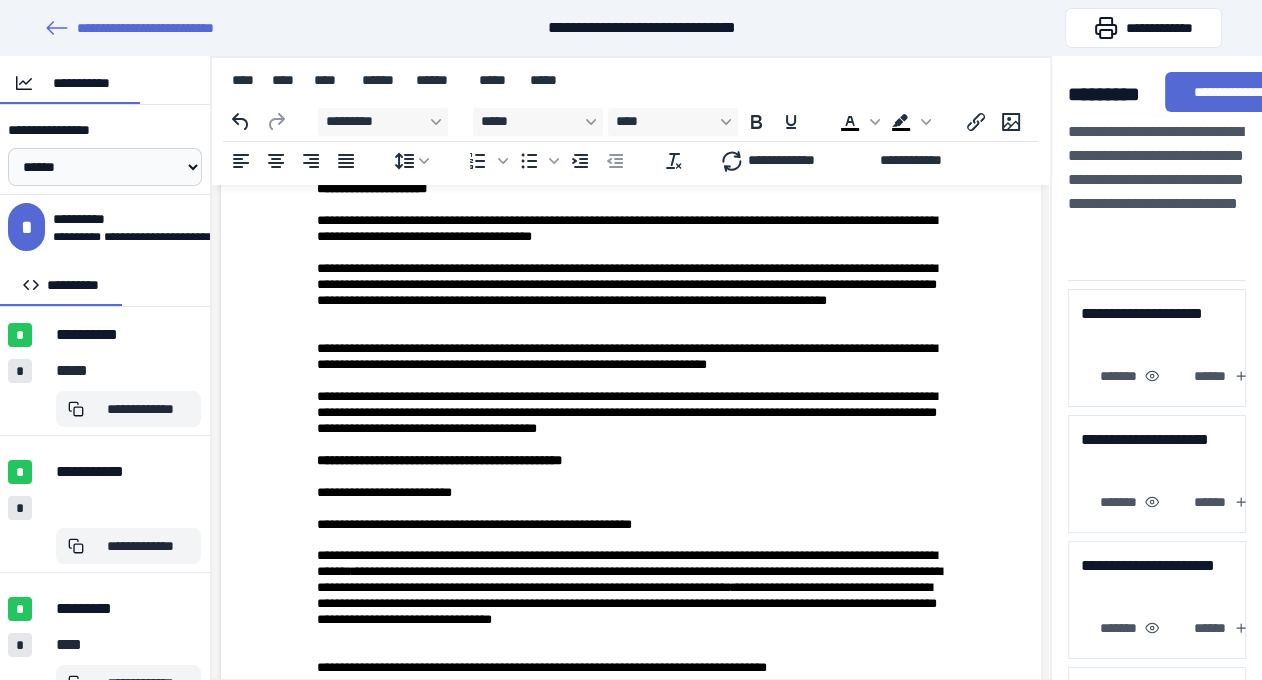 click on "**********" at bounding box center [631, 229] 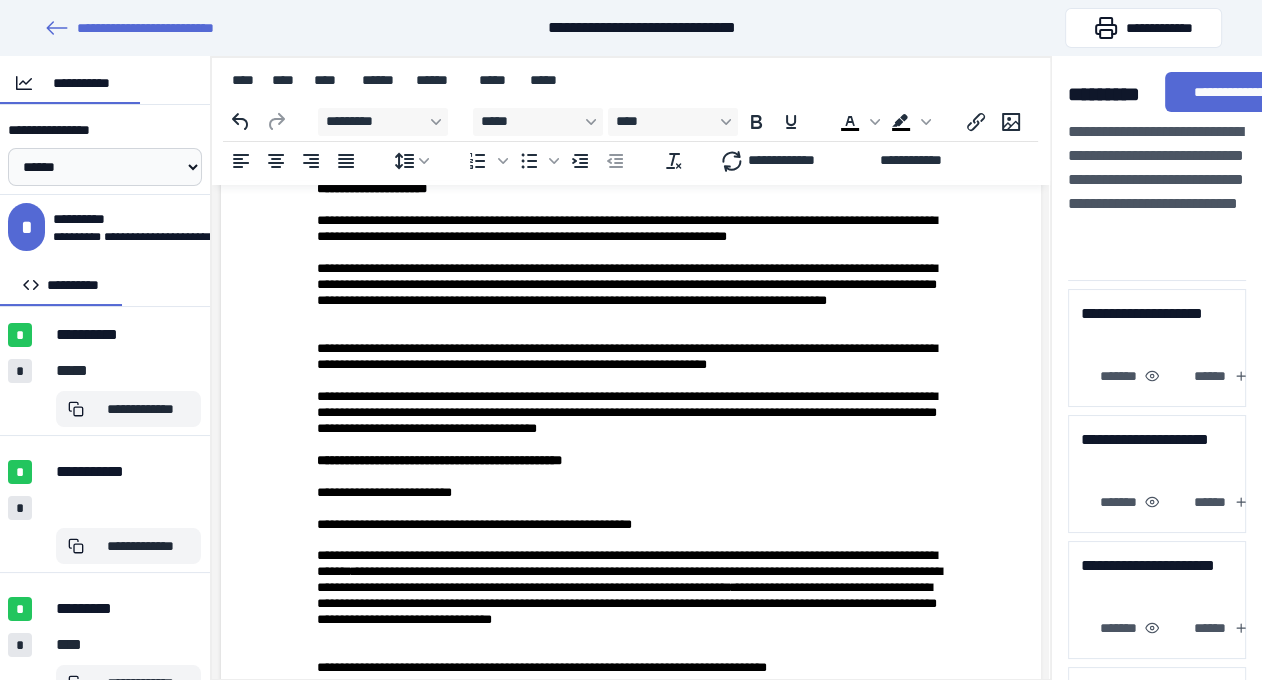 click on "**********" at bounding box center (631, 229) 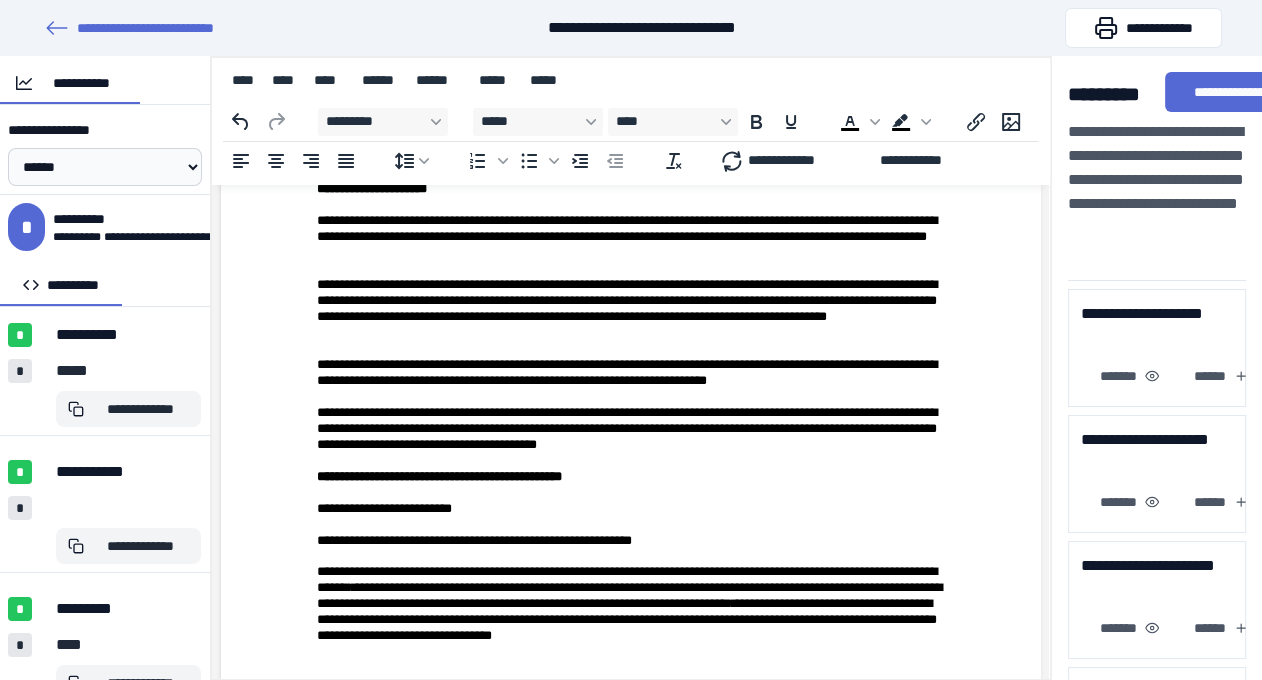 click on "**********" at bounding box center [631, 237] 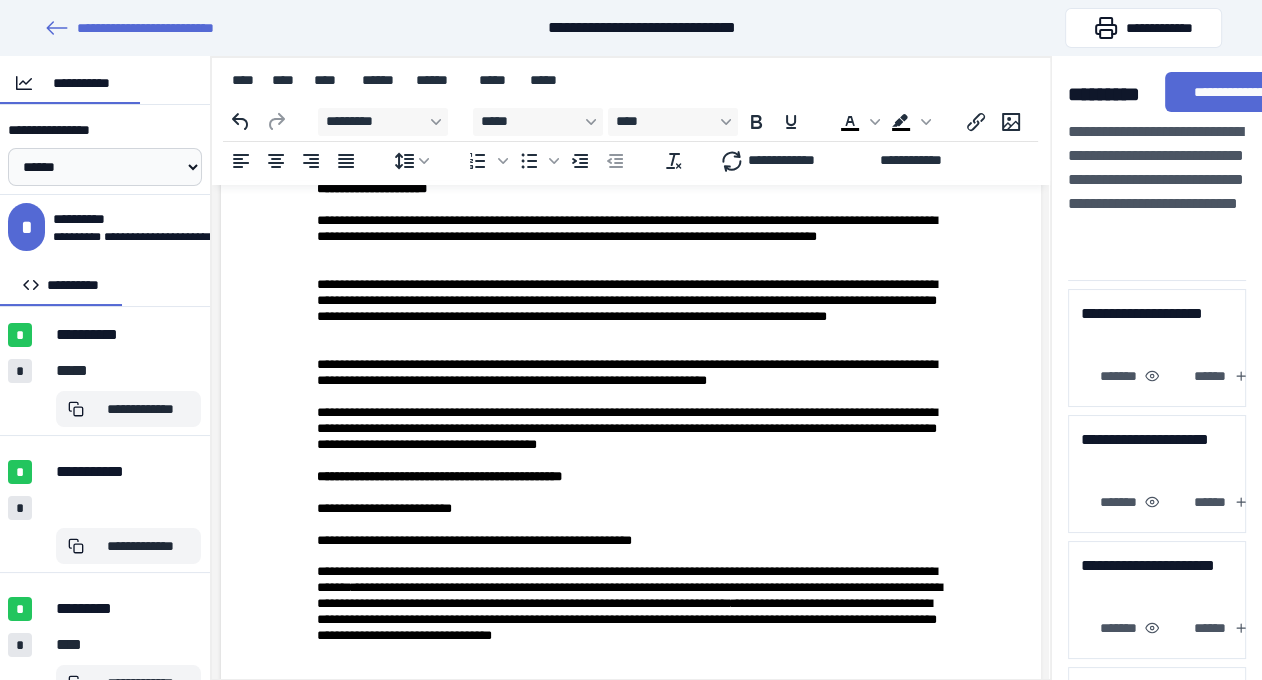 click on "**********" at bounding box center (631, 309) 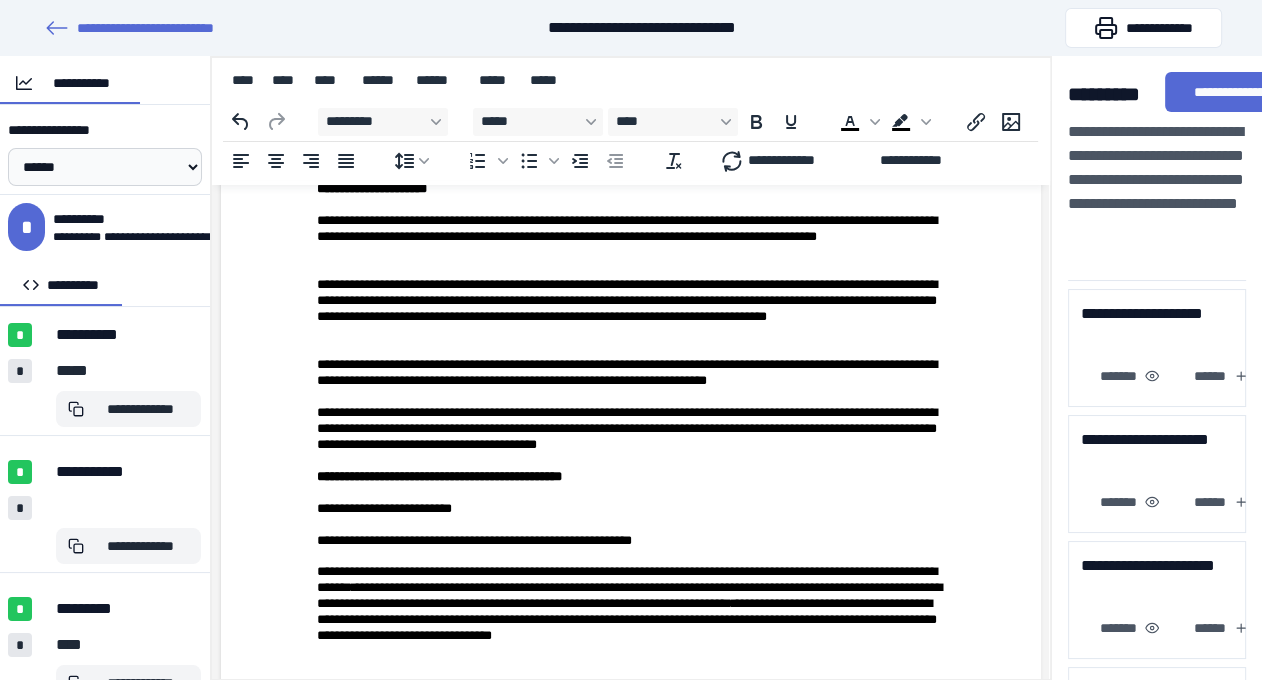 click on "**********" at bounding box center (631, 309) 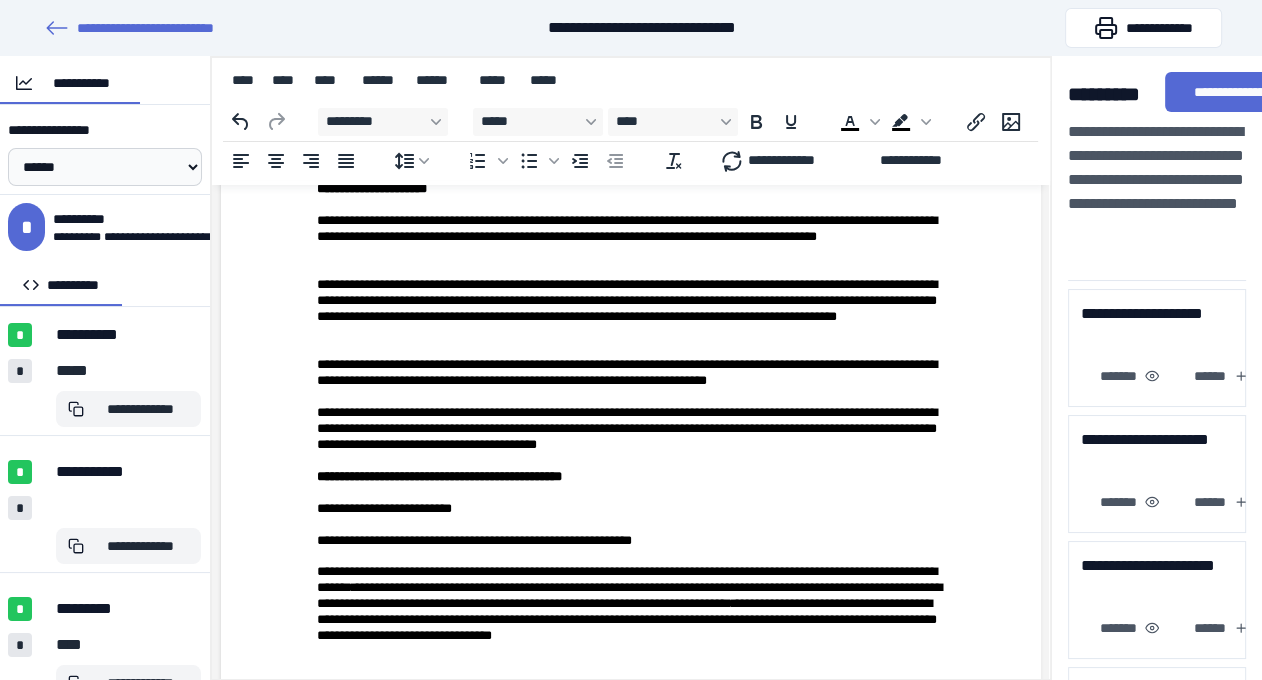click on "**********" at bounding box center (631, 373) 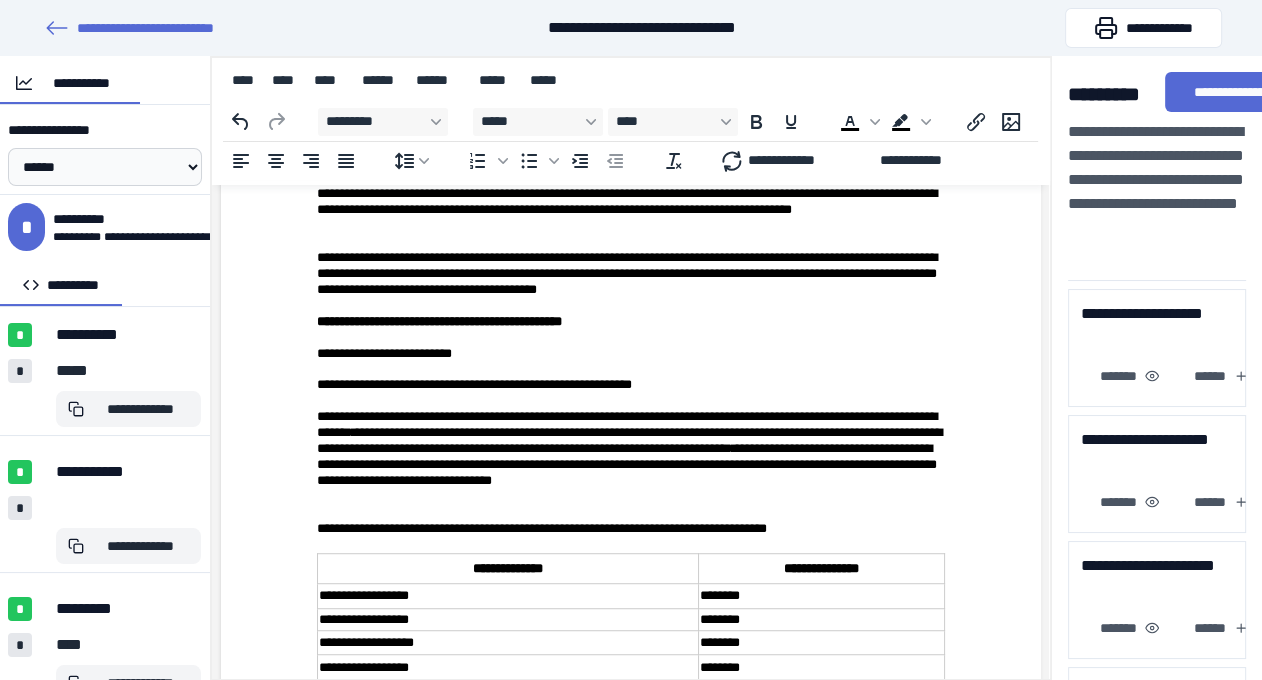 scroll, scrollTop: 1173, scrollLeft: 0, axis: vertical 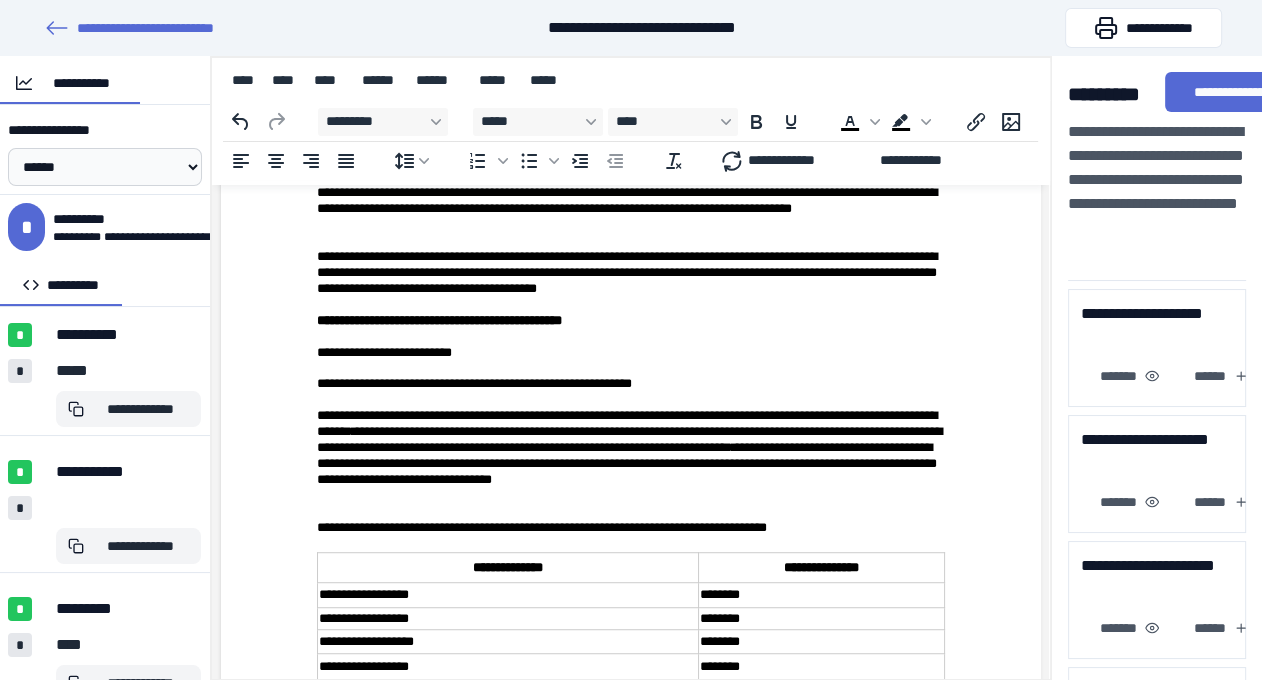 click on "**********" at bounding box center [631, 273] 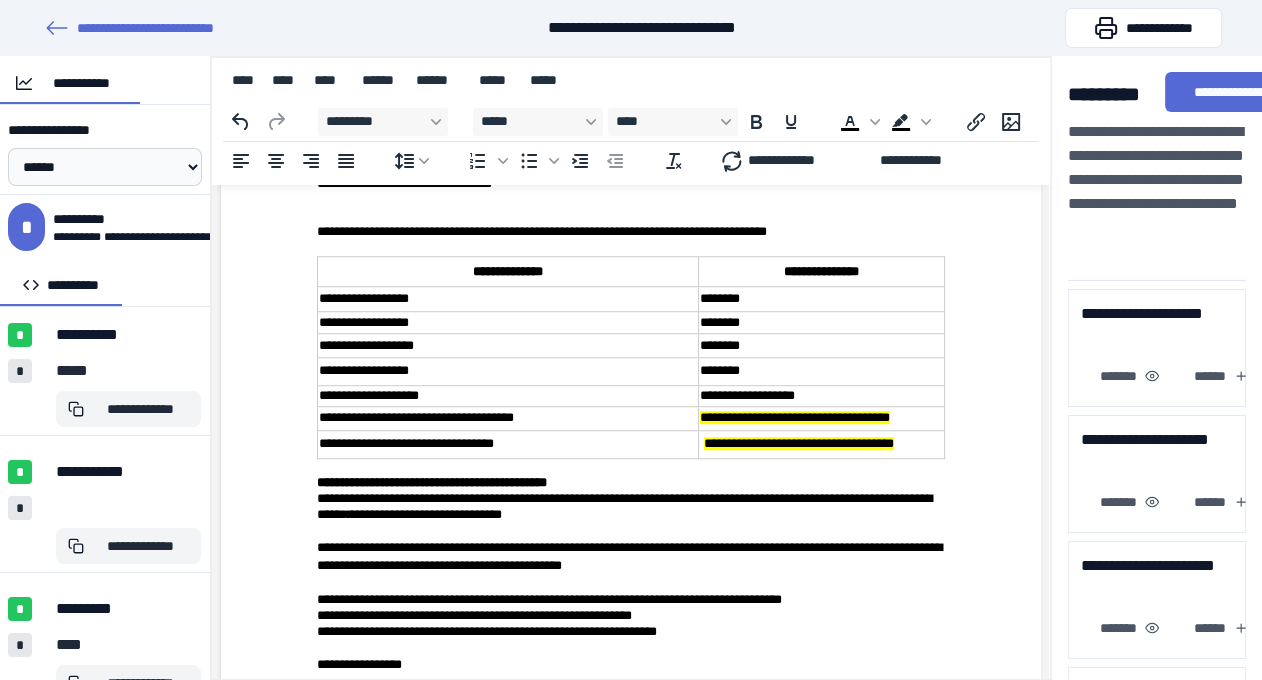 scroll, scrollTop: 1483, scrollLeft: 0, axis: vertical 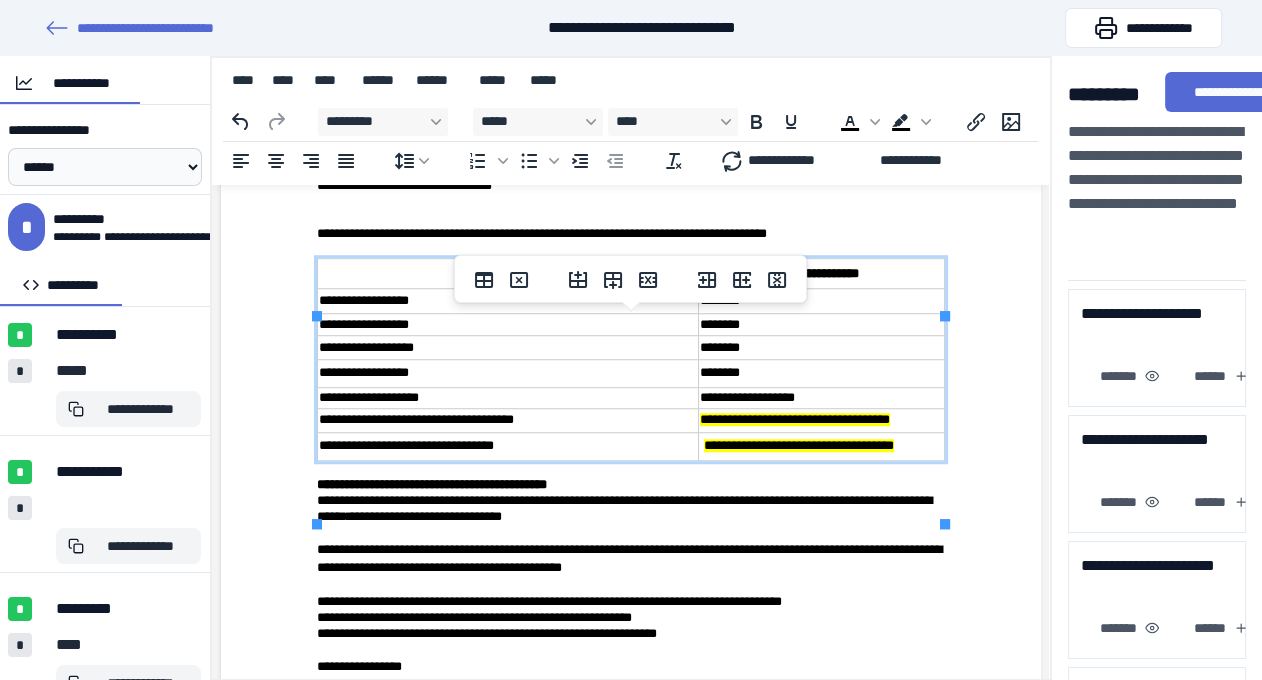click on "**********" at bounding box center (821, 398) 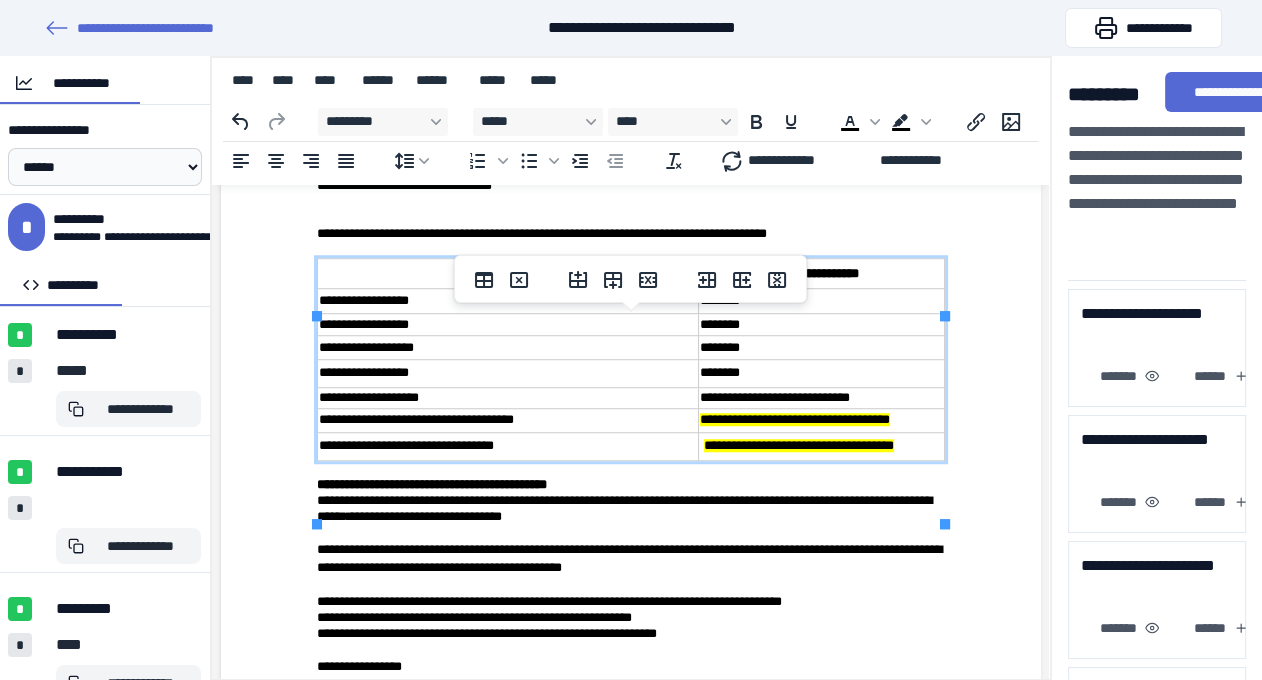 click on "**********" at bounding box center (795, 419) 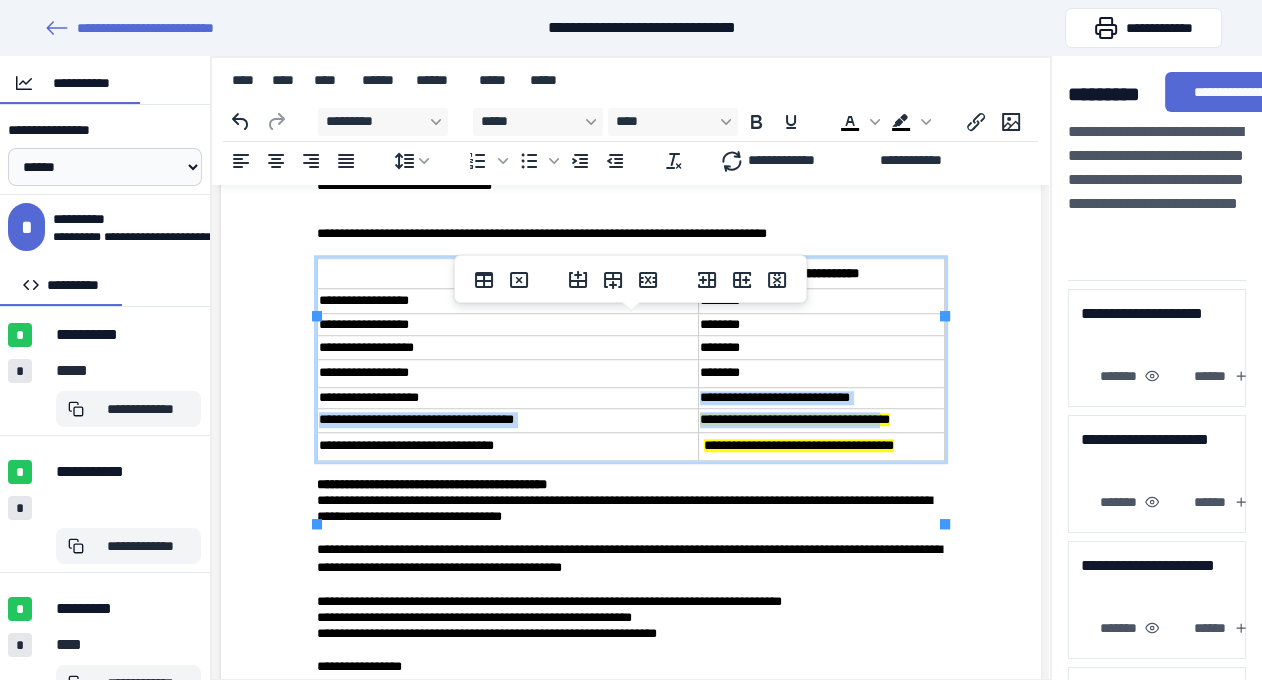 drag, startPoint x: 707, startPoint y: 476, endPoint x: 930, endPoint y: 480, distance: 223.03587 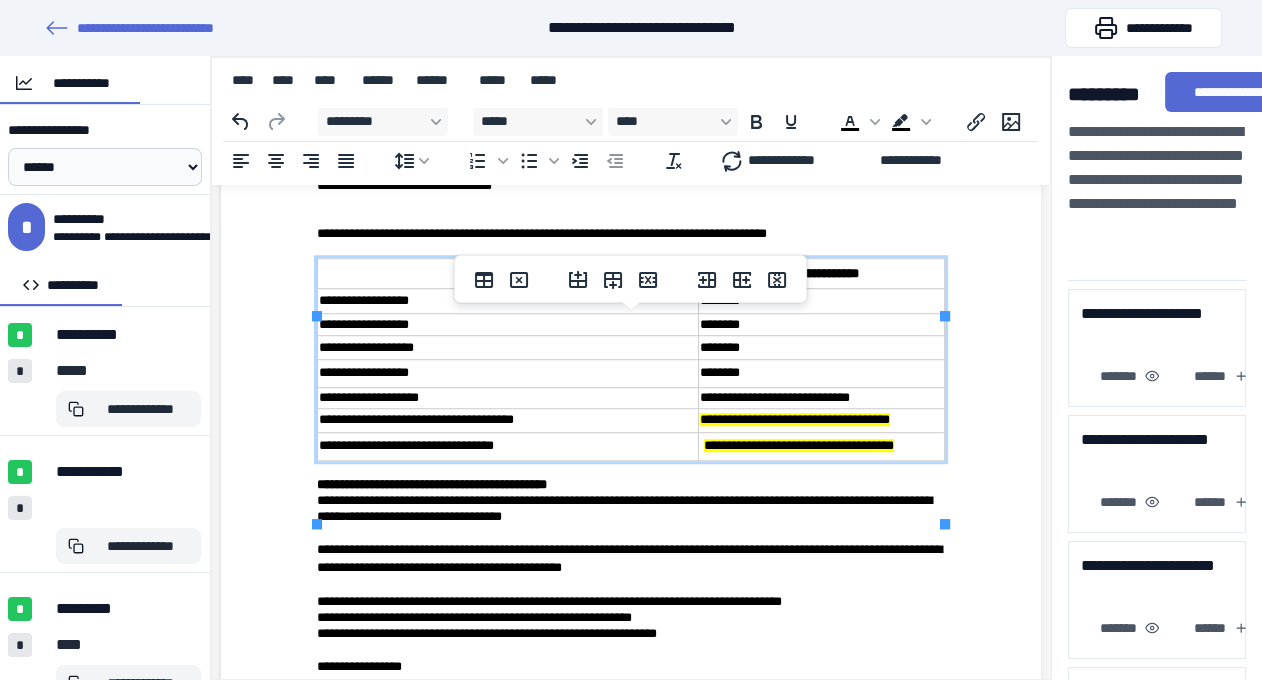 click on "**********" at bounding box center [795, 419] 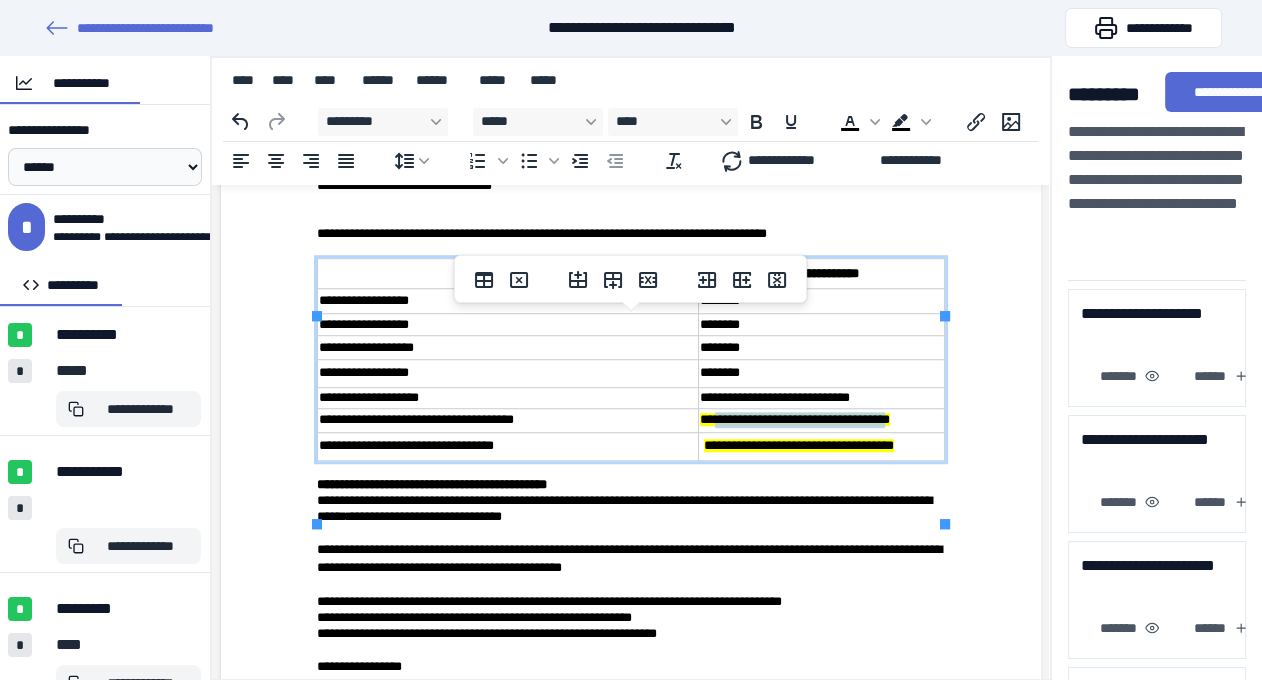 drag, startPoint x: 938, startPoint y: 475, endPoint x: 720, endPoint y: 481, distance: 218.08255 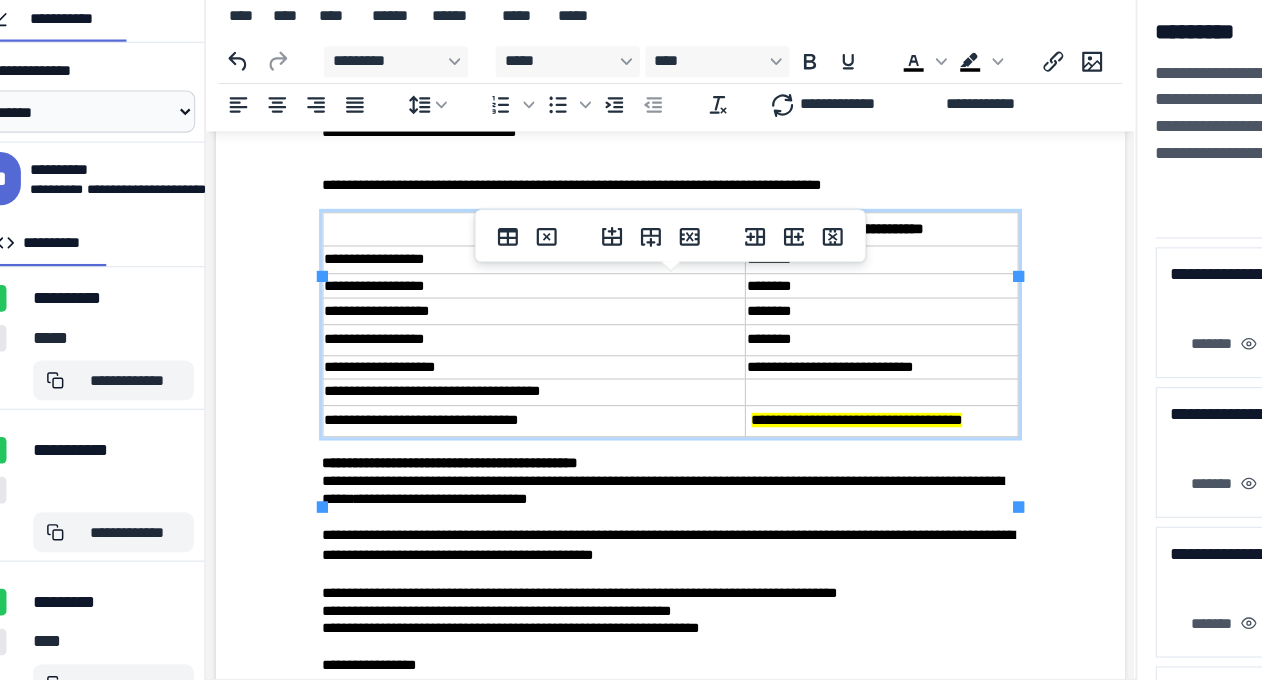 click on "﻿" at bounding box center [815, 366] 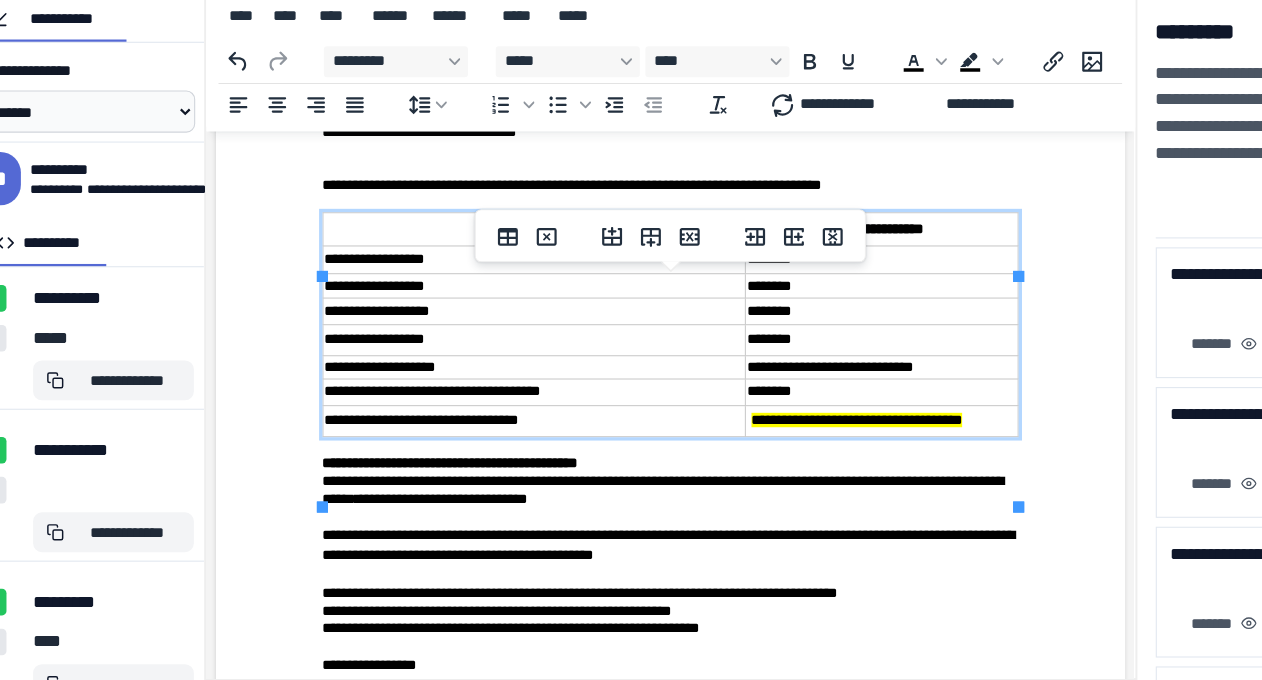 click on "**********" at bounding box center (815, 392) 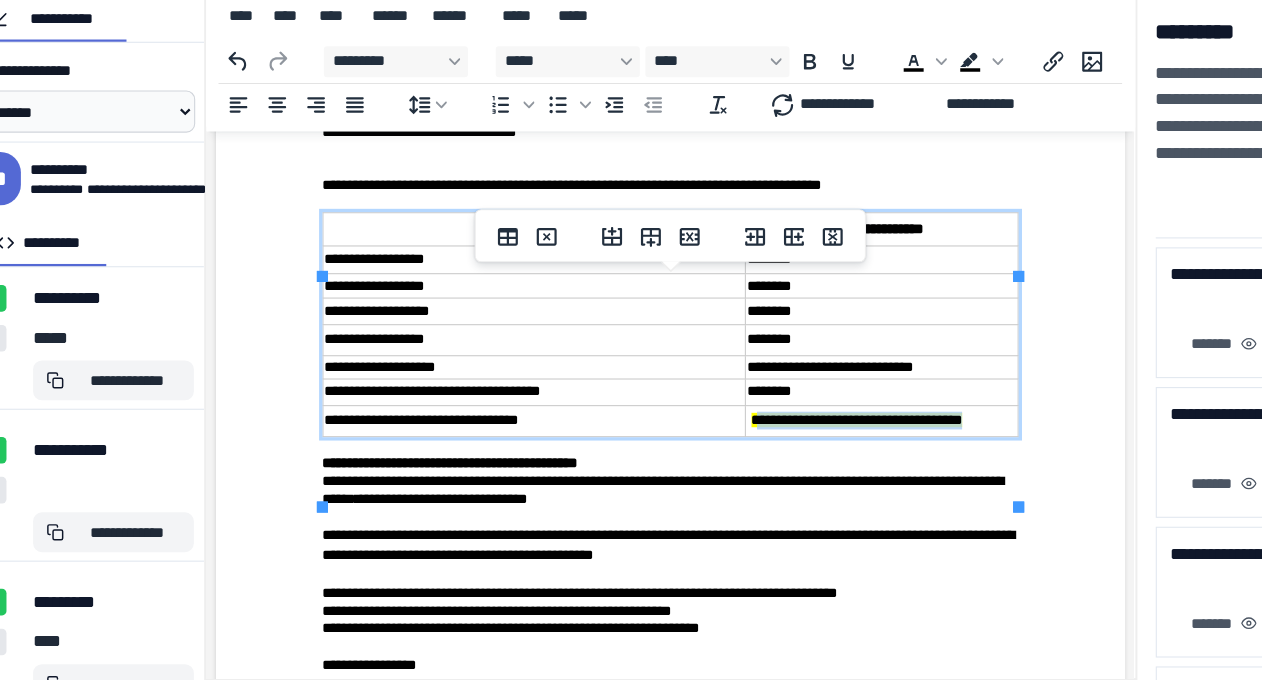 drag, startPoint x: 709, startPoint y: 458, endPoint x: 700, endPoint y: 442, distance: 18.35756 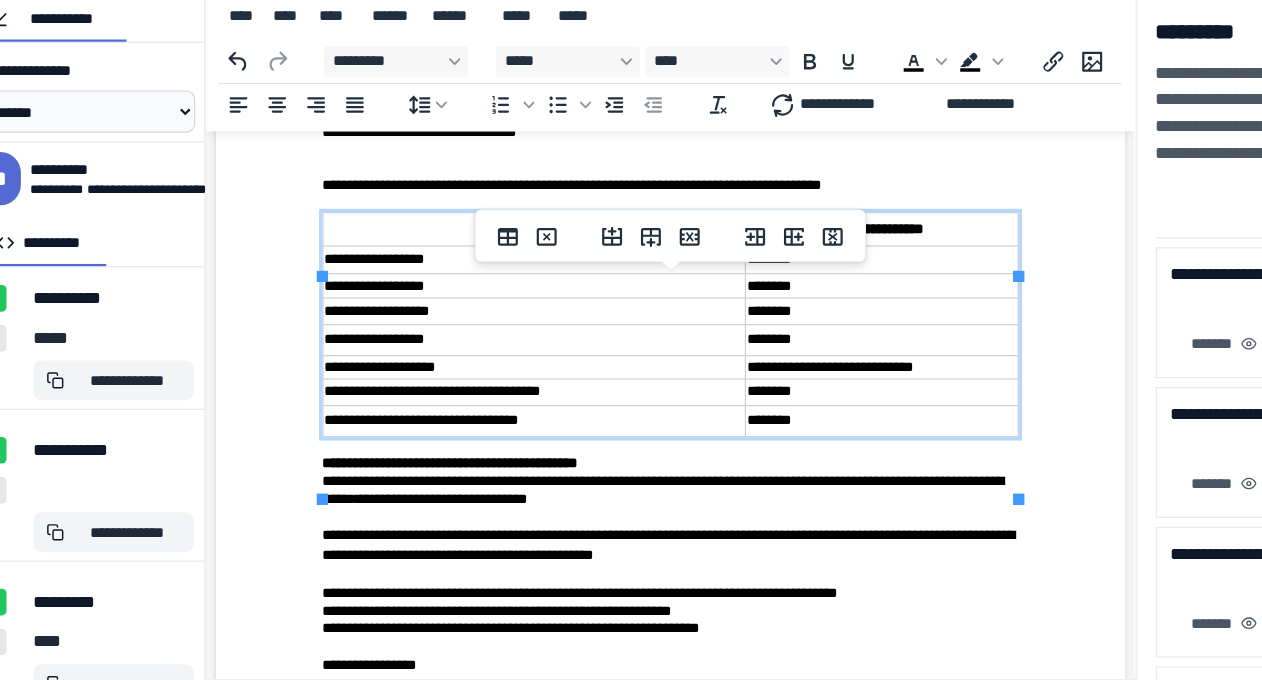 click on "**********" at bounding box center (815, 344) 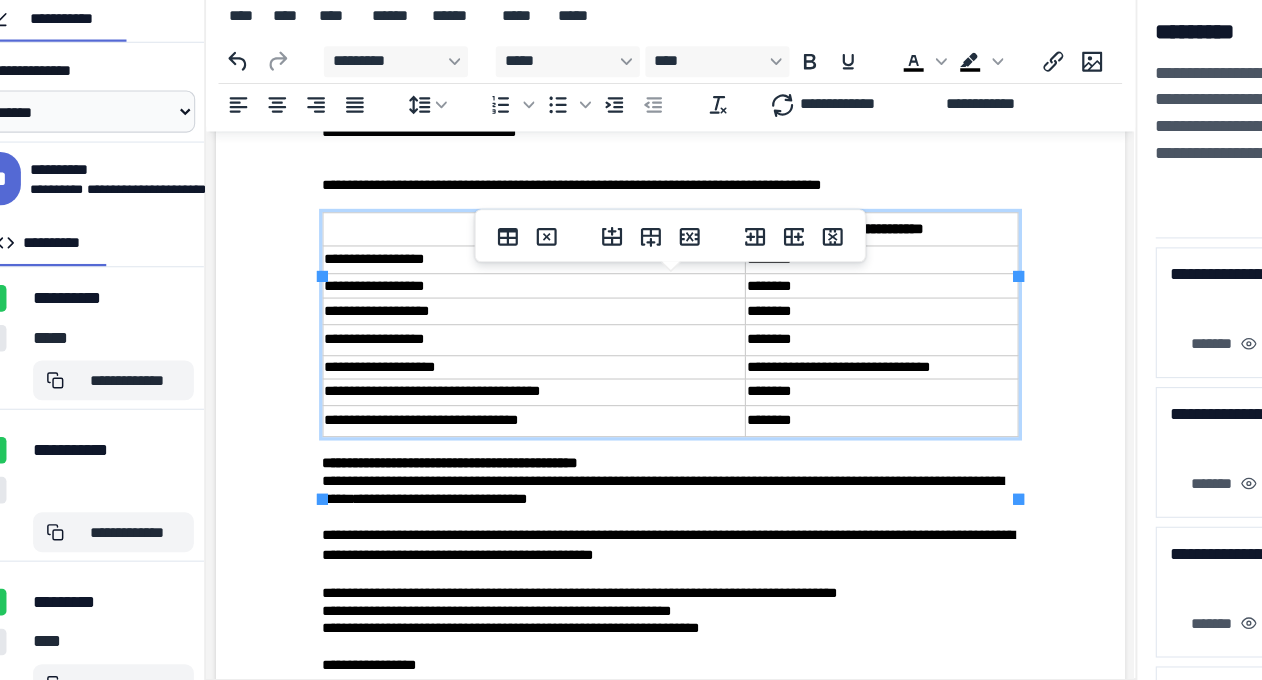 click on "********" at bounding box center [714, 365] 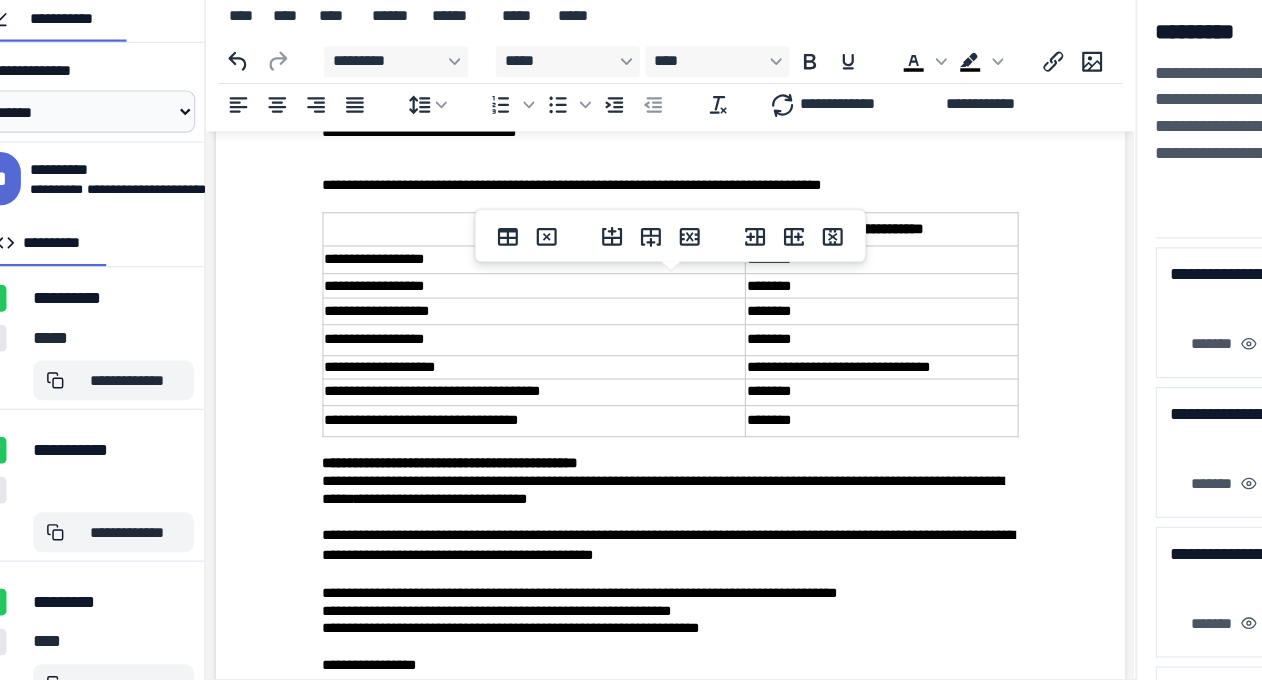 click on "**********" at bounding box center [346, 446] 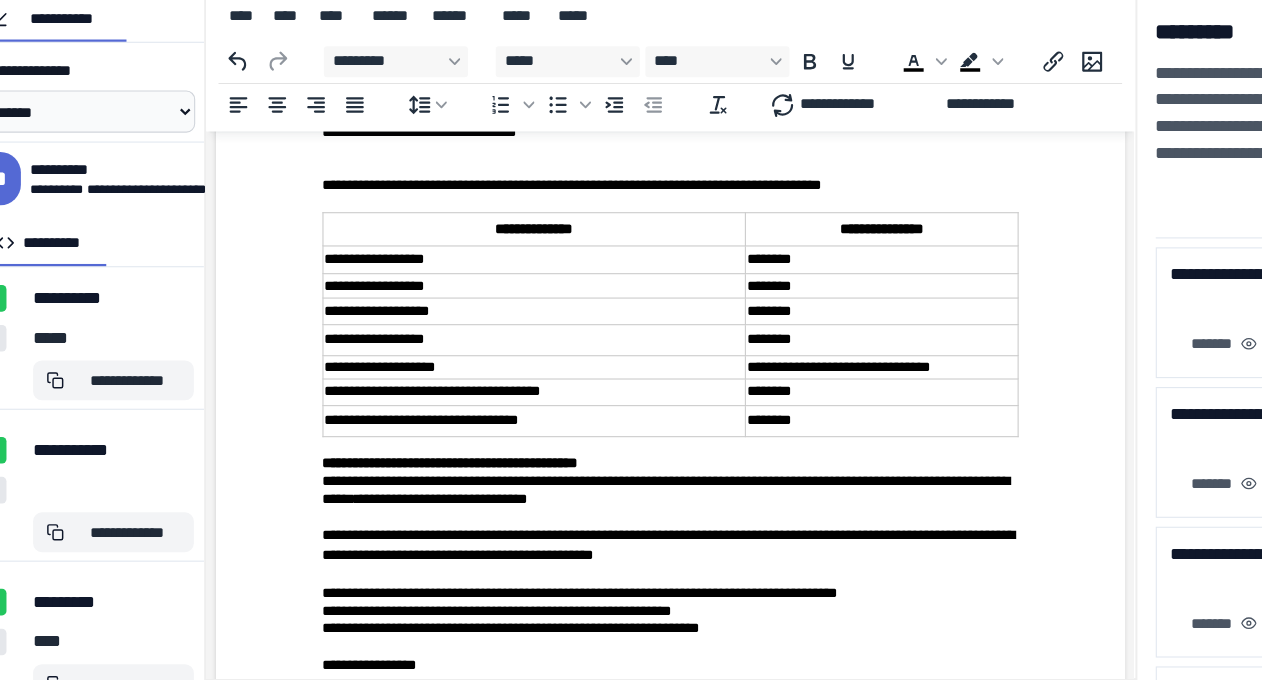 click on "**********" at bounding box center [538, 446] 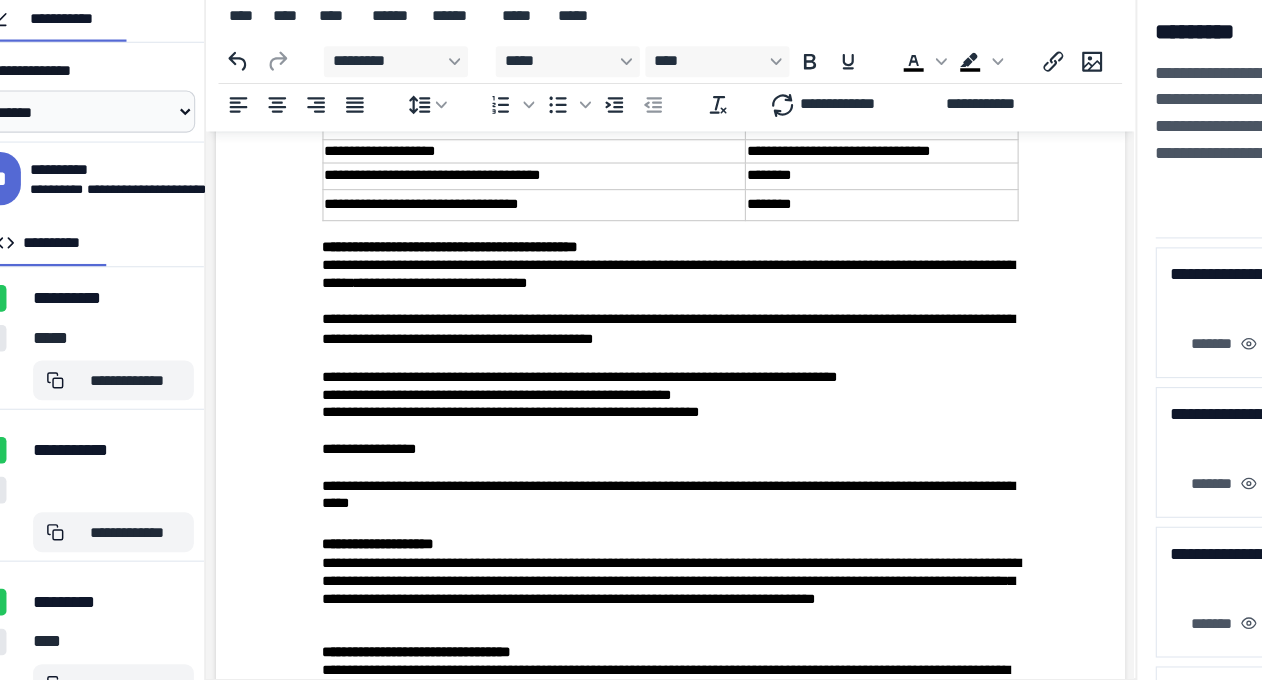 scroll, scrollTop: 1690, scrollLeft: 0, axis: vertical 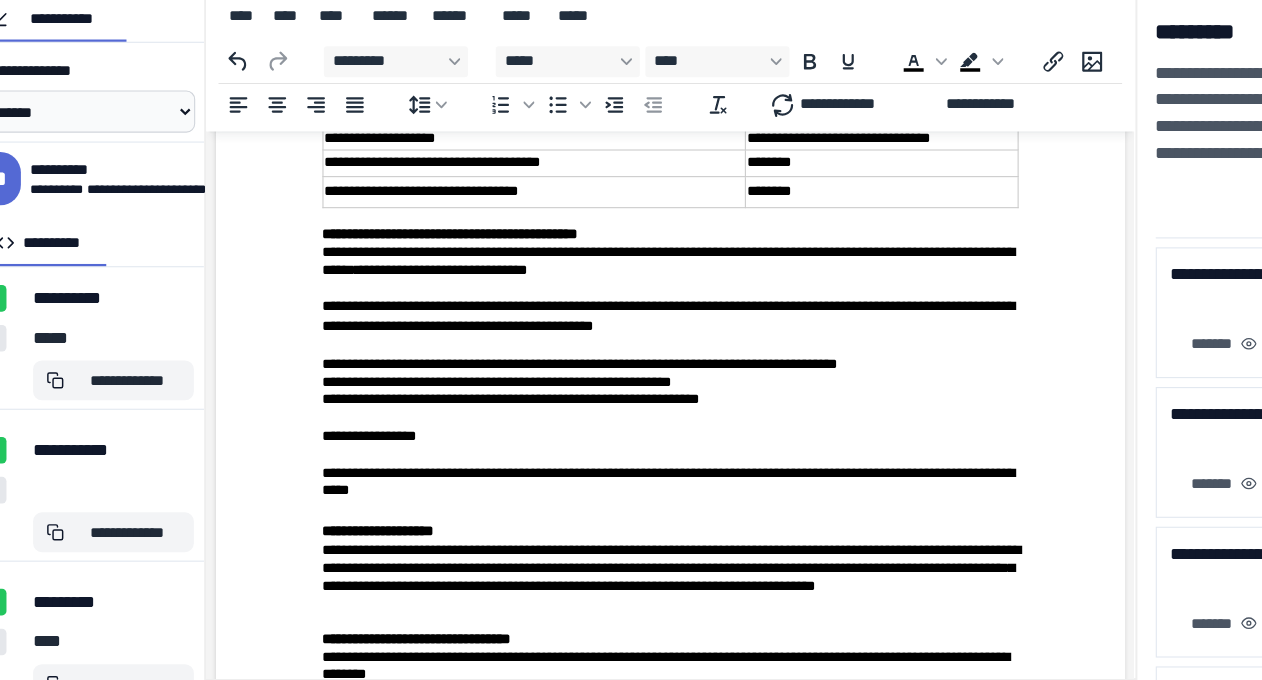 click on "**********" at bounding box center [731, 239] 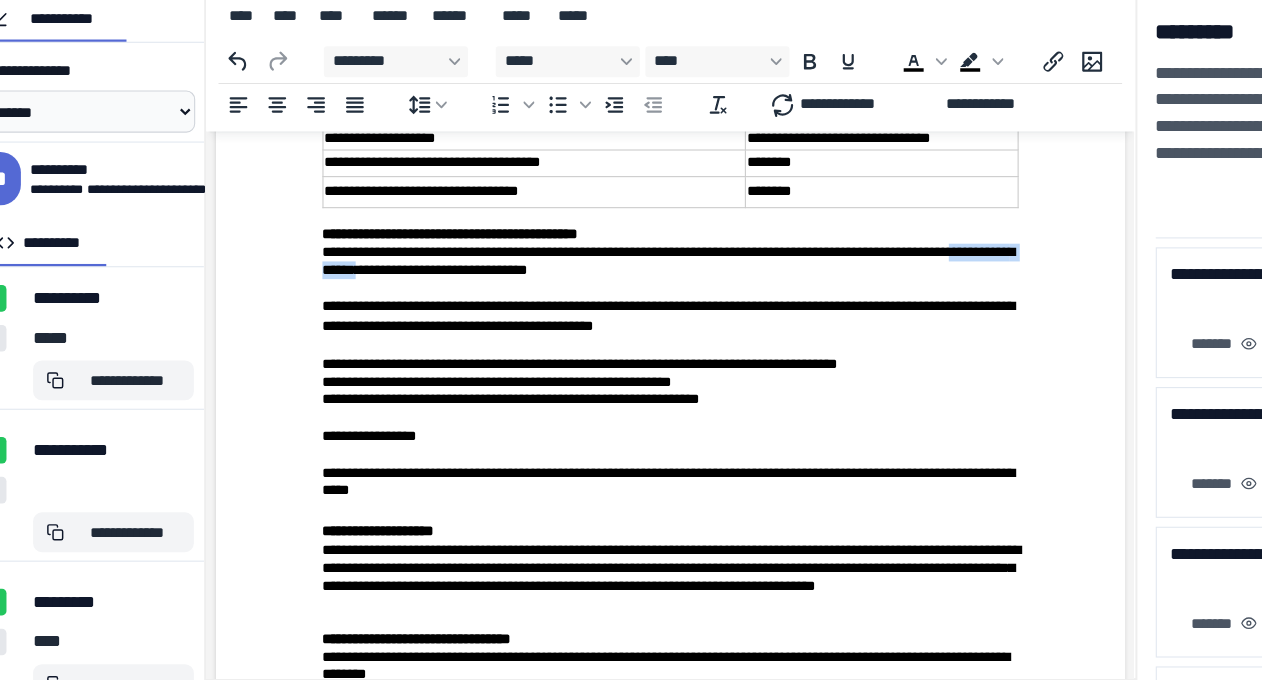 drag, startPoint x: 510, startPoint y: 311, endPoint x: 406, endPoint y: 312, distance: 104.00481 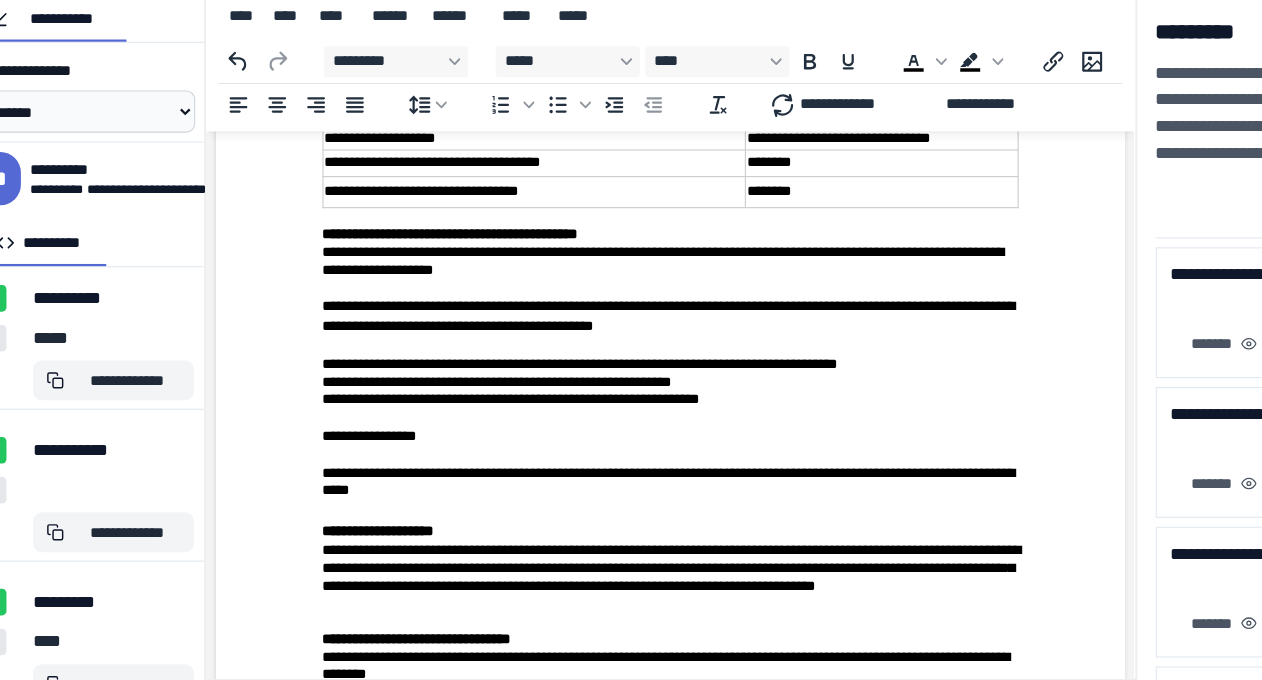 click on "**********" at bounding box center [591, 288] 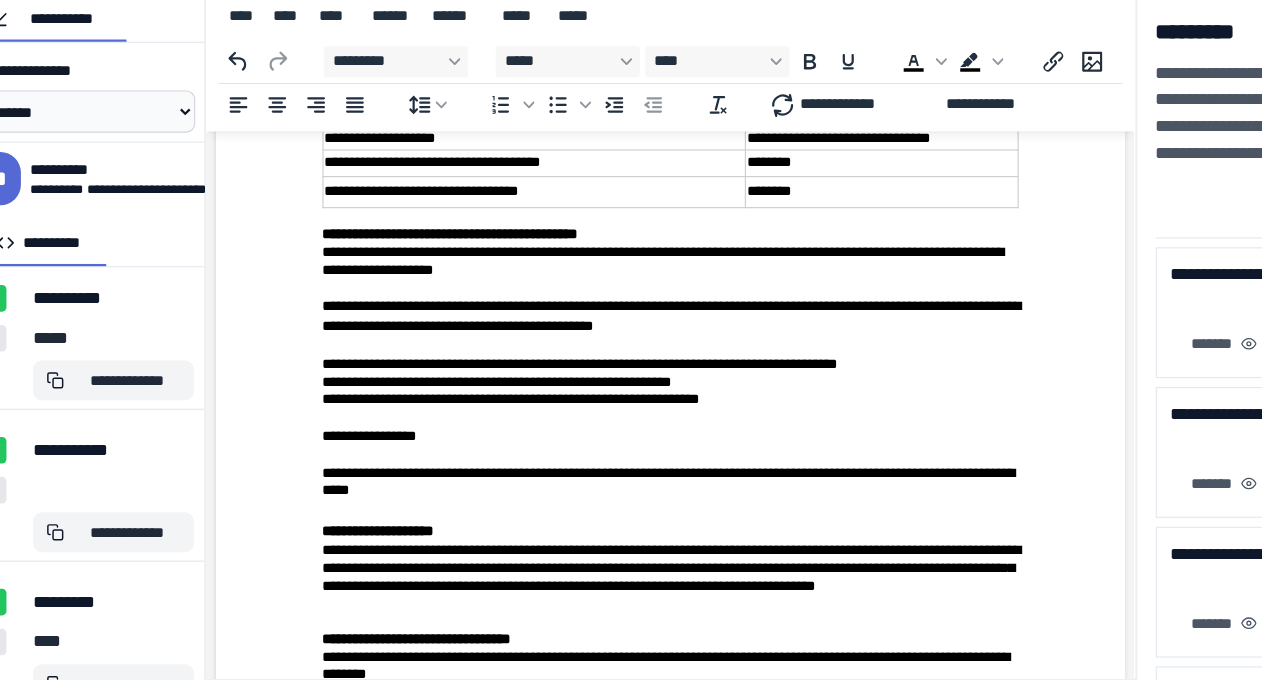 click on "**********" at bounding box center [418, 288] 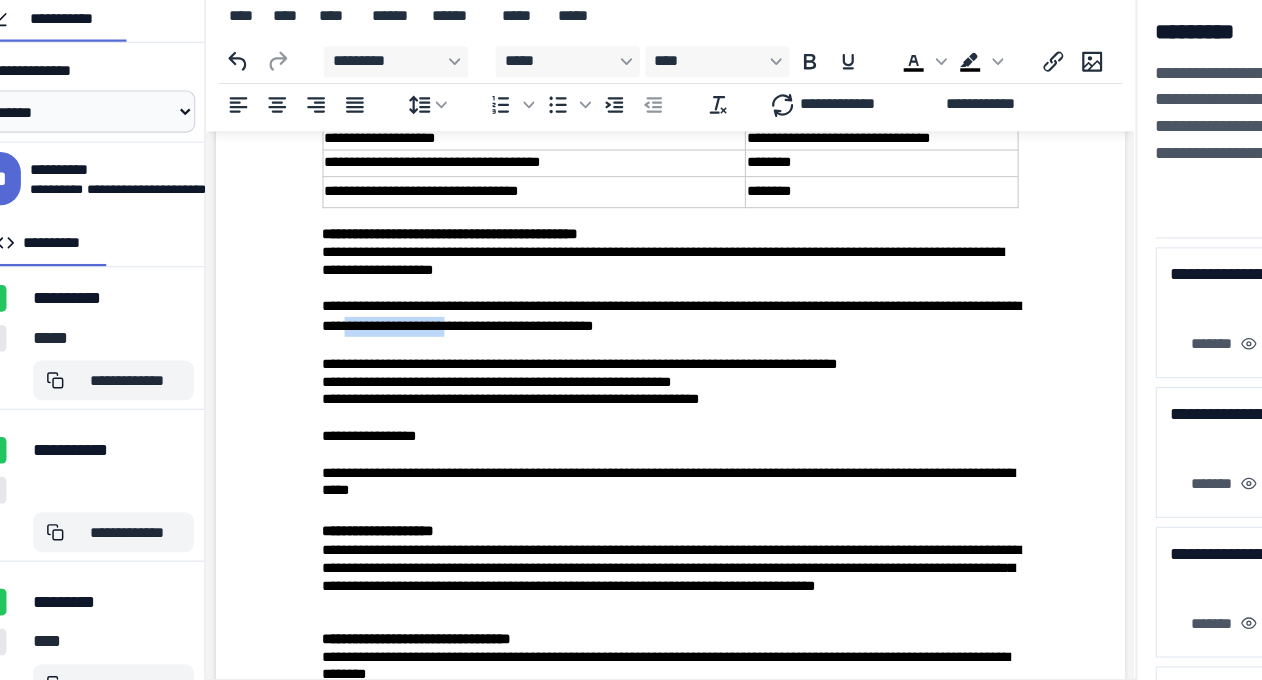drag, startPoint x: 607, startPoint y: 363, endPoint x: 504, endPoint y: 368, distance: 103.121284 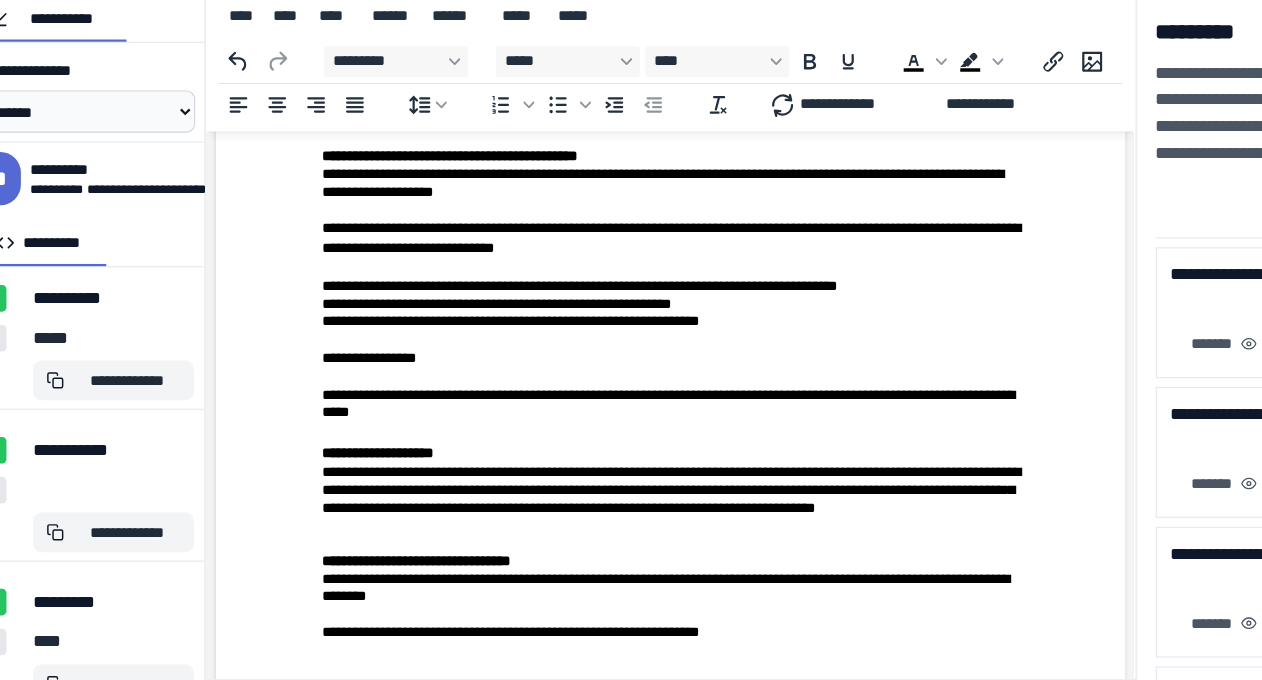 scroll, scrollTop: 1758, scrollLeft: 0, axis: vertical 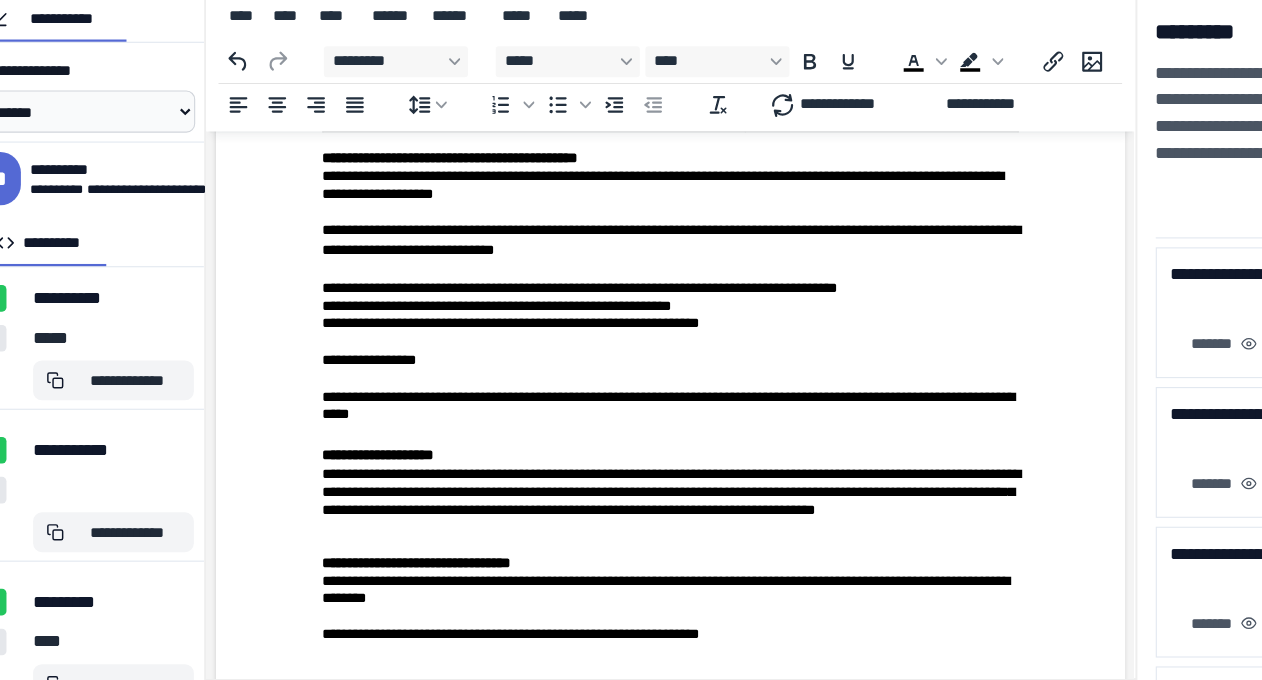 click on "**********" at bounding box center (543, 272) 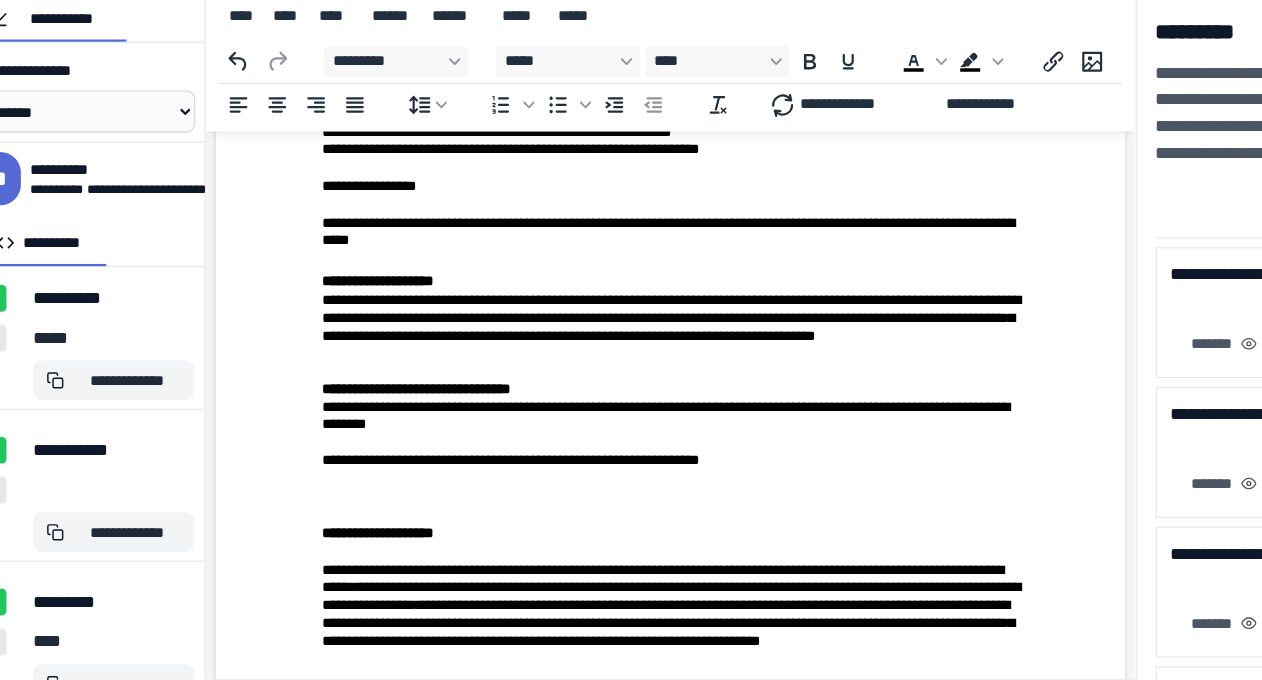 scroll, scrollTop: 1921, scrollLeft: 0, axis: vertical 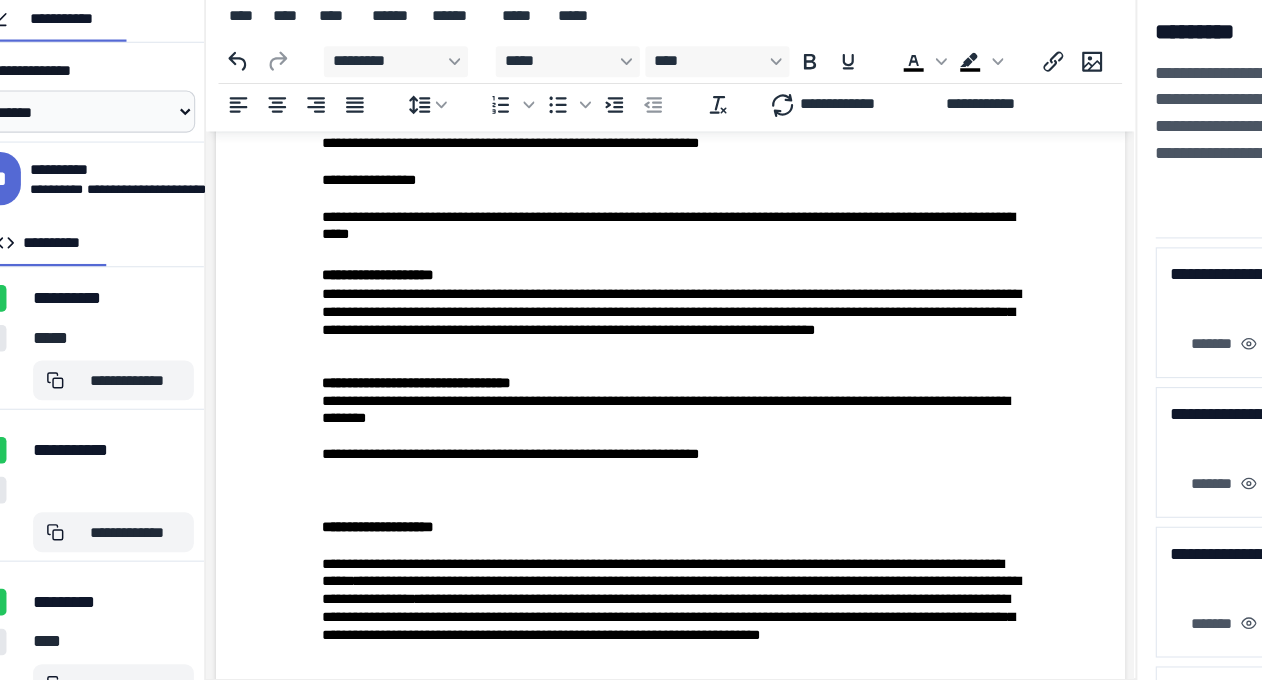 click on "**********" at bounding box center (625, 216) 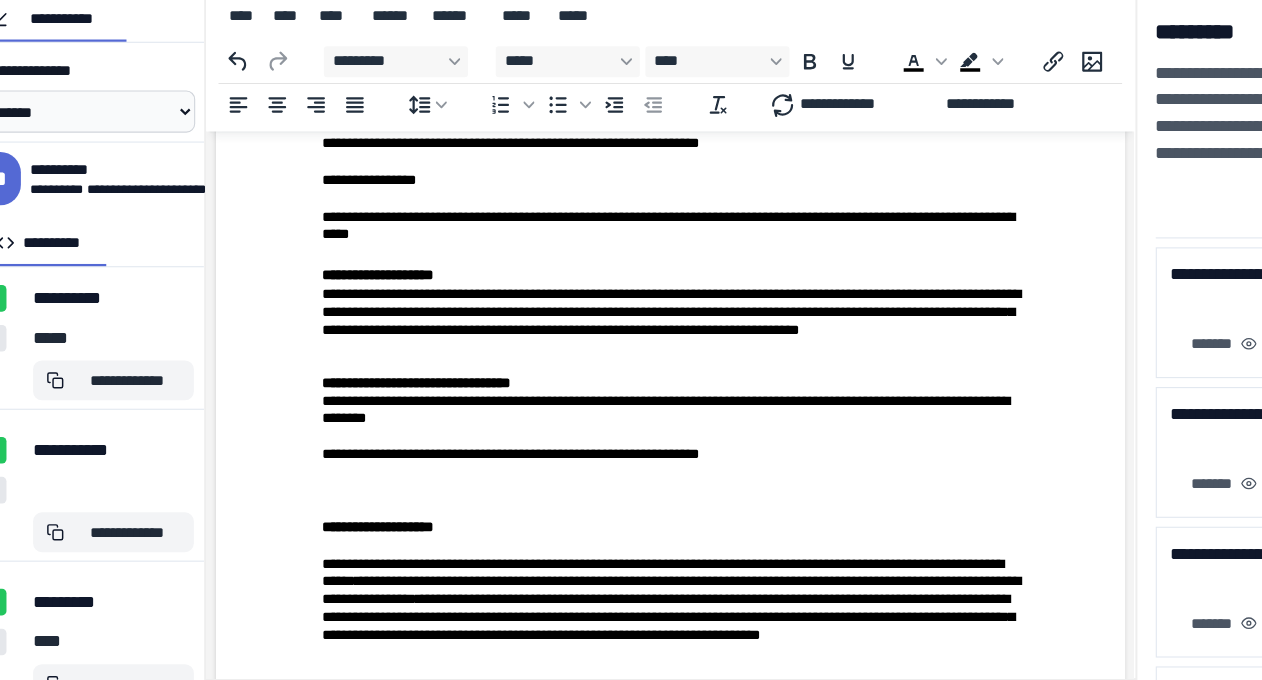 click on "**********" at bounding box center [626, 293] 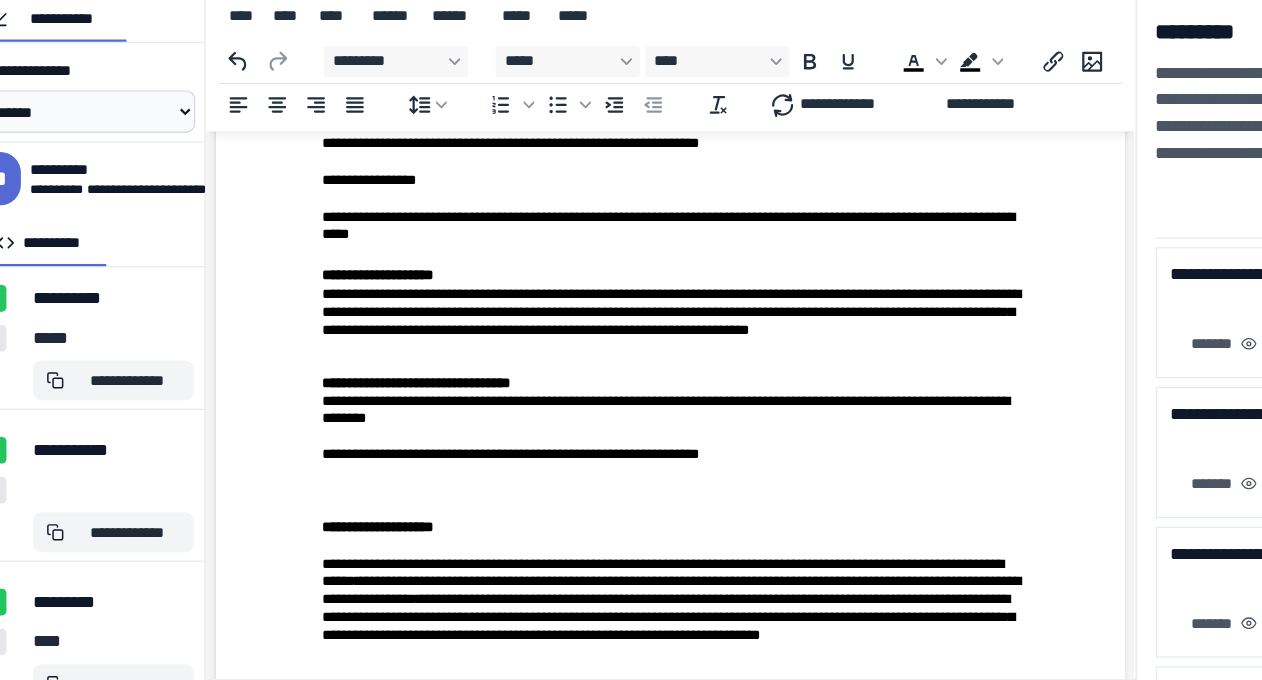 click on "**********" at bounding box center [626, 293] 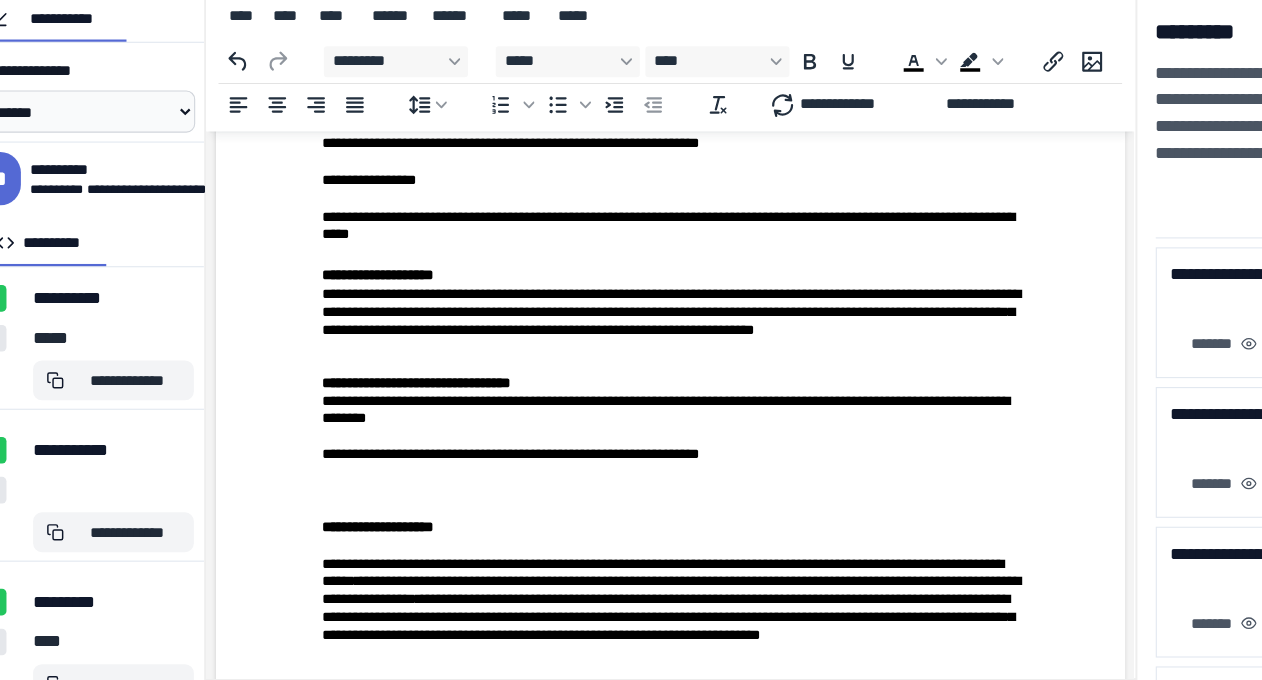 click on "**********" at bounding box center [625, 294] 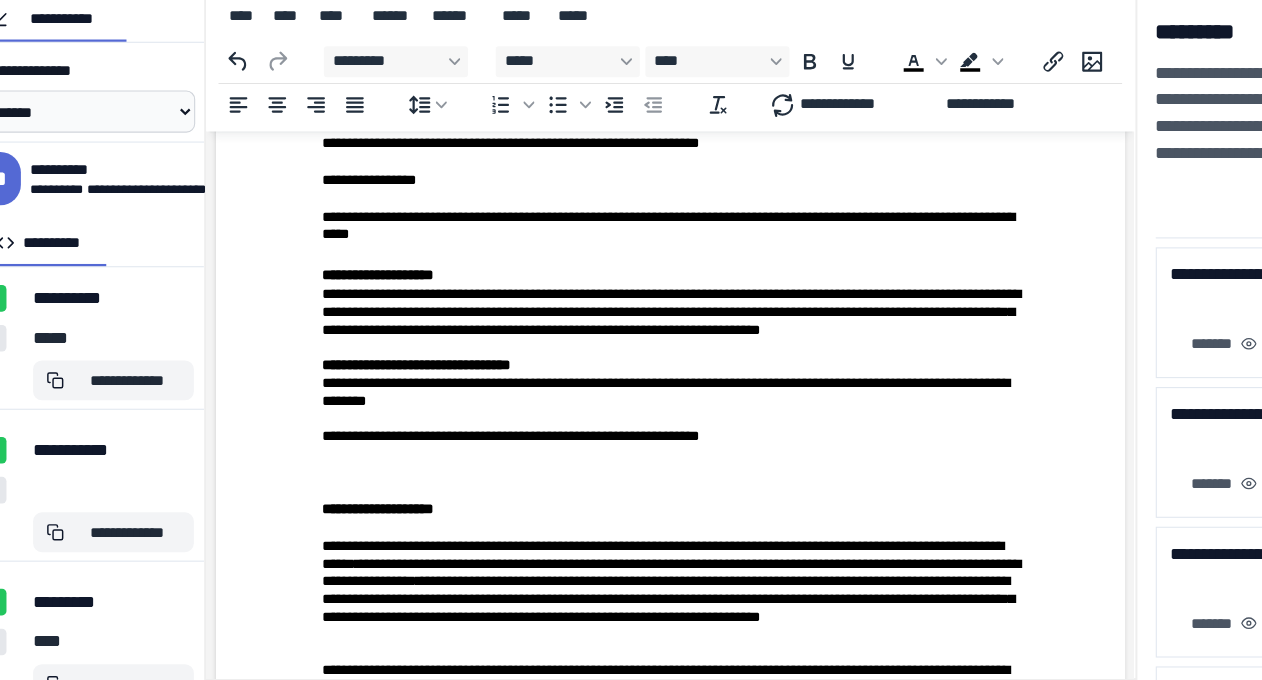 click on "**********" at bounding box center (625, 1976) 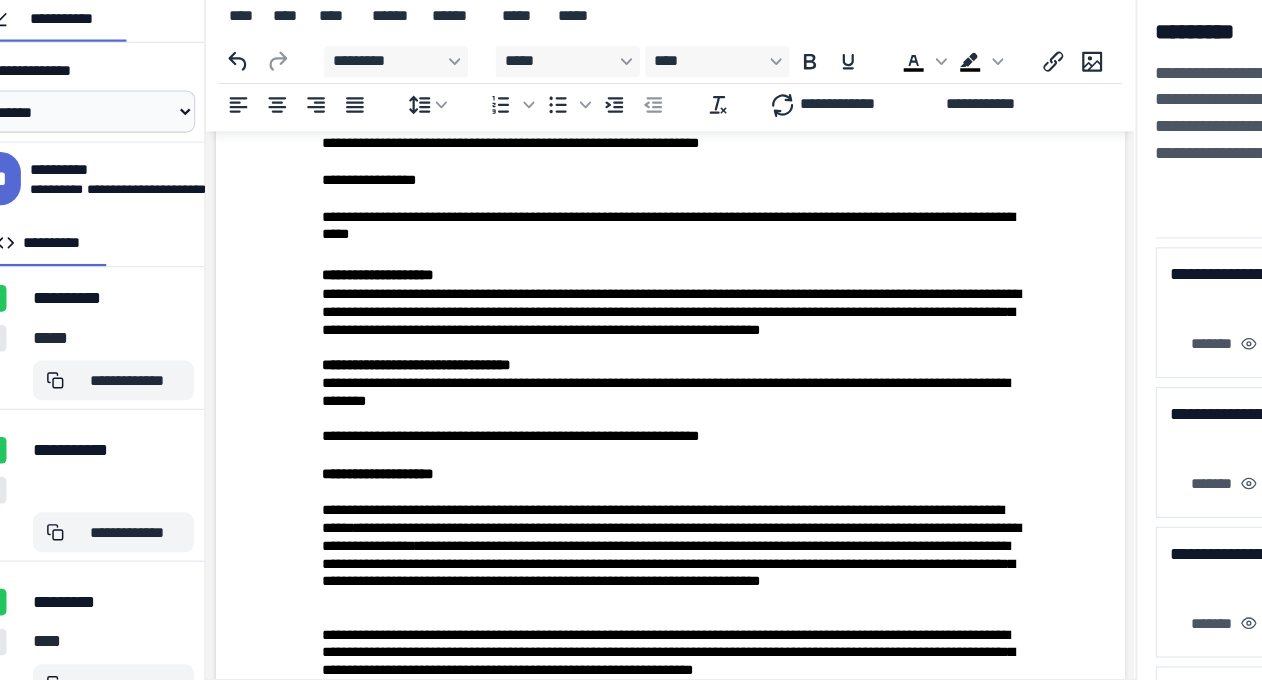 click on "**********" at bounding box center [481, 405] 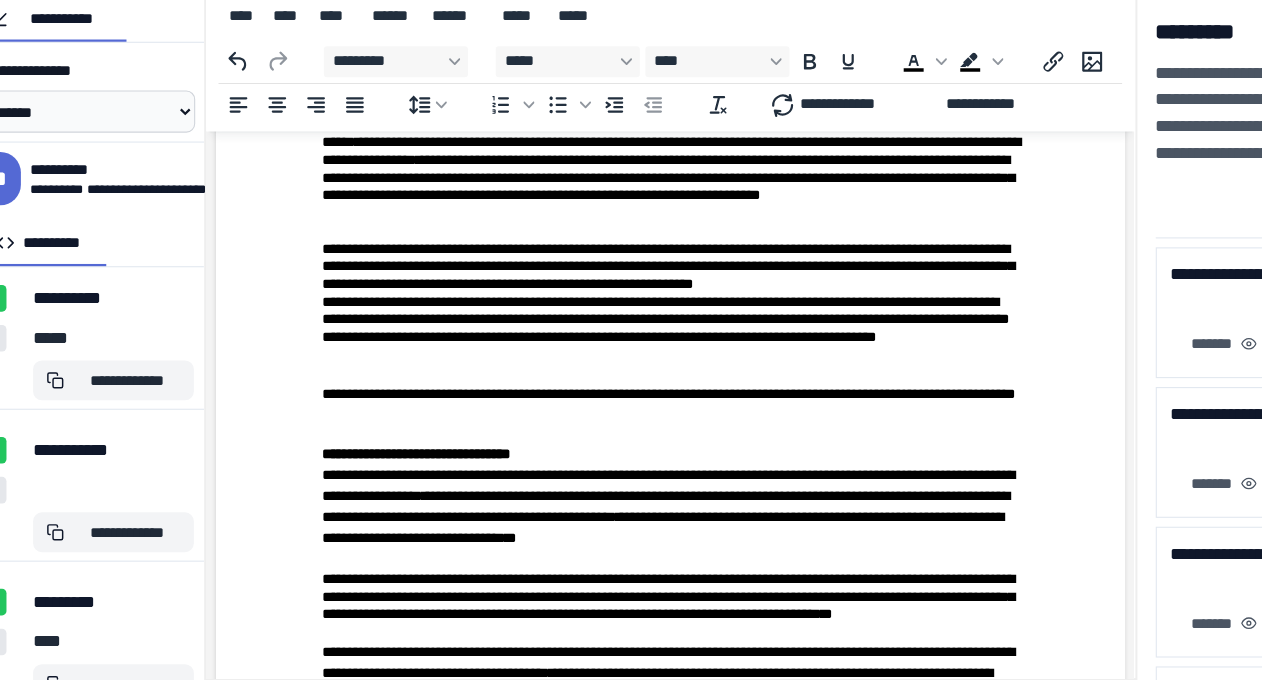 scroll, scrollTop: 2275, scrollLeft: 0, axis: vertical 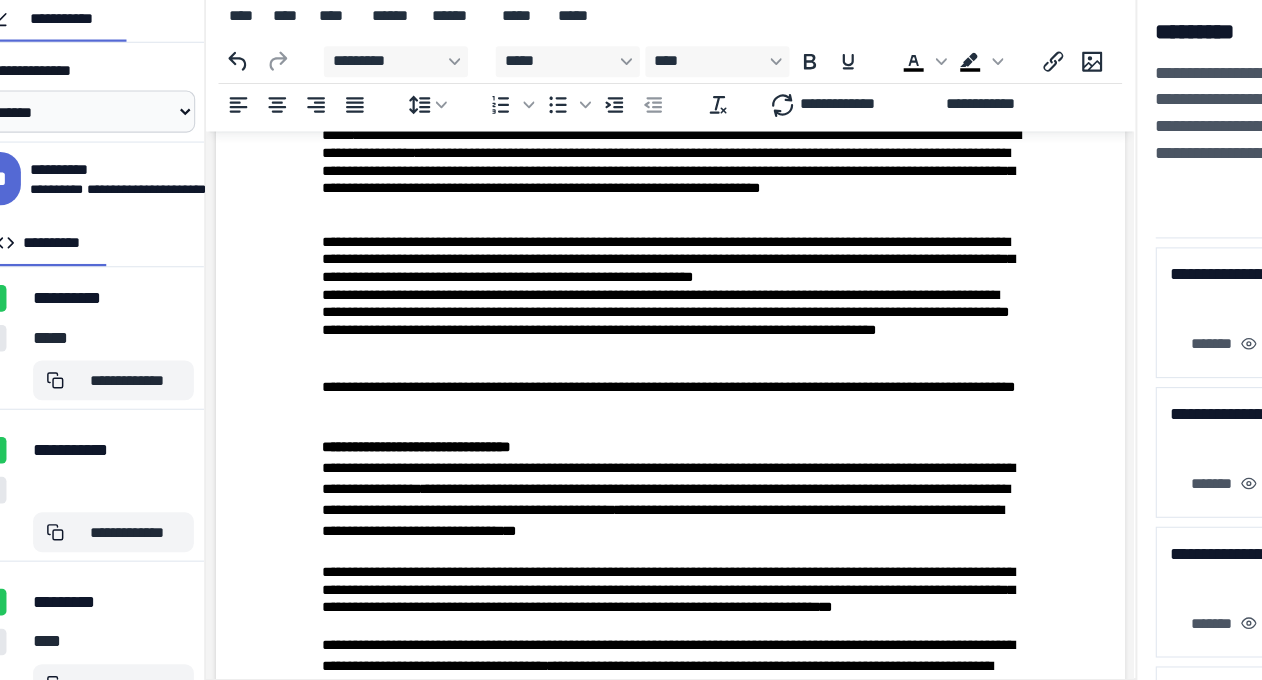click on "**********" at bounding box center (341, 118) 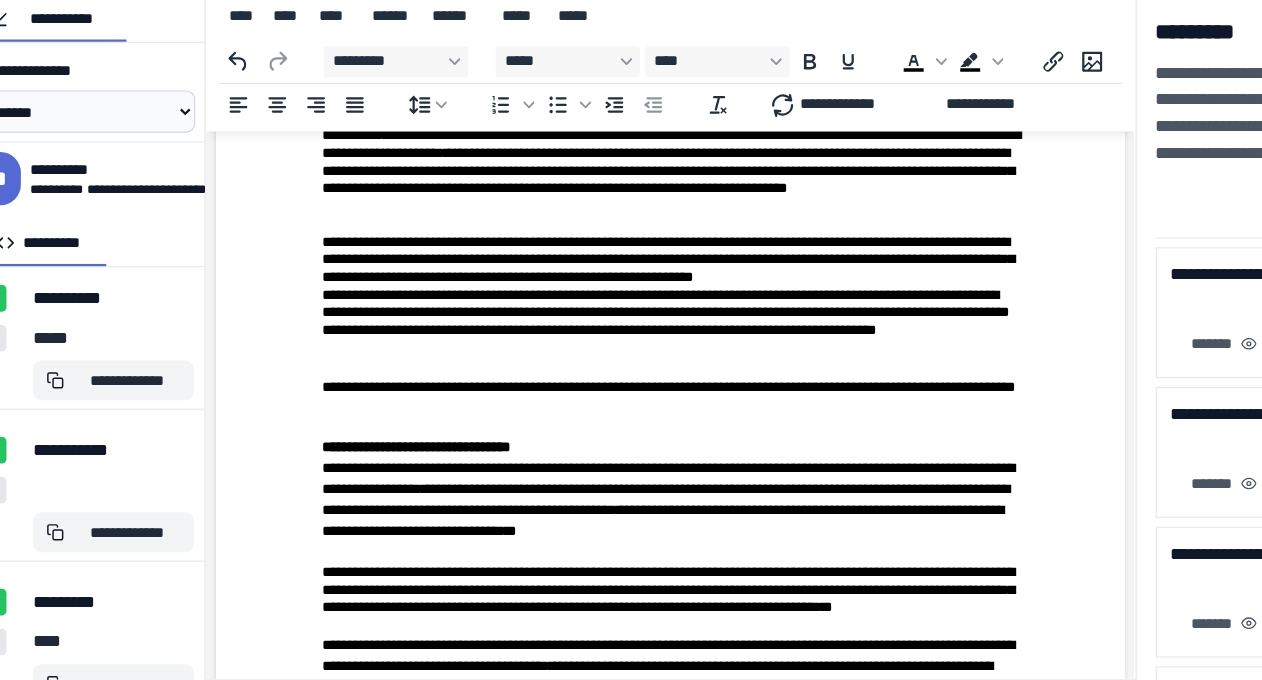 click on "**********" at bounding box center (625, 159) 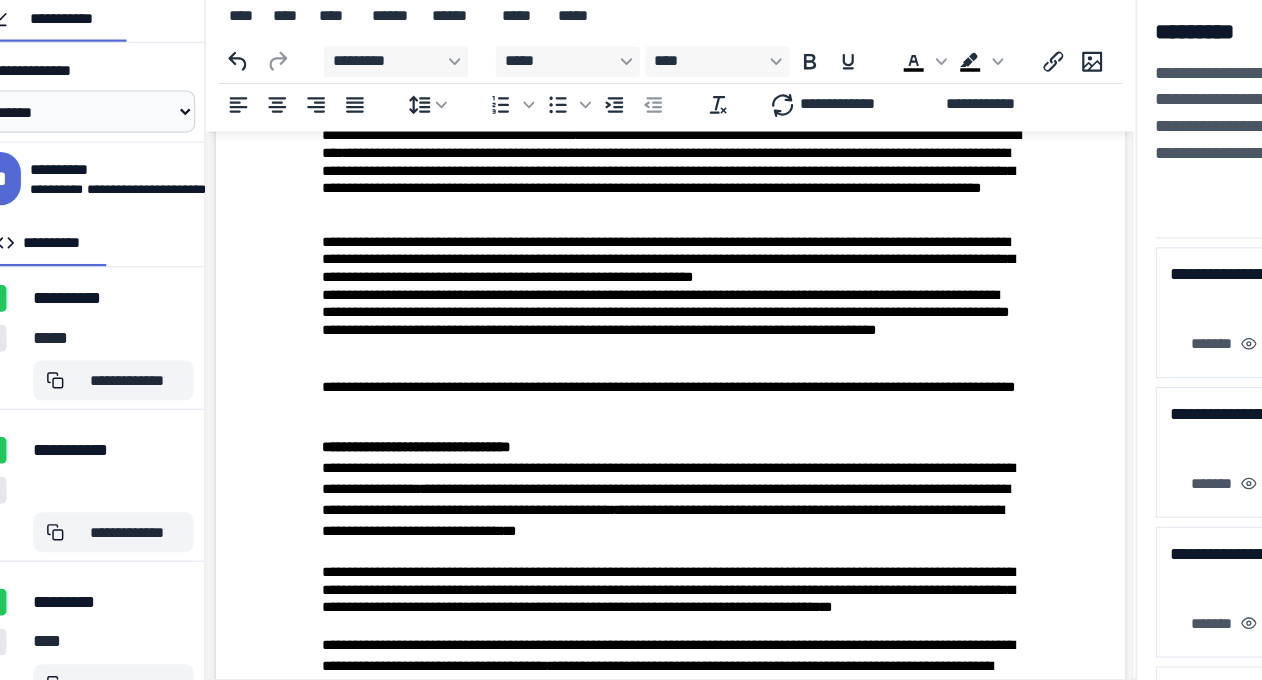 click on "**********" at bounding box center (626, 158) 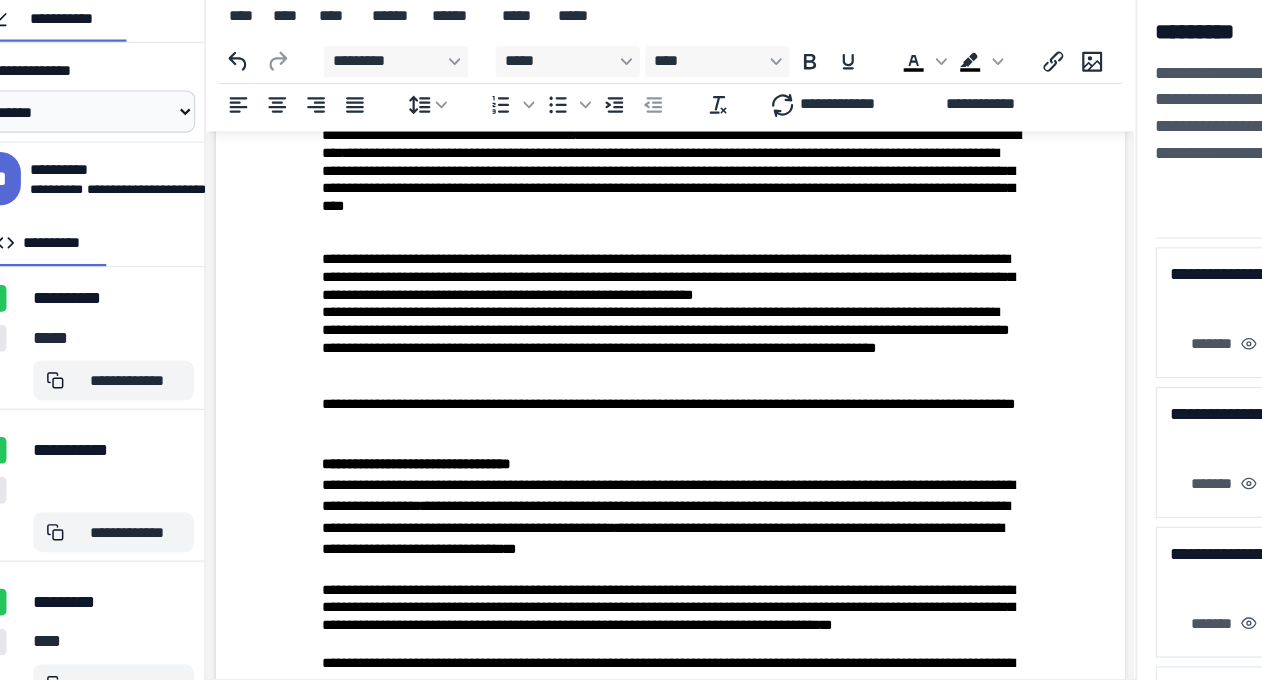 click on "**********" at bounding box center [625, 167] 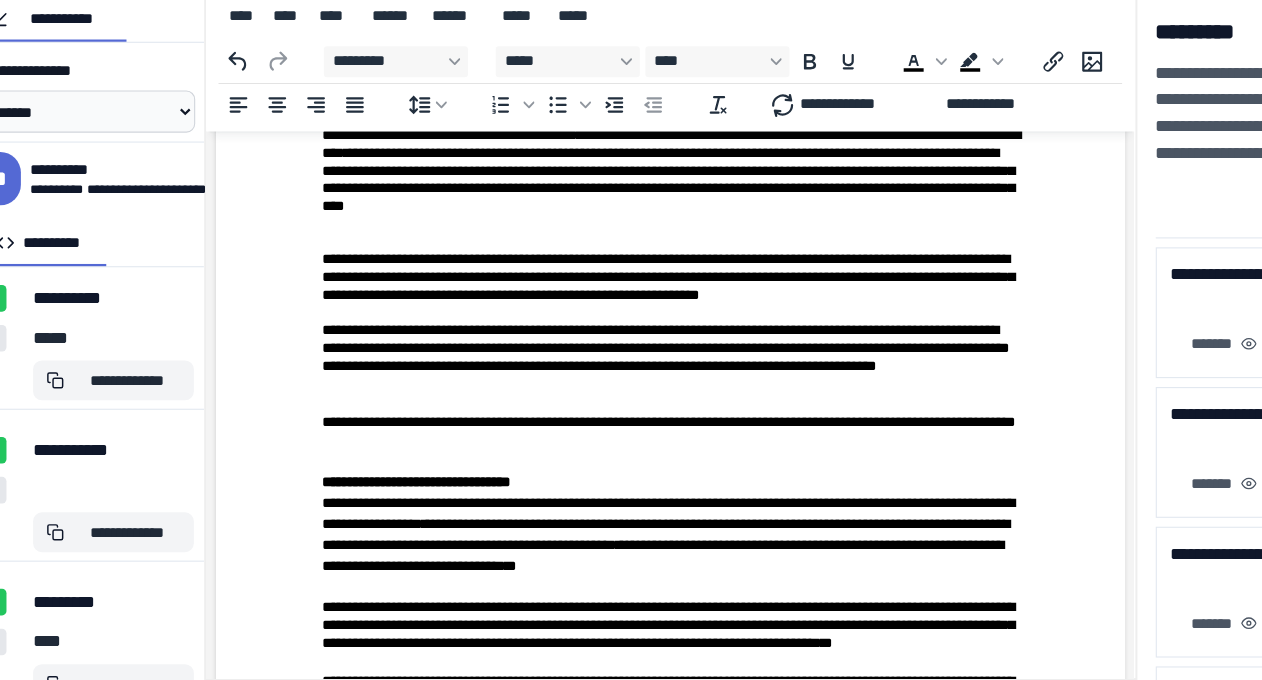 click on "**********" at bounding box center [623, 262] 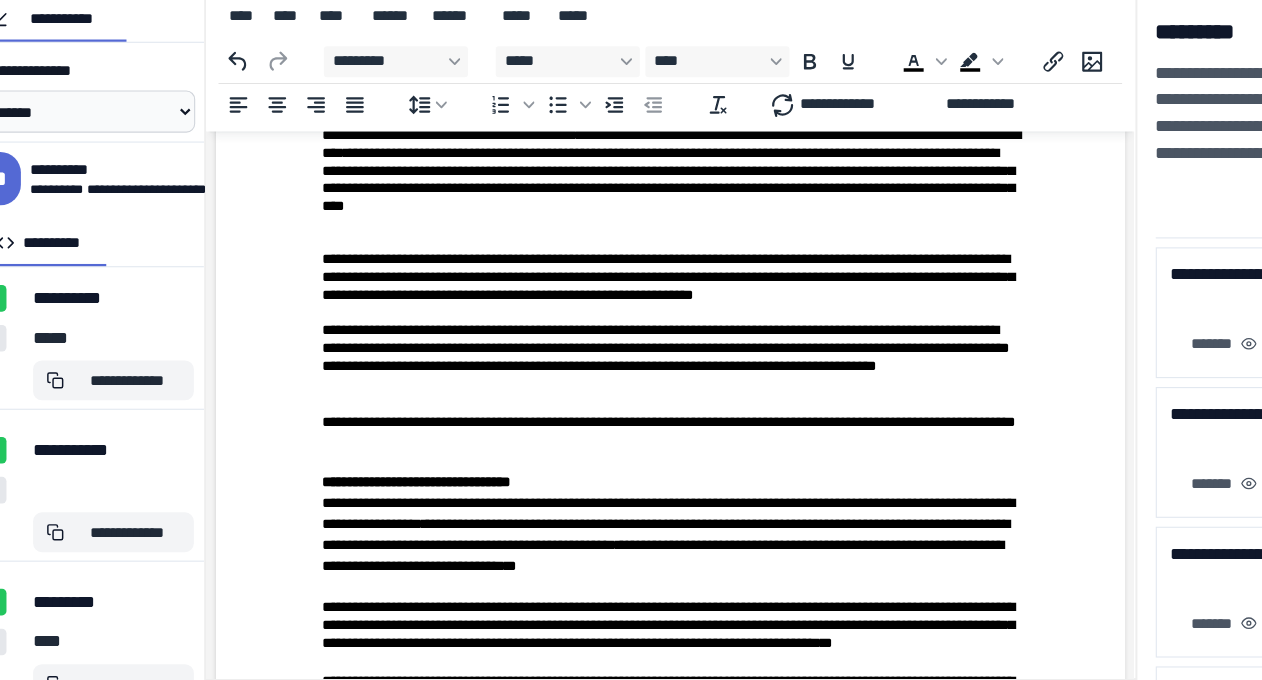 click on "**********" at bounding box center [623, 262] 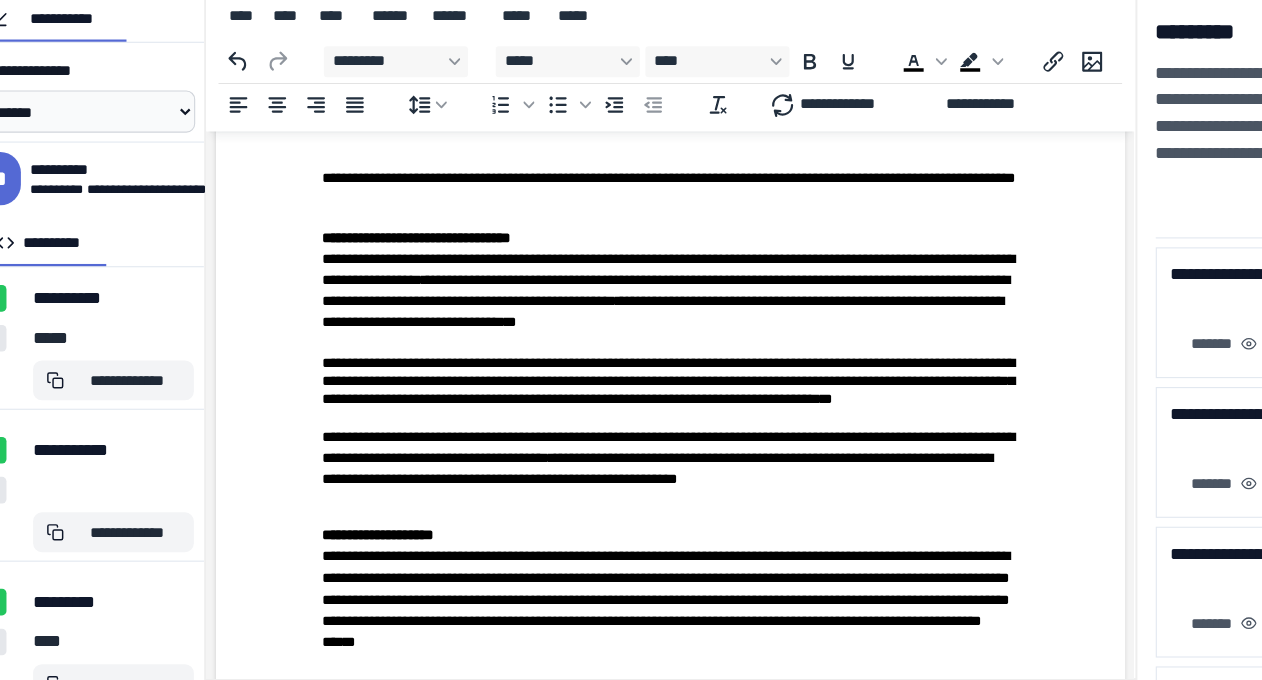 scroll, scrollTop: 2496, scrollLeft: 0, axis: vertical 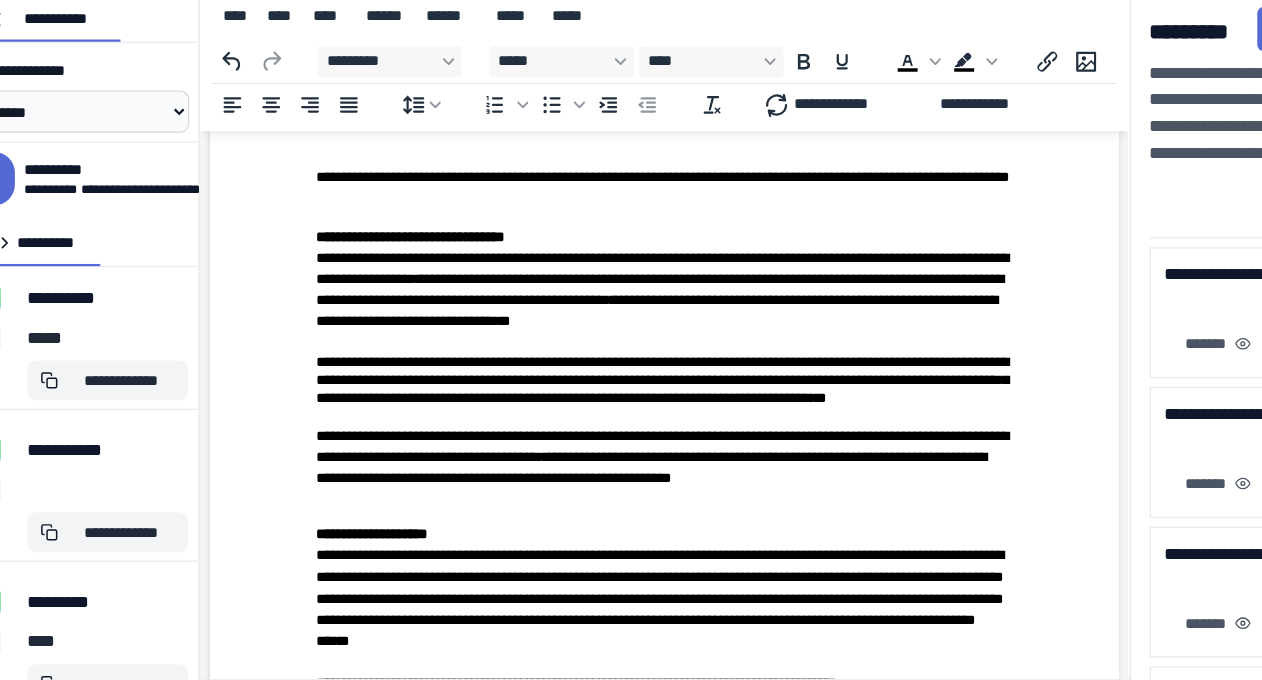 click on "**********" at bounding box center [619, 114] 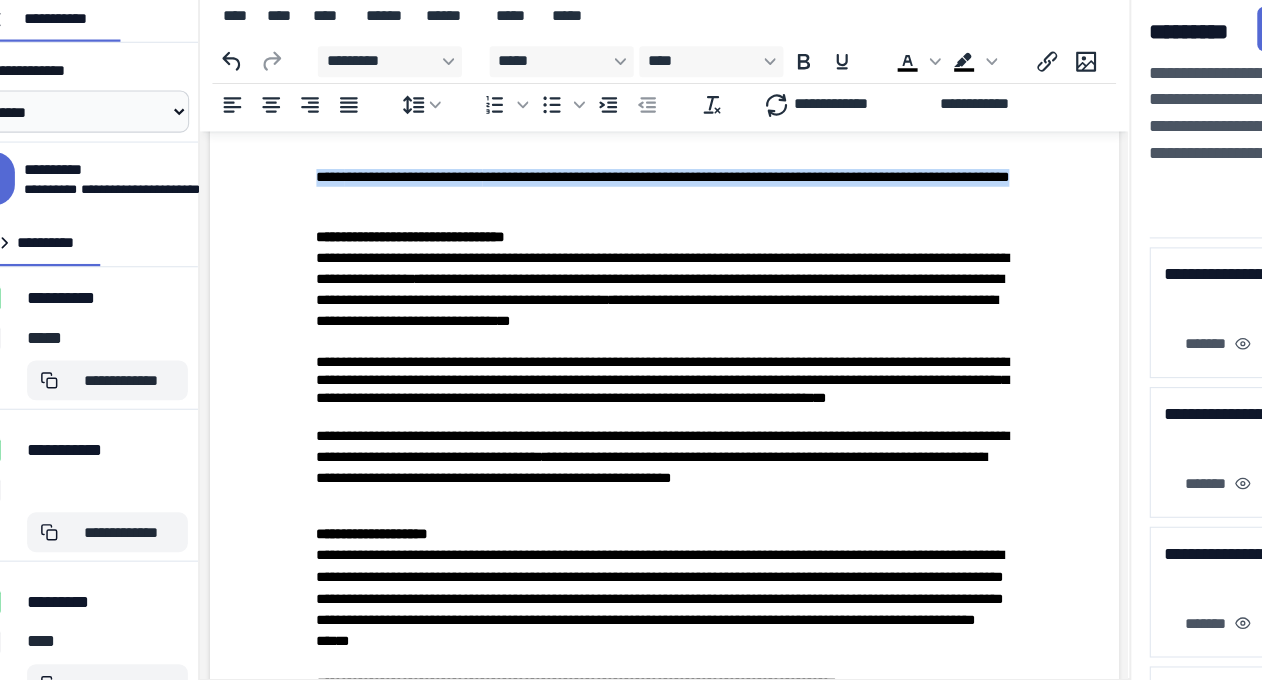 drag, startPoint x: 306, startPoint y: 275, endPoint x: 439, endPoint y: 292, distance: 134.08206 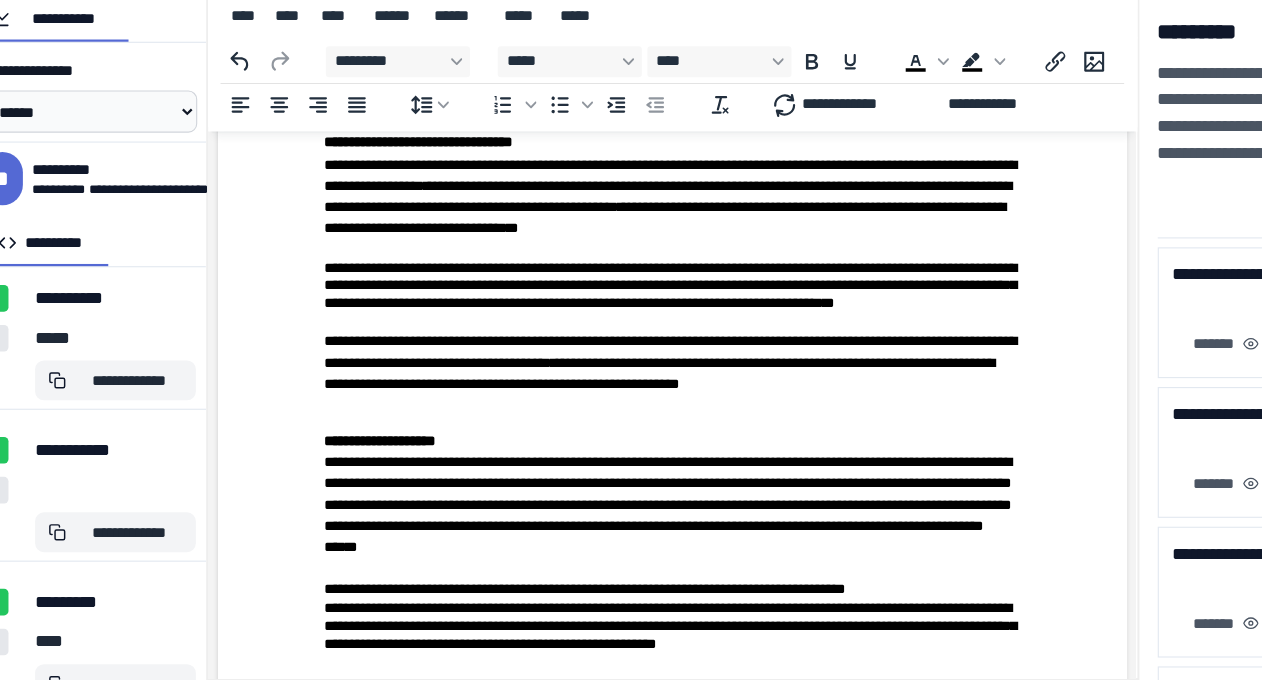 scroll, scrollTop: 2533, scrollLeft: 0, axis: vertical 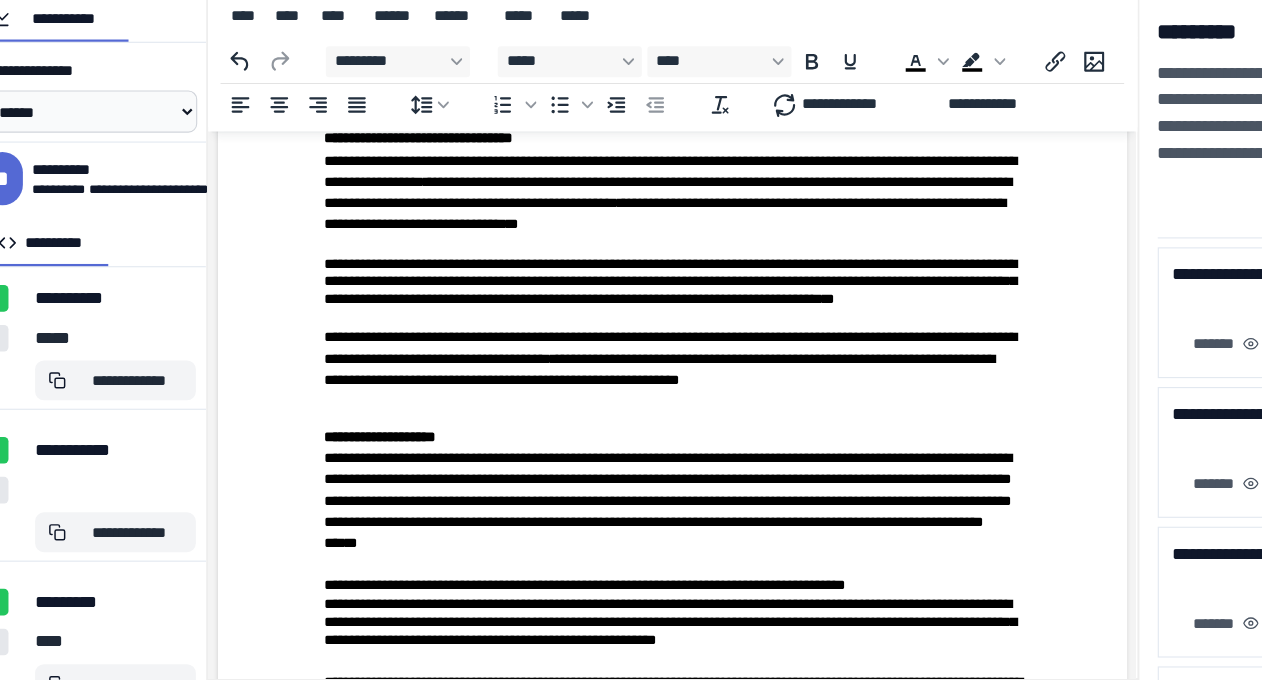 click on "*********" at bounding box center (335, 157) 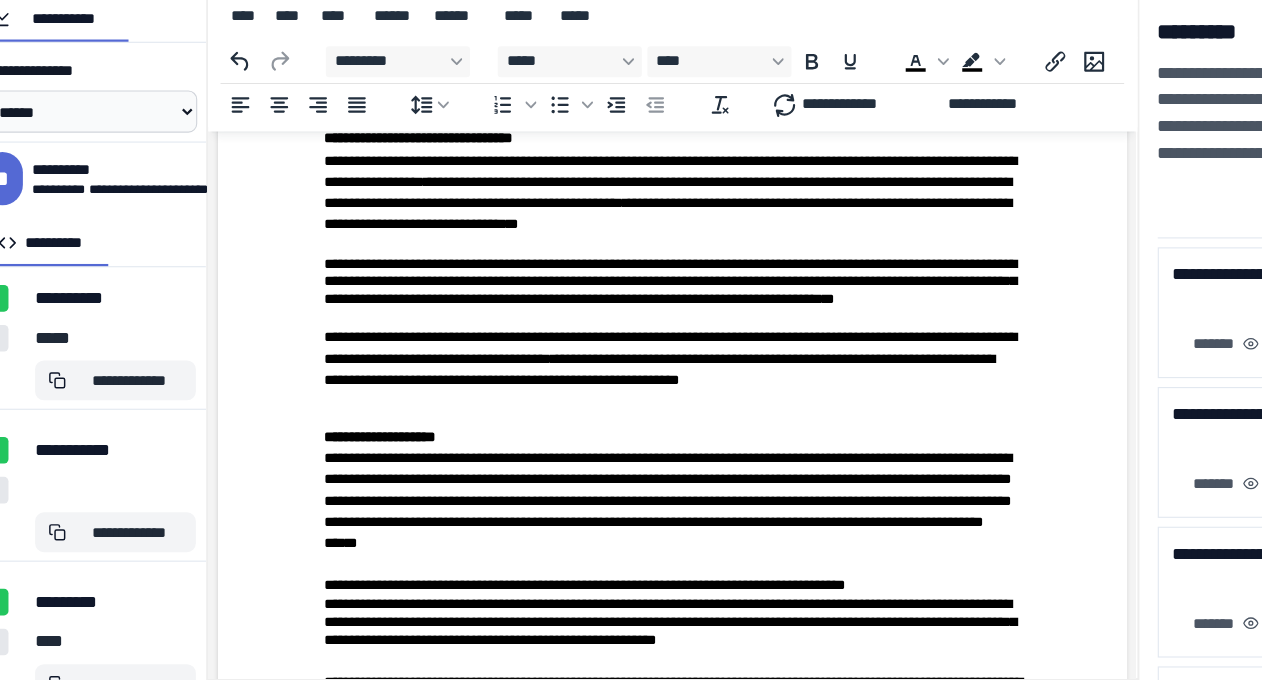 click on "**********" at bounding box center [627, 186] 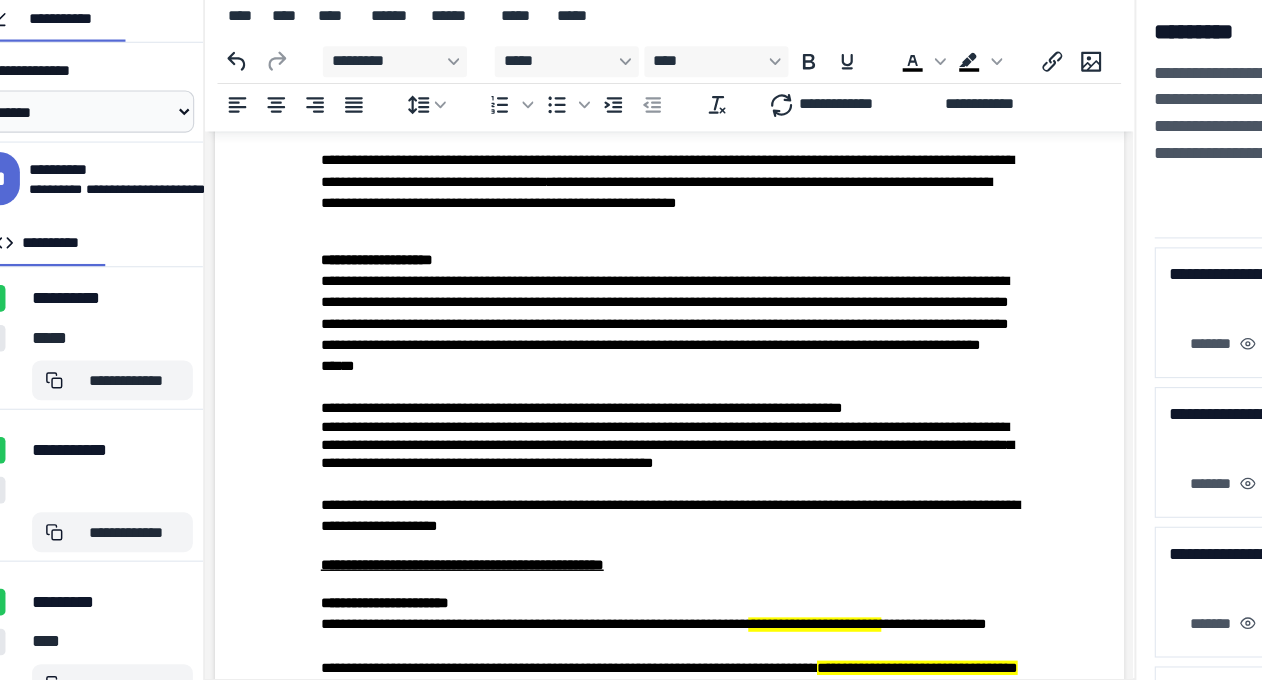 scroll, scrollTop: 2695, scrollLeft: 0, axis: vertical 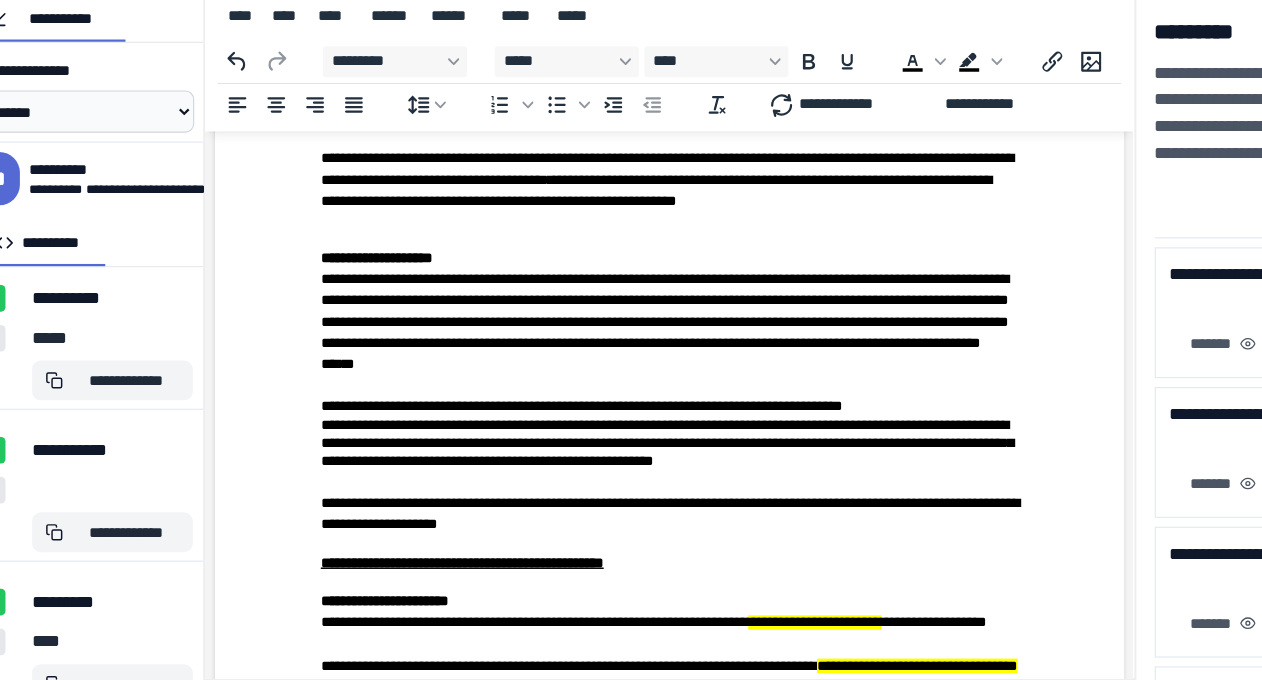click at bounding box center [624, 227] 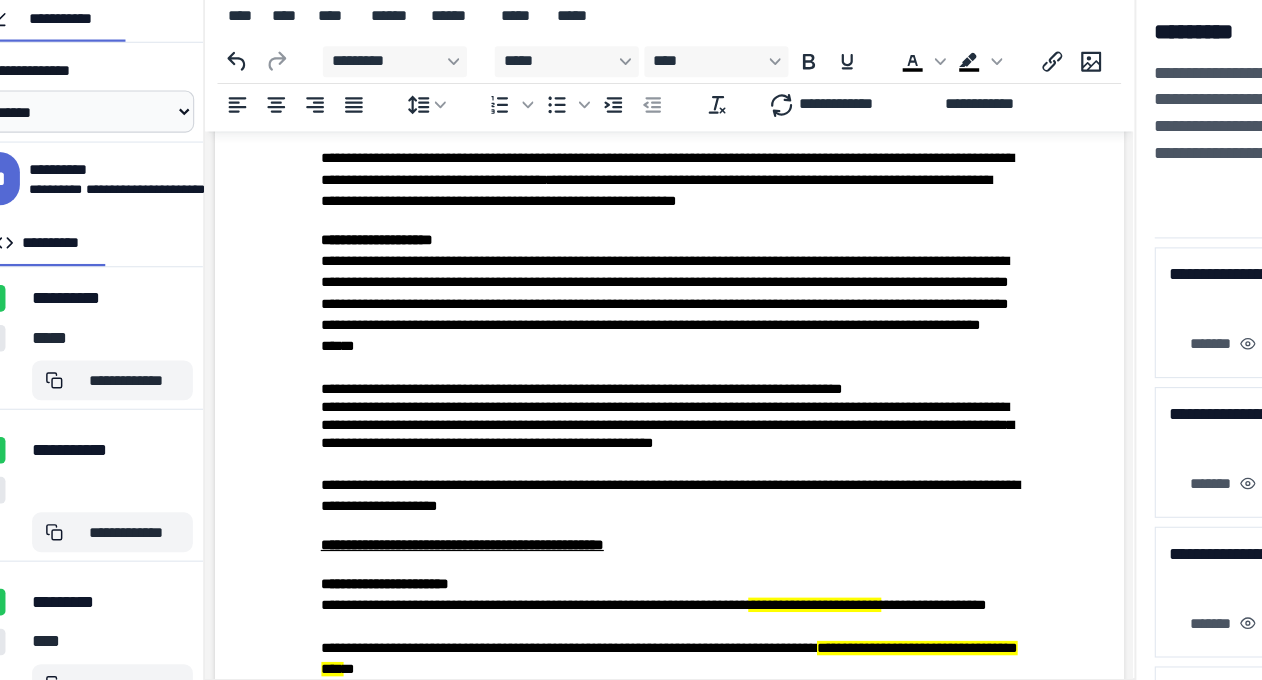 click on "**********" at bounding box center [622, 164] 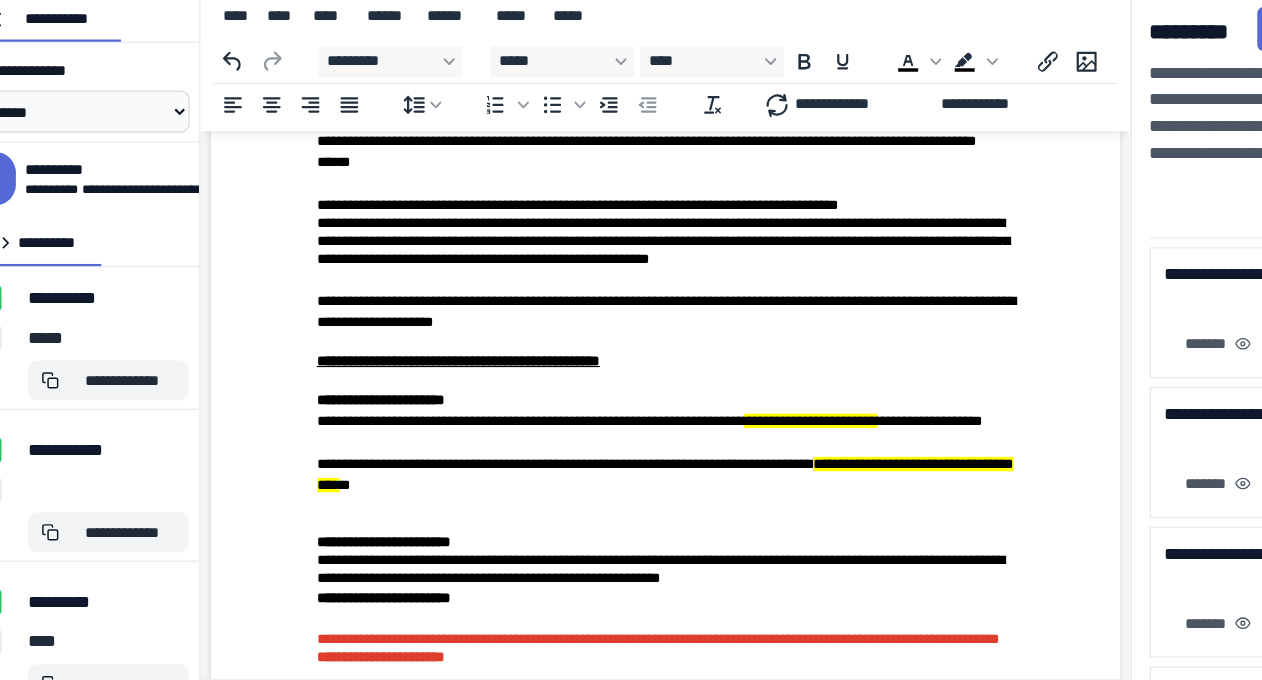 scroll, scrollTop: 2863, scrollLeft: 0, axis: vertical 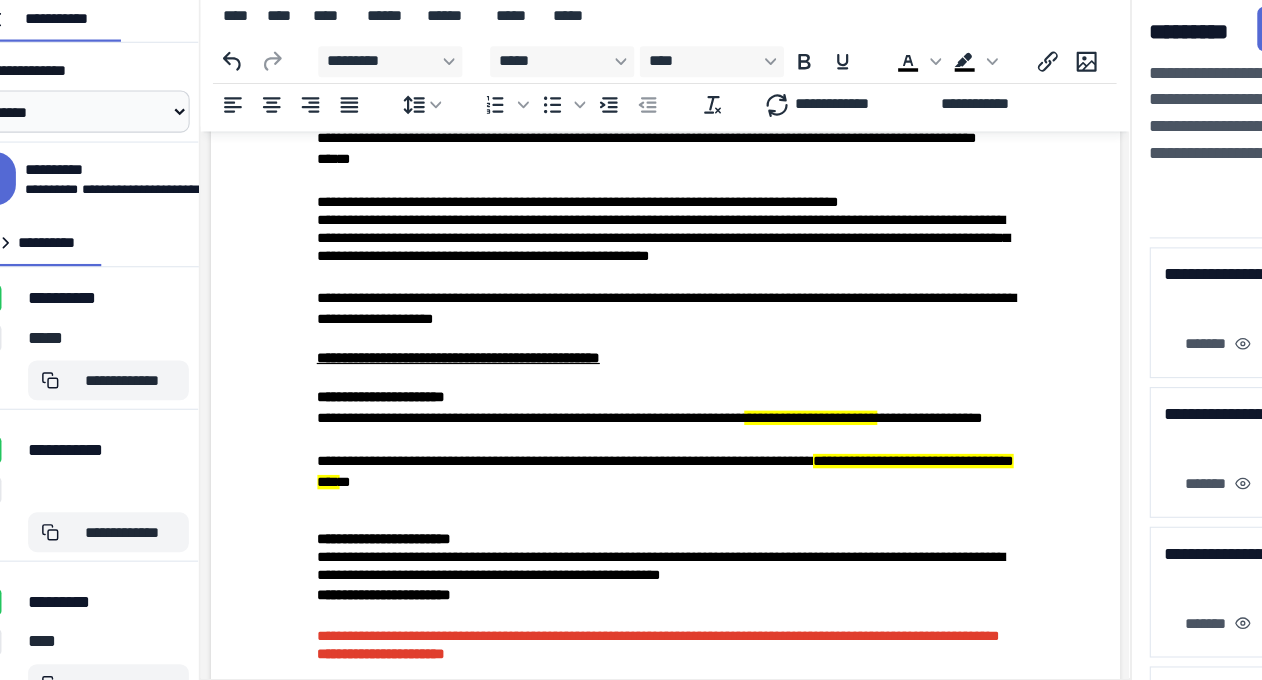 click on "**********" at bounding box center [616, 118] 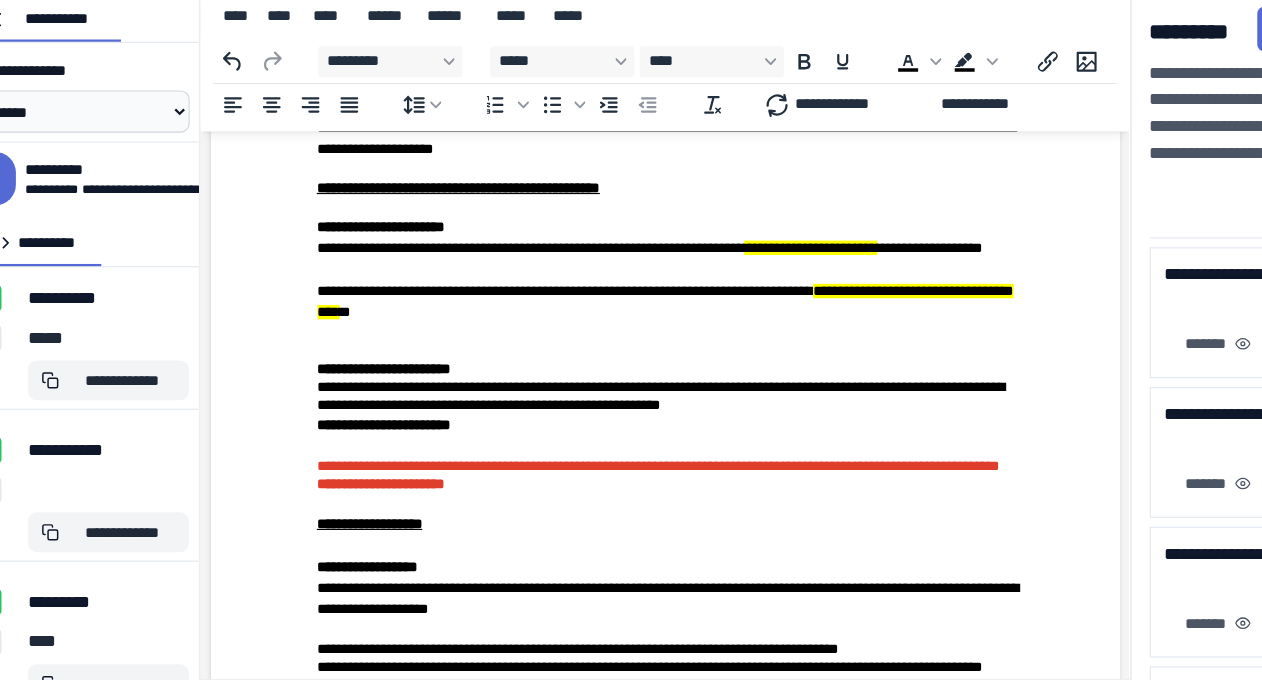 scroll, scrollTop: 3020, scrollLeft: 0, axis: vertical 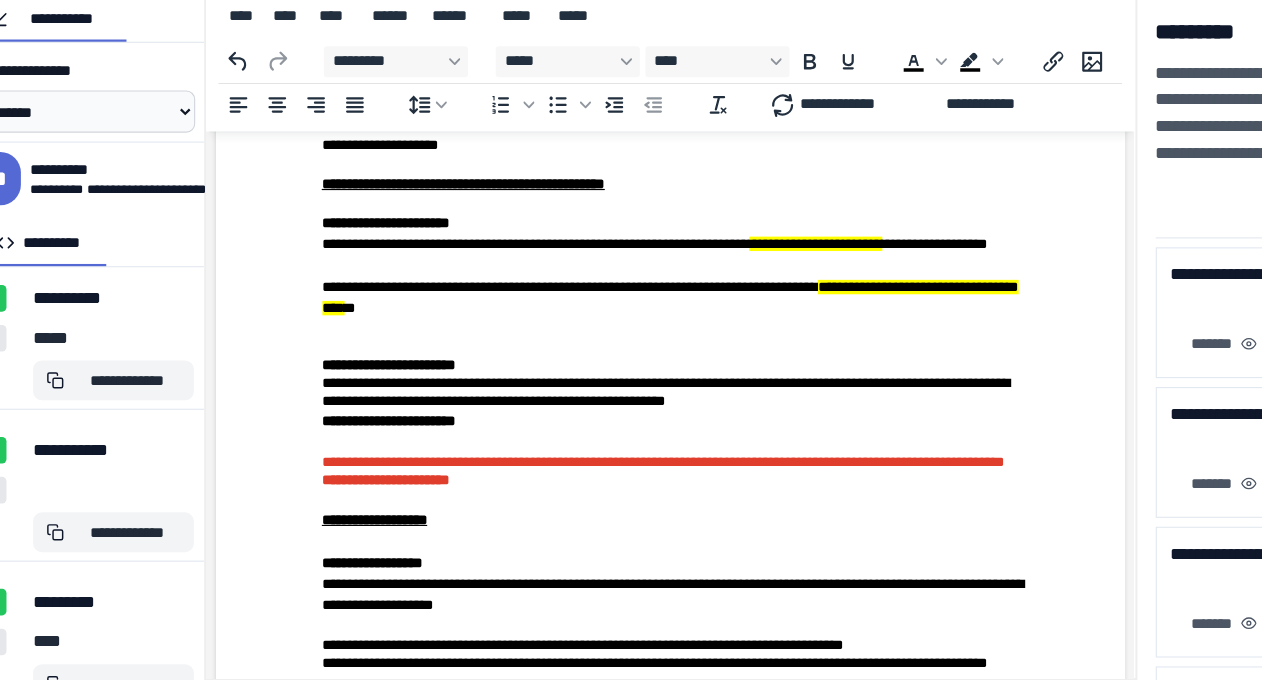 click on "**********" at bounding box center (366, 37) 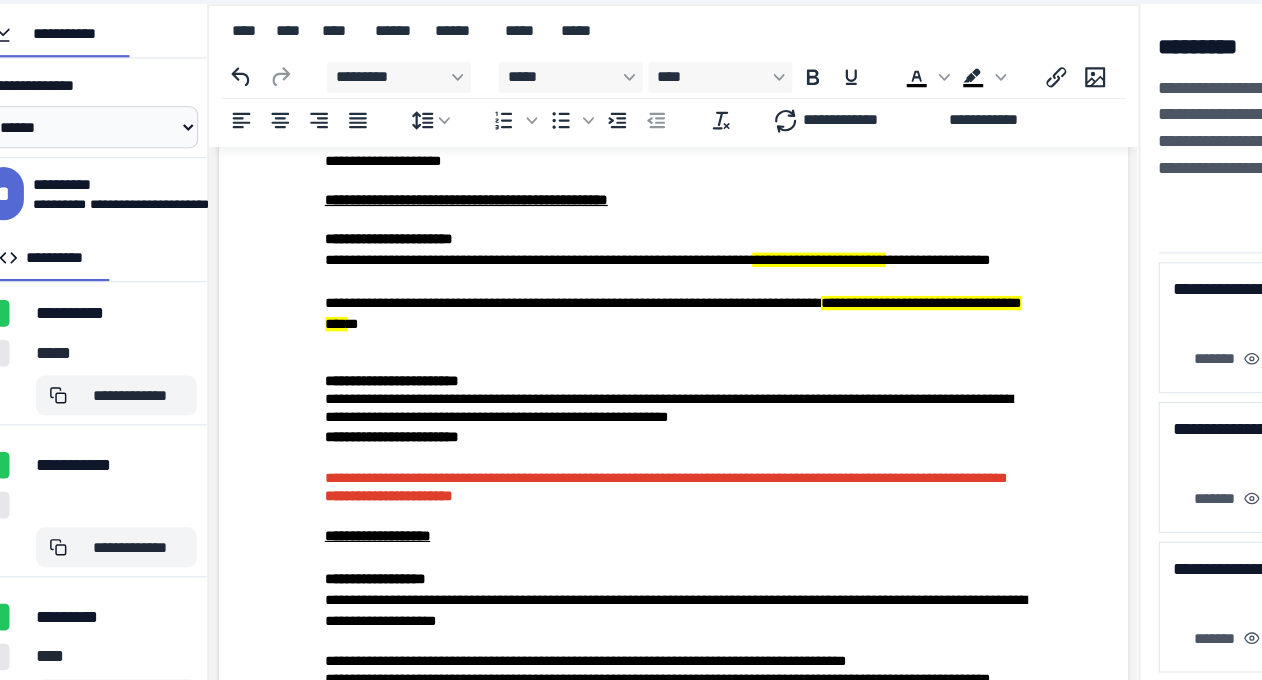drag, startPoint x: 314, startPoint y: 194, endPoint x: 963, endPoint y: 228, distance: 649.89 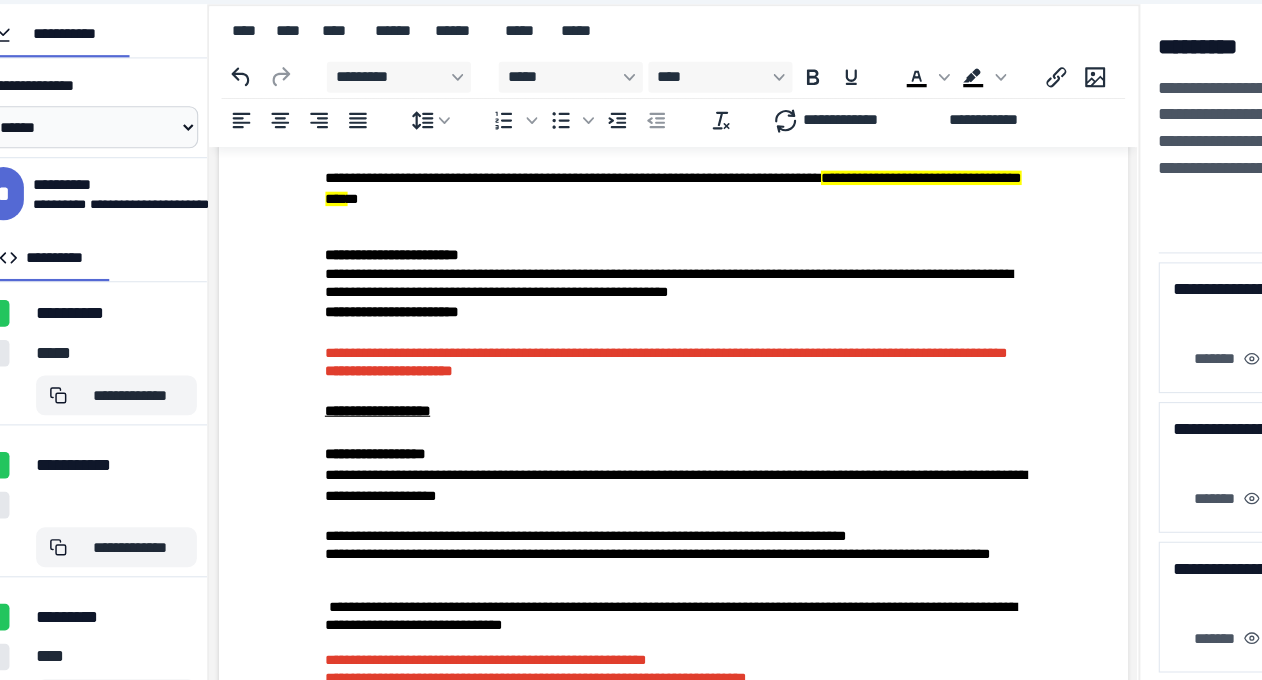 scroll, scrollTop: 3087, scrollLeft: 0, axis: vertical 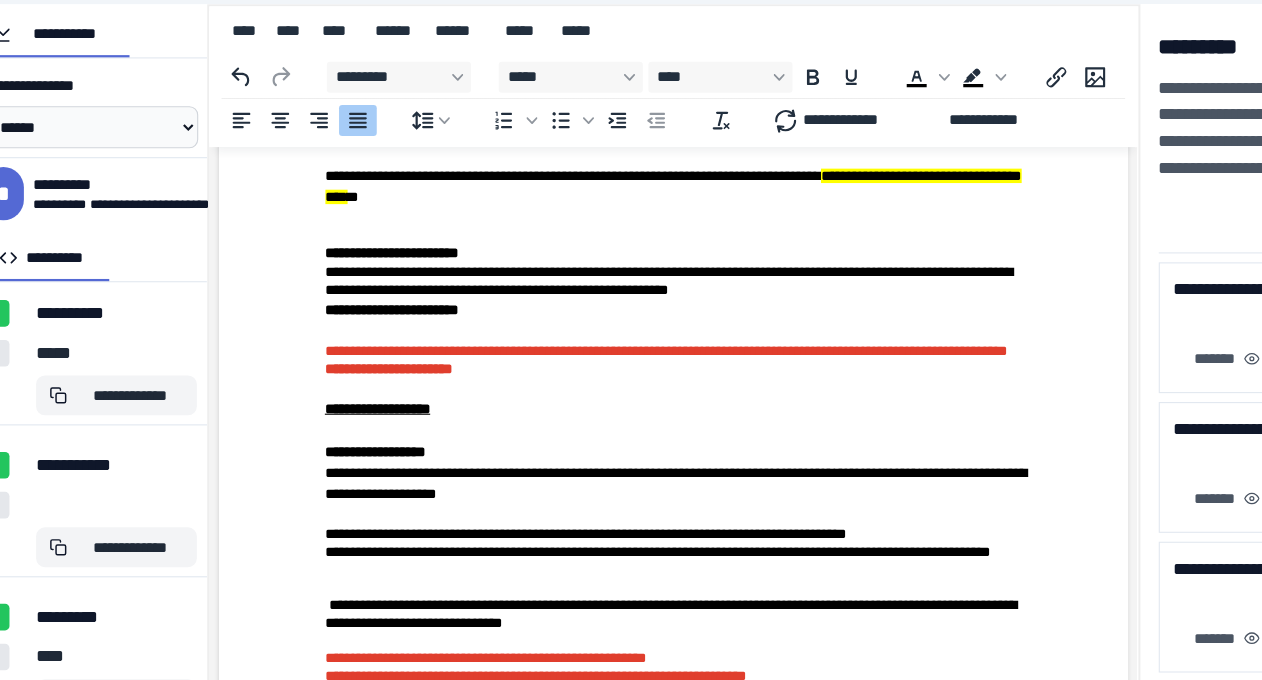 drag, startPoint x: 769, startPoint y: 251, endPoint x: 917, endPoint y: 252, distance: 148.00337 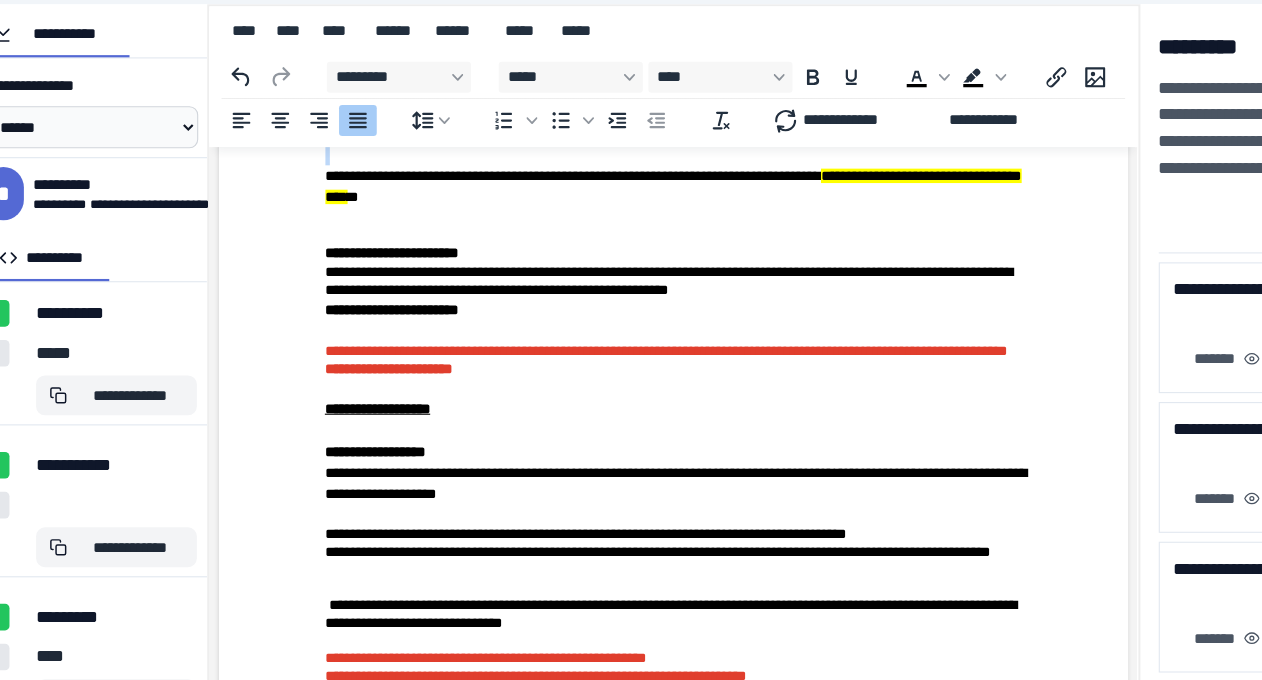 drag, startPoint x: 299, startPoint y: 248, endPoint x: 405, endPoint y: 288, distance: 113.296074 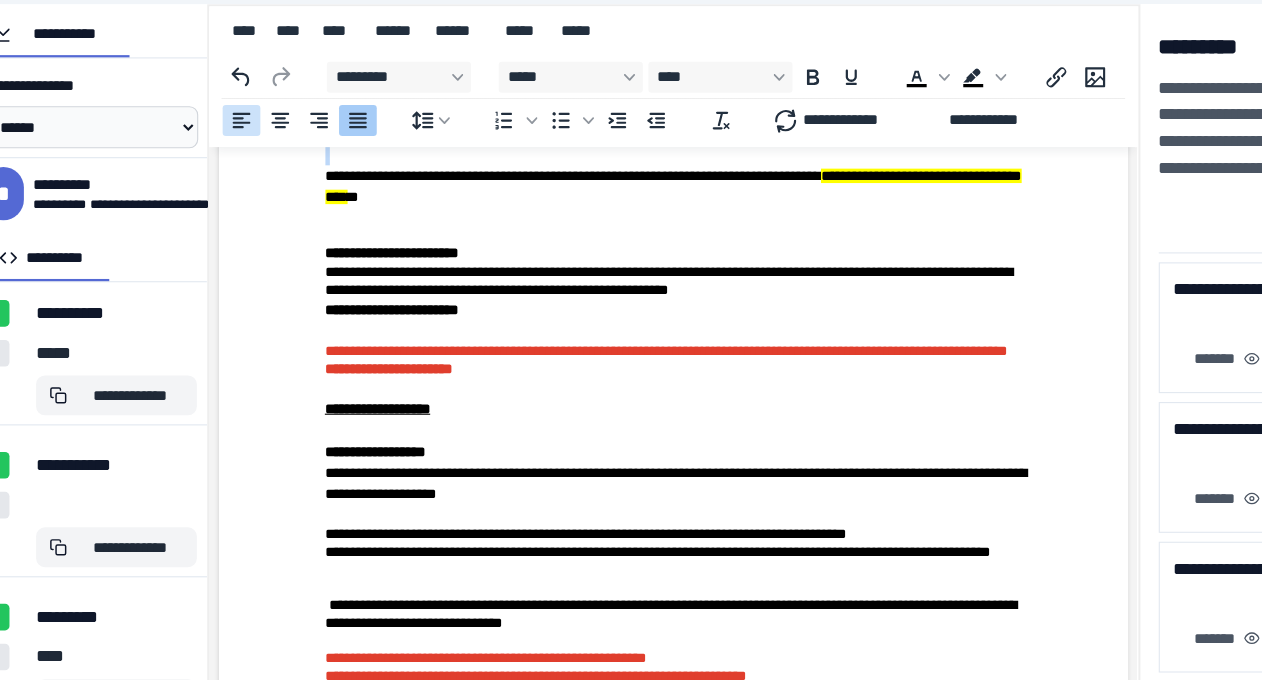 click 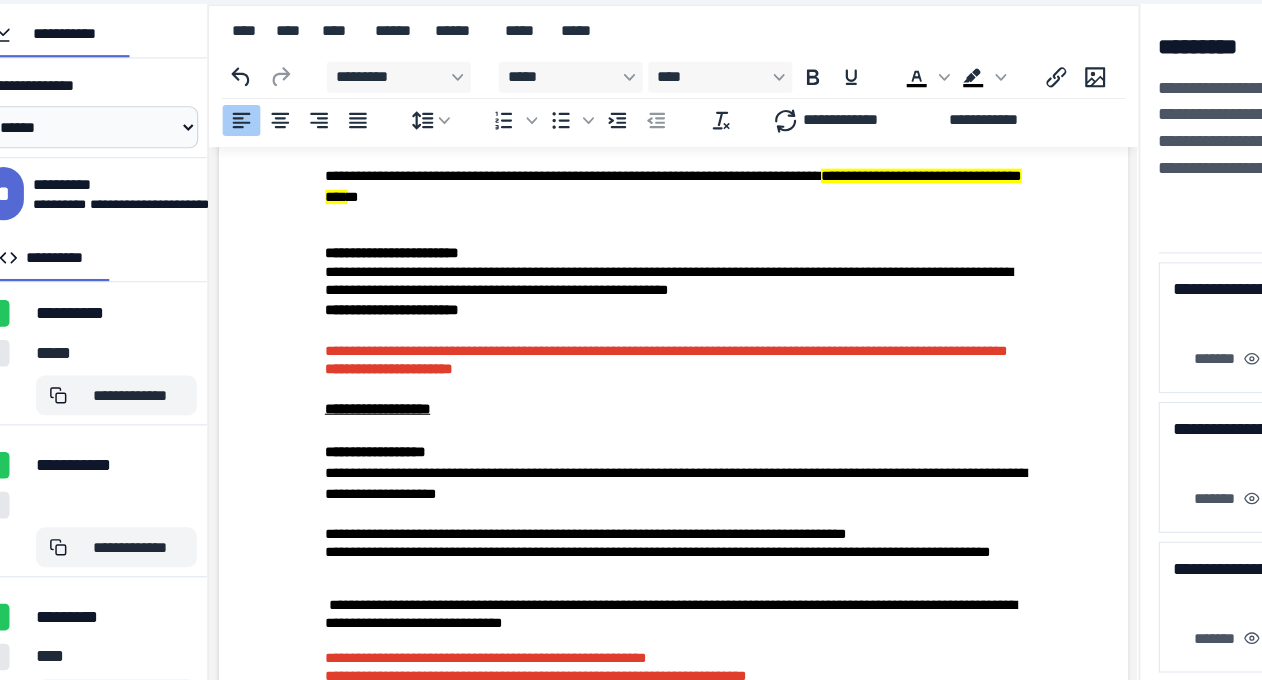 click on "**********" at bounding box center (628, 133) 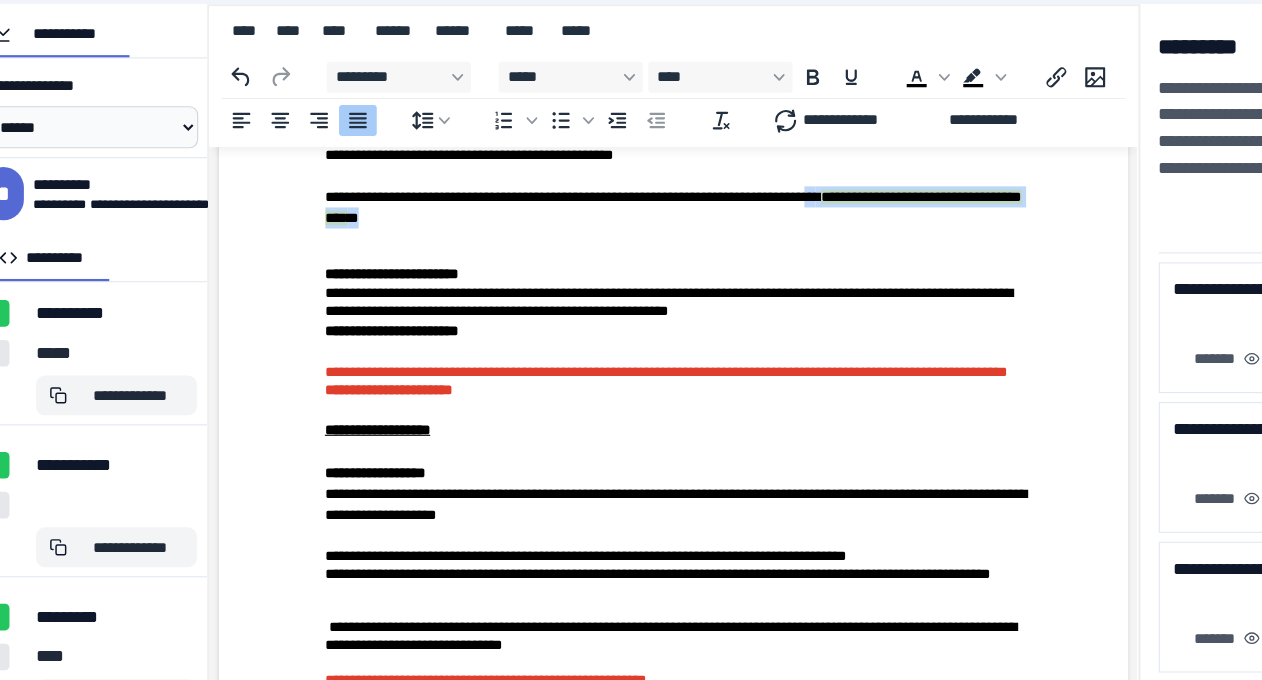 drag, startPoint x: 825, startPoint y: 310, endPoint x: 850, endPoint y: 341, distance: 39.824615 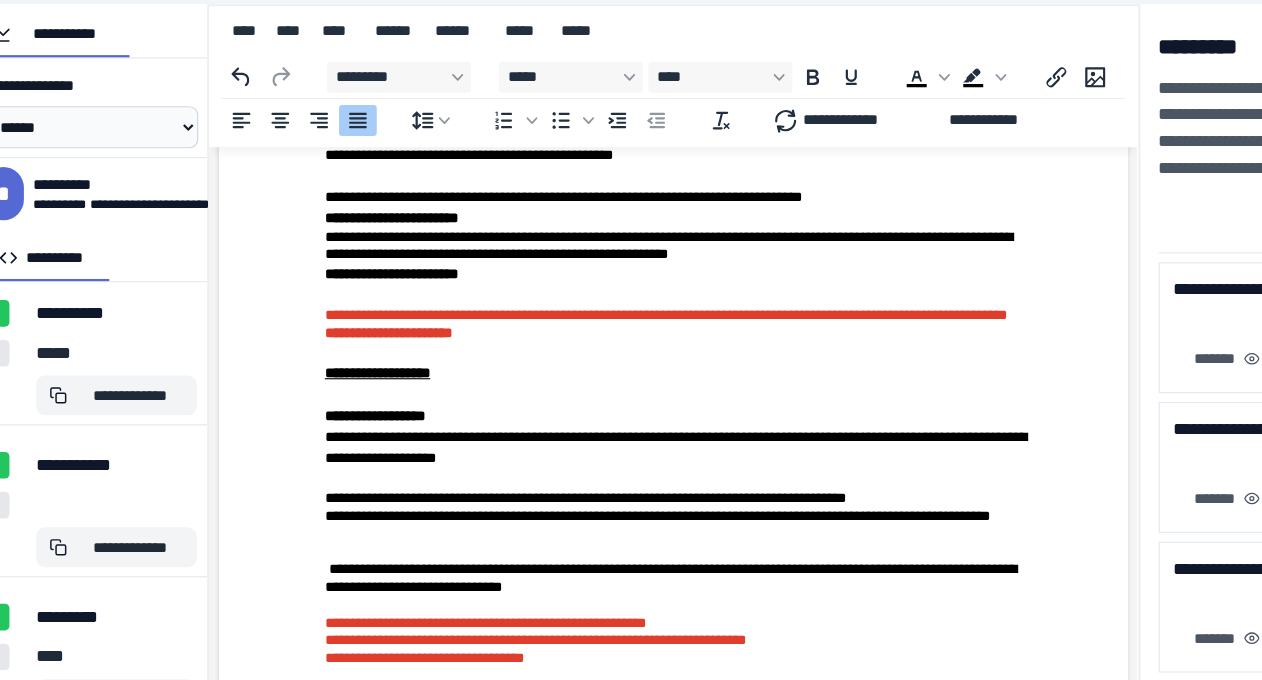click on "**********" at bounding box center [628, 753] 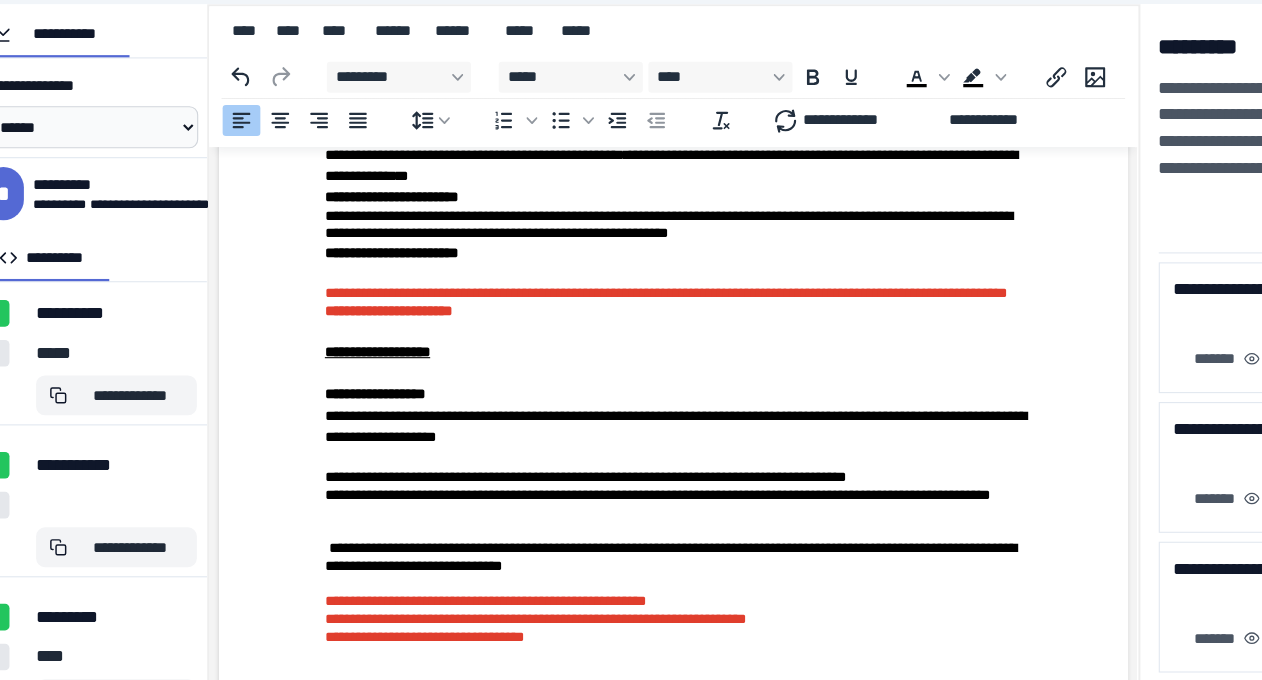 click on "**********" at bounding box center (628, 153) 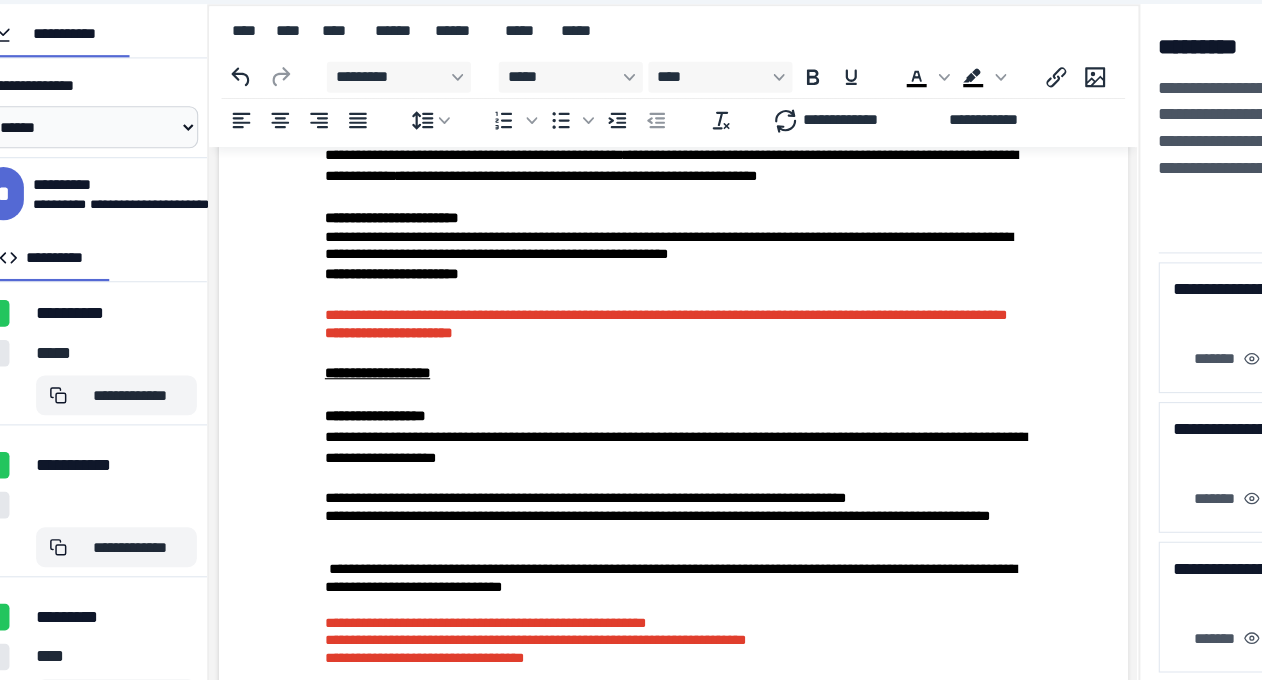click on "**********" at bounding box center [628, 236] 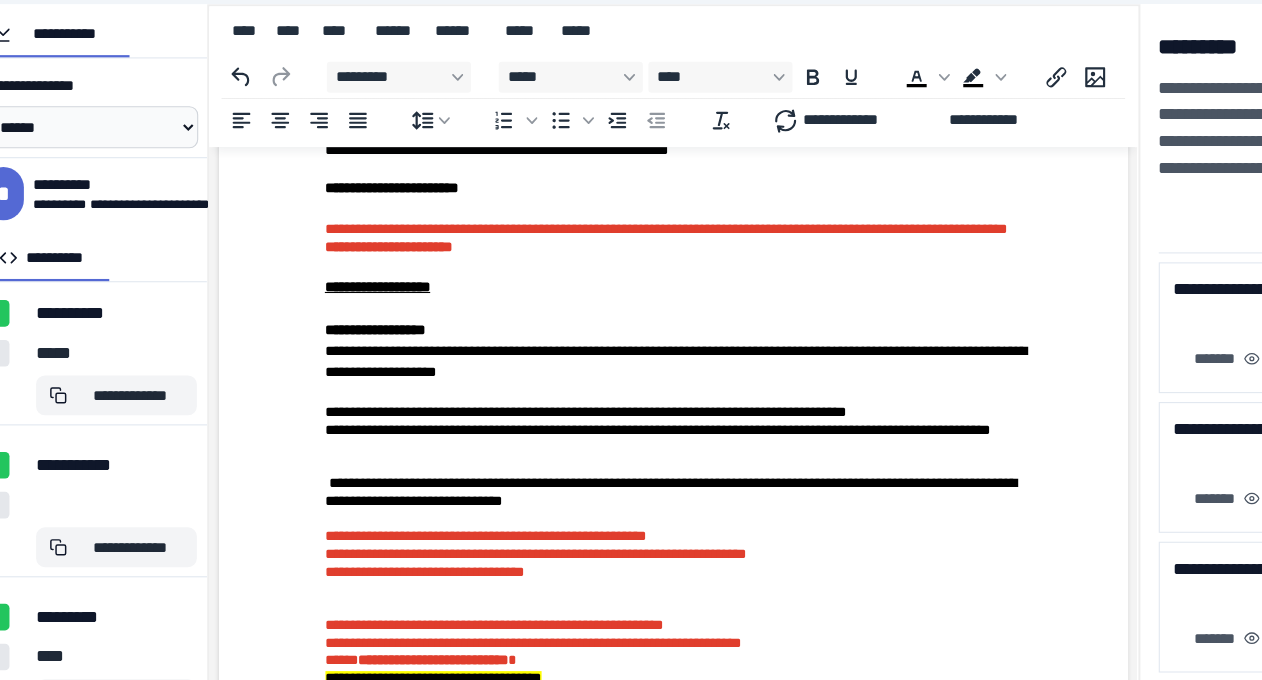 scroll, scrollTop: 3179, scrollLeft: 0, axis: vertical 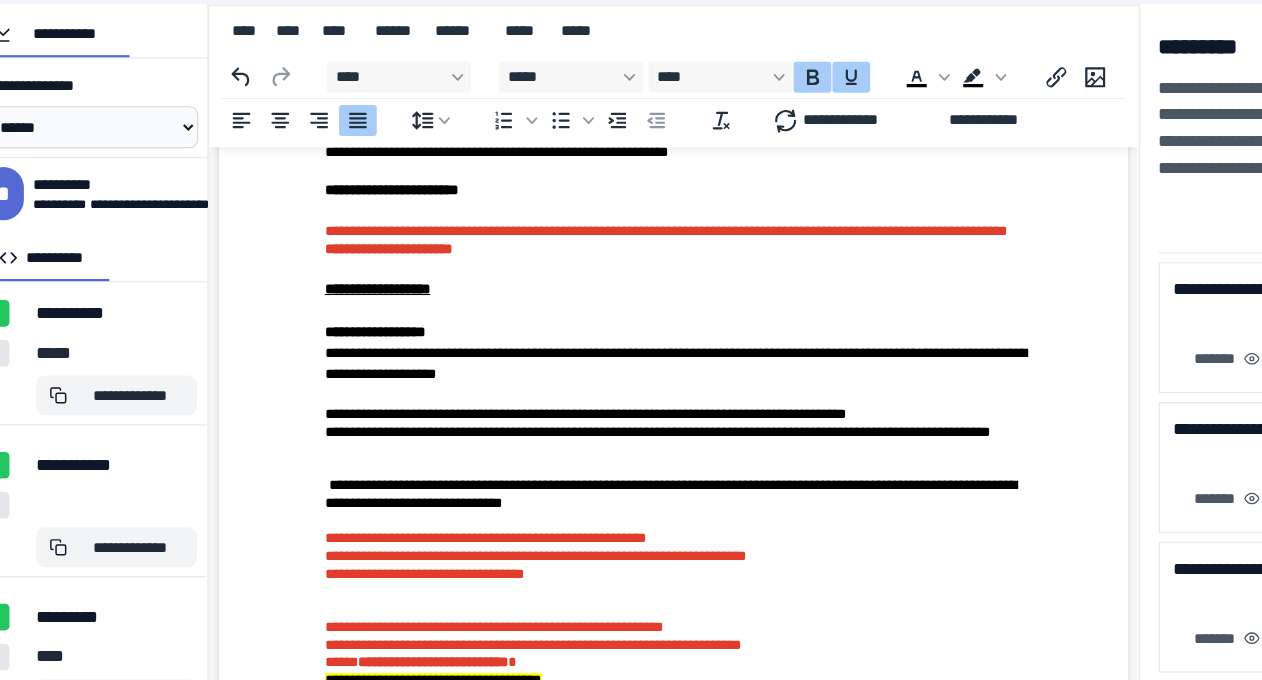click on "**********" at bounding box center (628, 669) 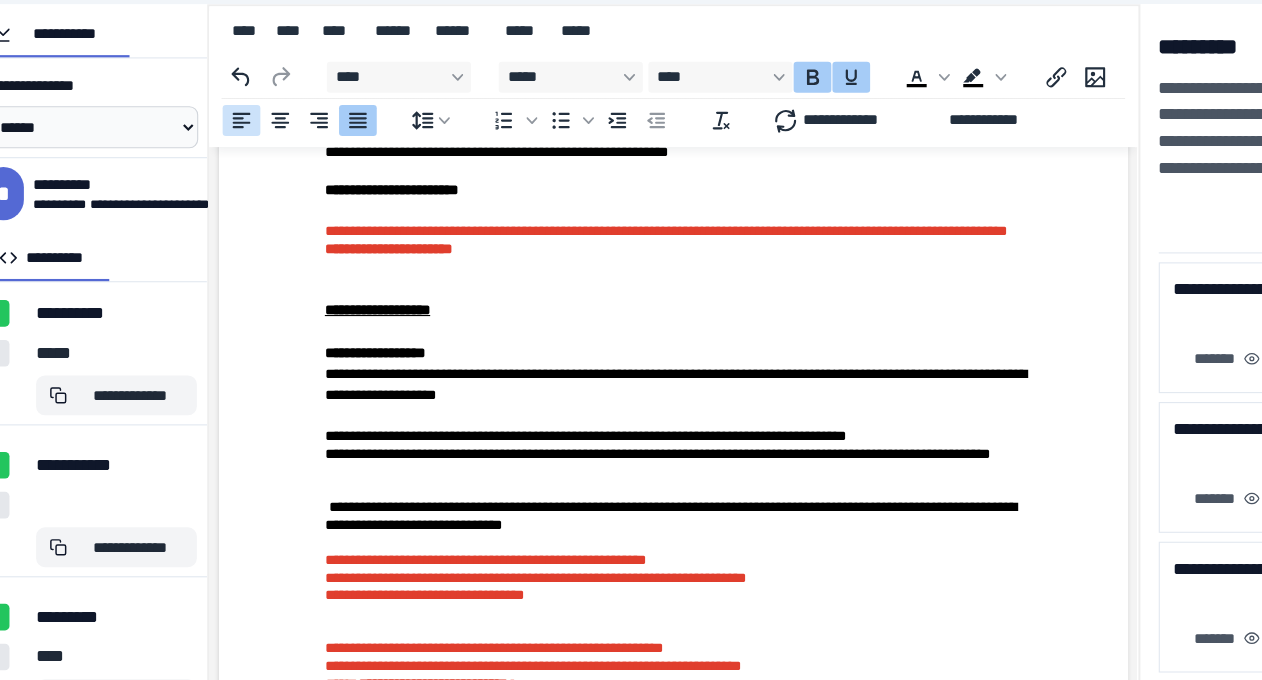 click 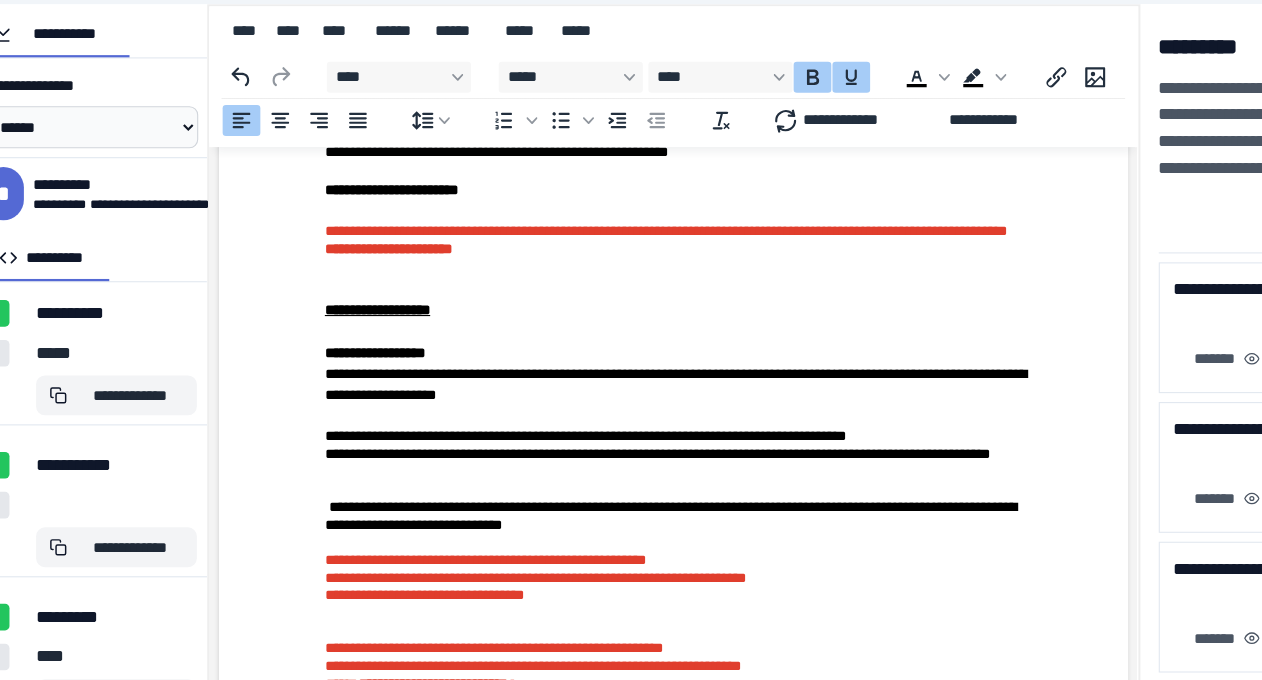 click 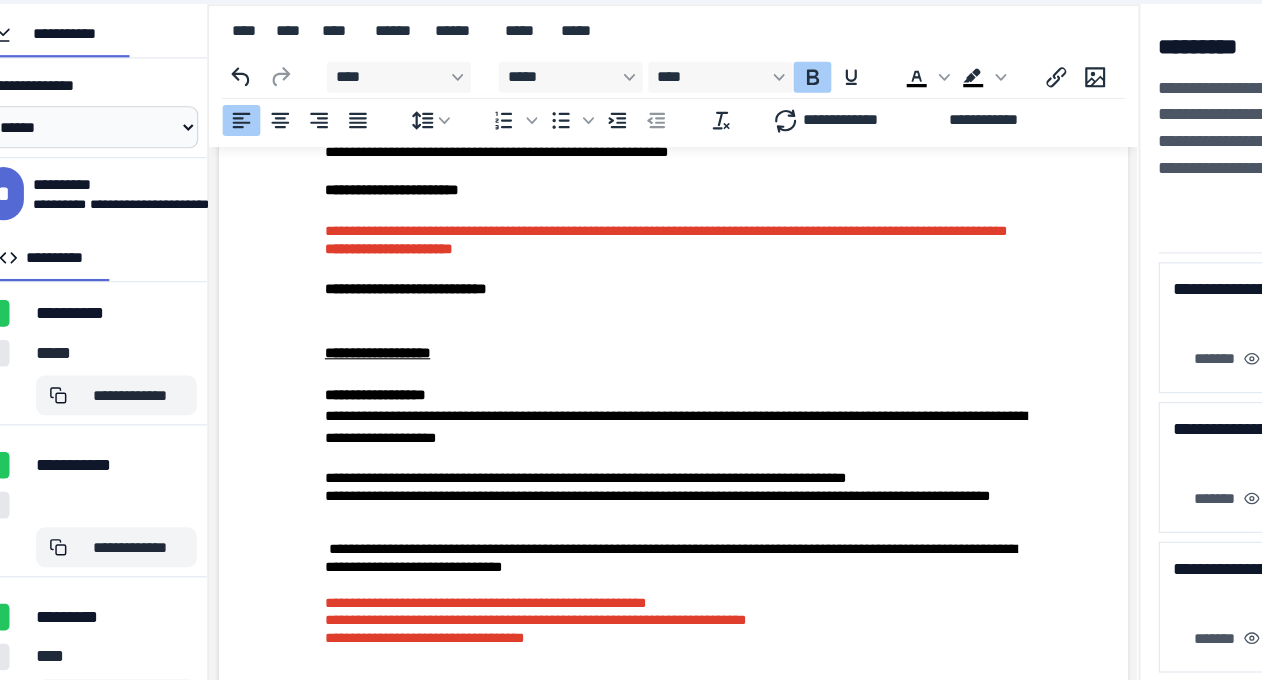 drag, startPoint x: 756, startPoint y: 124, endPoint x: 756, endPoint y: 110, distance: 14 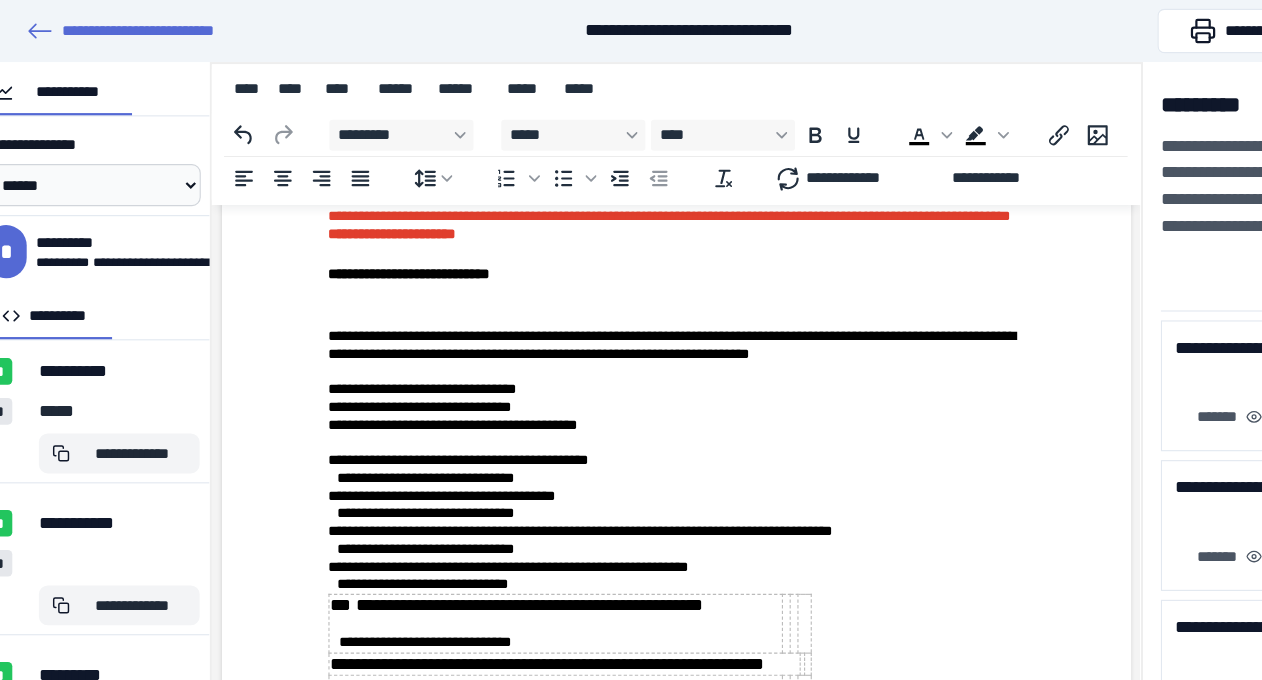 scroll, scrollTop: 3260, scrollLeft: 0, axis: vertical 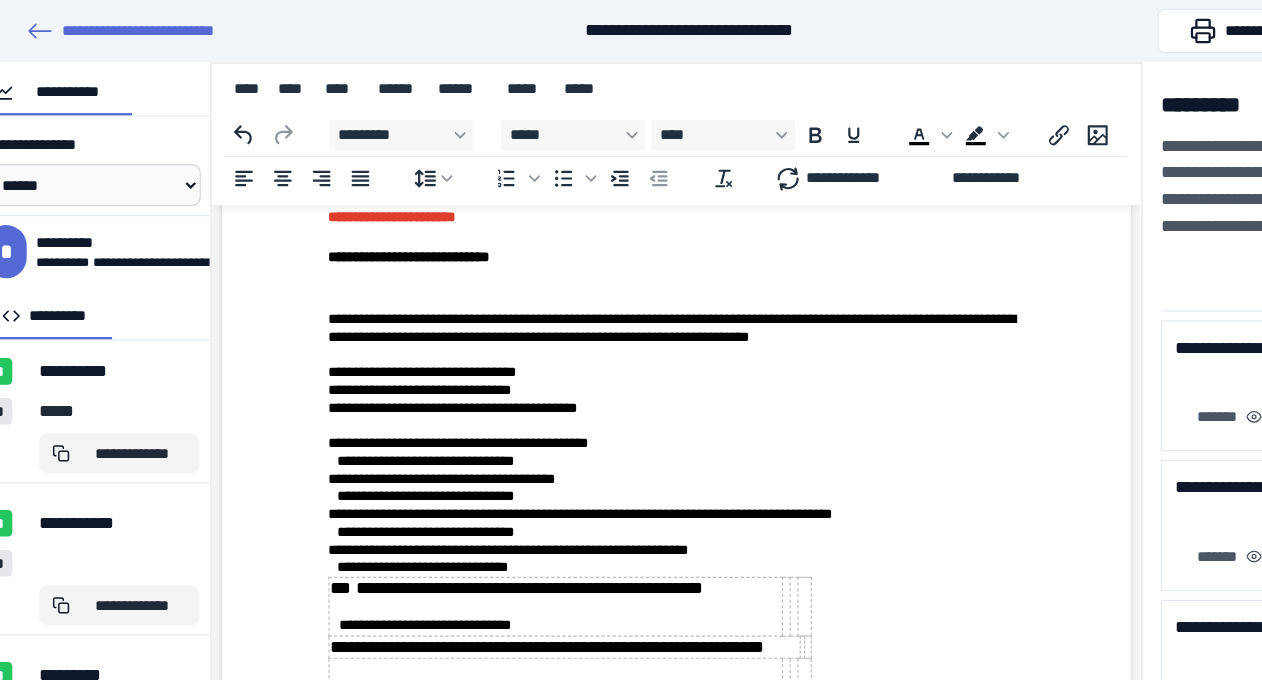 click on "**********" at bounding box center (631, 324) 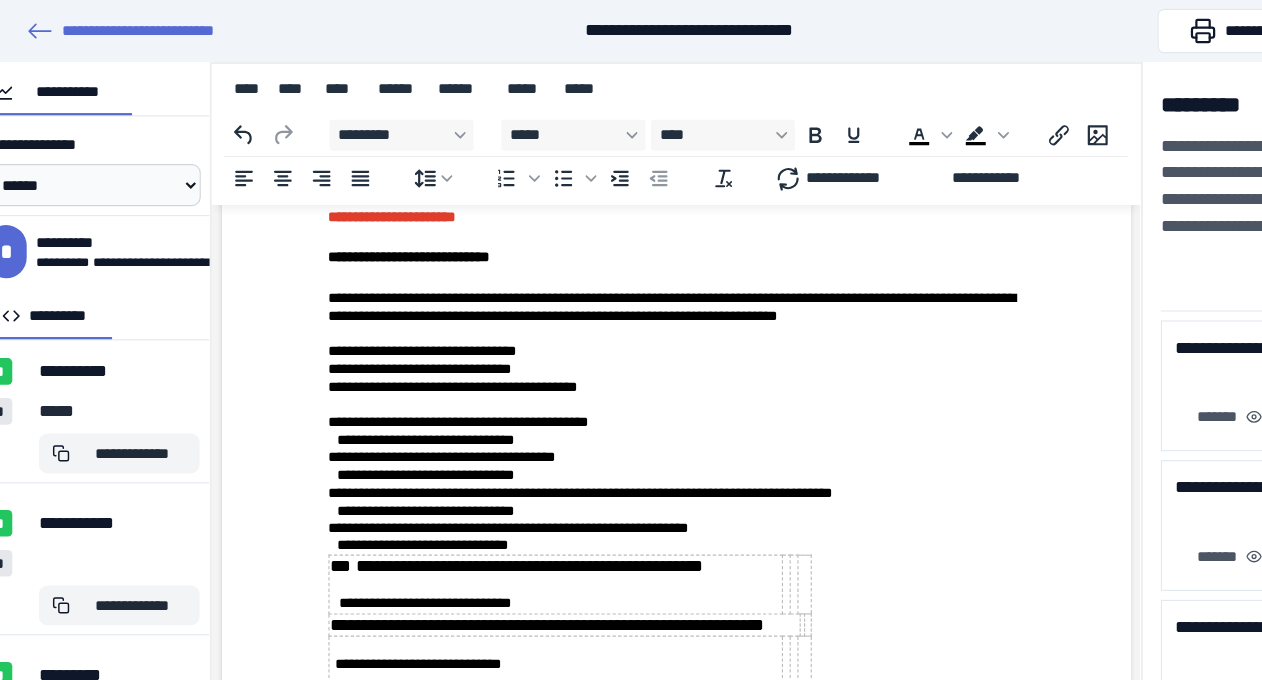 click on "**********" at bounding box center (631, 305) 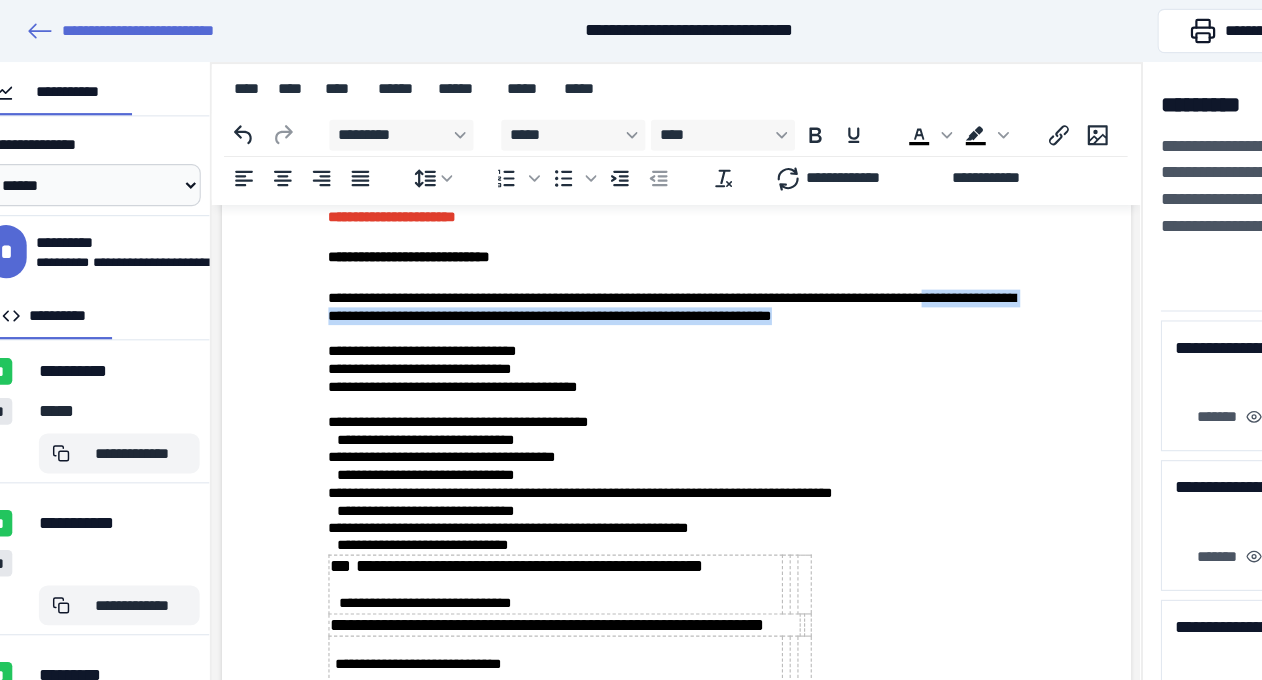 drag, startPoint x: 317, startPoint y: 445, endPoint x: 915, endPoint y: 446, distance: 598.00085 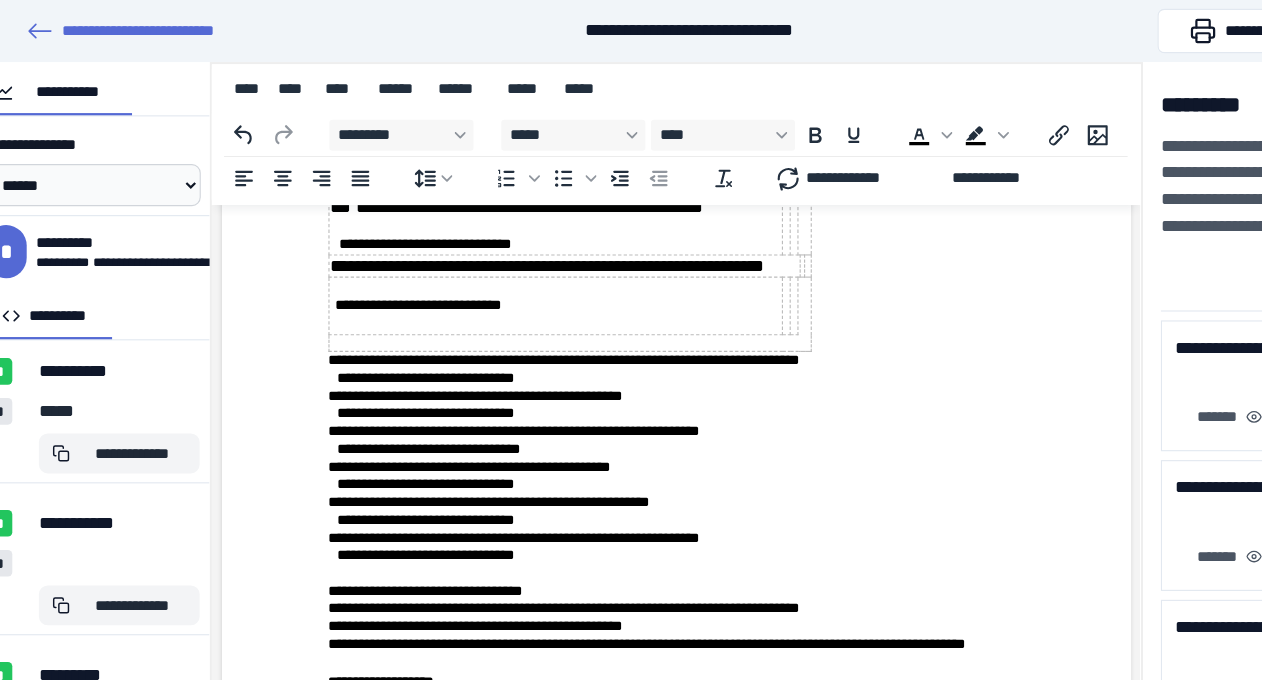 scroll, scrollTop: 3592, scrollLeft: 0, axis: vertical 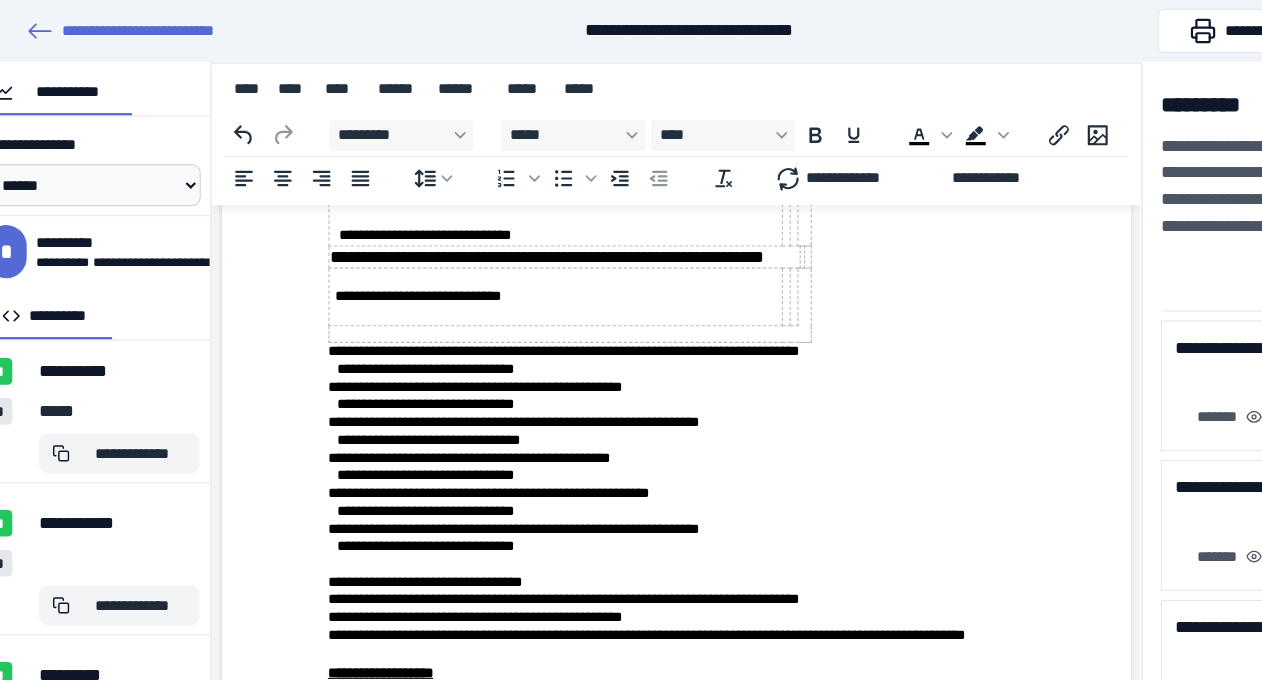 click on "**********" at bounding box center [631, 85] 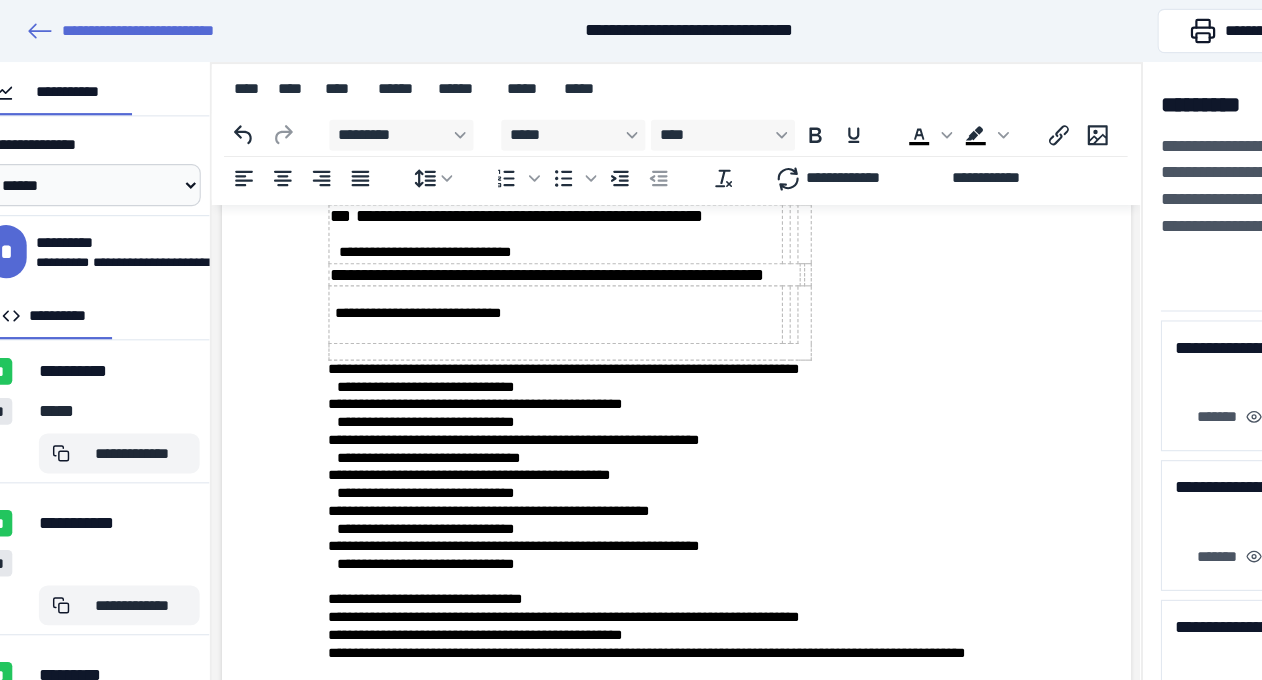 click on "**********" at bounding box center (631, 117) 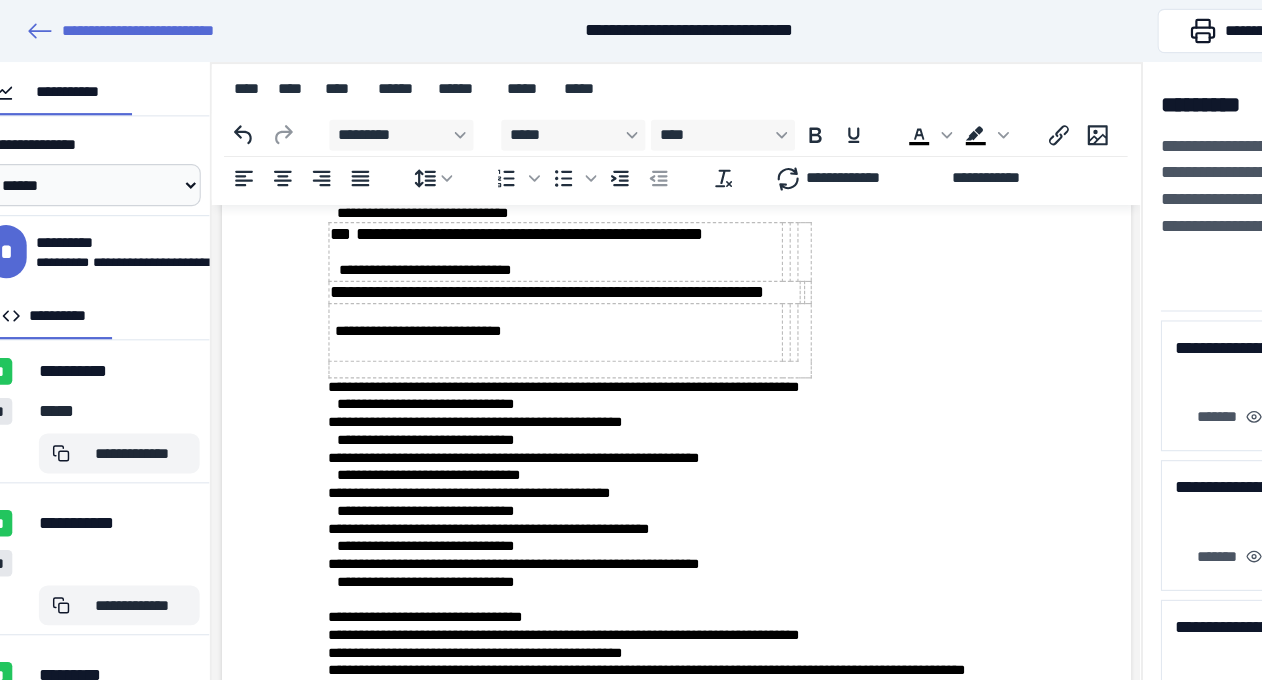 click on "**********" at bounding box center [631, 180] 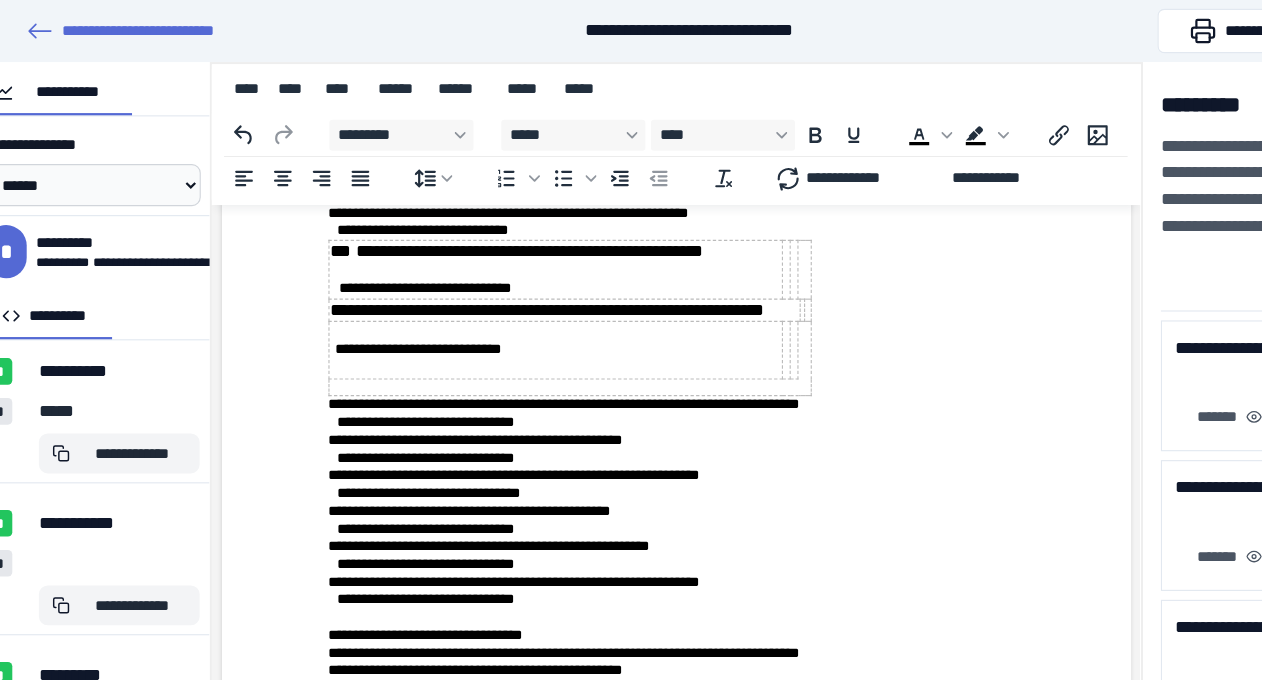 click on "**********" at bounding box center (631, 228) 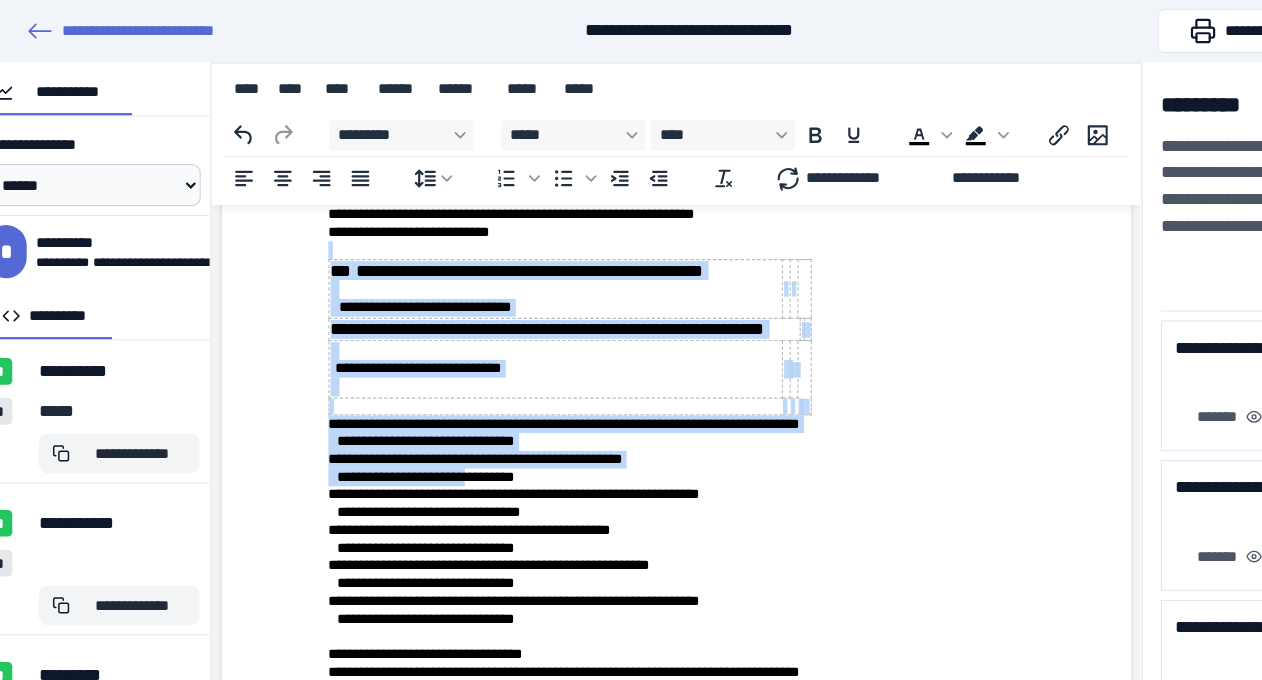scroll, scrollTop: 3687, scrollLeft: 0, axis: vertical 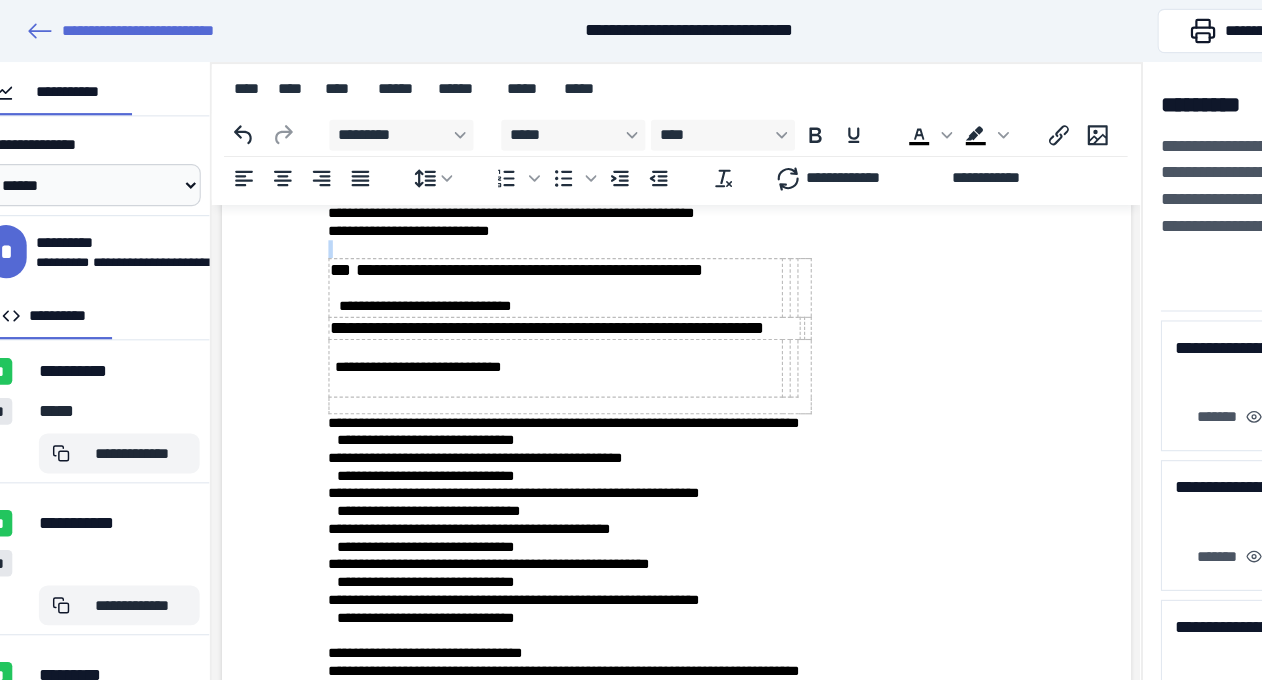 drag, startPoint x: 300, startPoint y: 494, endPoint x: 782, endPoint y: 528, distance: 483.1977 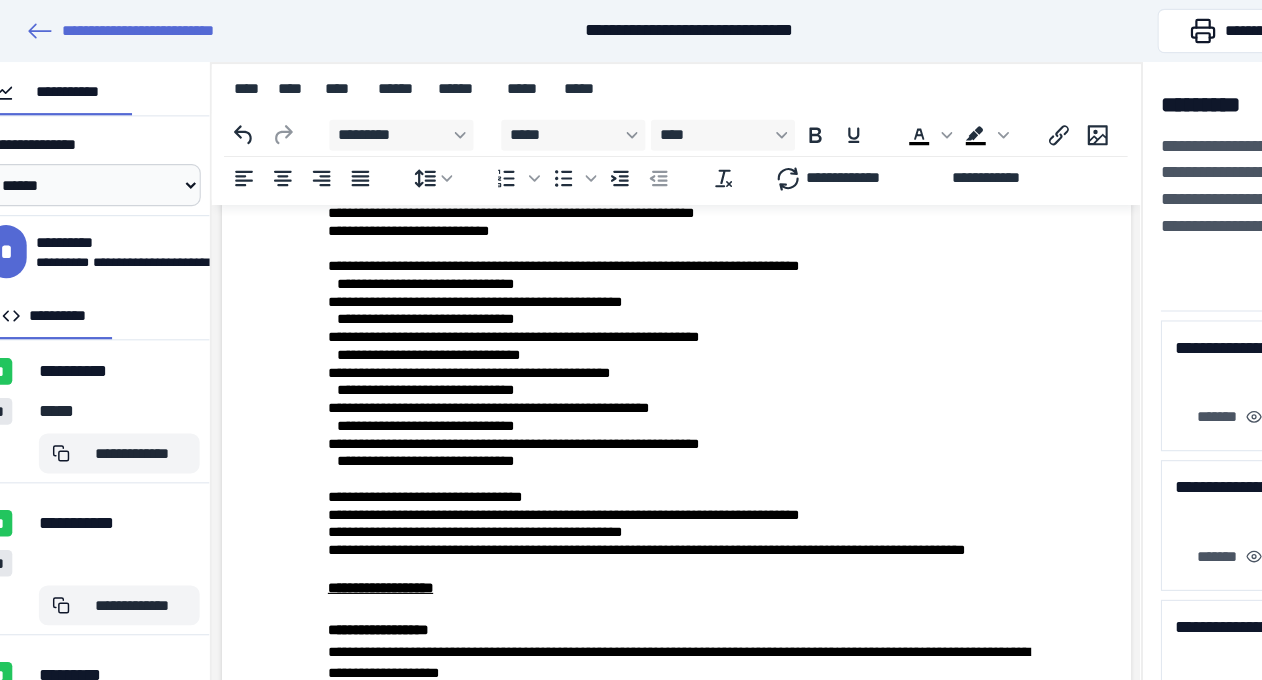 click on "**********" at bounding box center [631, 261] 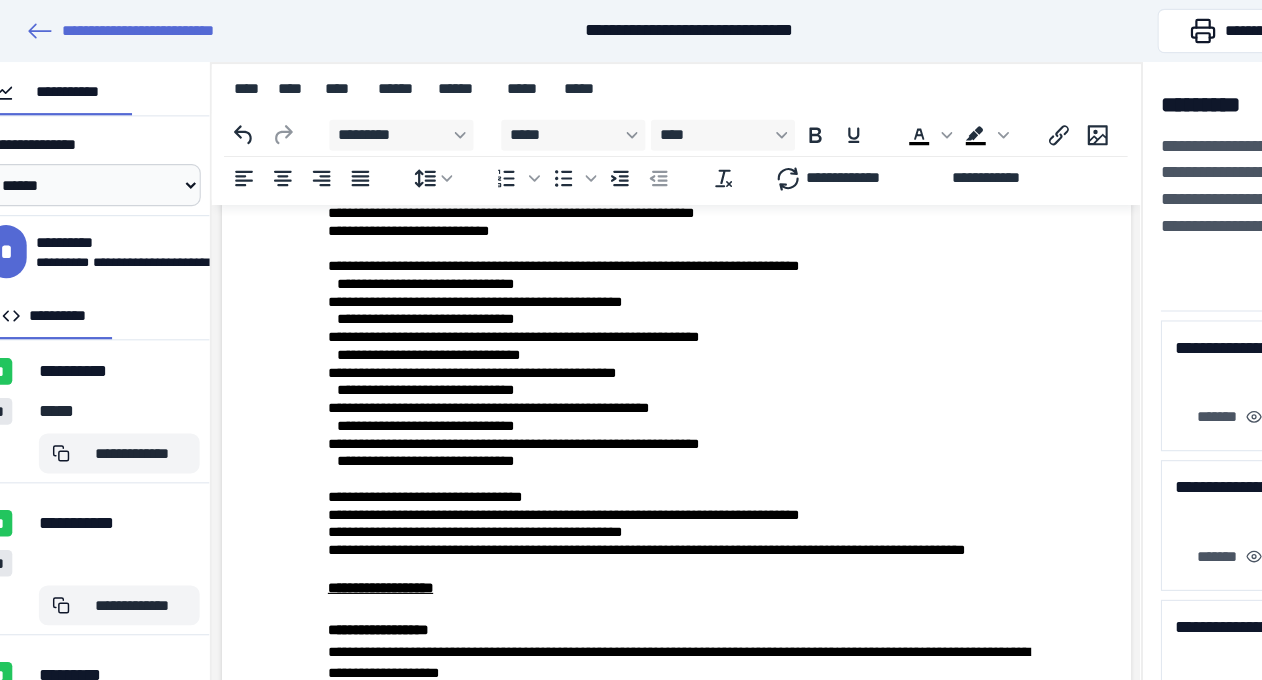 click on "**********" at bounding box center [631, 389] 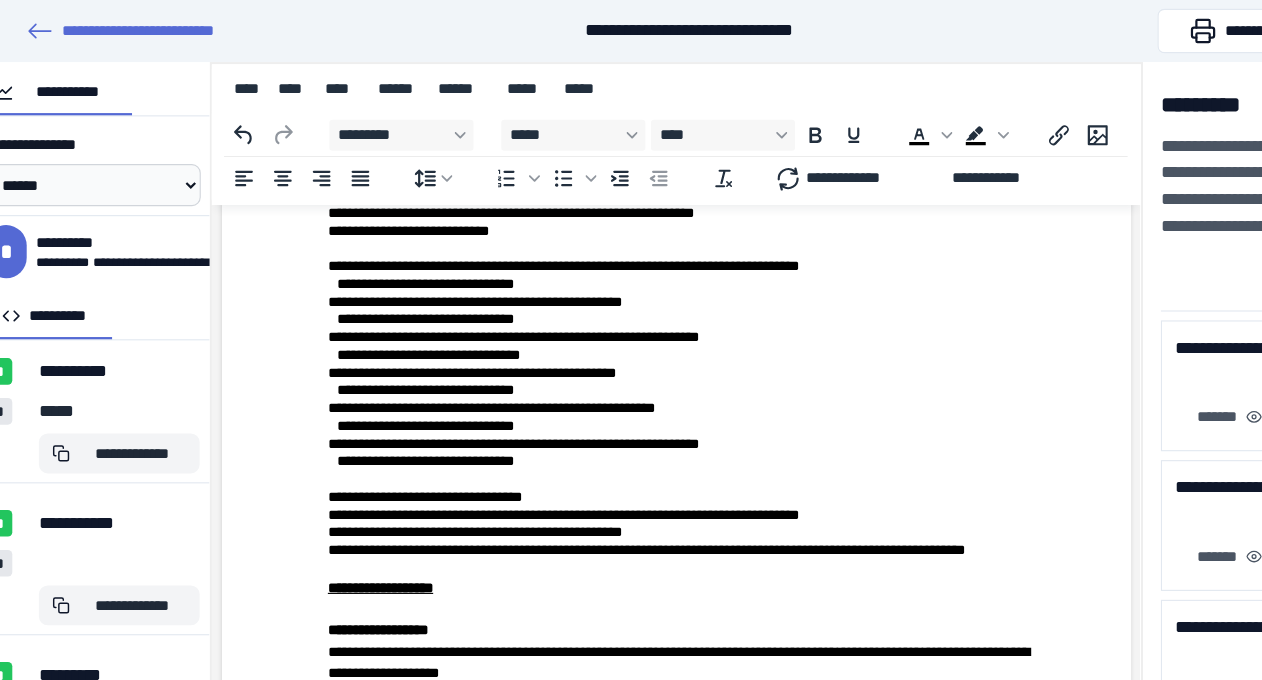 click on "**********" at bounding box center [631, 421] 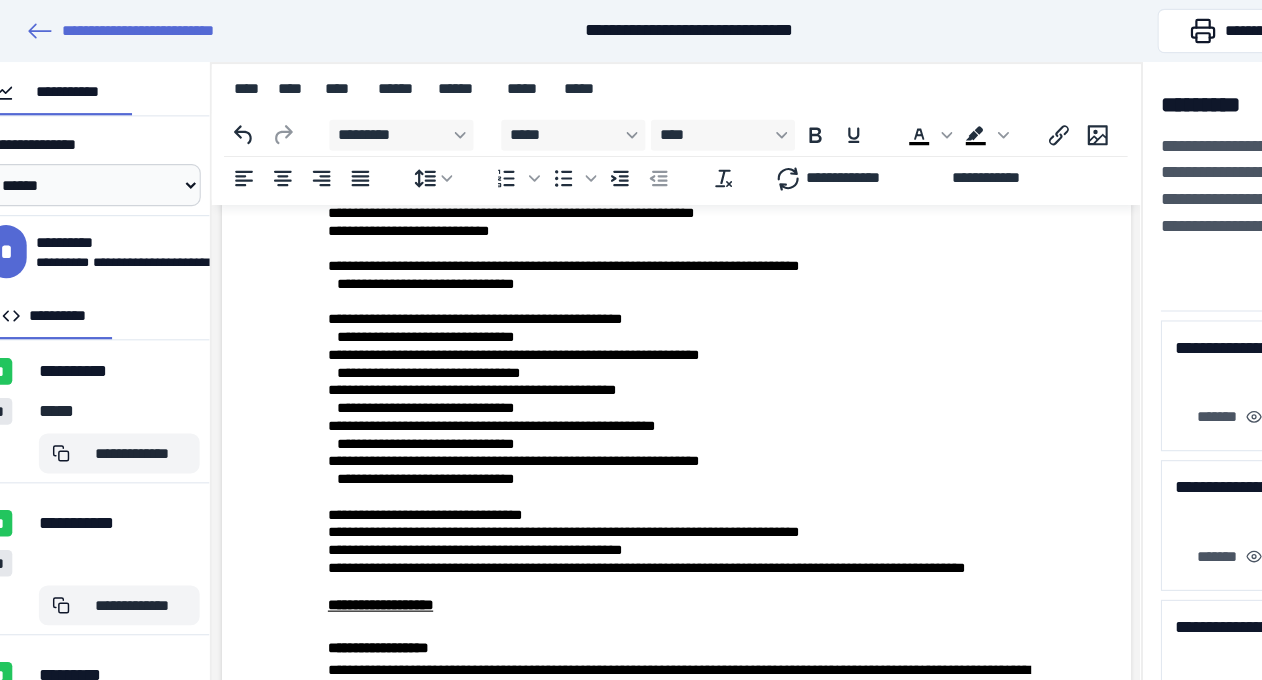 click on "**********" at bounding box center [631, 341] 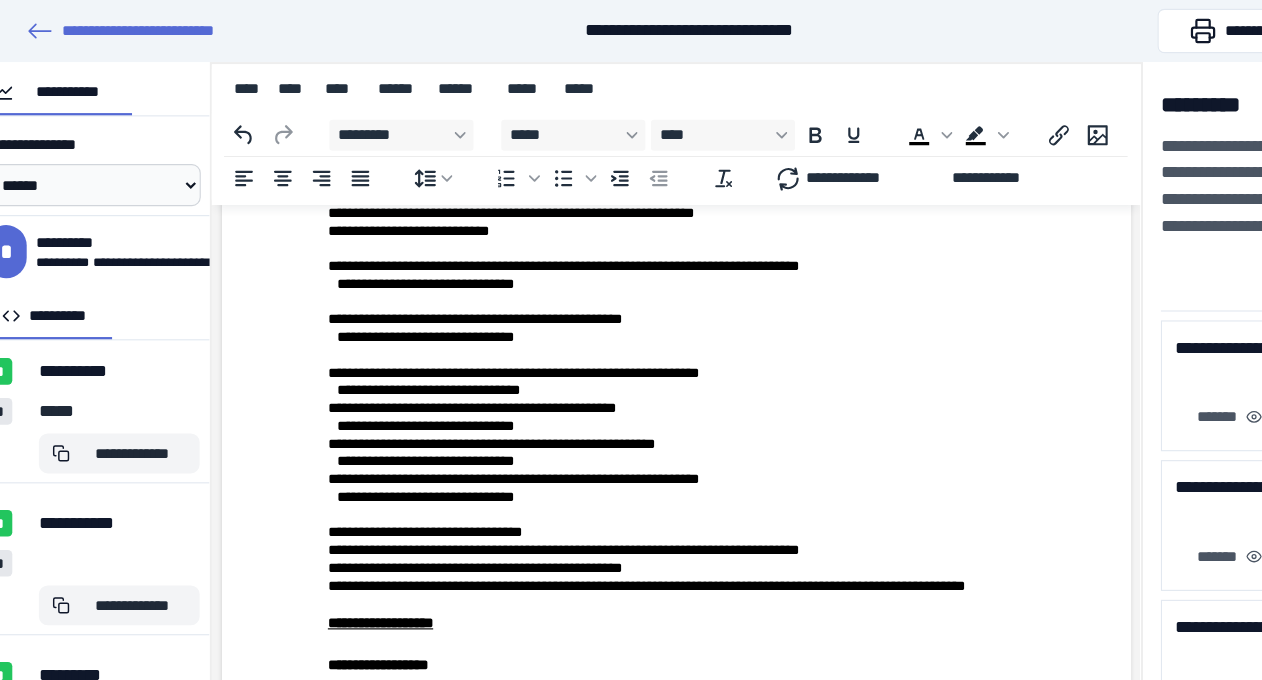 click on "**********" at bounding box center [631, 373] 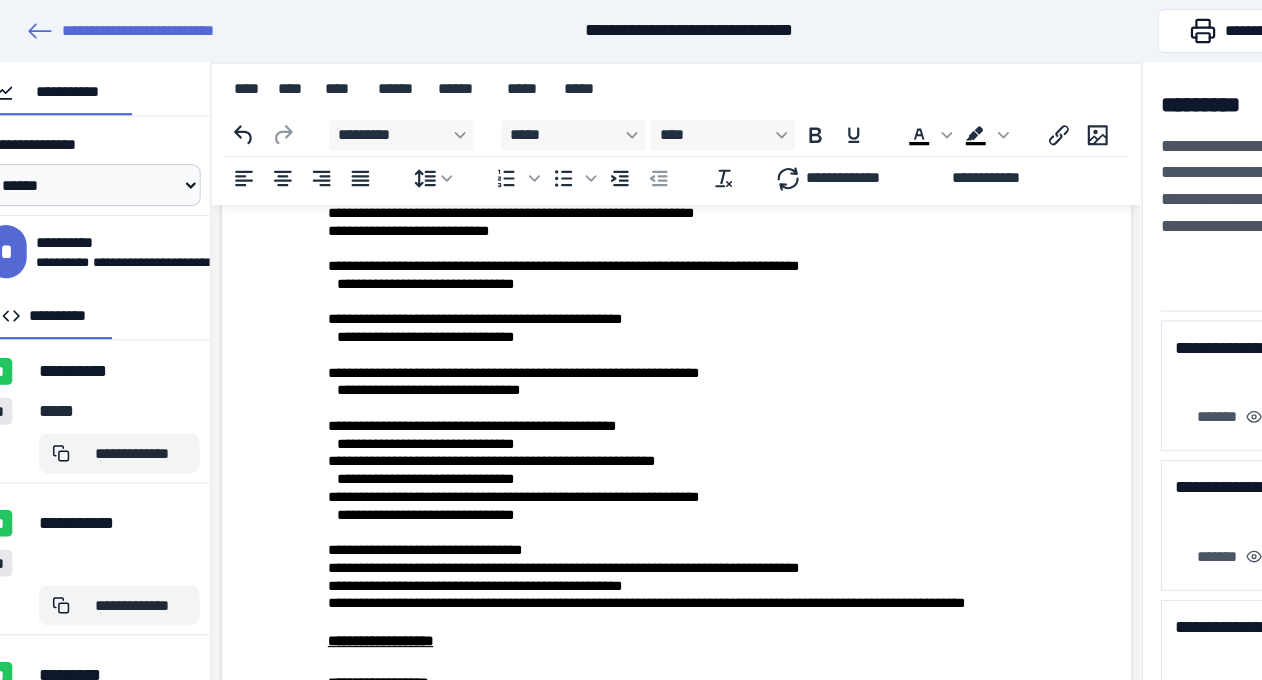 click on "**********" at bounding box center [631, 421] 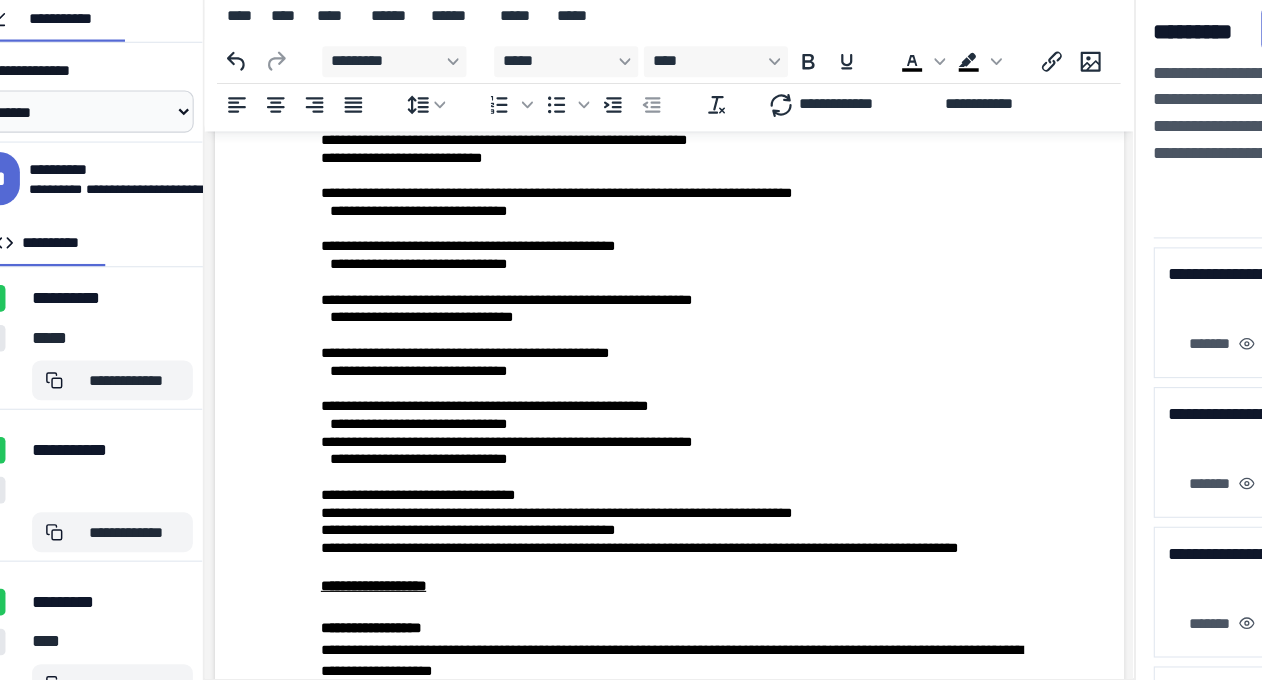 click on "**********" at bounding box center [624, 395] 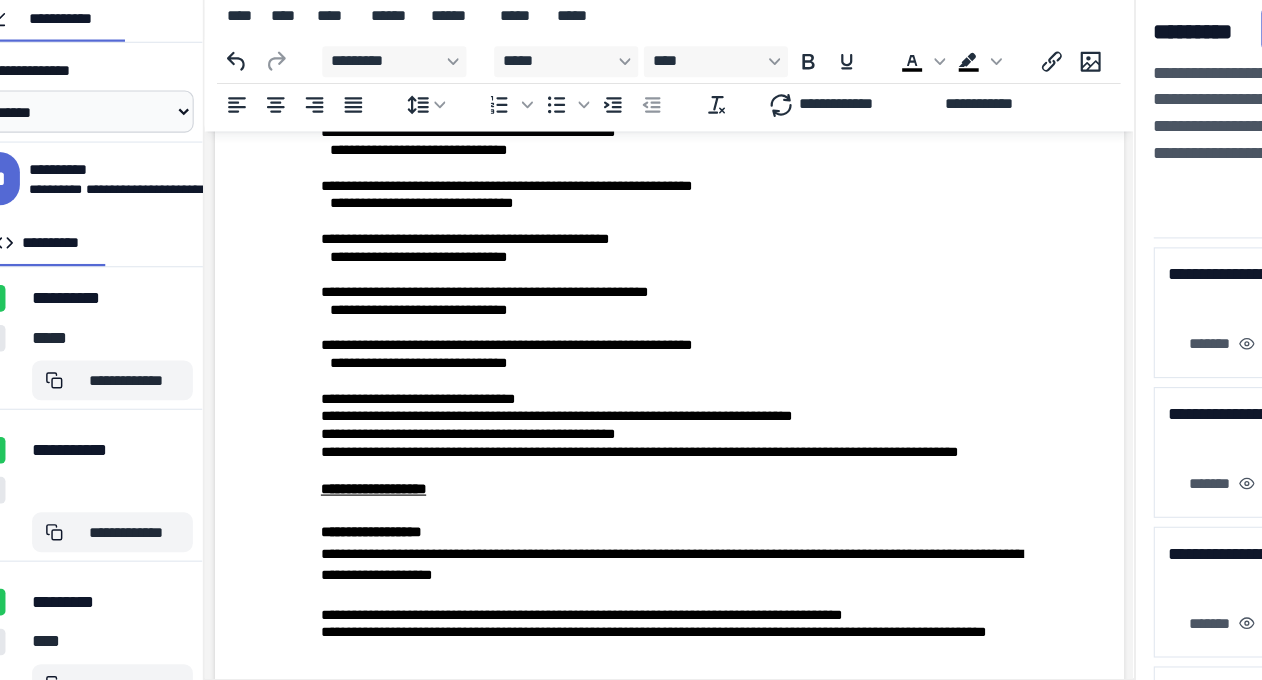 scroll, scrollTop: 3794, scrollLeft: 0, axis: vertical 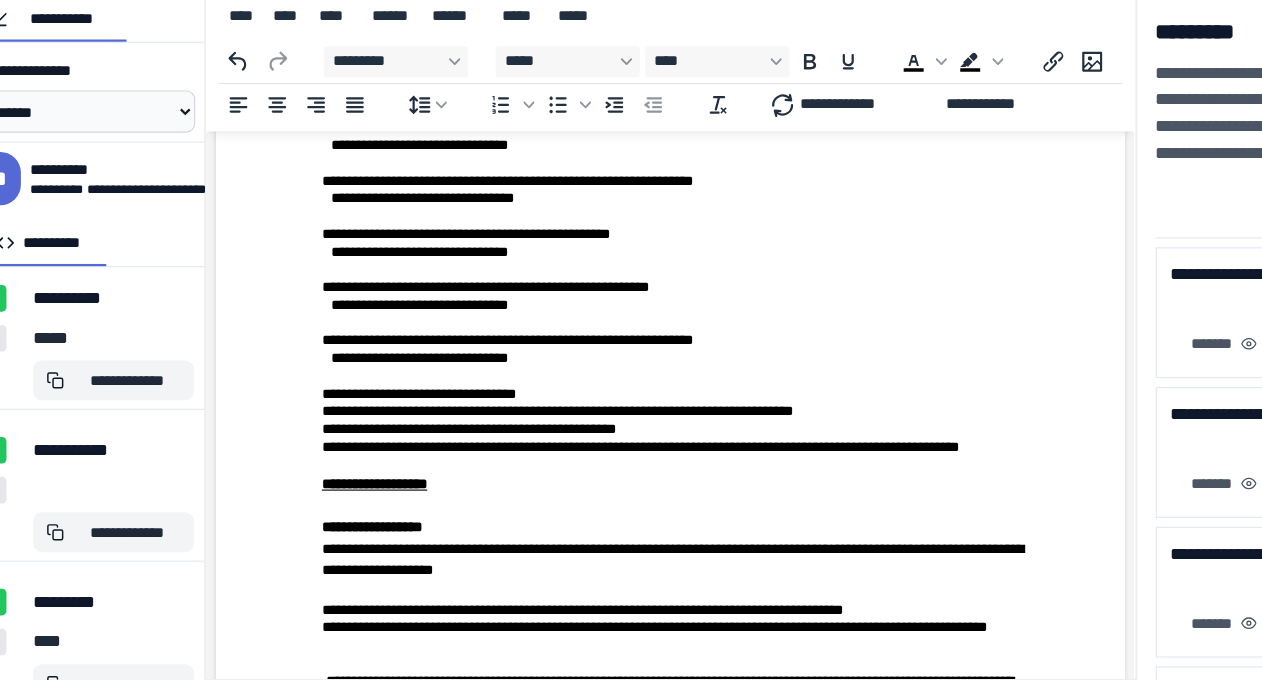 click on "**********" at bounding box center [625, 384] 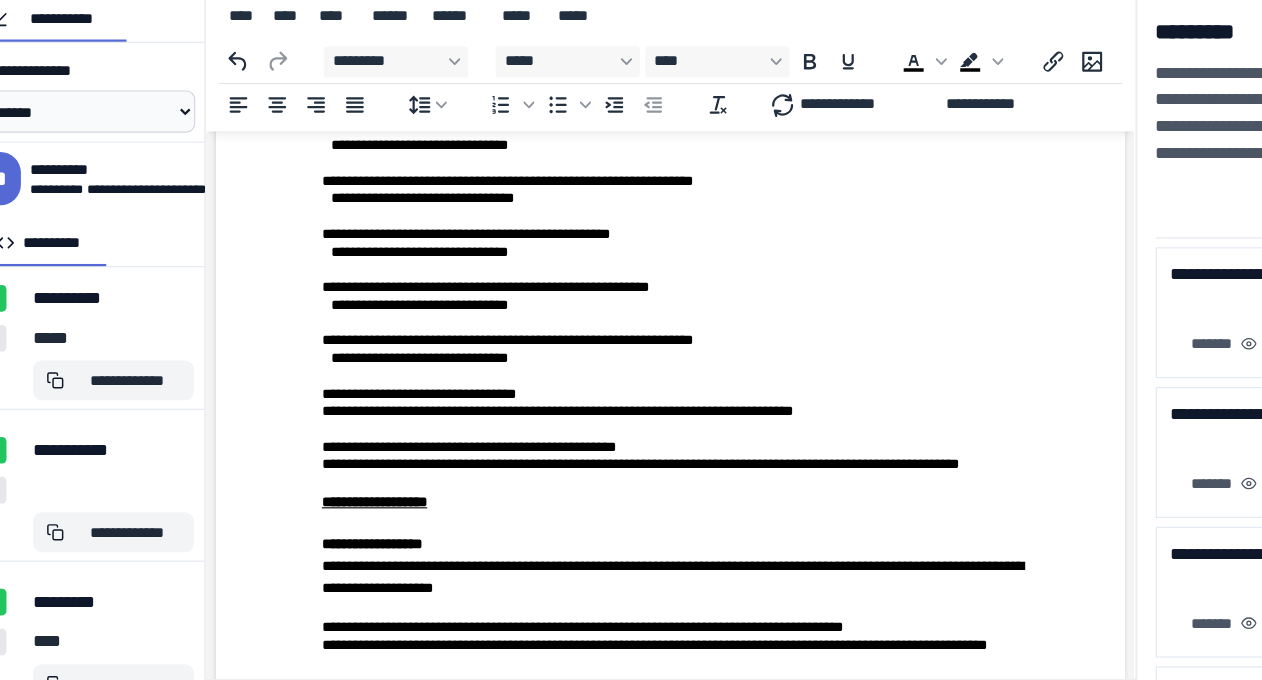 click on "**********" at bounding box center (625, 440) 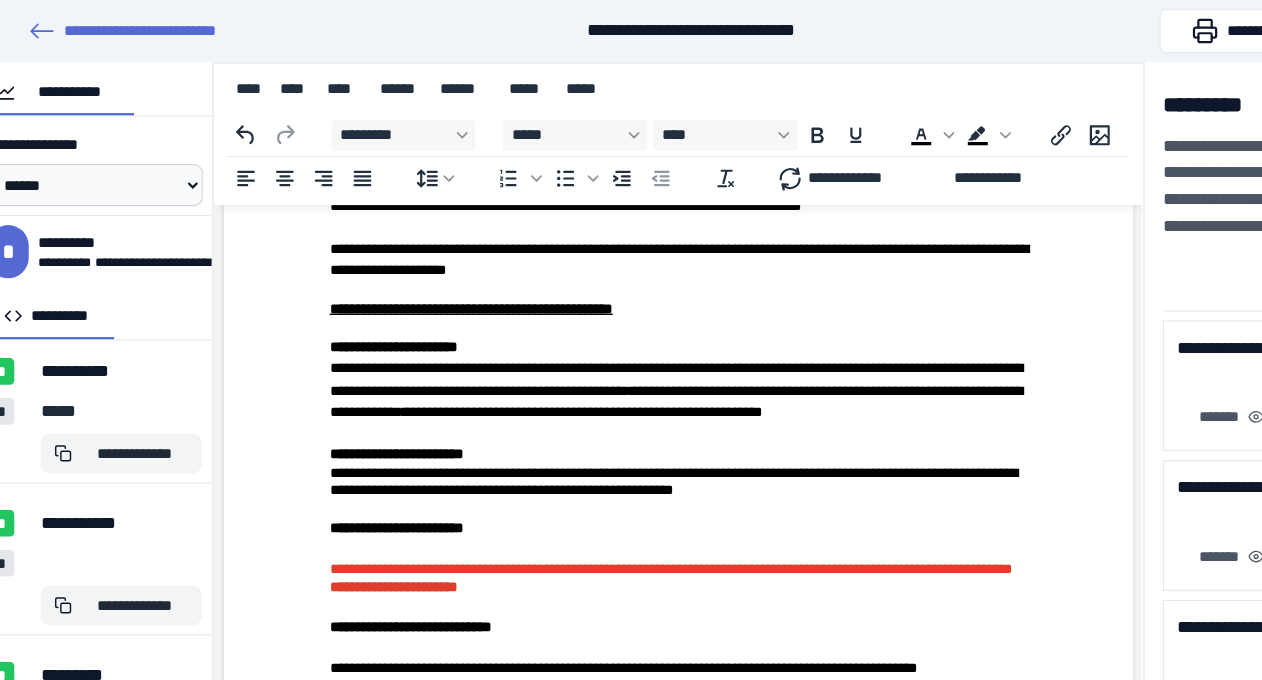 scroll, scrollTop: 2927, scrollLeft: 0, axis: vertical 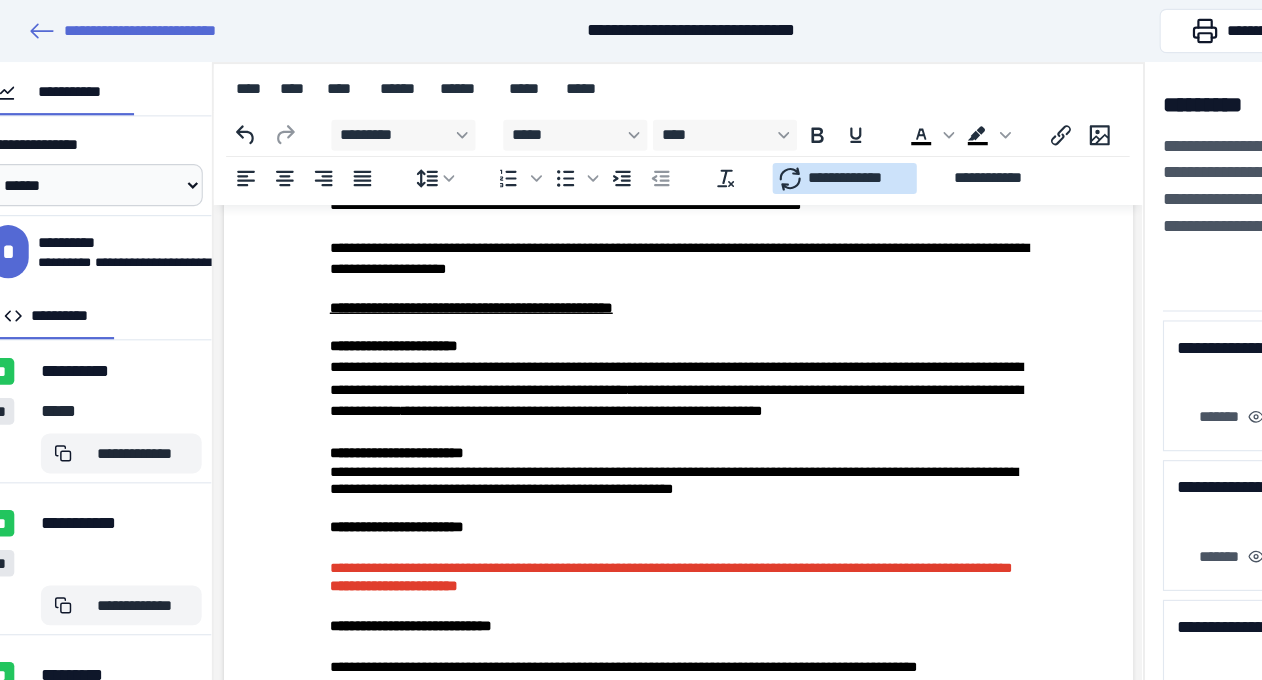 click on "**********" at bounding box center (793, 161) 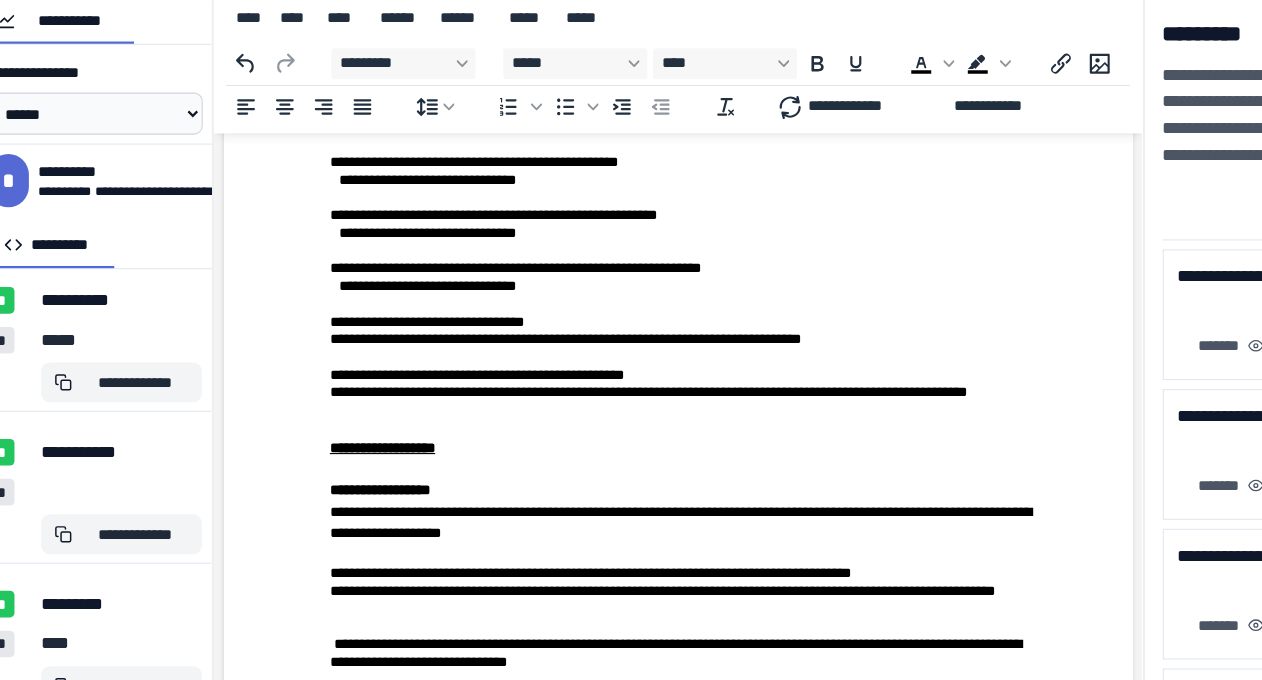 scroll, scrollTop: 3867, scrollLeft: 0, axis: vertical 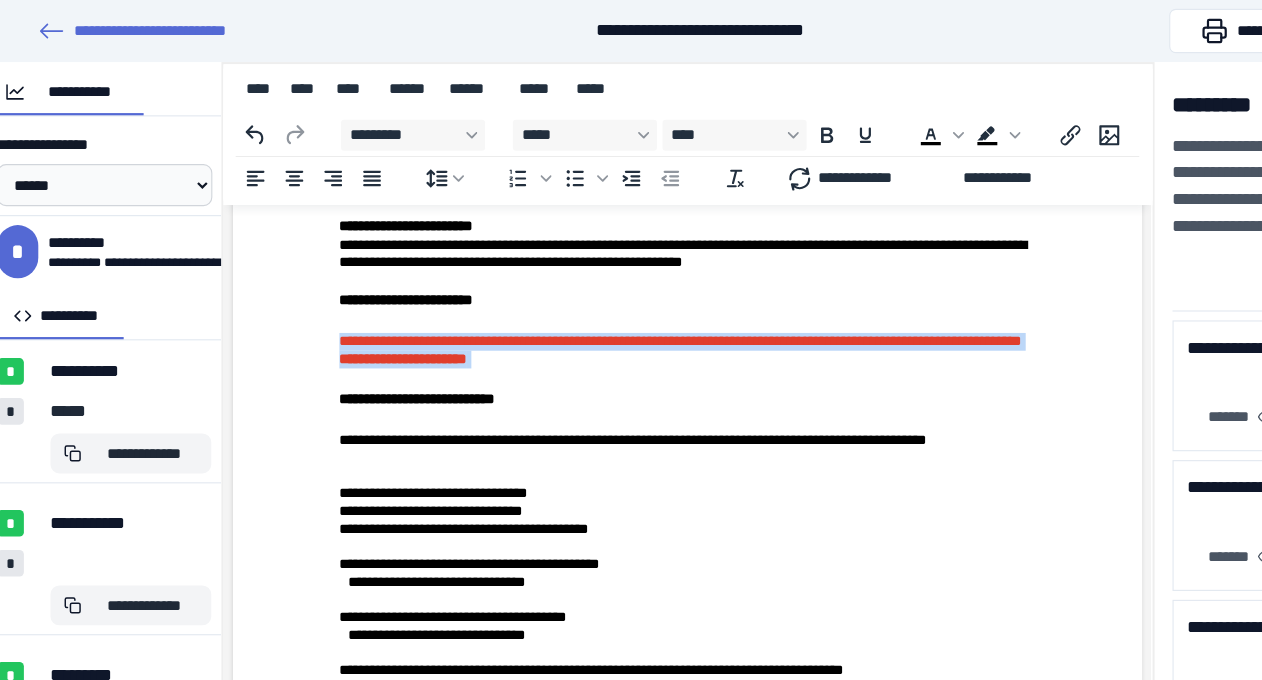 drag, startPoint x: 325, startPoint y: 462, endPoint x: 889, endPoint y: 491, distance: 564.74506 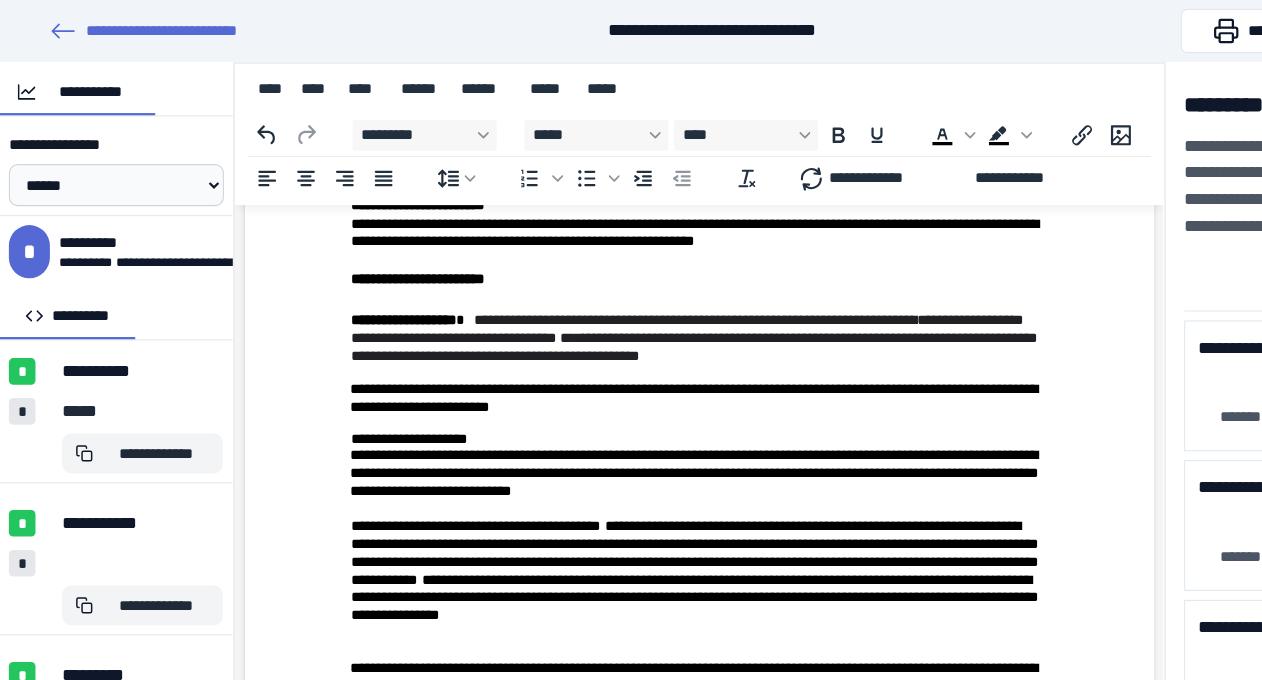 scroll, scrollTop: 3143, scrollLeft: 0, axis: vertical 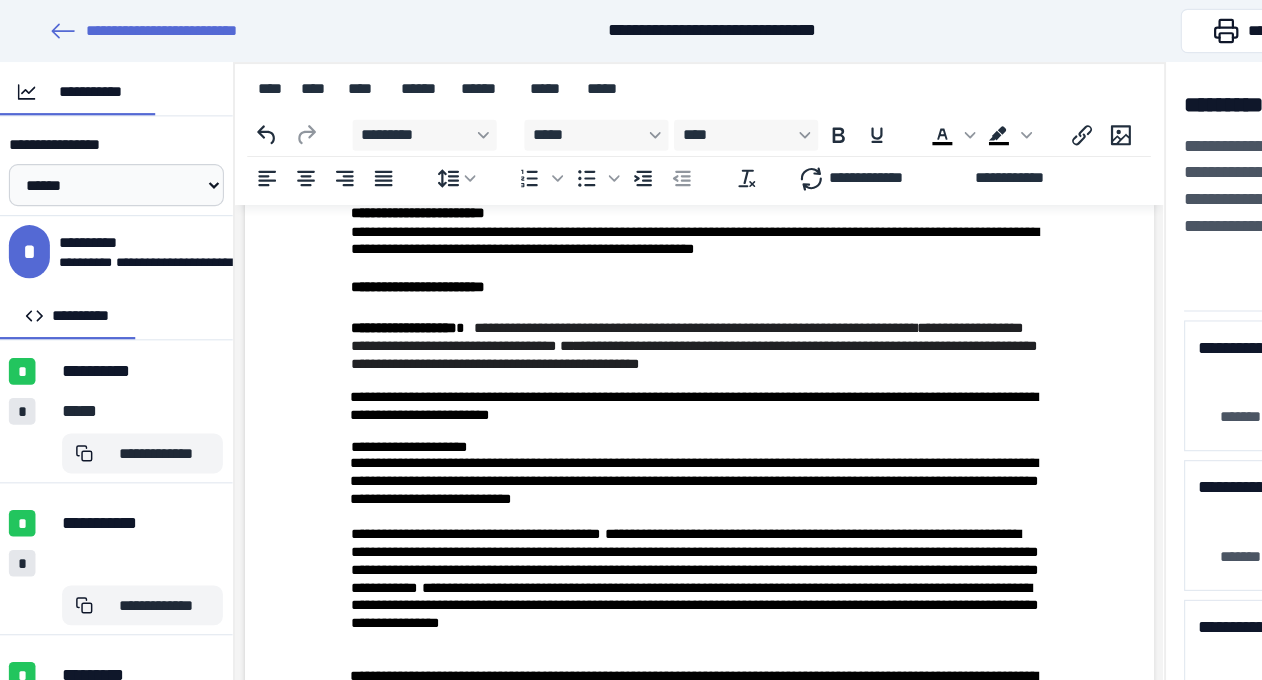 click on "**********" at bounding box center (654, 238) 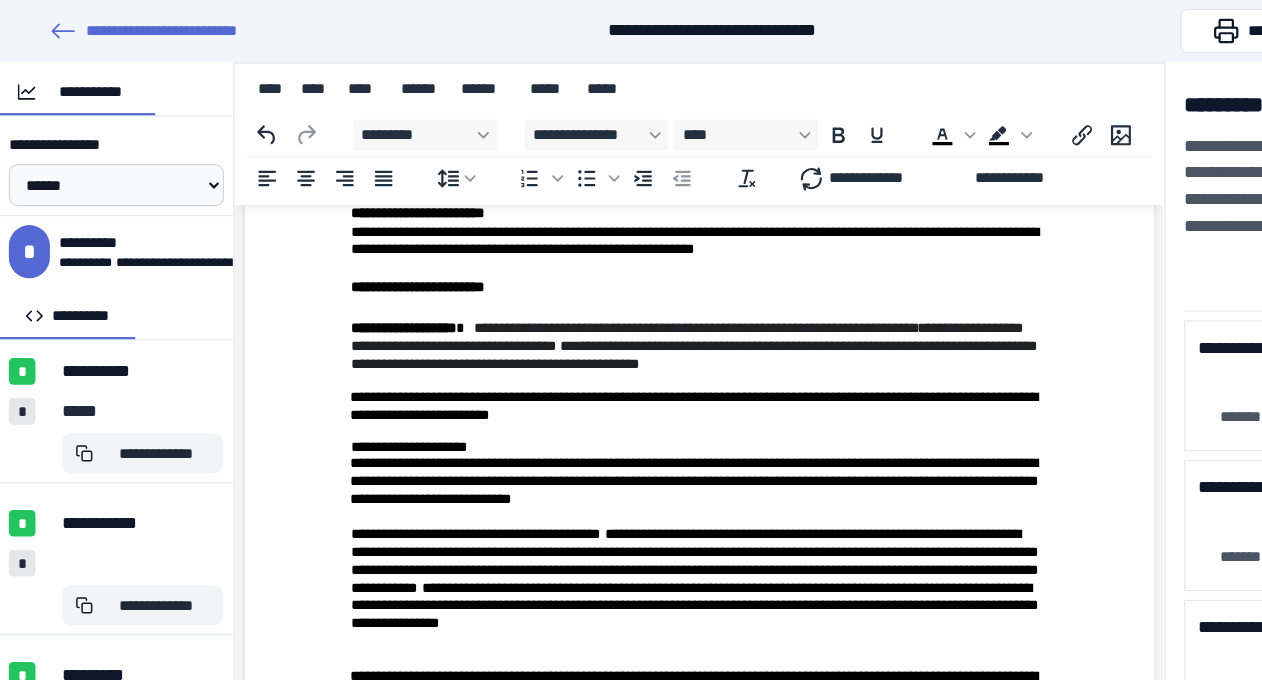 click on "**********" at bounding box center (649, 332) 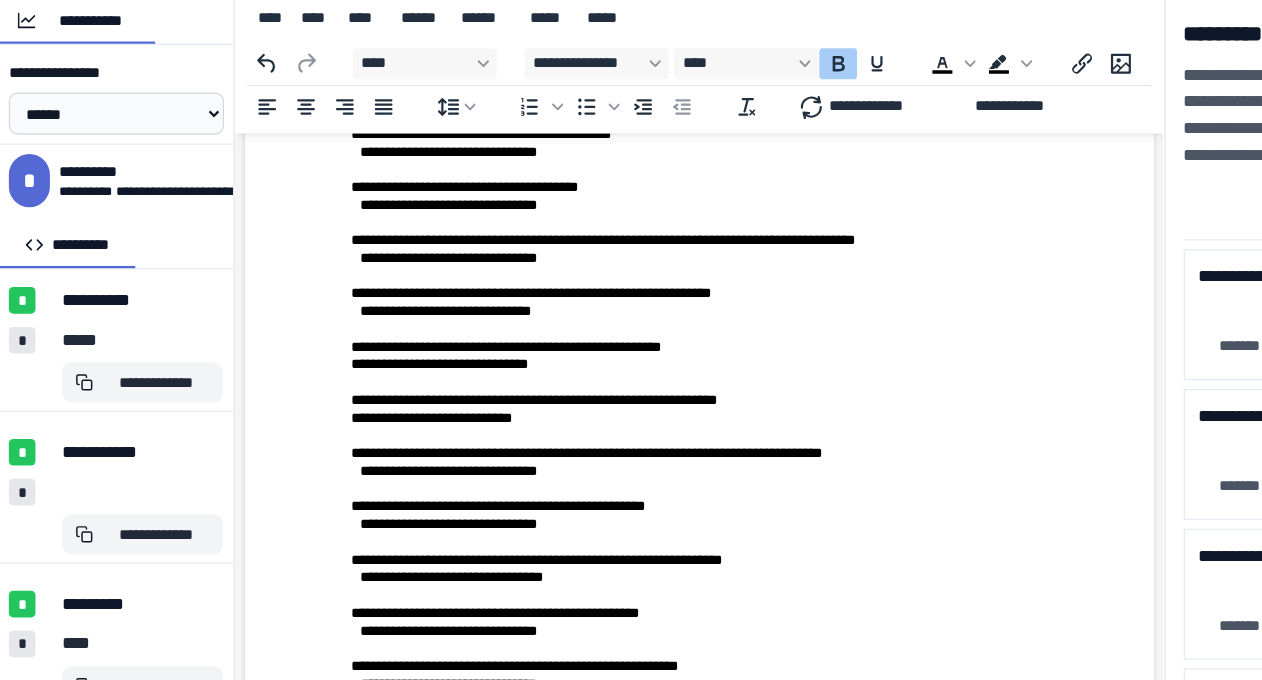 scroll, scrollTop: 5468, scrollLeft: 0, axis: vertical 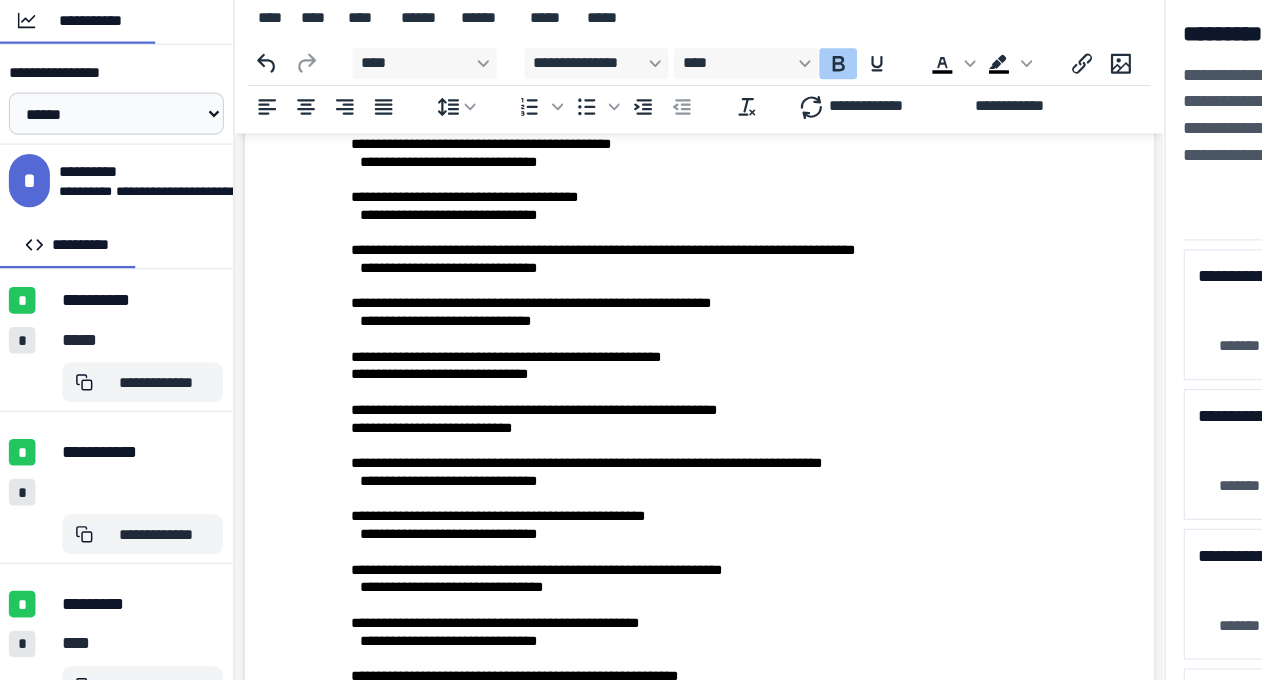 drag, startPoint x: 330, startPoint y: 382, endPoint x: 586, endPoint y: 195, distance: 317.02524 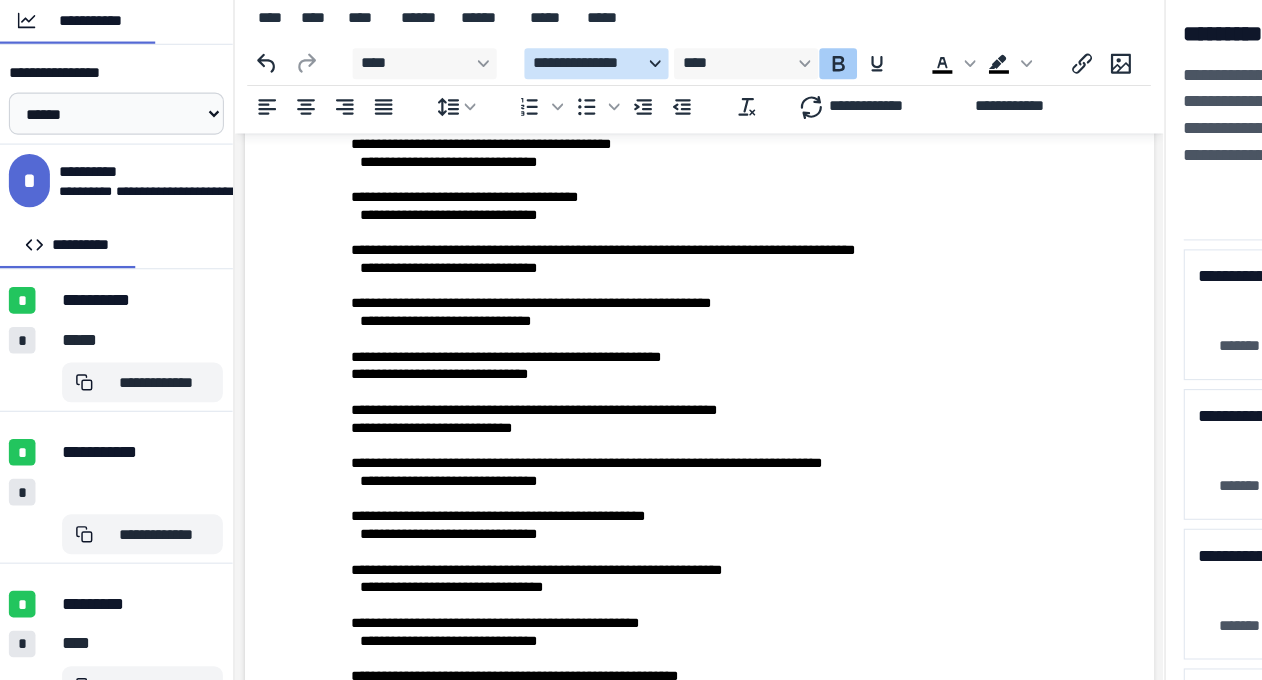 click at bounding box center (591, 122) 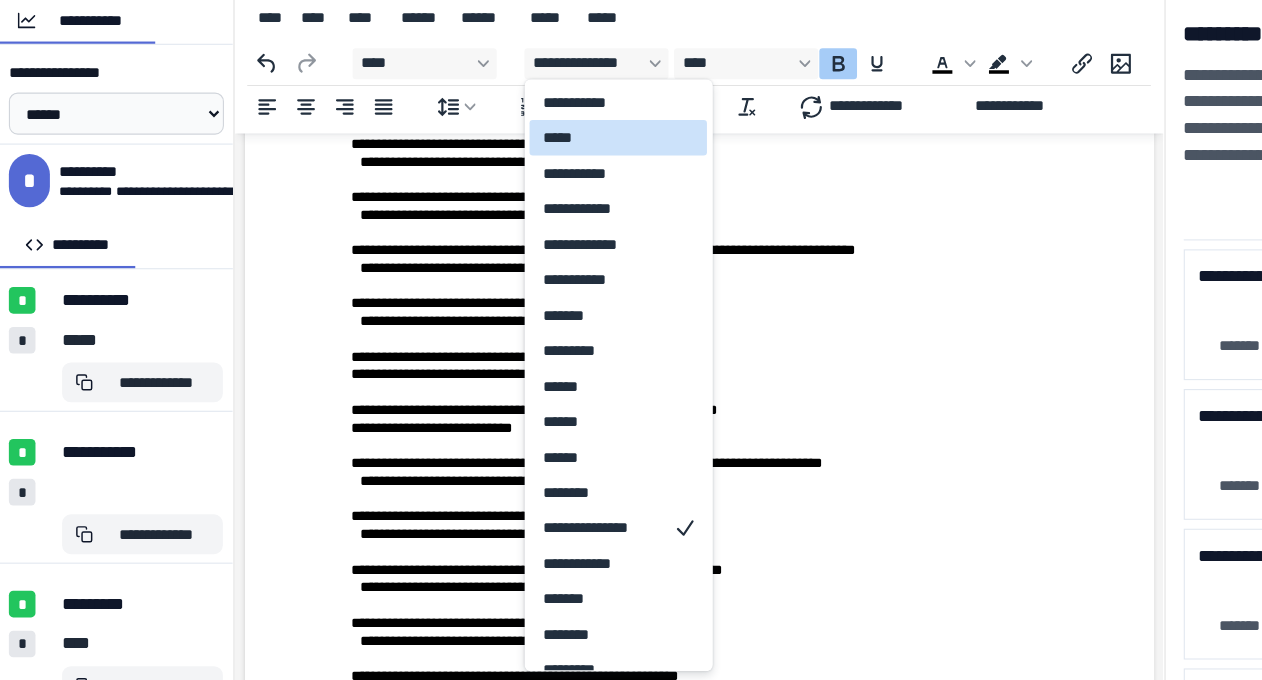 click on "*****" at bounding box center [544, 189] 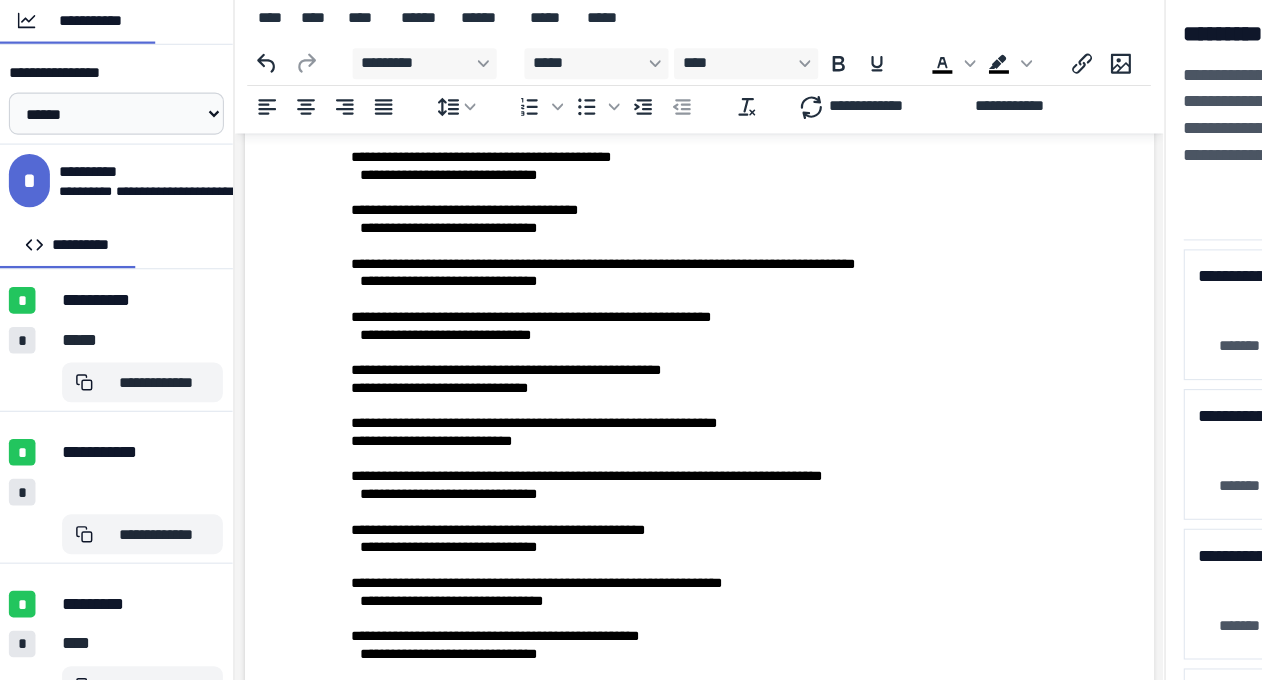 click on "**********" at bounding box center (654, 115) 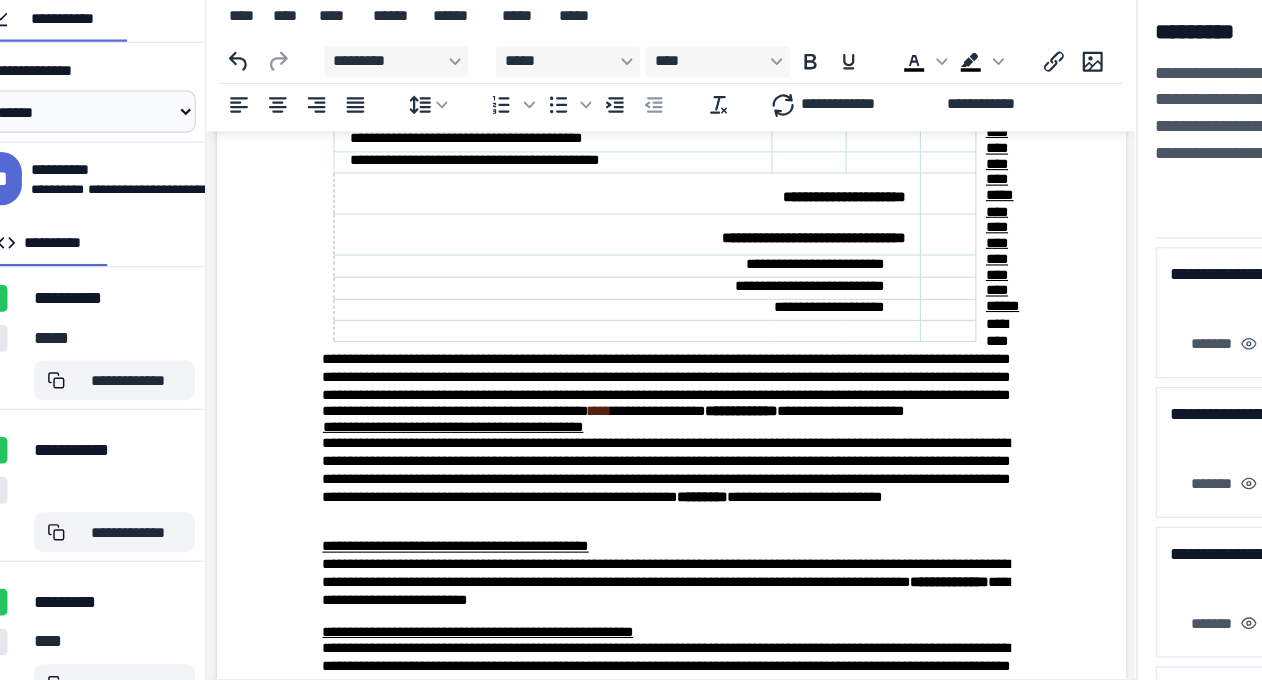 scroll, scrollTop: 3728, scrollLeft: 0, axis: vertical 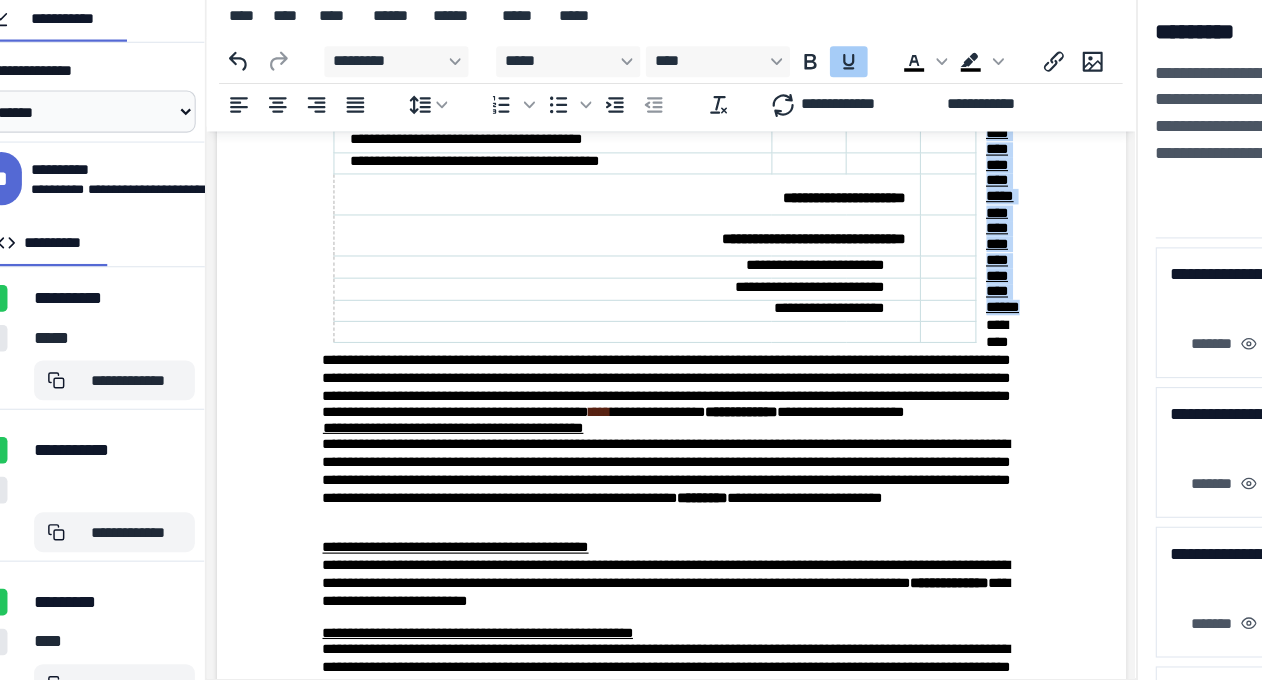 drag, startPoint x: 907, startPoint y: 164, endPoint x: 929, endPoint y: 482, distance: 318.7601 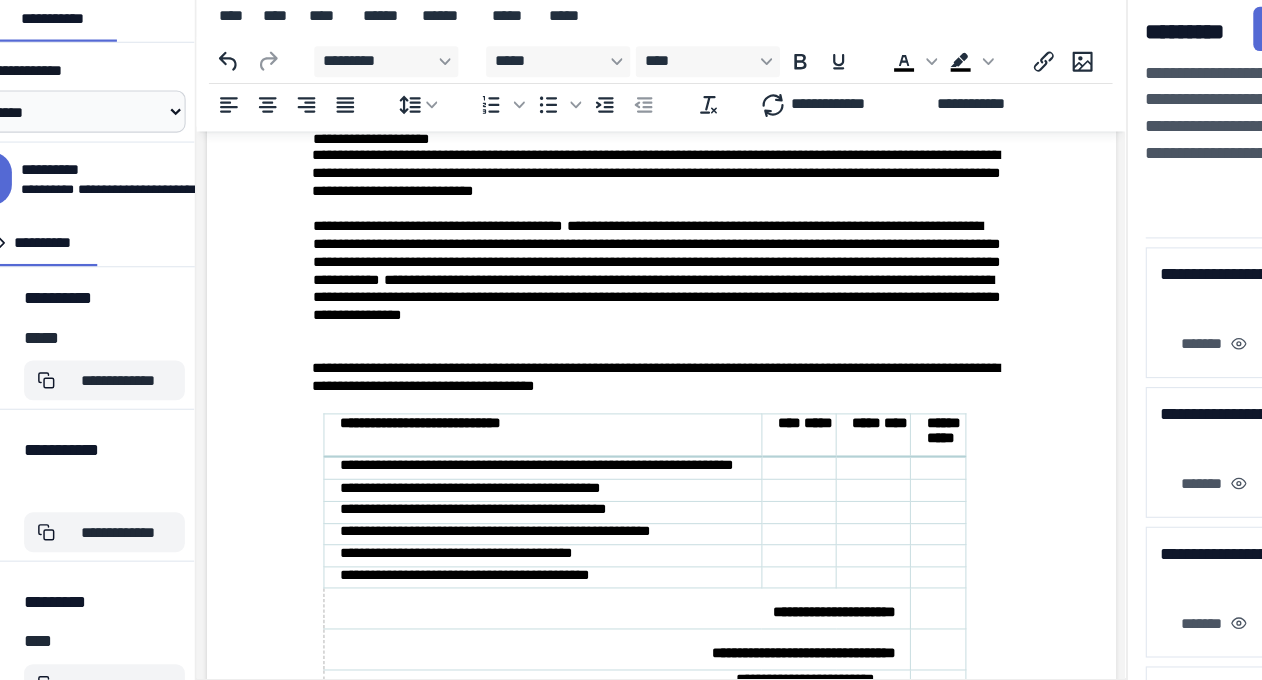 scroll, scrollTop: 3362, scrollLeft: 0, axis: vertical 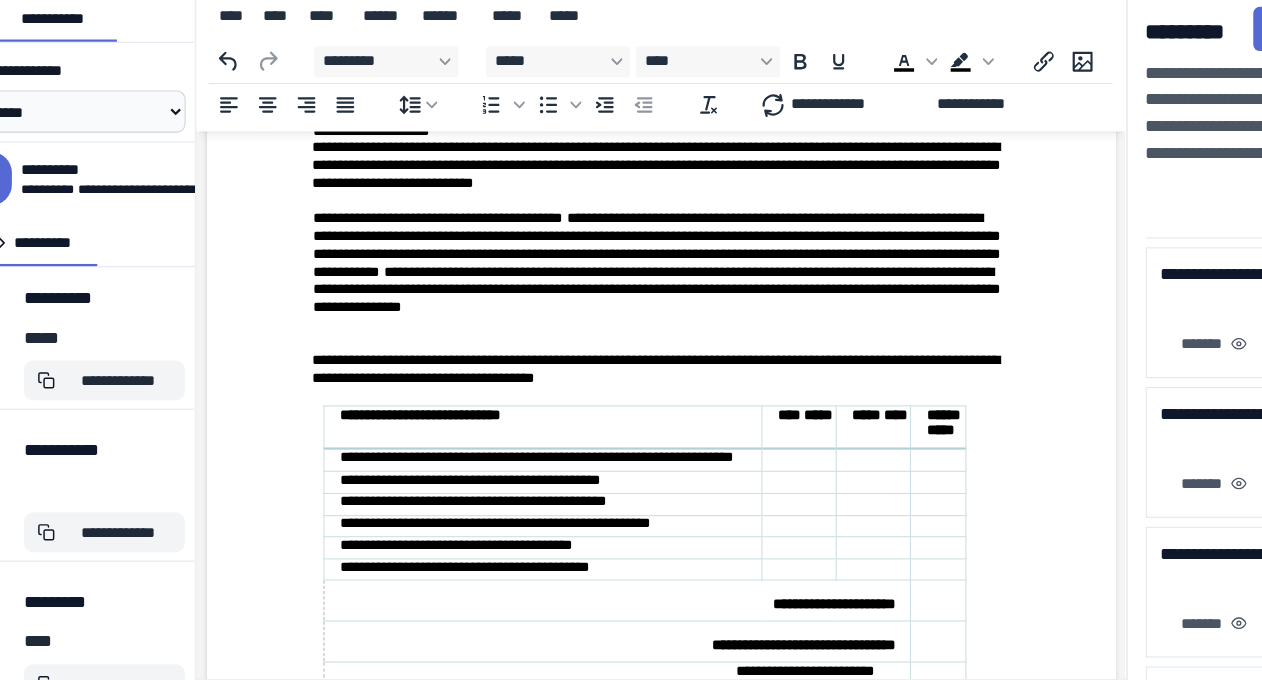 click on "**********" at bounding box center [611, 93] 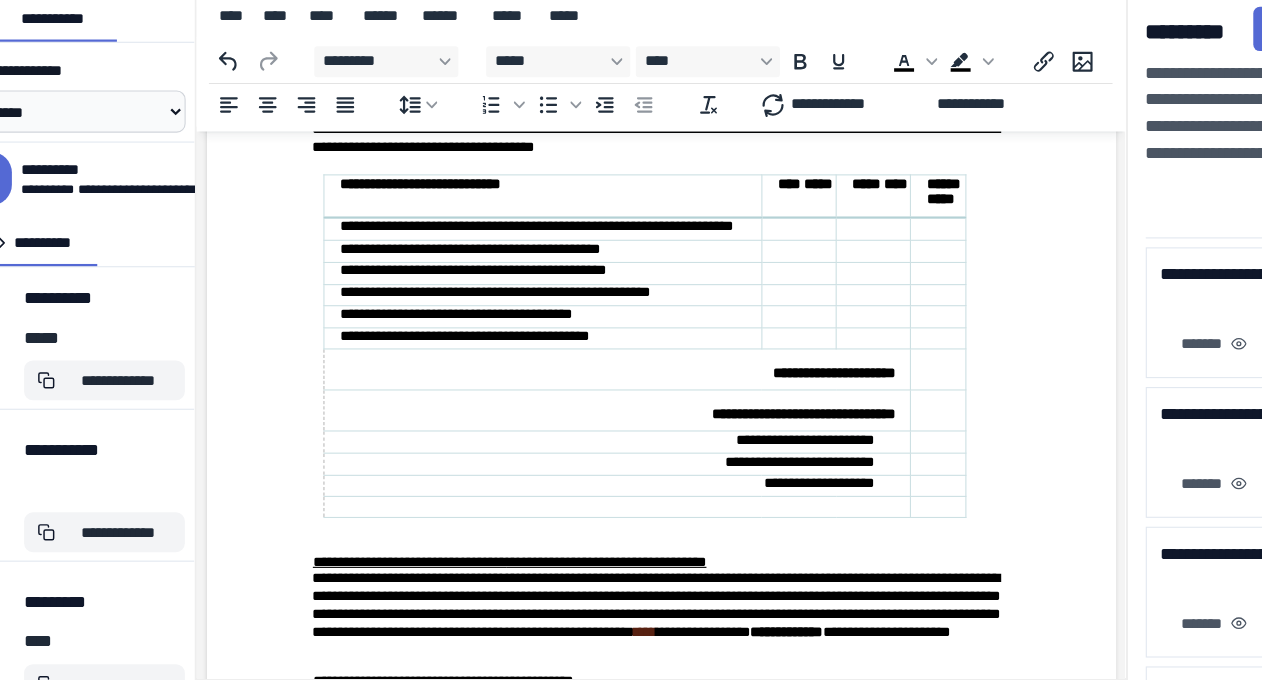 scroll, scrollTop: 3571, scrollLeft: 0, axis: vertical 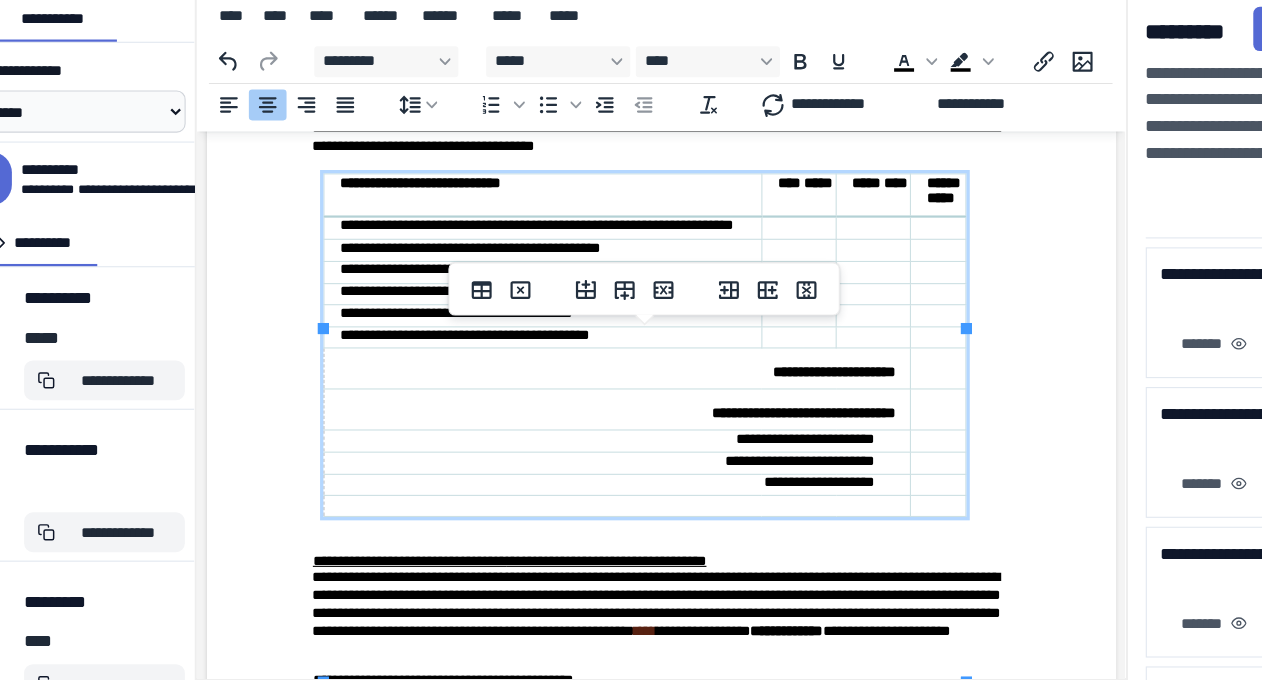 click at bounding box center [740, 218] 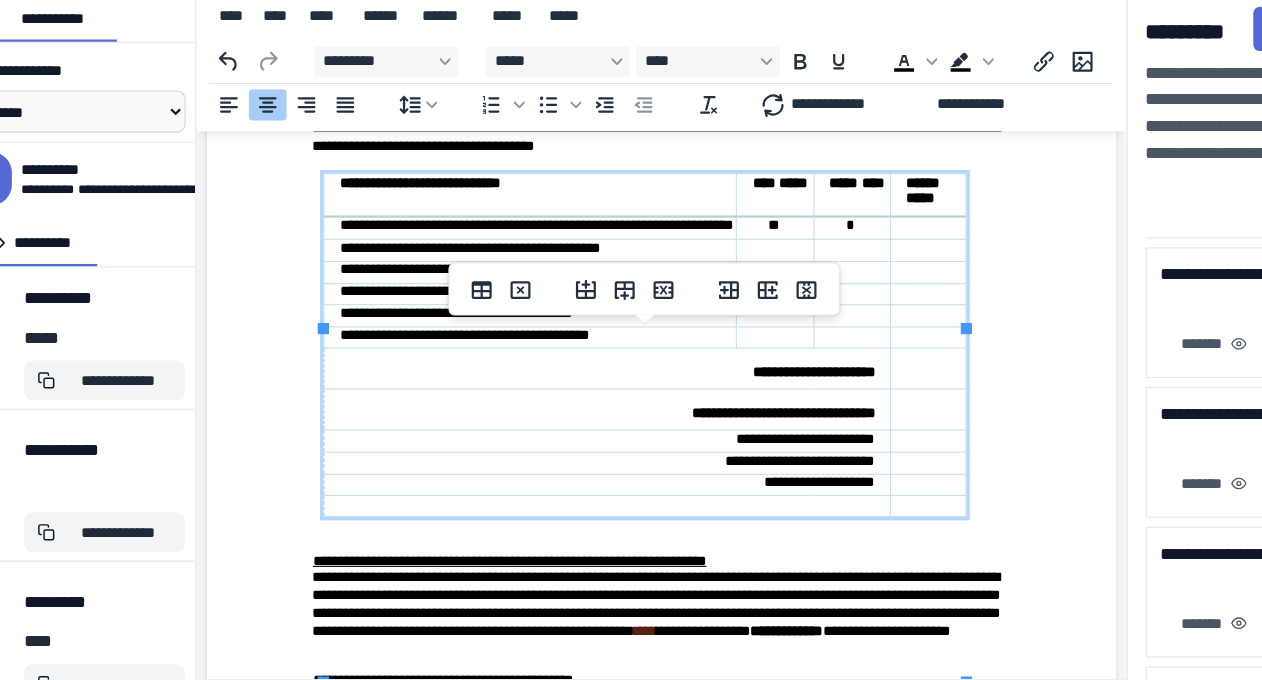 click on "*" at bounding box center (786, 216) 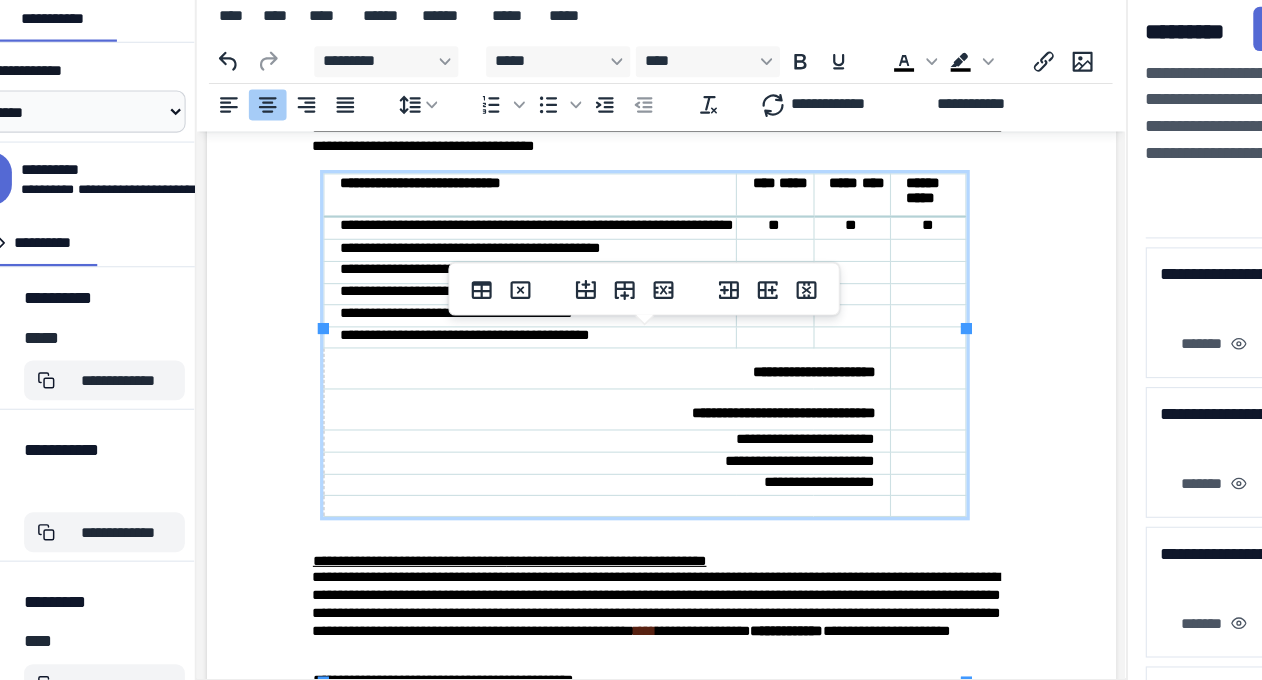 click at bounding box center [718, 237] 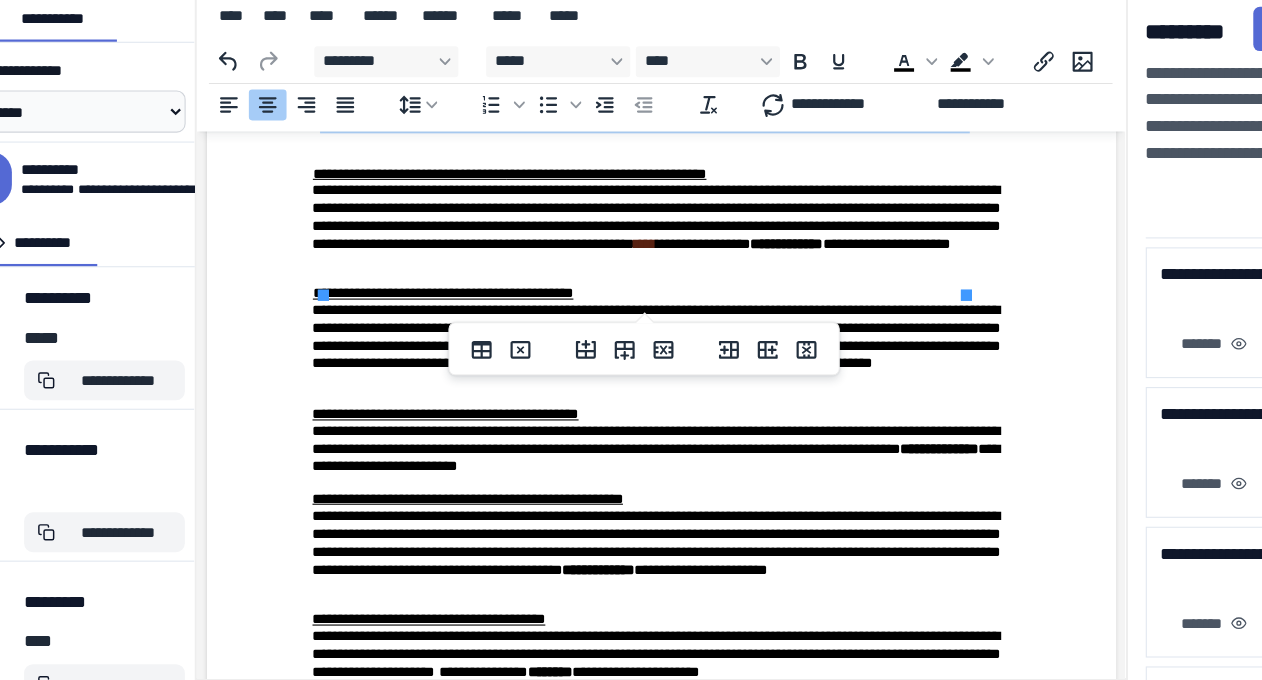 scroll, scrollTop: 3926, scrollLeft: 0, axis: vertical 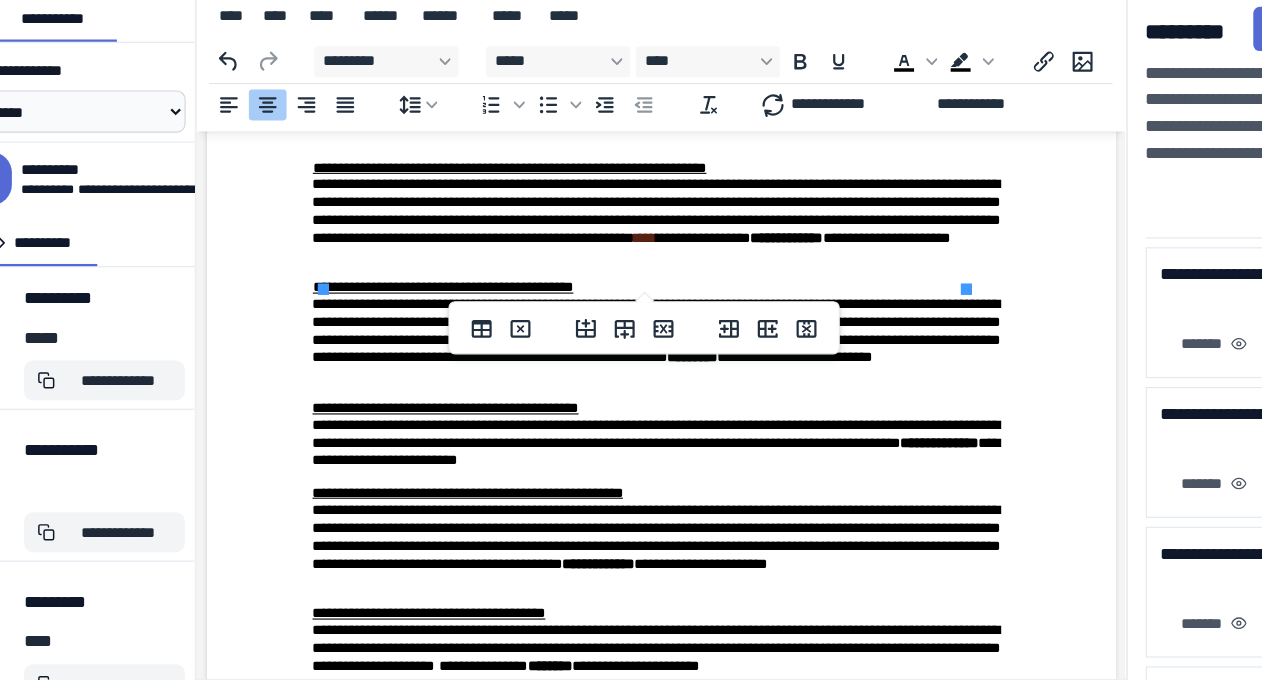 click at bounding box center [616, 258] 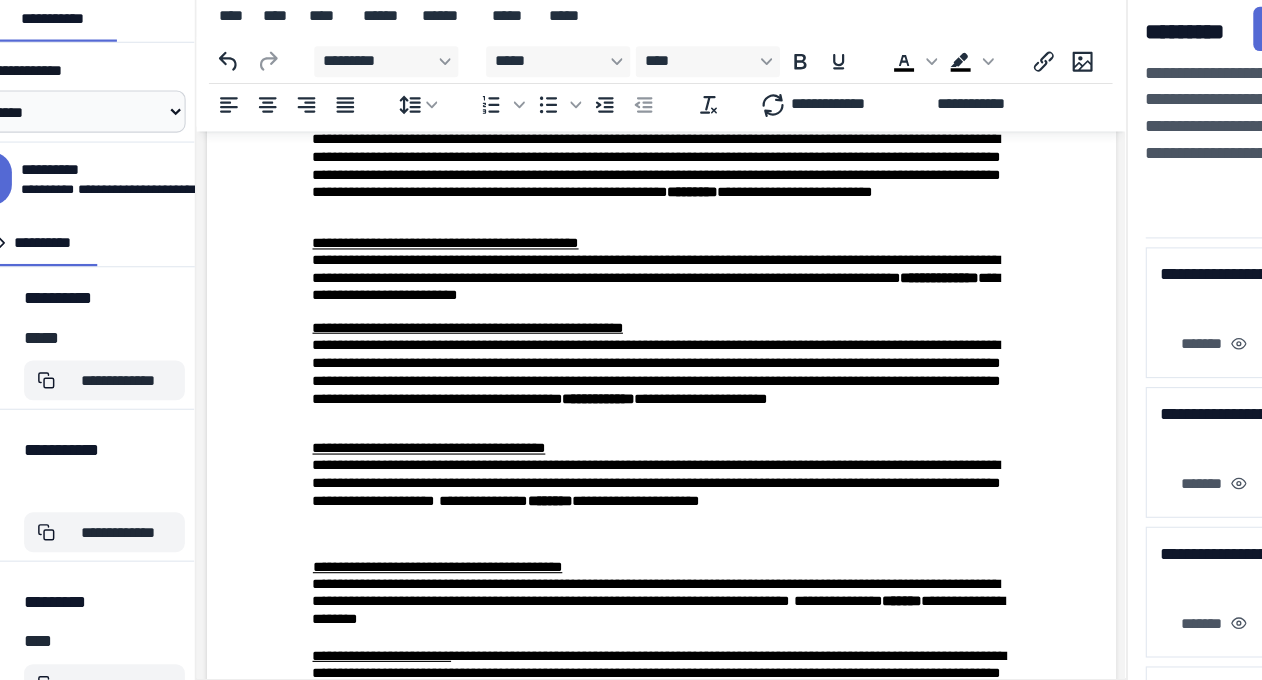 scroll, scrollTop: 4079, scrollLeft: 0, axis: vertical 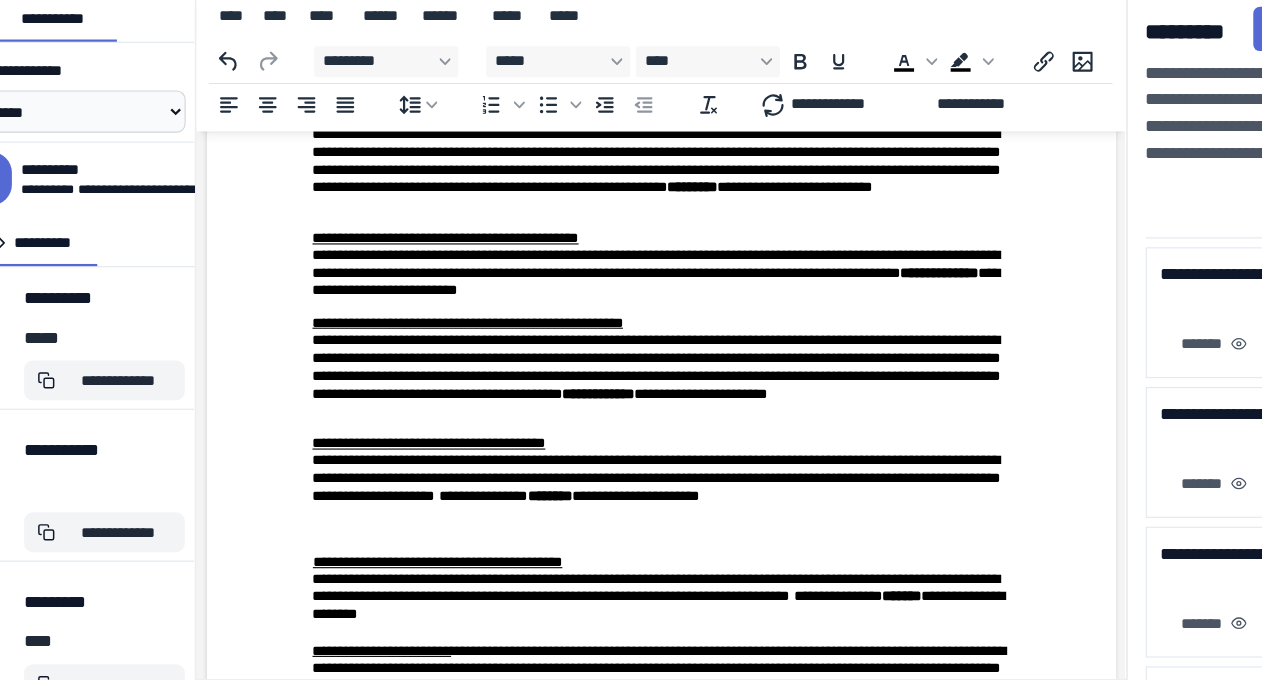 click on "***" at bounding box center [601, 73] 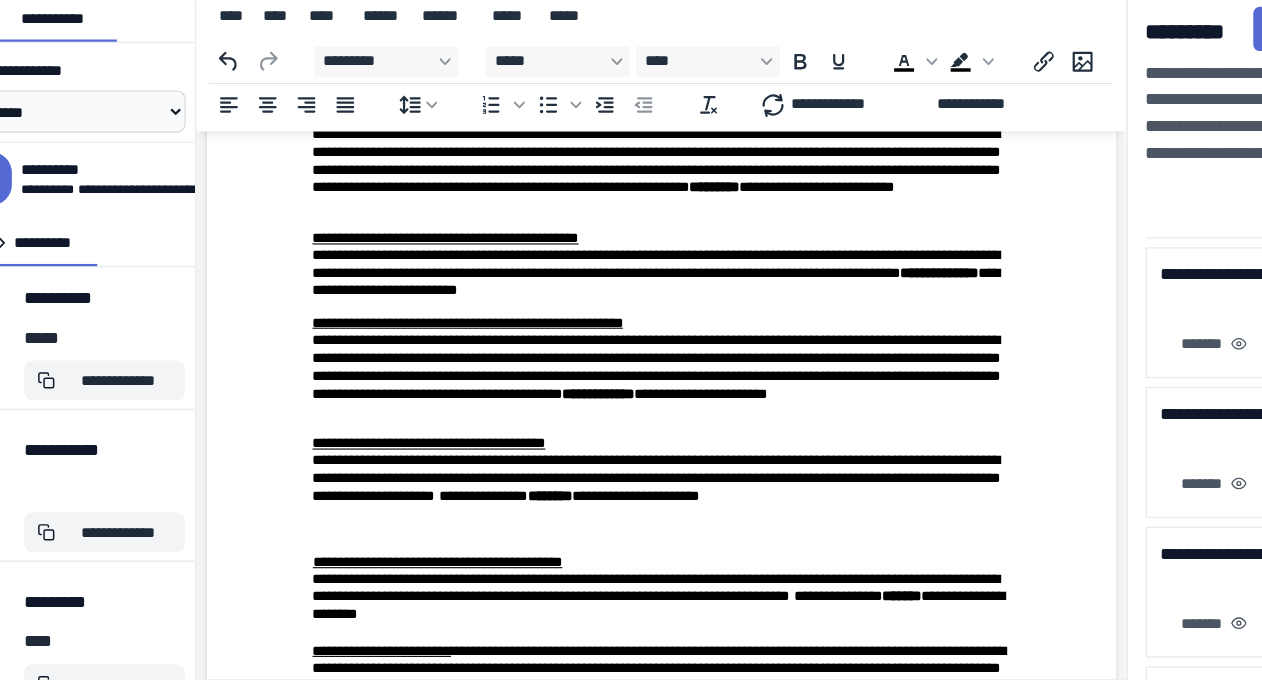 click on "**********" at bounding box center (611, 258) 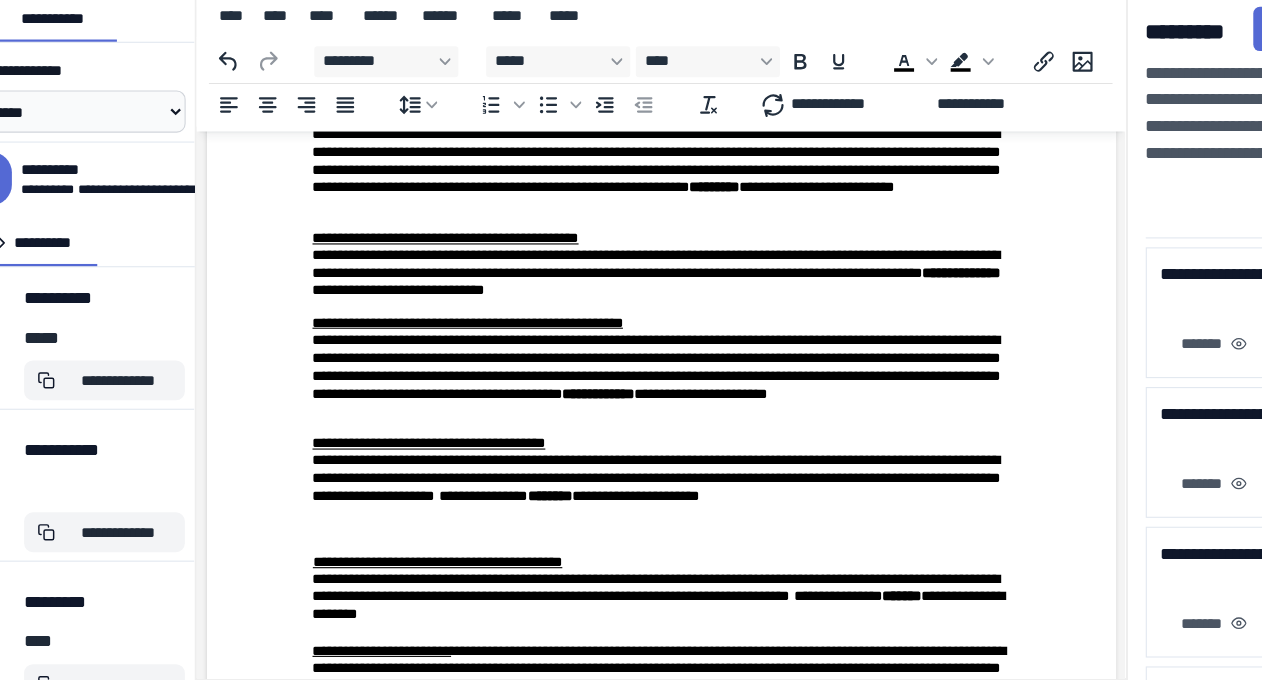 click on "**********" at bounding box center [611, 343] 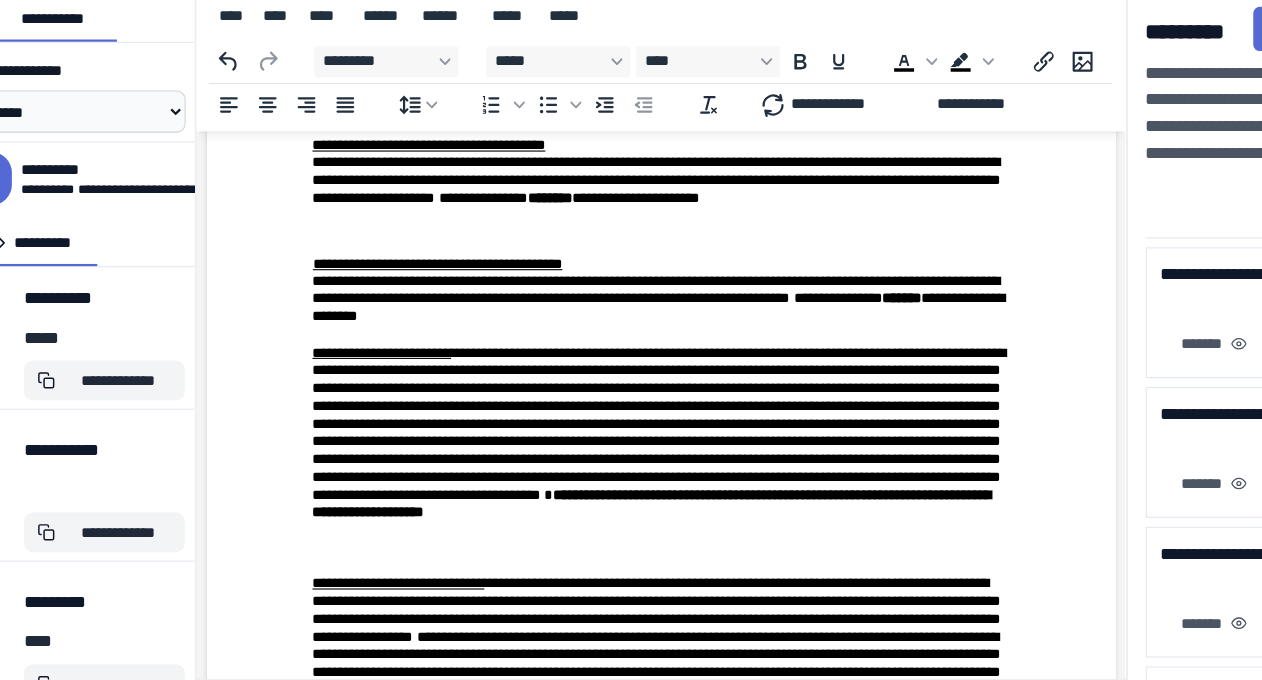 scroll, scrollTop: 4352, scrollLeft: 0, axis: vertical 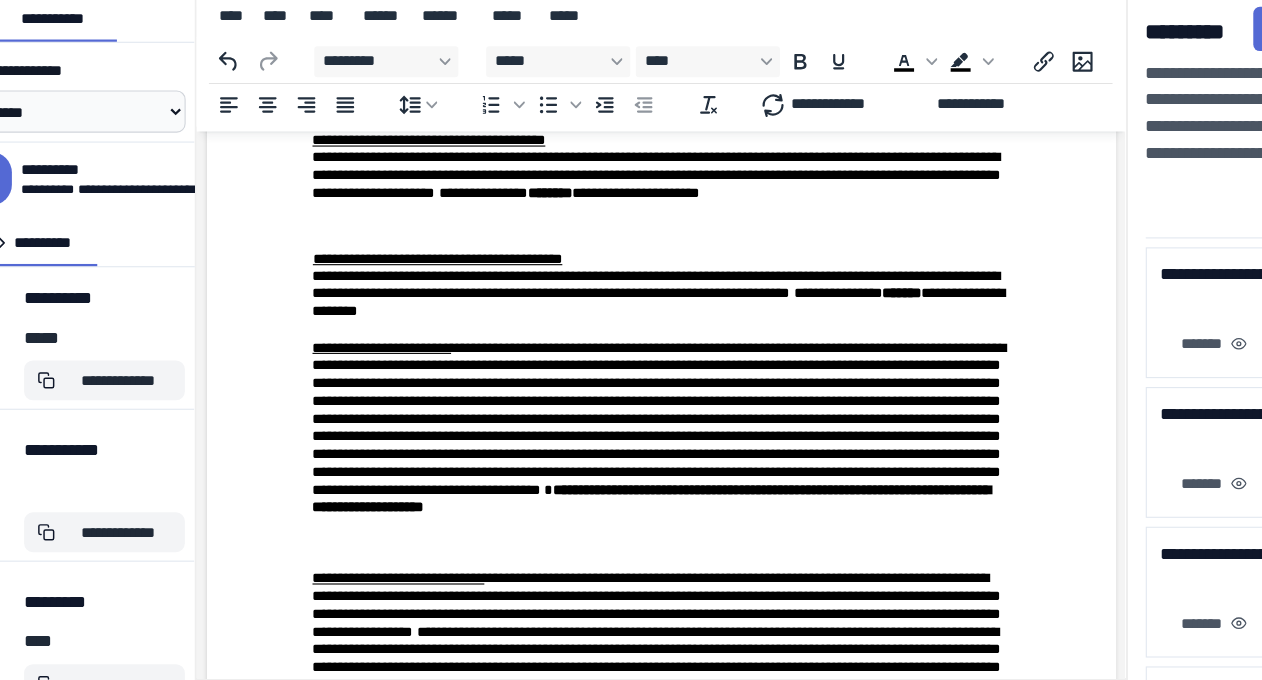 click on "**********" at bounding box center [611, 170] 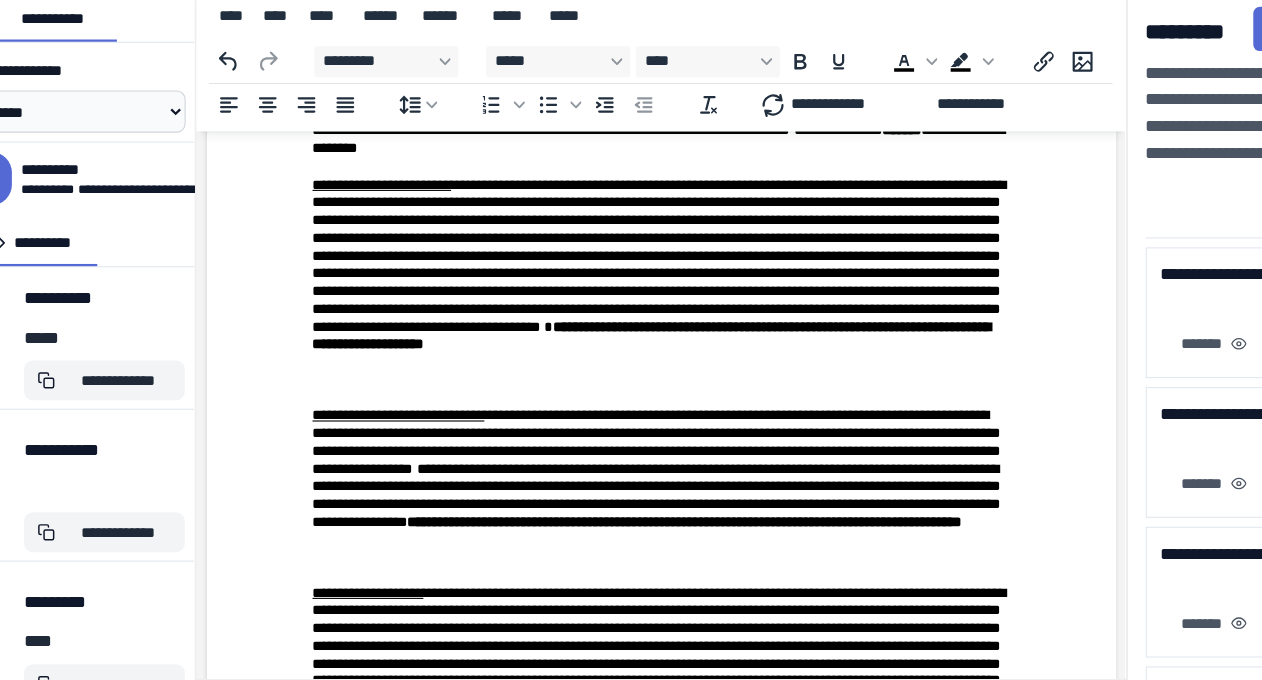 scroll, scrollTop: 4503, scrollLeft: 0, axis: vertical 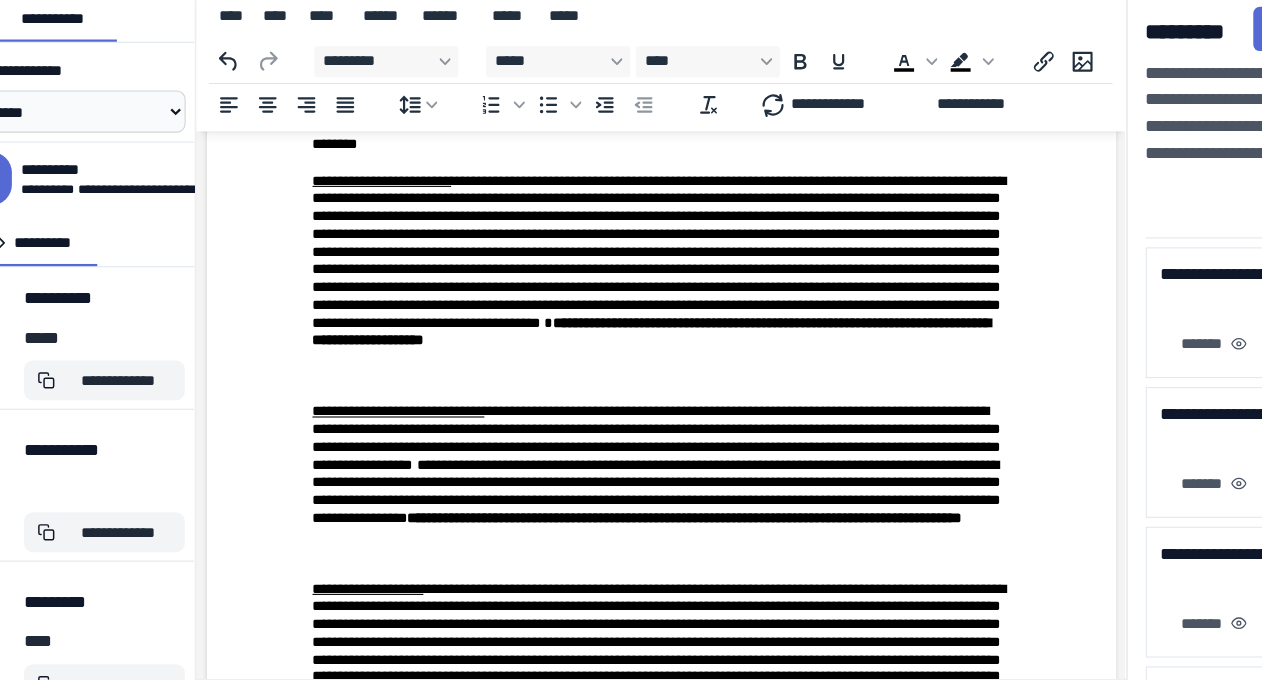 click at bounding box center (616, 82) 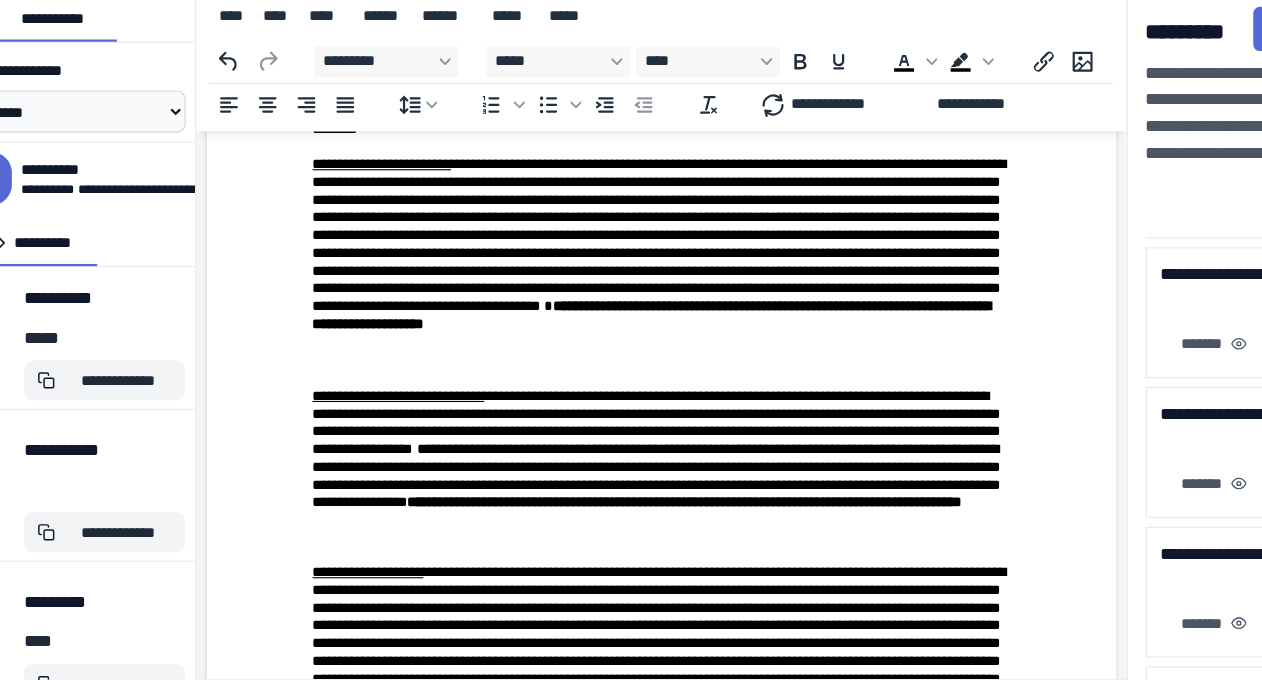 click on "**********" at bounding box center [613, 112] 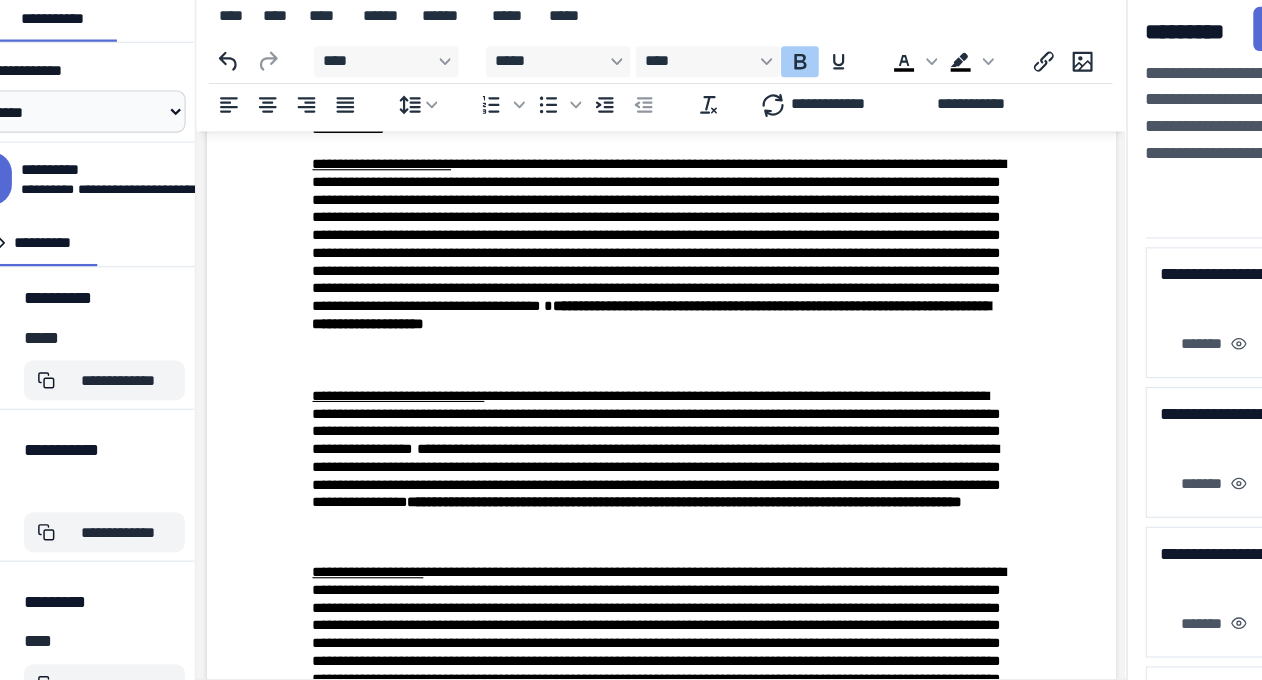 click on "**********" at bounding box center (607, 296) 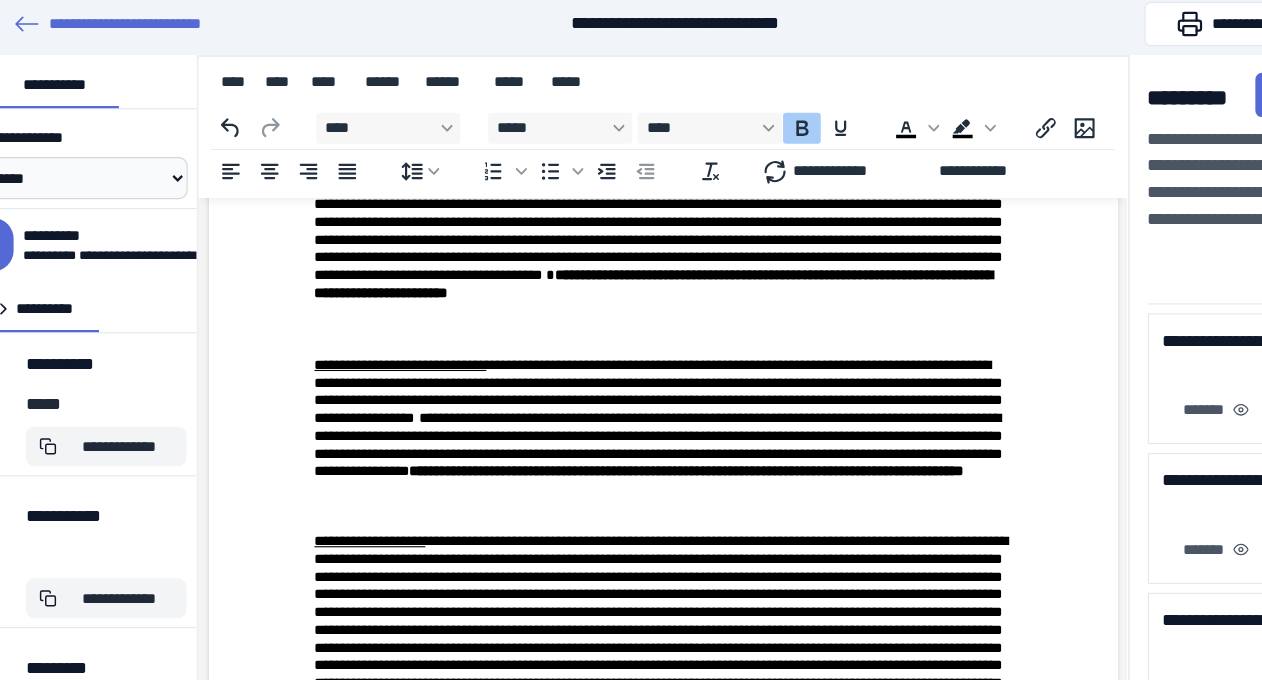 scroll, scrollTop: 4570, scrollLeft: 0, axis: vertical 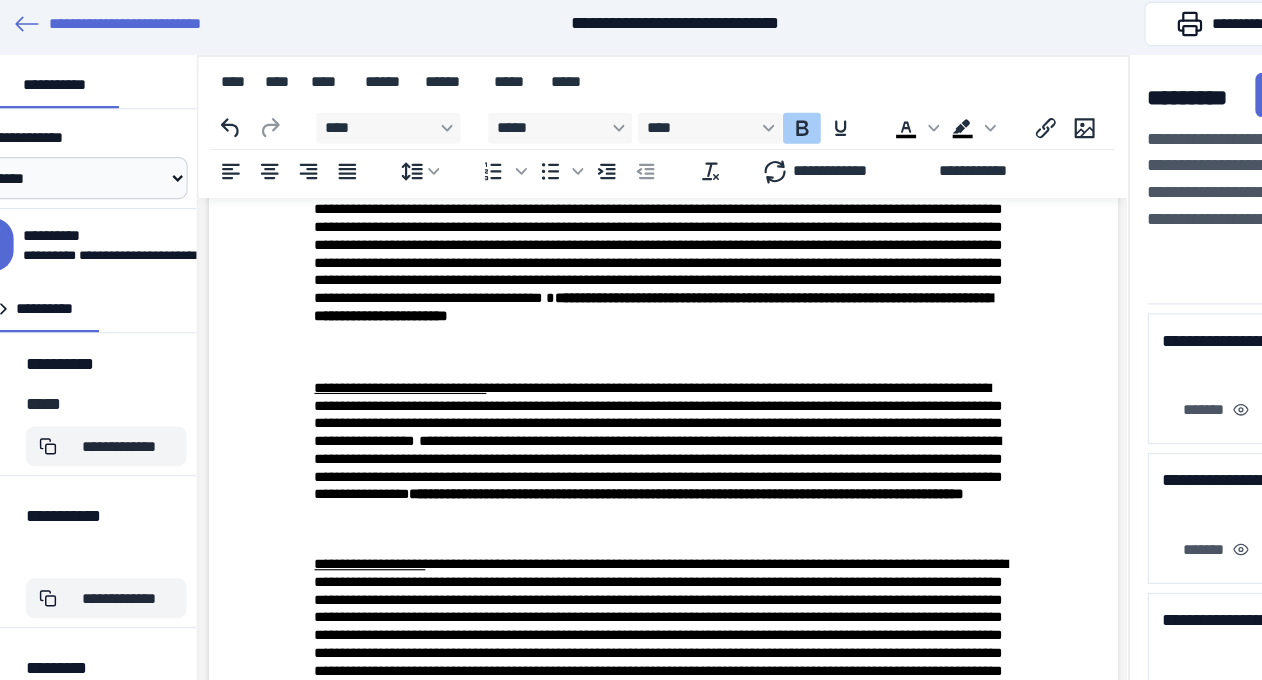 click on "**********" at bounding box center (609, 296) 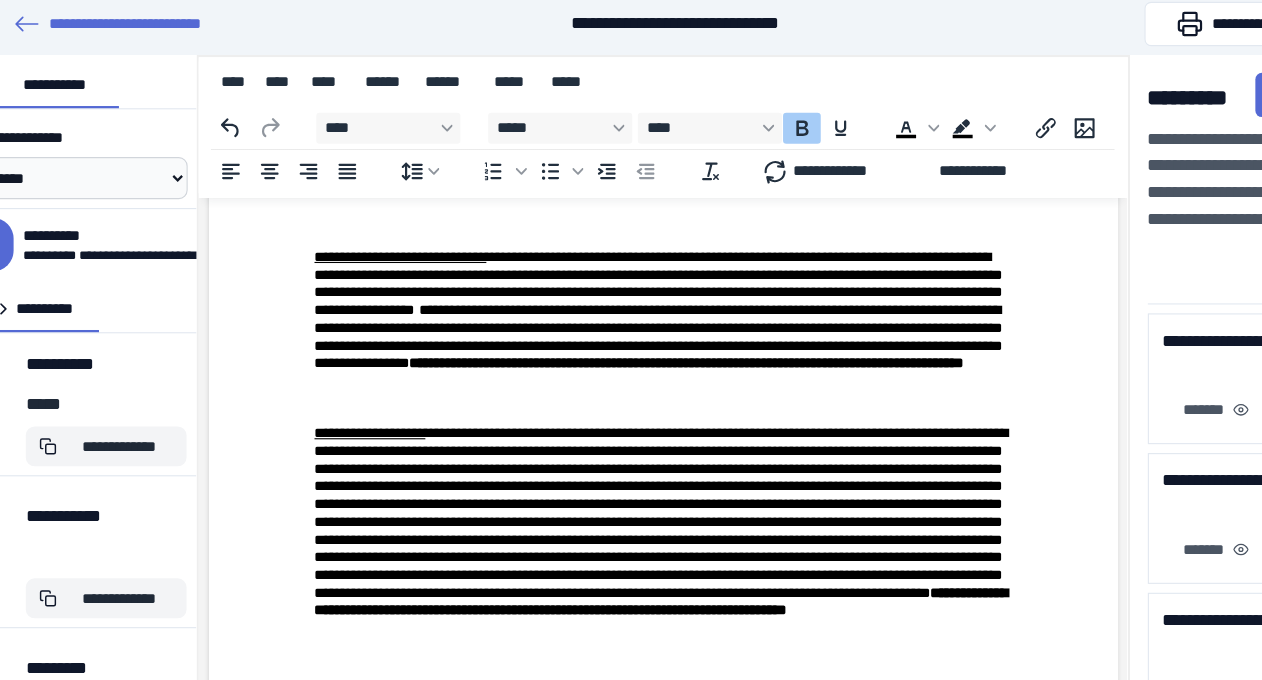 scroll, scrollTop: 4691, scrollLeft: 0, axis: vertical 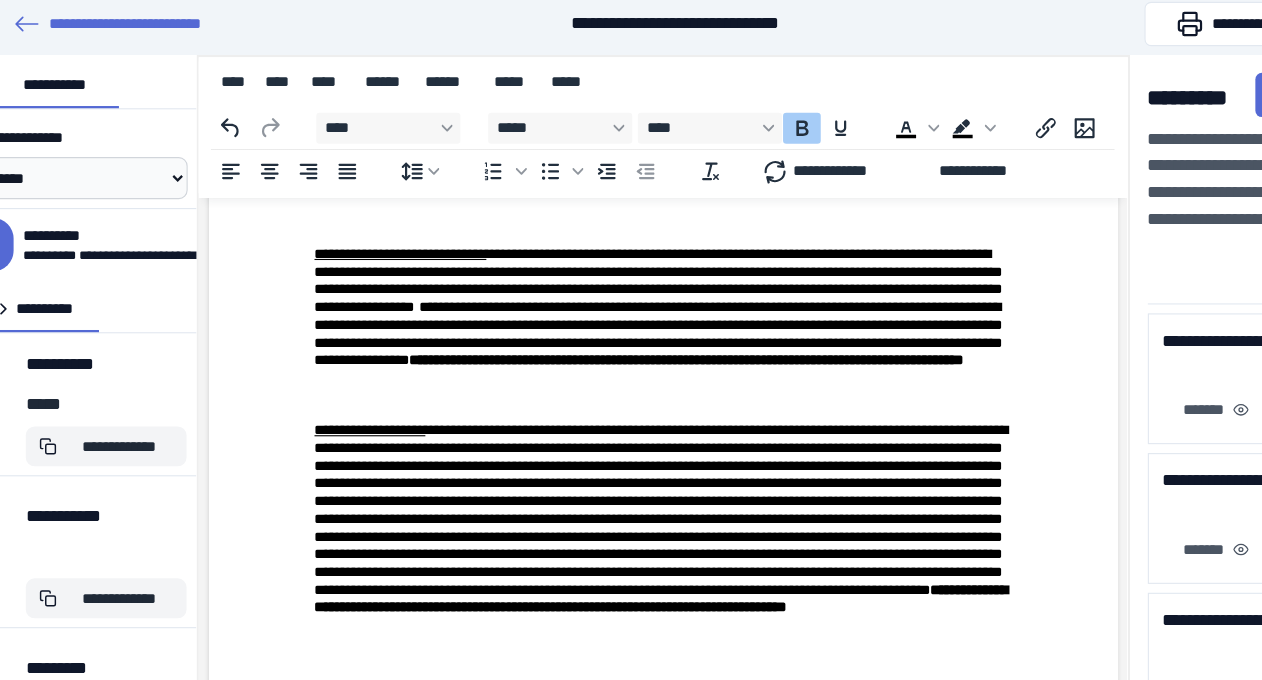 click on "**********" at bounding box center (638, 344) 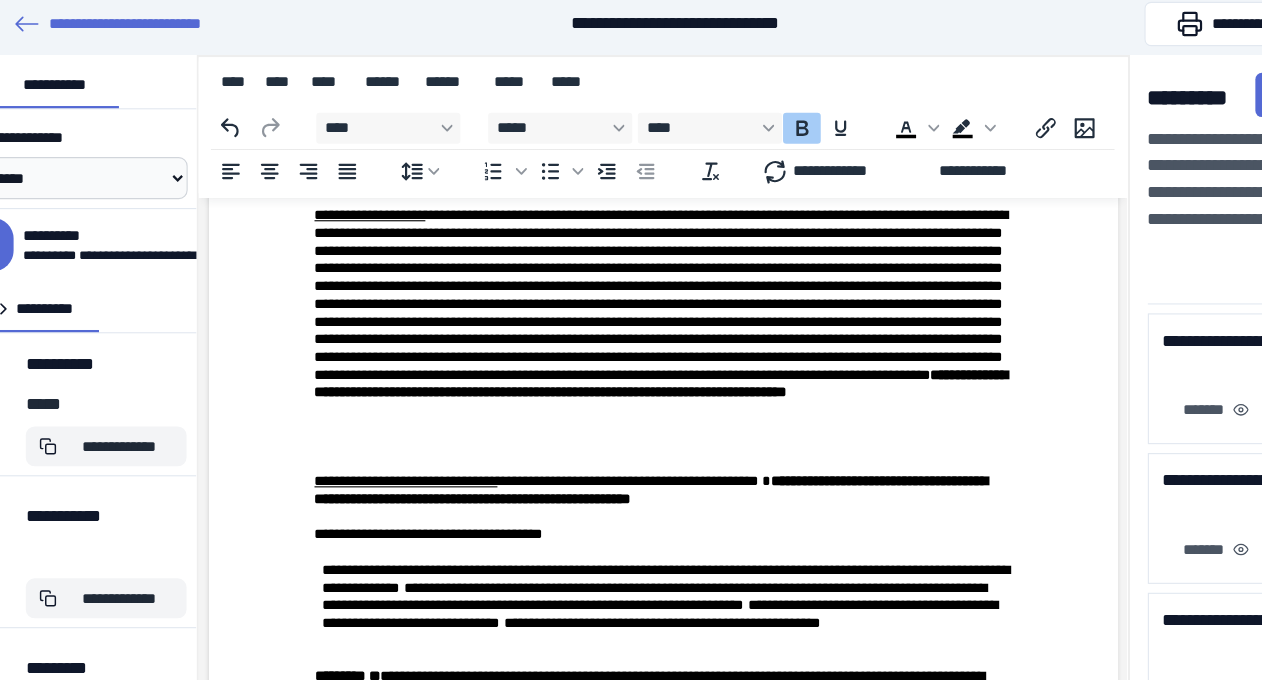 scroll, scrollTop: 4887, scrollLeft: 0, axis: vertical 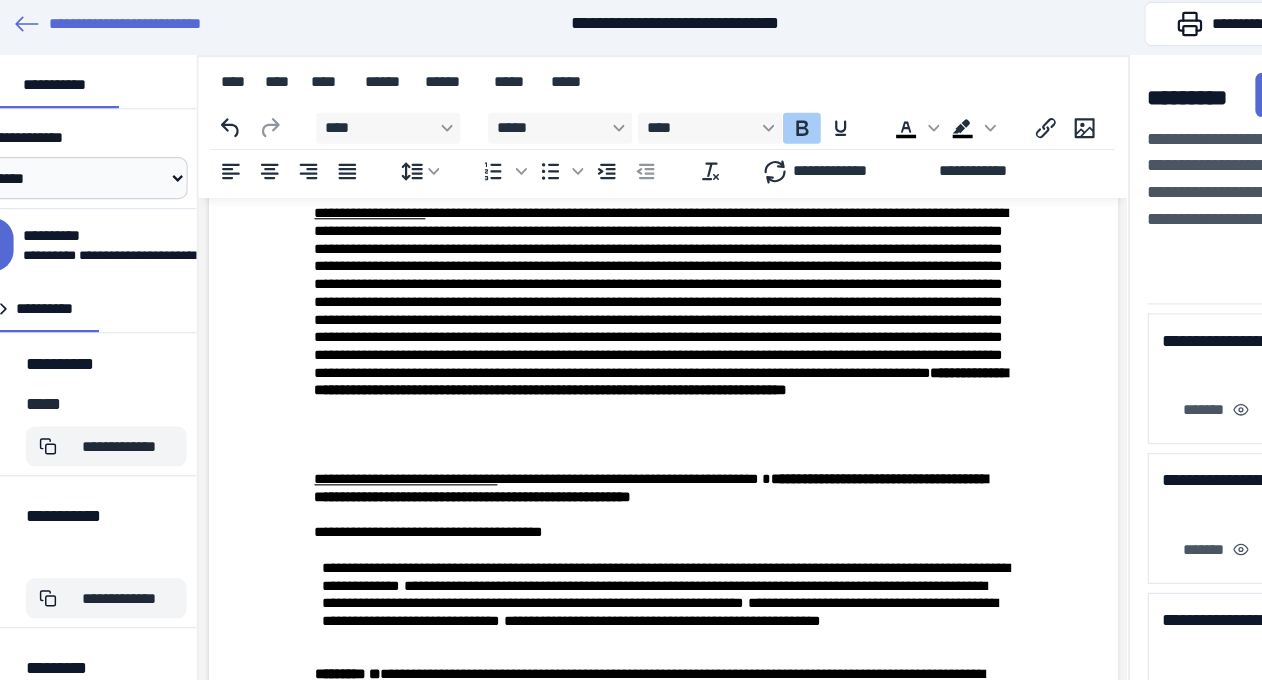 click on "**********" at bounding box center (615, 363) 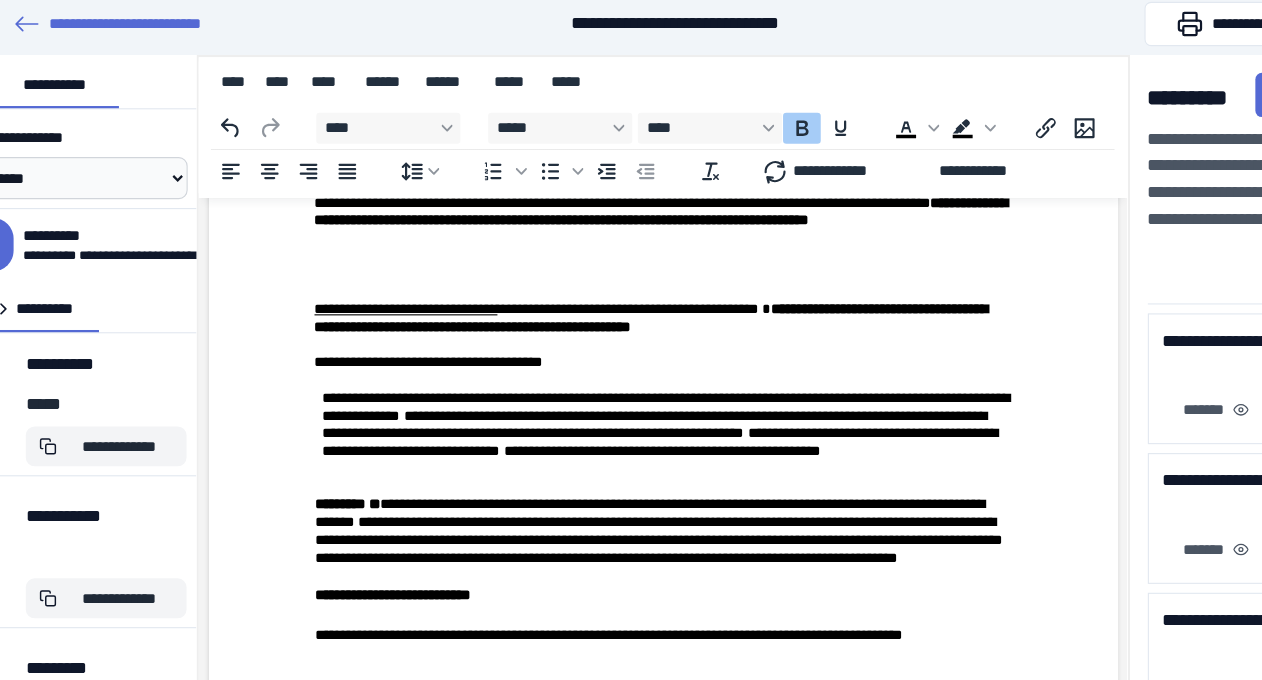 scroll, scrollTop: 5042, scrollLeft: 0, axis: vertical 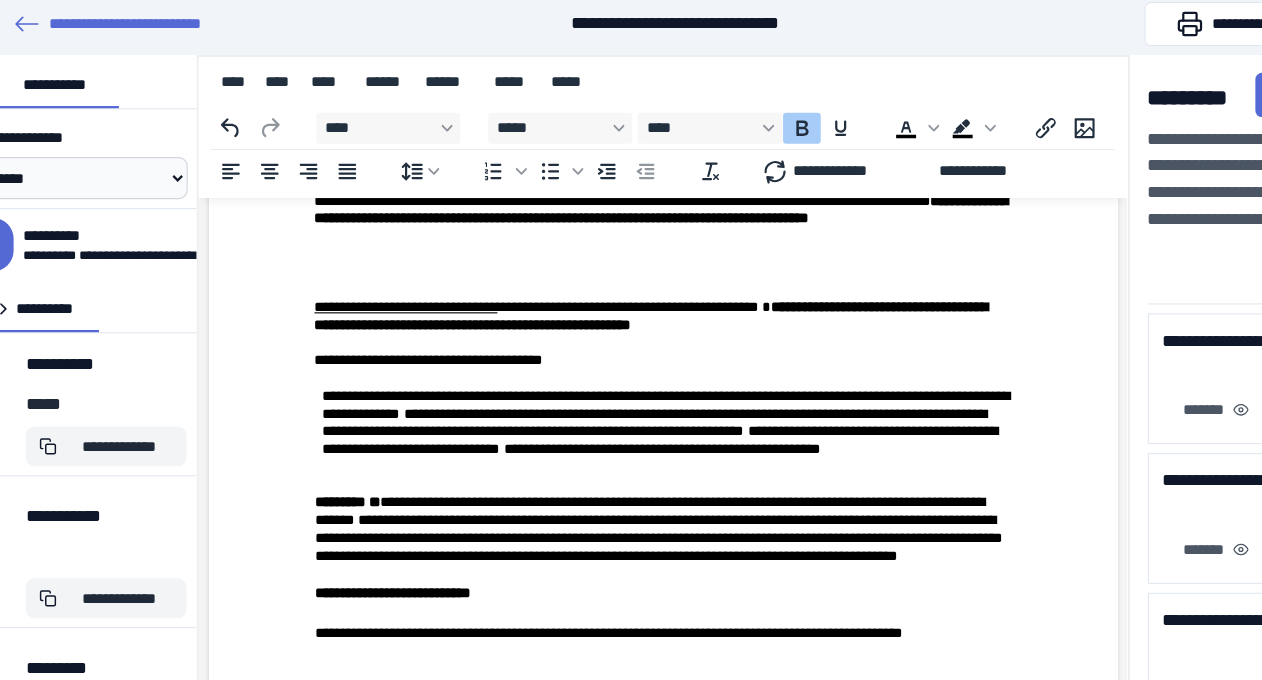 click on "**********" at bounding box center (606, 304) 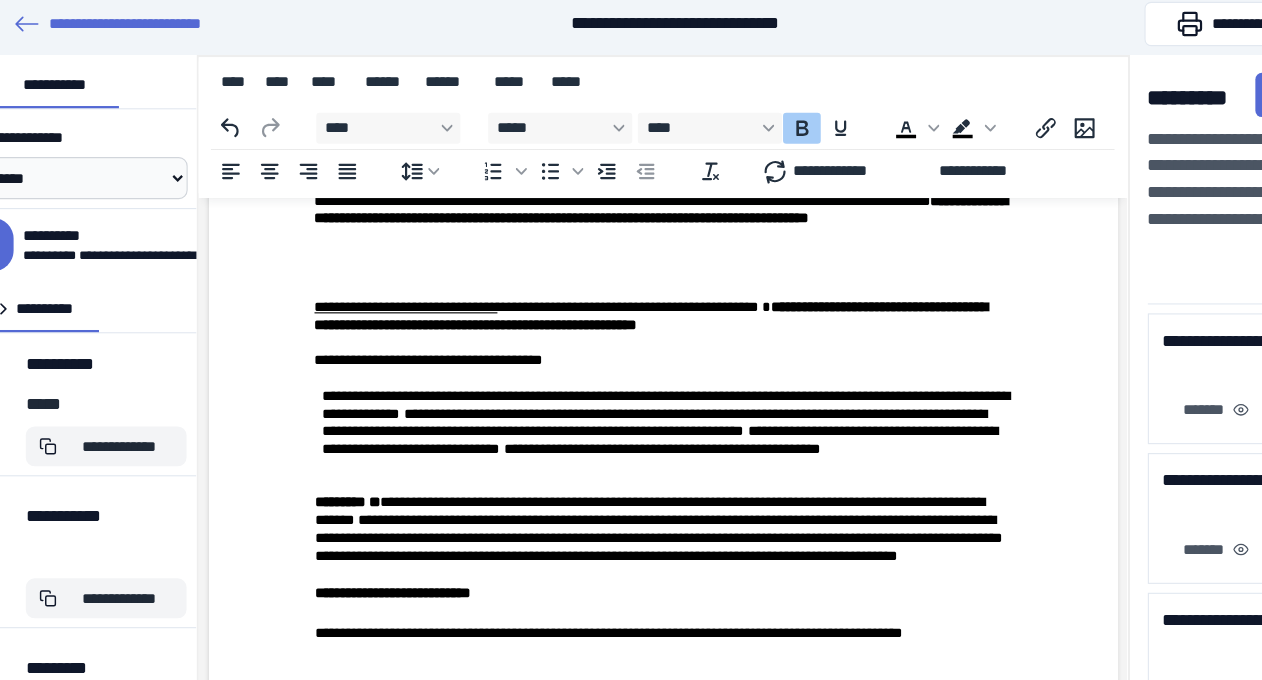 click on "**********" at bounding box center (606, 304) 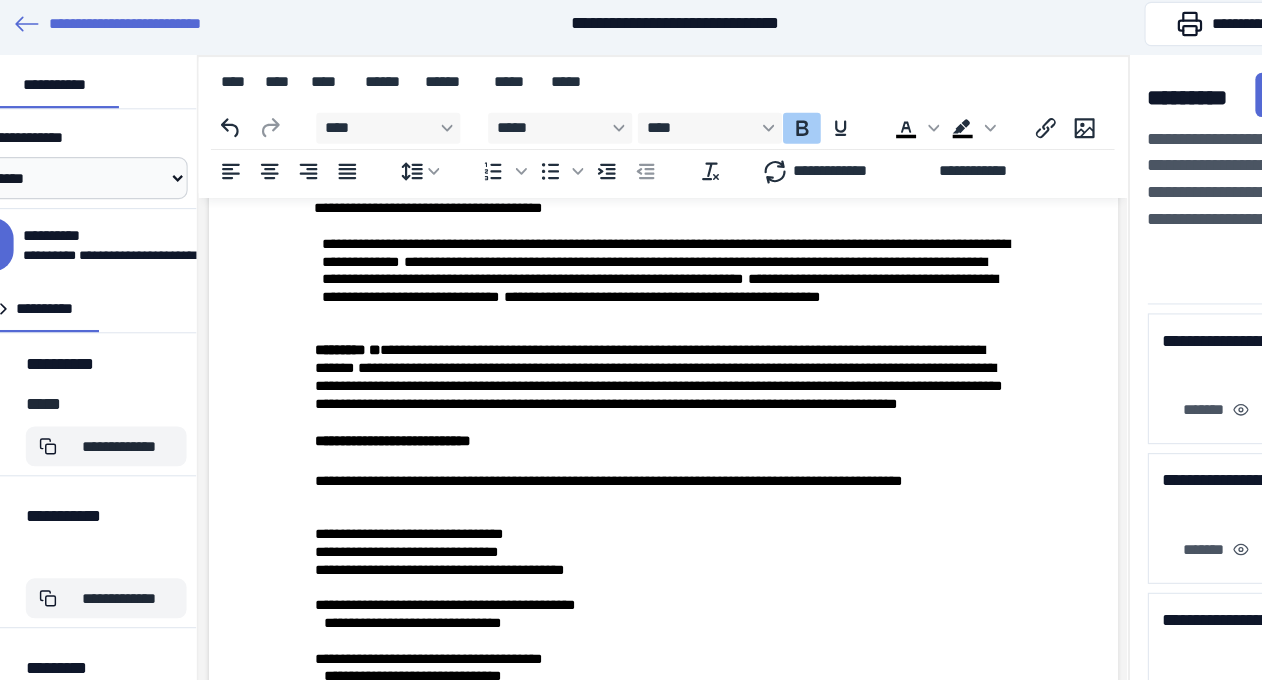 scroll, scrollTop: 5187, scrollLeft: 0, axis: vertical 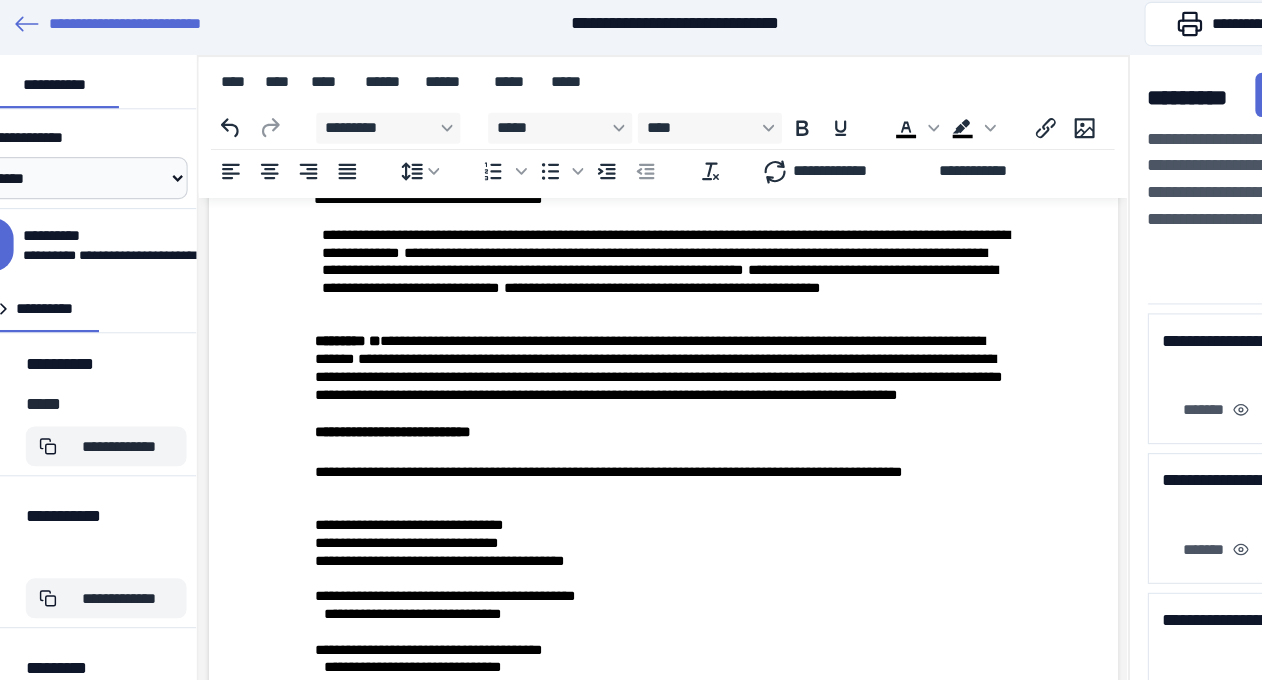 click on "**********" at bounding box center [620, 255] 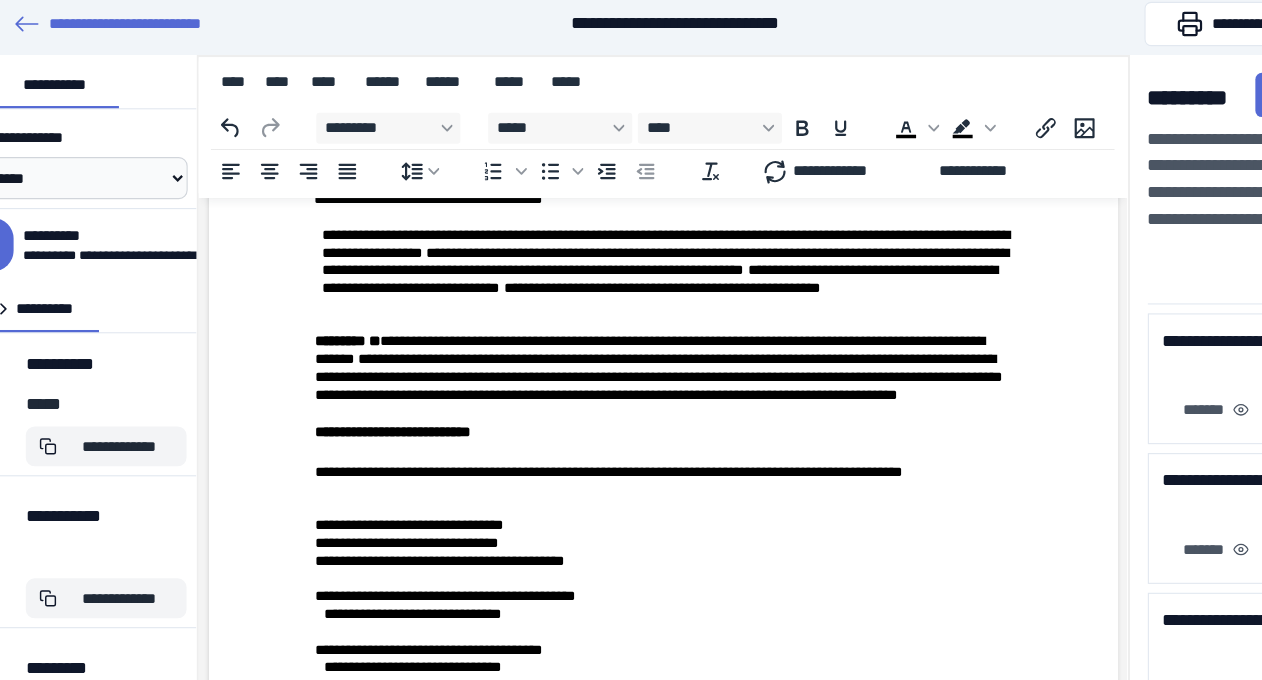 click on "**********" at bounding box center (620, 255) 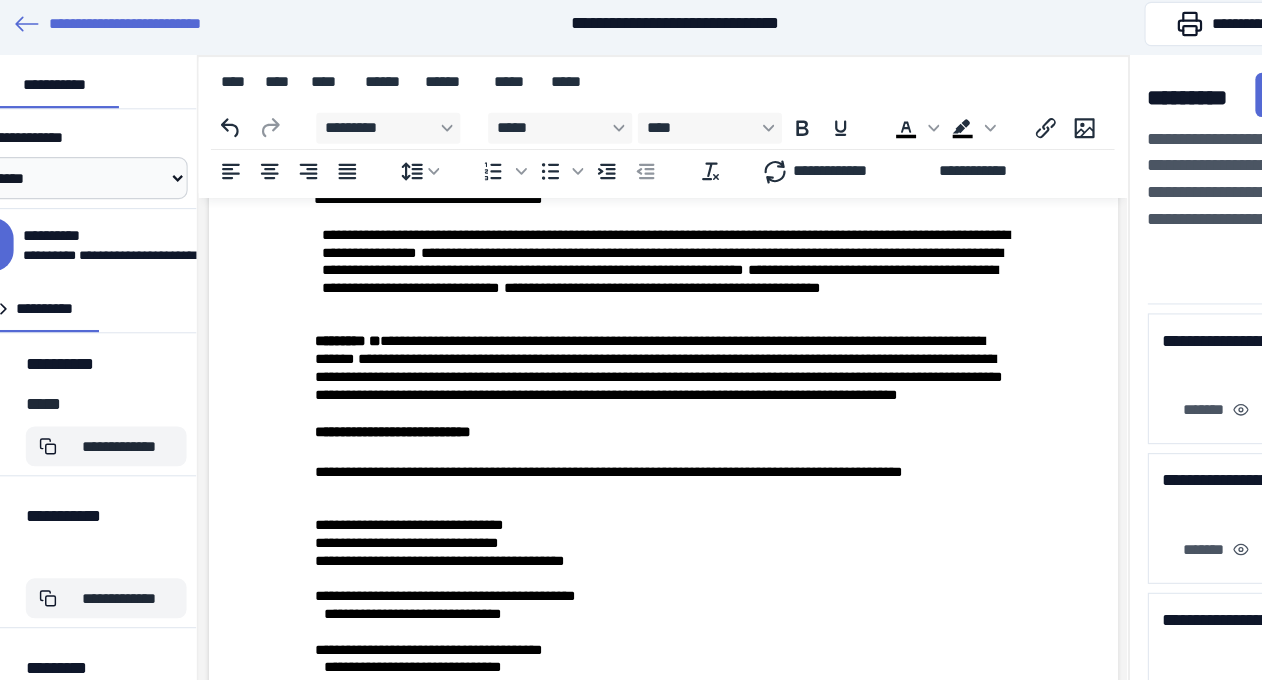 click on "**********" at bounding box center (620, 255) 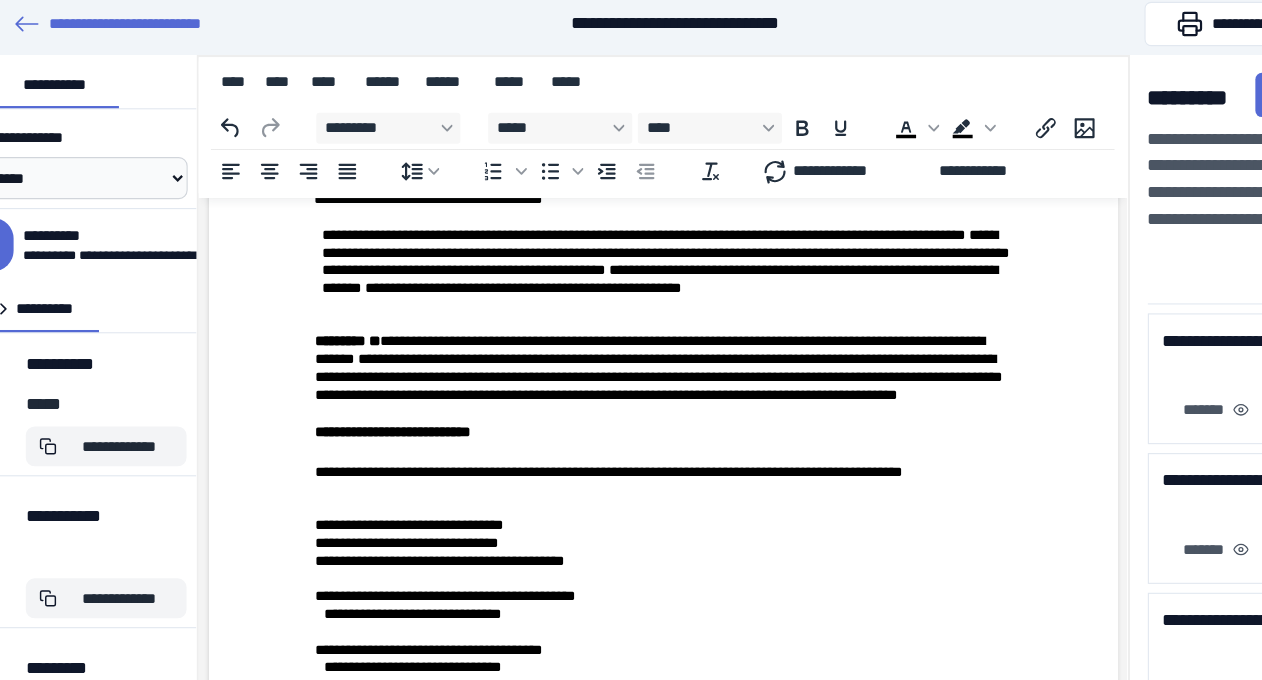 click at bounding box center [897, 231] 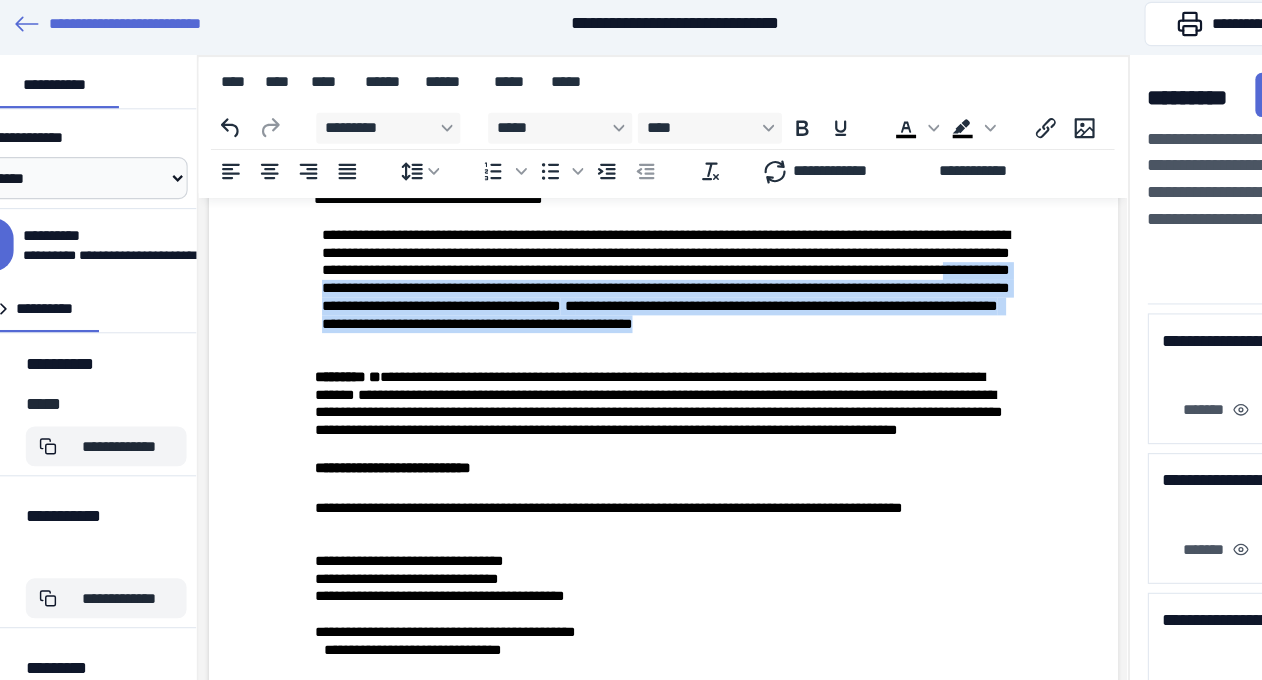 drag, startPoint x: 544, startPoint y: 421, endPoint x: 569, endPoint y: 468, distance: 53.235325 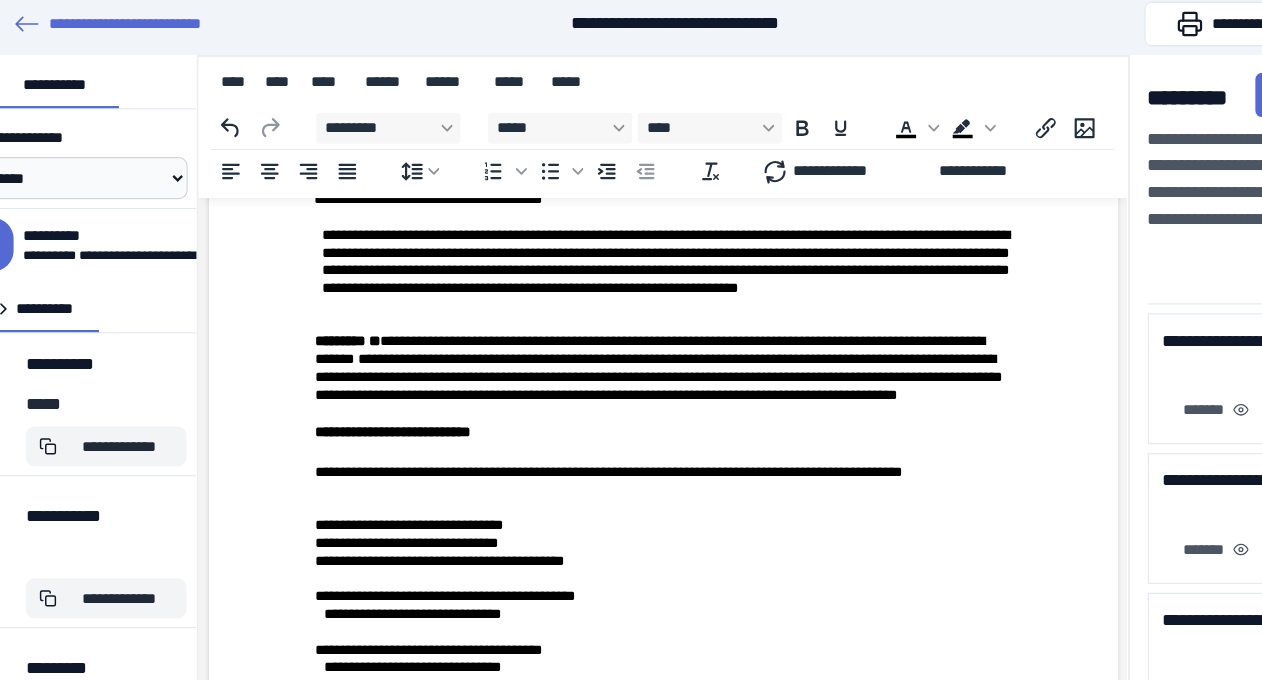 click on "**********" at bounding box center [620, 255] 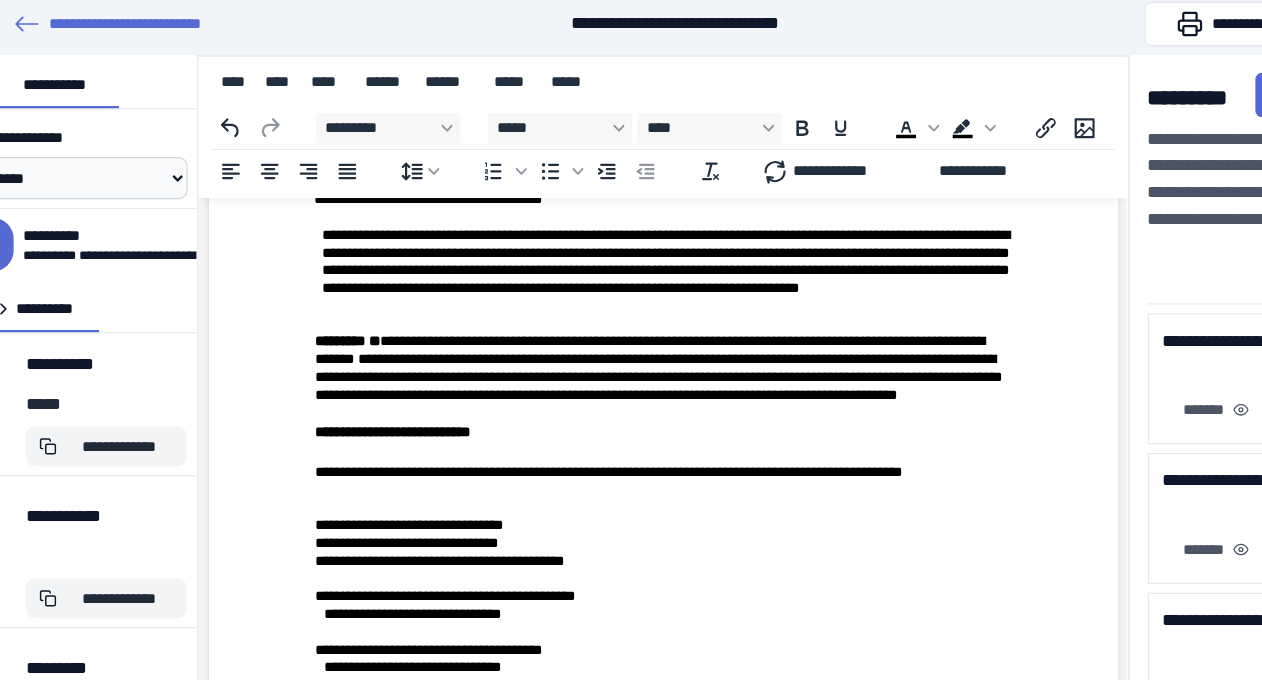 click on "**********" at bounding box center [620, 264] 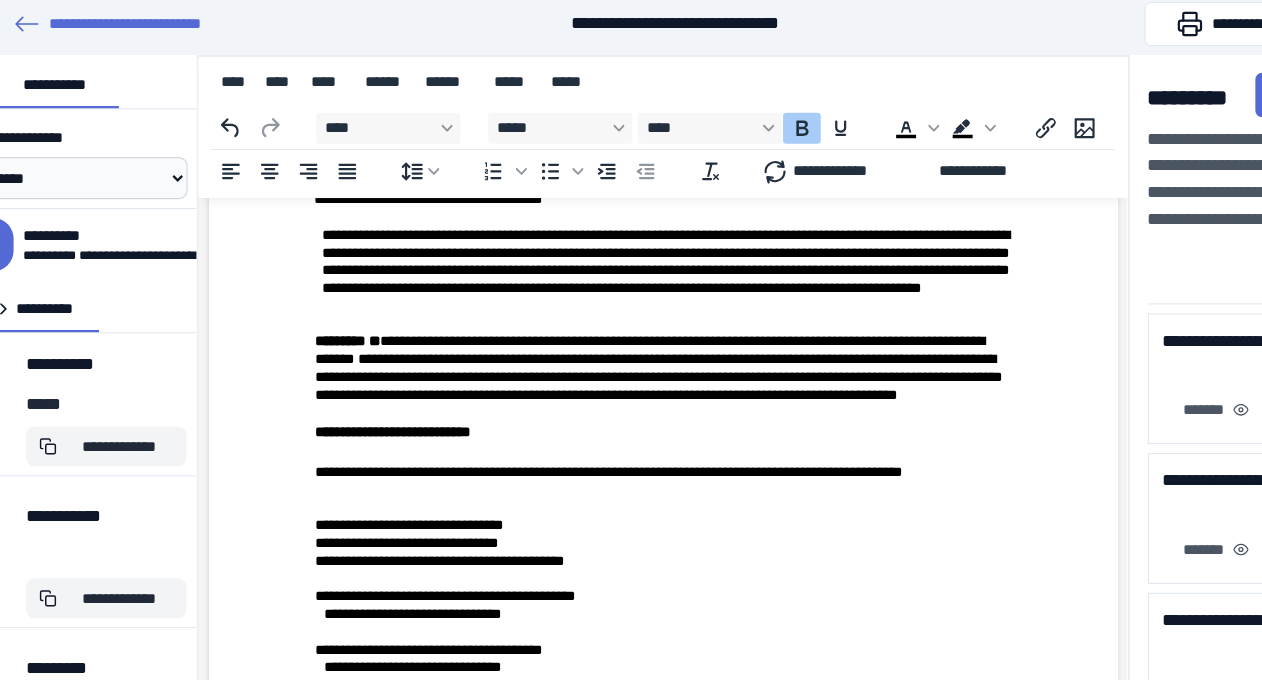 click on "*" at bounding box center (356, 327) 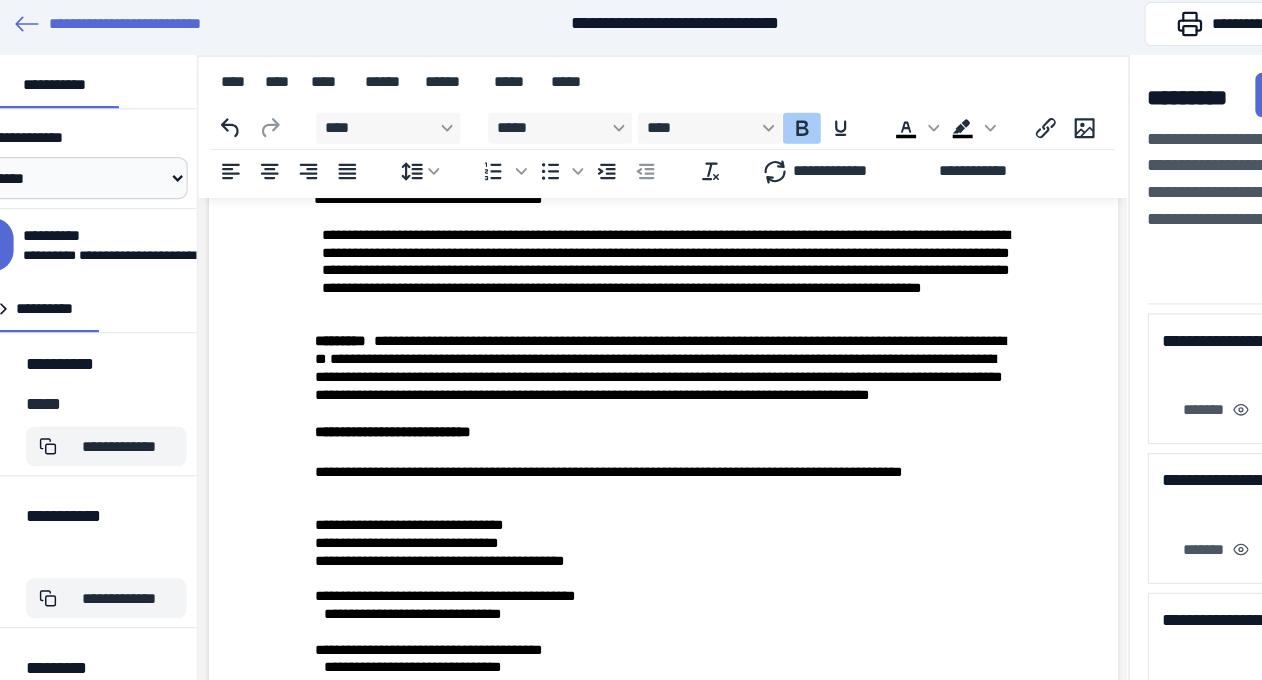click 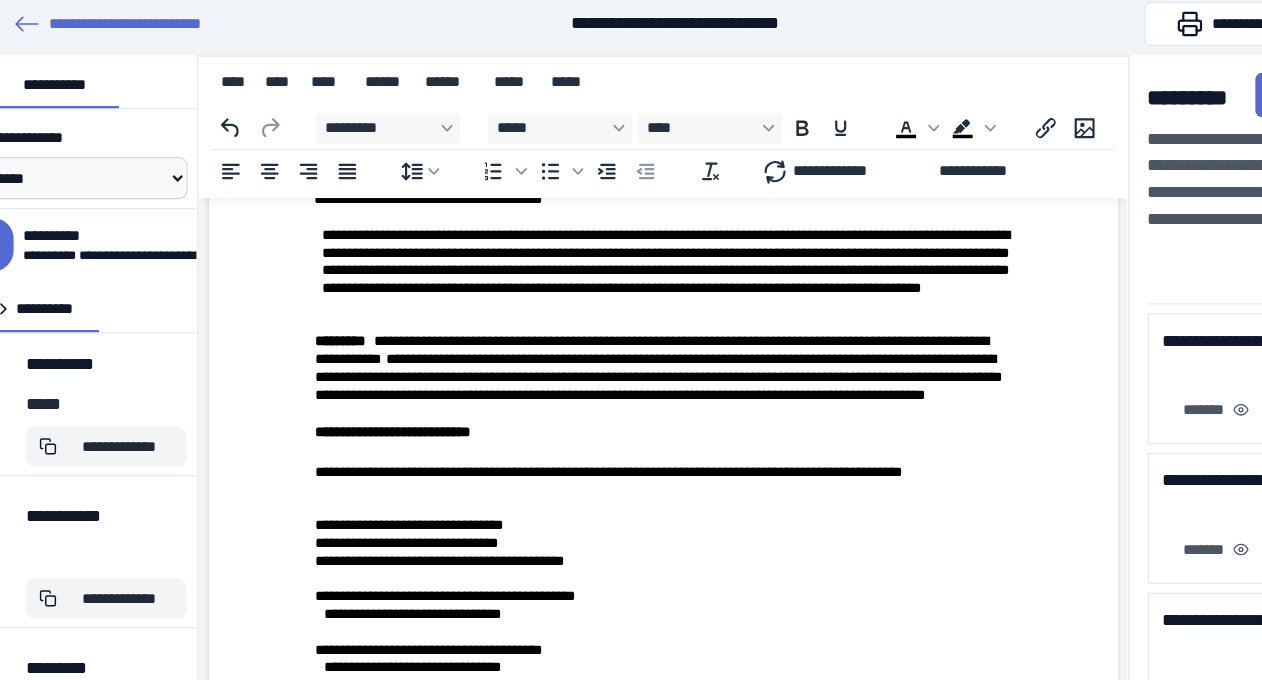 click on "**********" at bounding box center [614, 351] 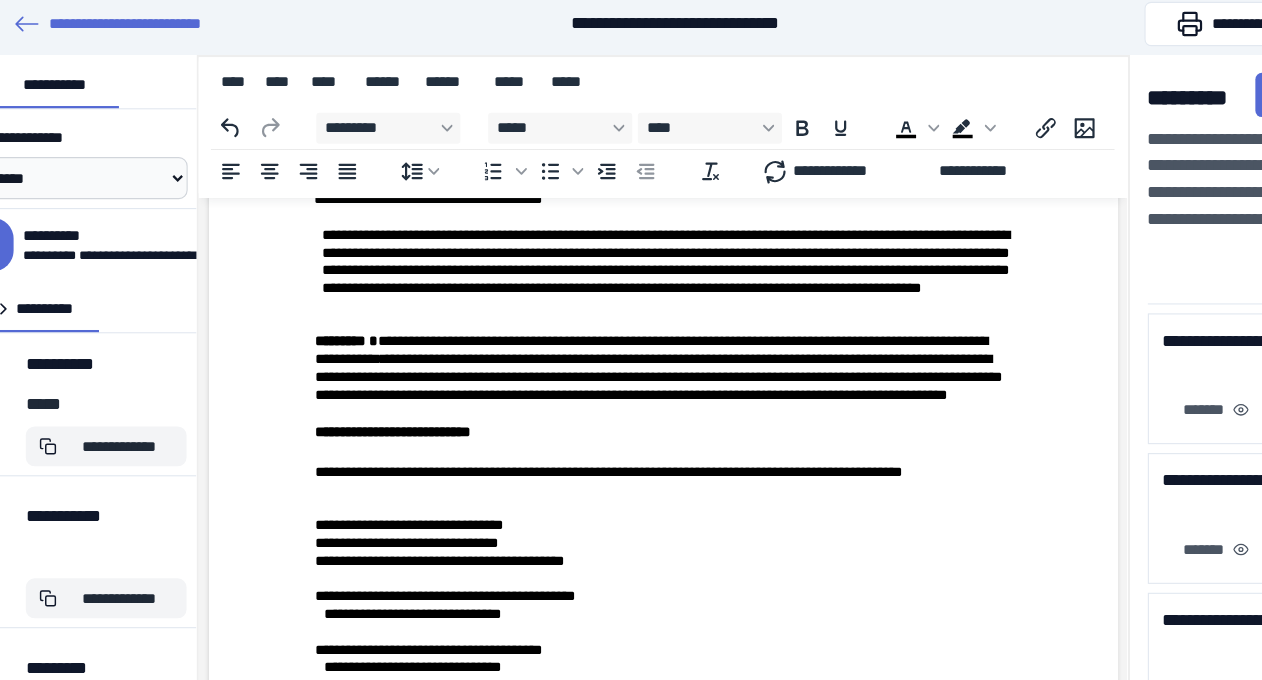 click on "**********" at bounding box center [614, 351] 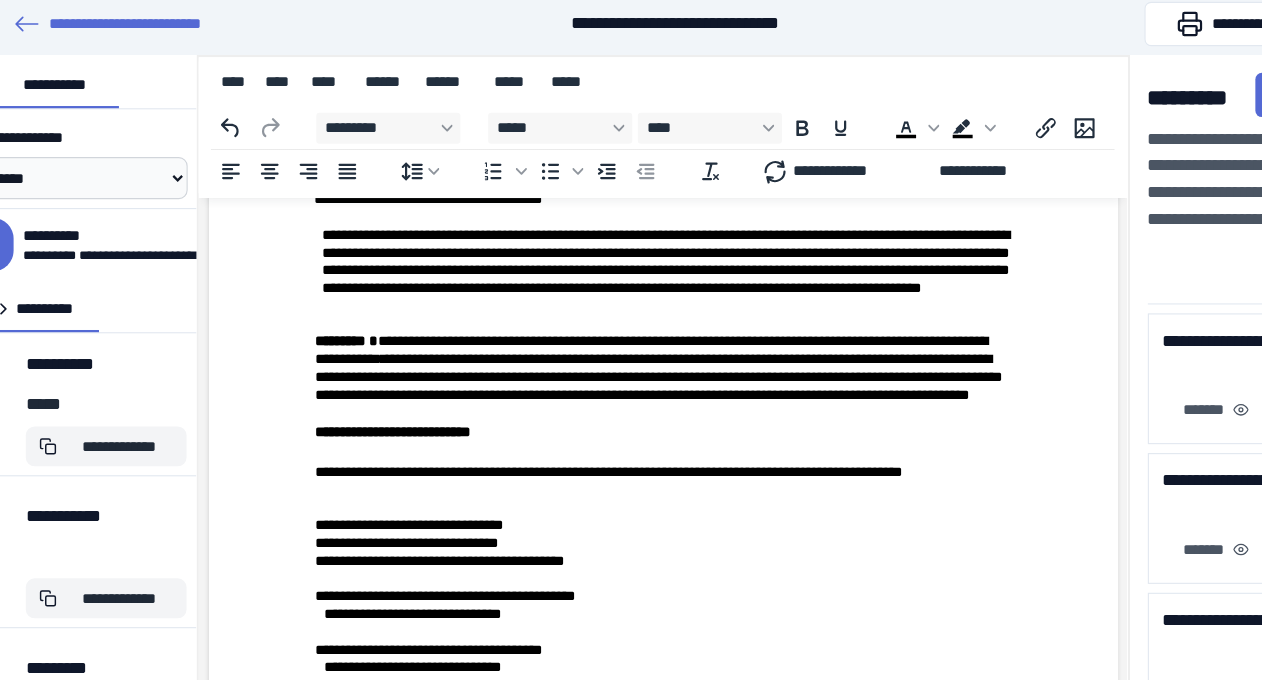 click on "**********" at bounding box center [614, 351] 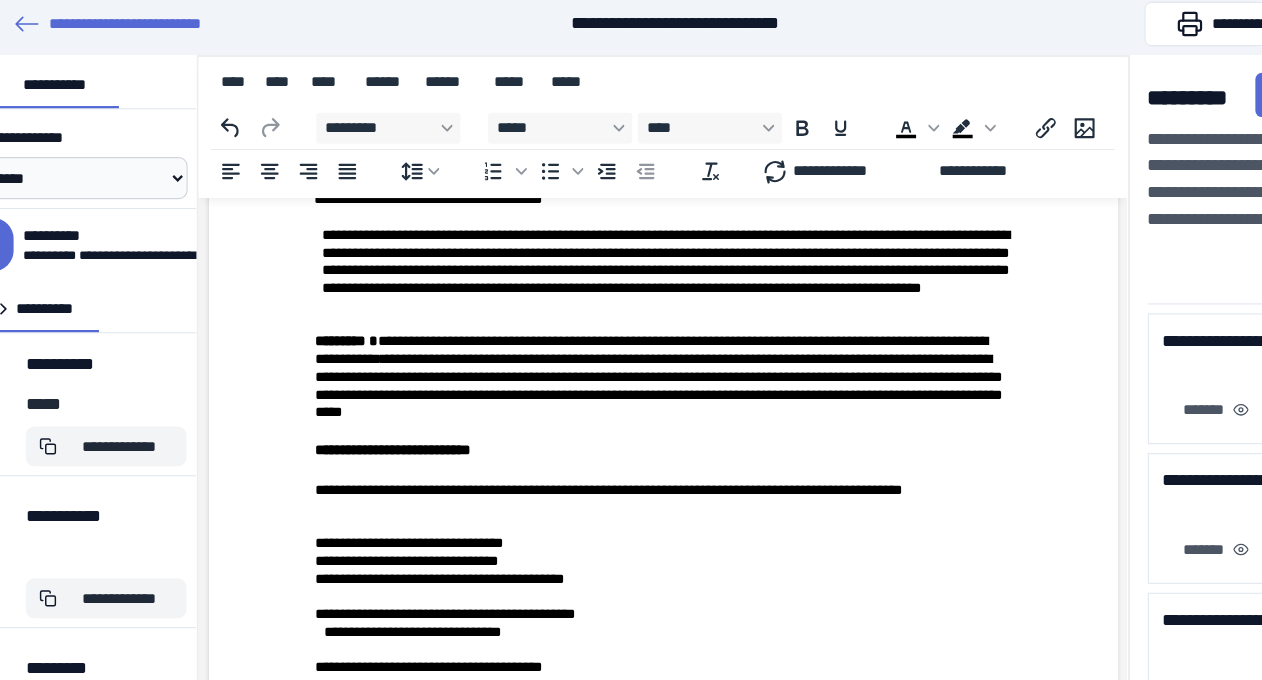 click on "**********" at bounding box center [614, 359] 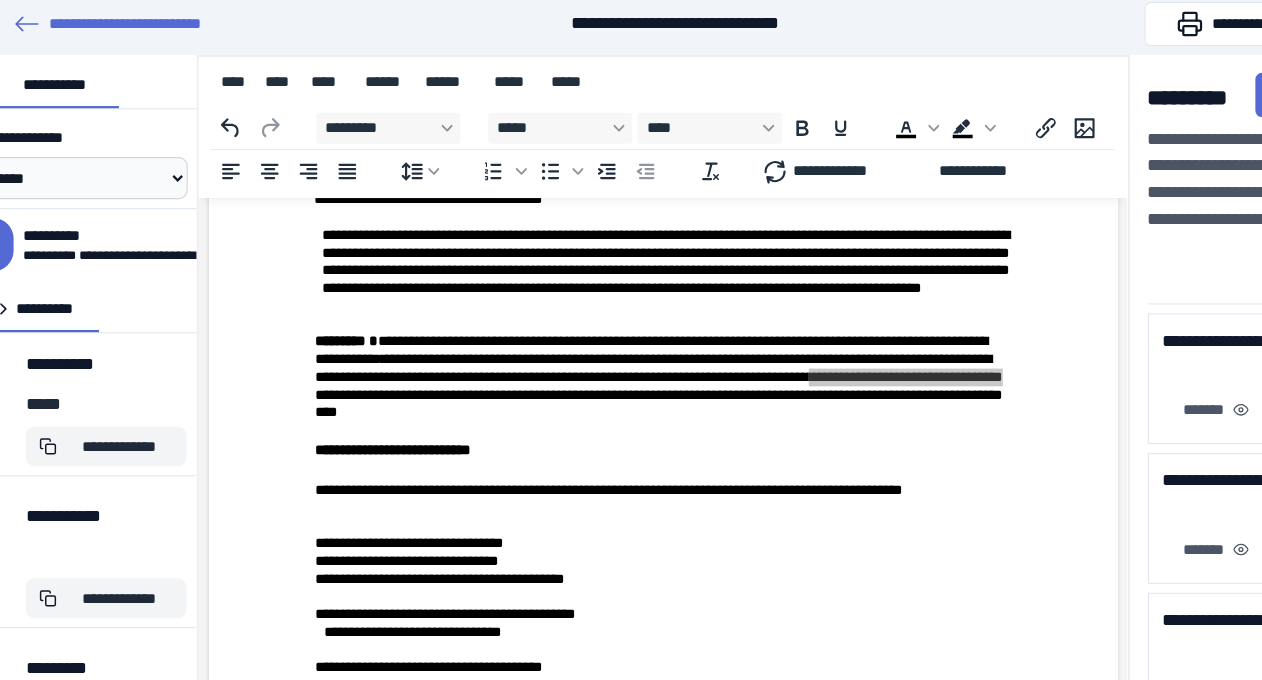 drag, startPoint x: 460, startPoint y: 514, endPoint x: 660, endPoint y: 518, distance: 200.04 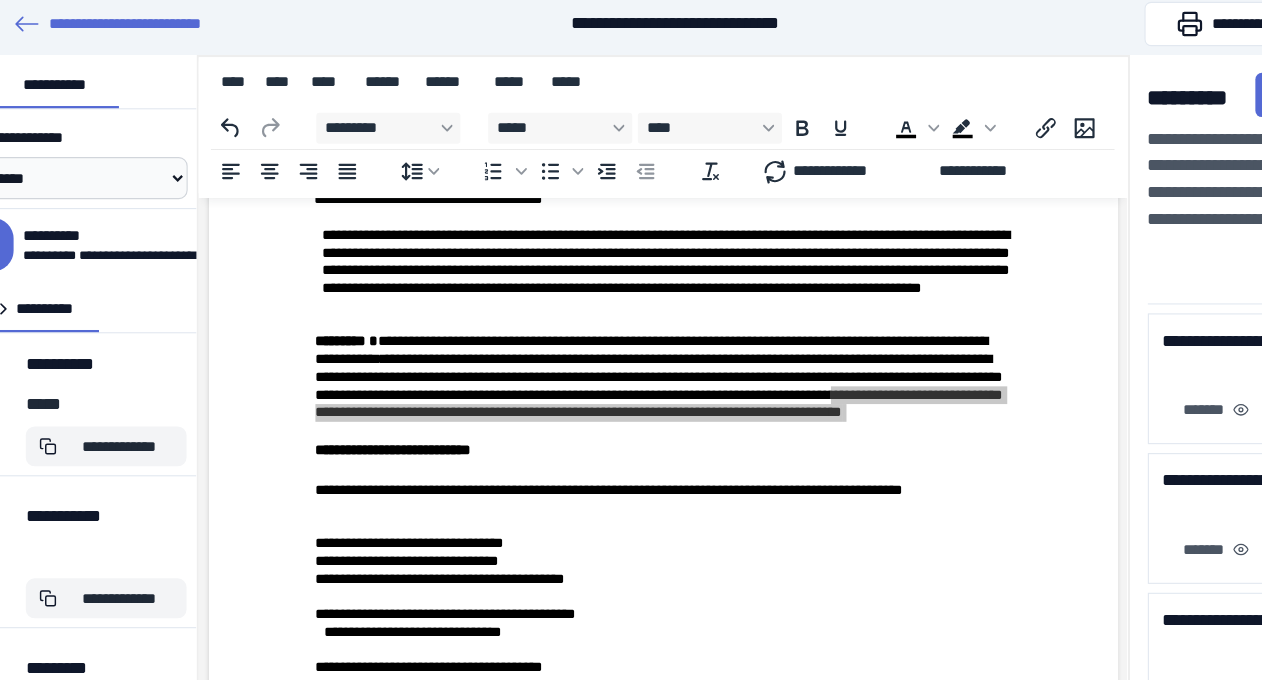 drag, startPoint x: 582, startPoint y: 531, endPoint x: 741, endPoint y: 541, distance: 159.31415 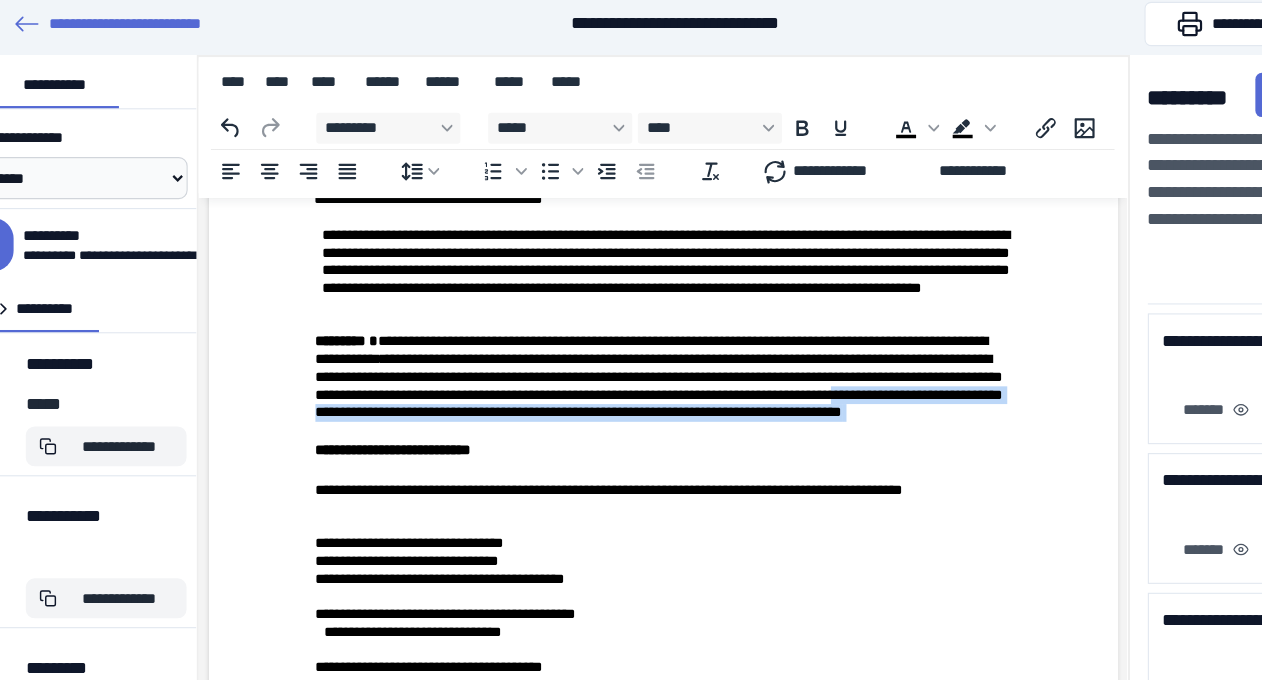 click on "**********" at bounding box center [618, 360] 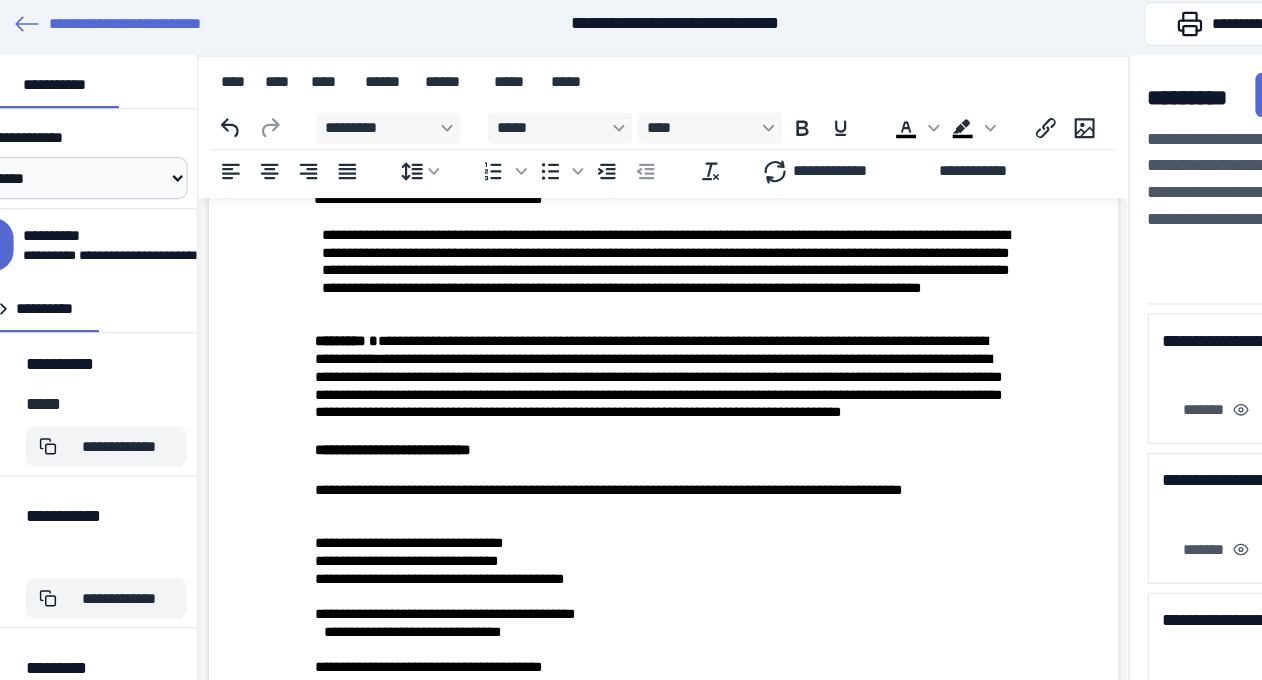 click on "**********" at bounding box center (614, 359) 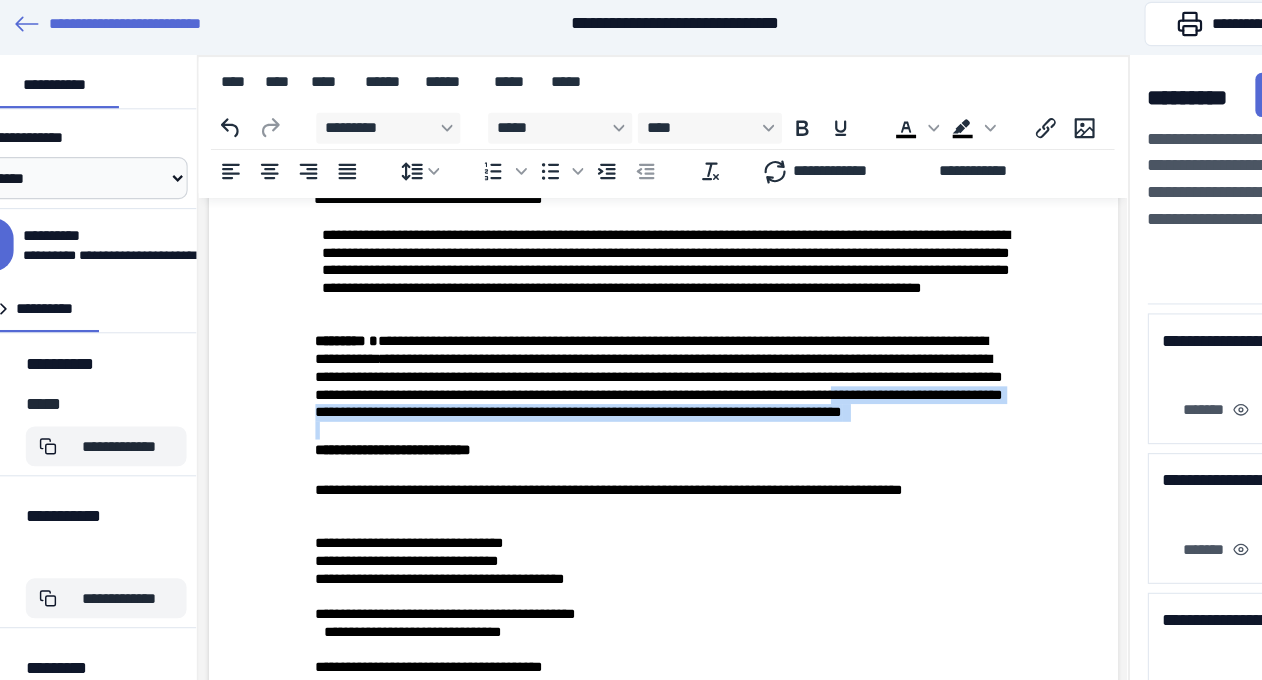 drag, startPoint x: 584, startPoint y: 530, endPoint x: 723, endPoint y: 565, distance: 143.33876 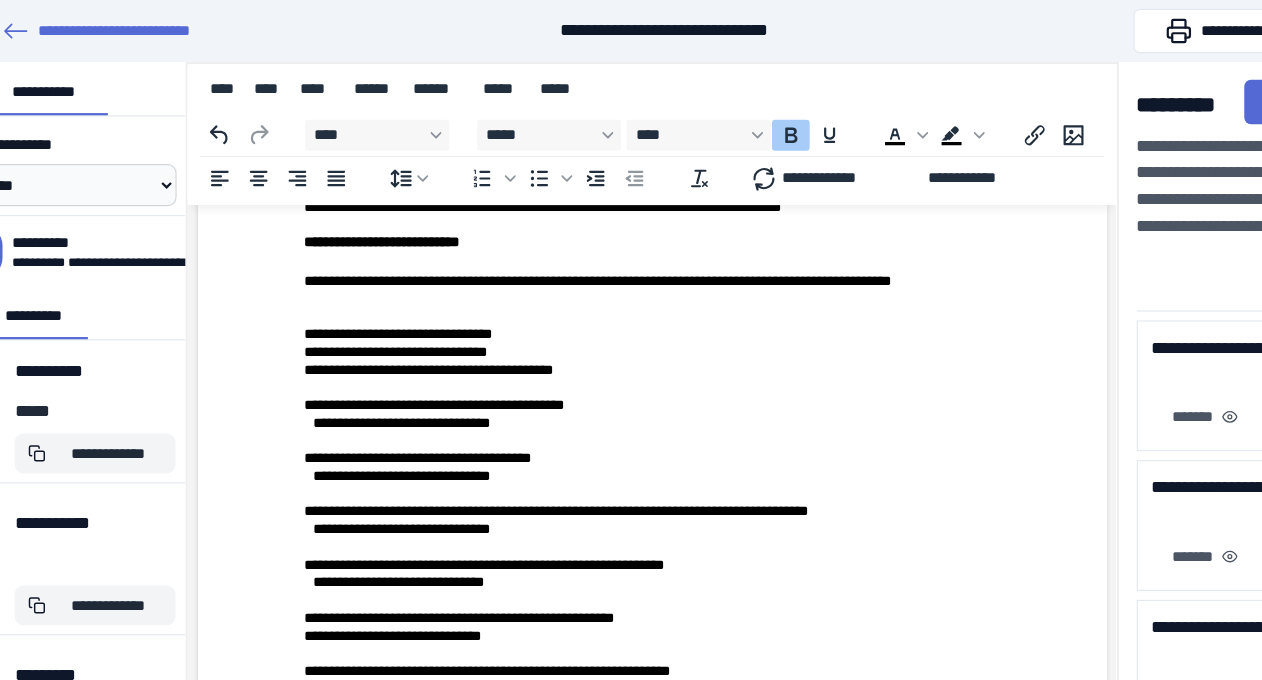 scroll, scrollTop: 5359, scrollLeft: 0, axis: vertical 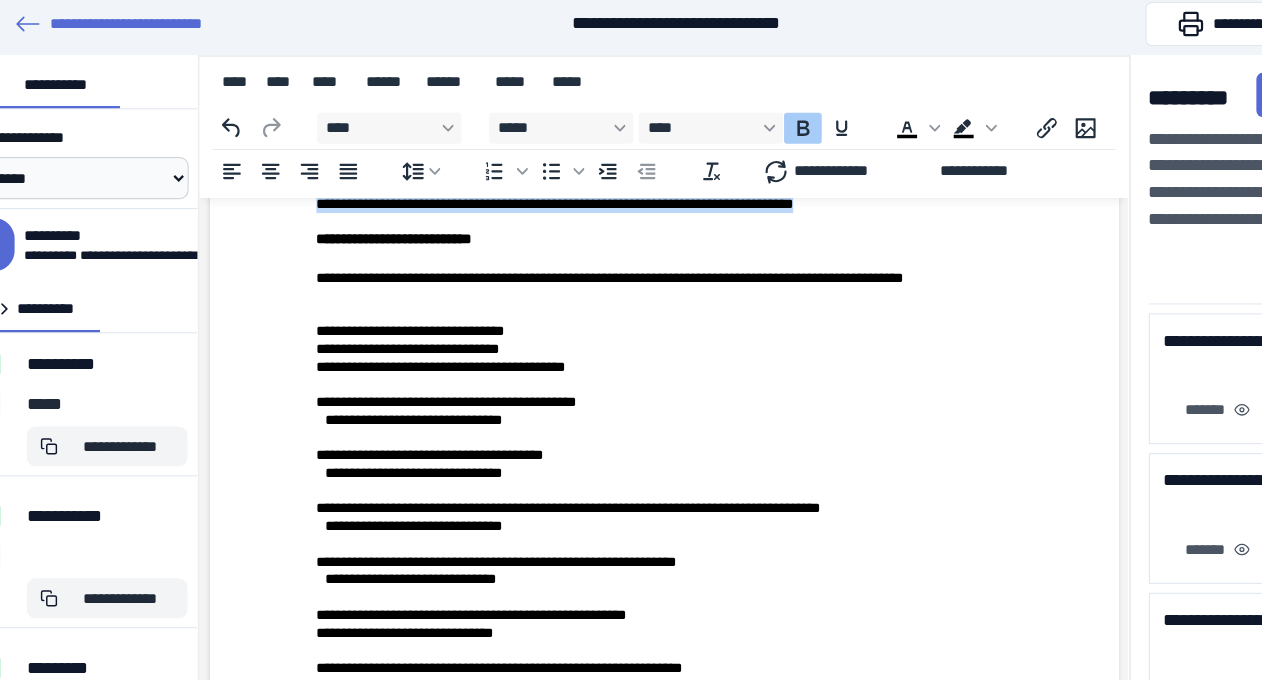 drag, startPoint x: 298, startPoint y: 294, endPoint x: 621, endPoint y: 368, distance: 331.36838 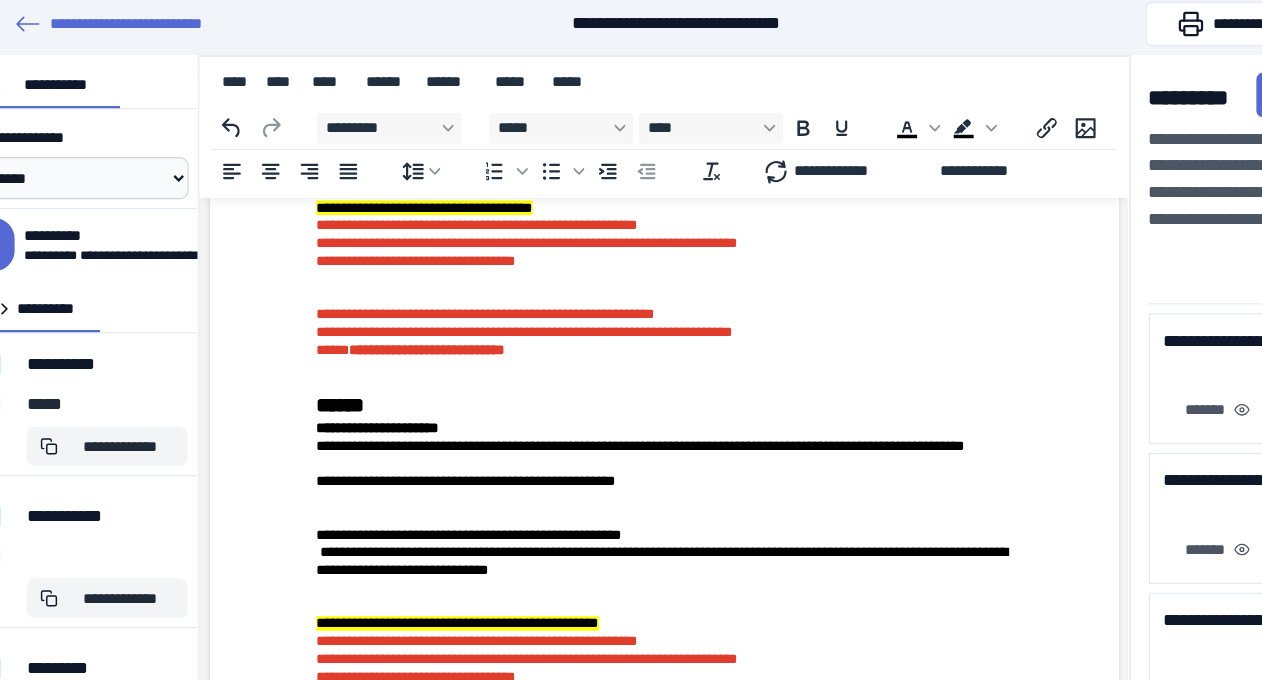 scroll, scrollTop: 7041, scrollLeft: 0, axis: vertical 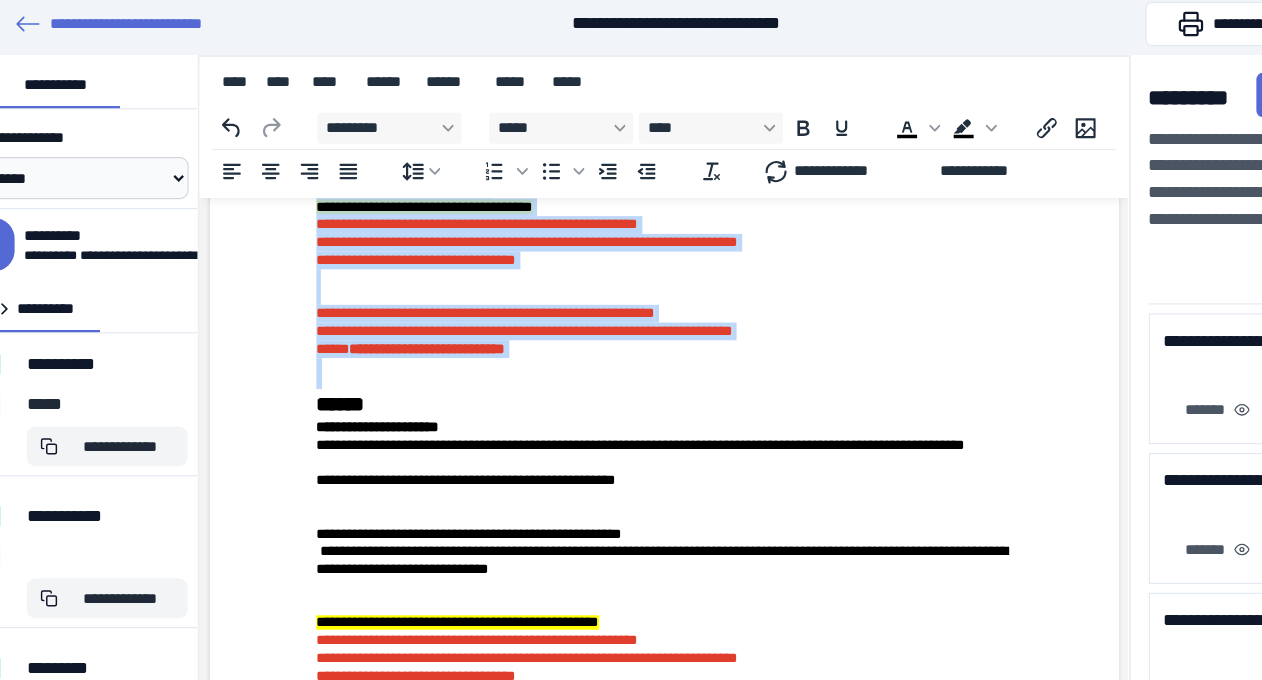 drag, startPoint x: 291, startPoint y: 301, endPoint x: 606, endPoint y: 485, distance: 364.80267 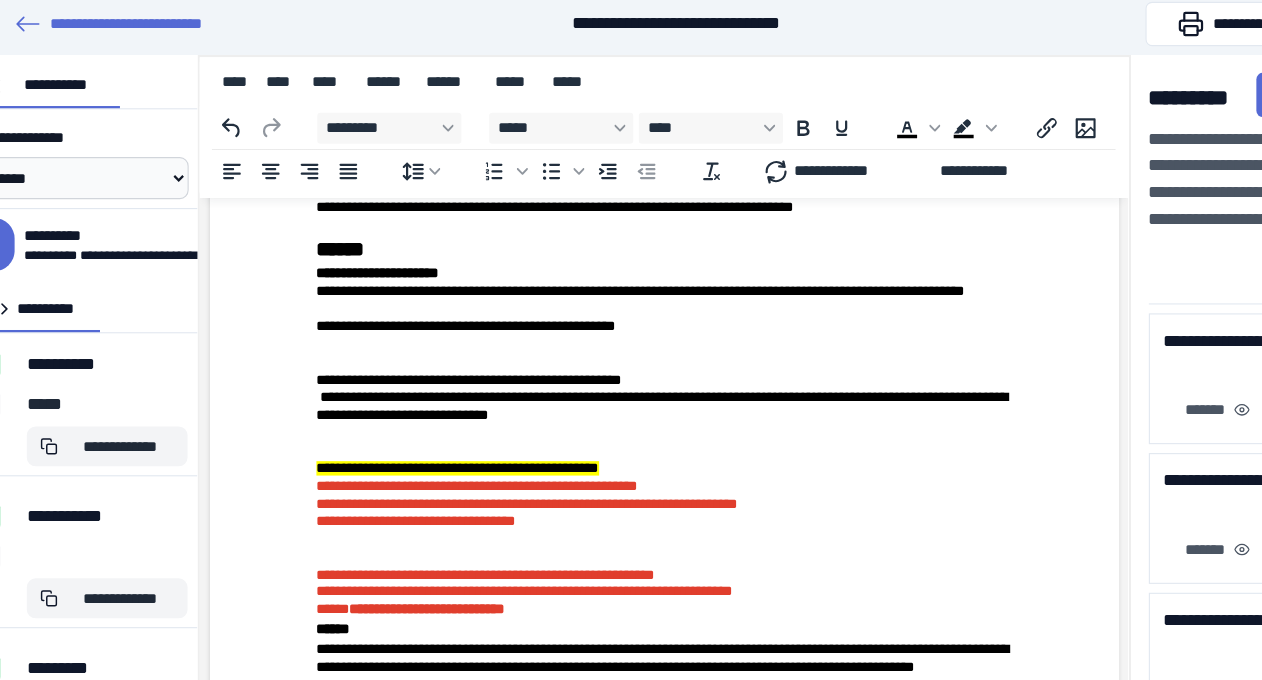 click on "*********" at bounding box center (766, 93) 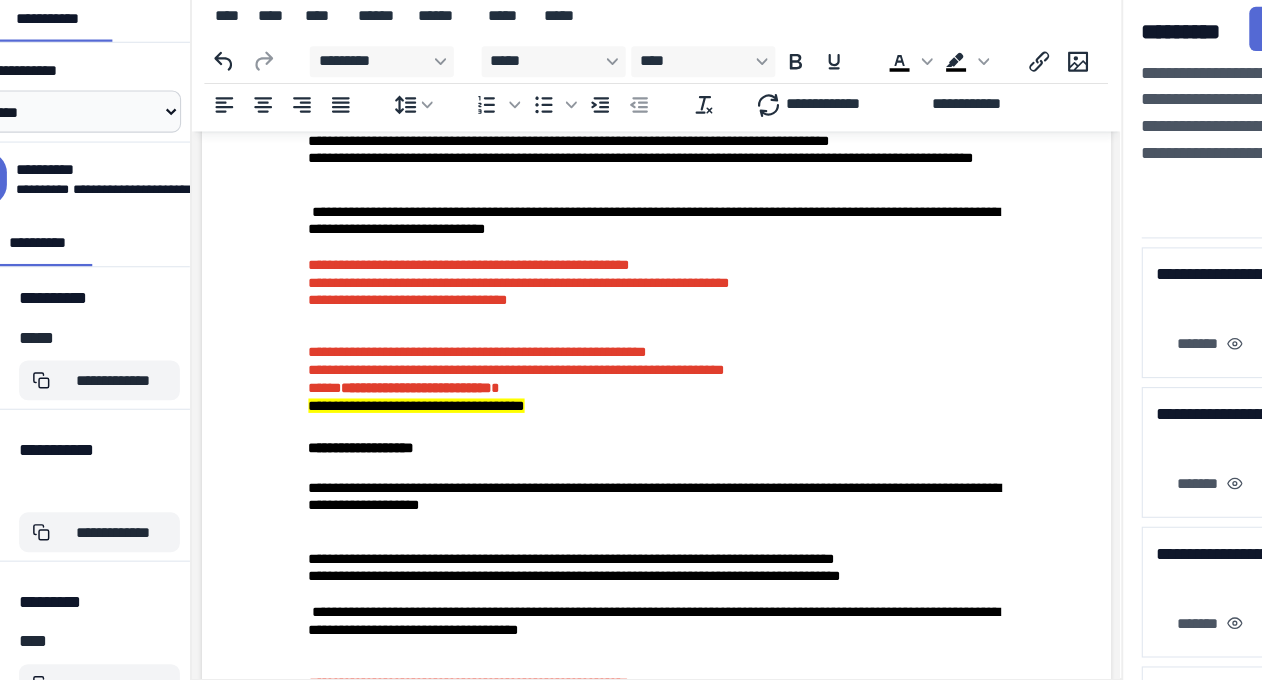 scroll, scrollTop: 6262, scrollLeft: 0, axis: vertical 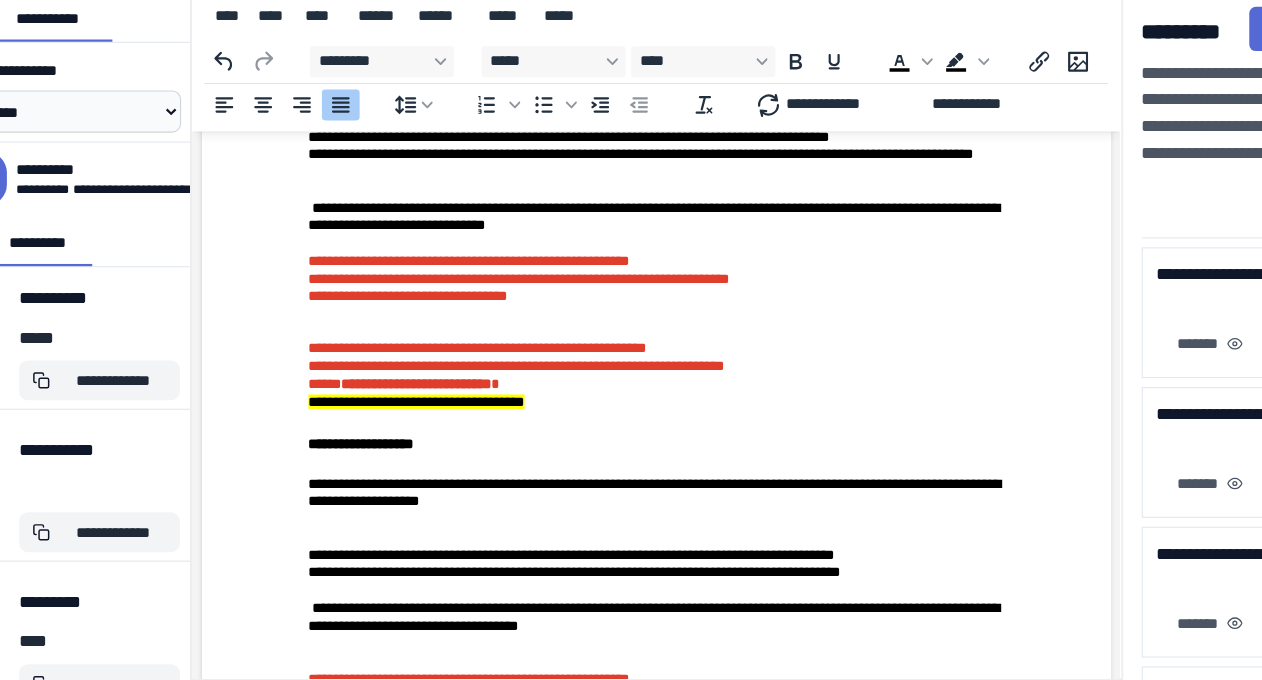 click on "**********" at bounding box center [347, 98] 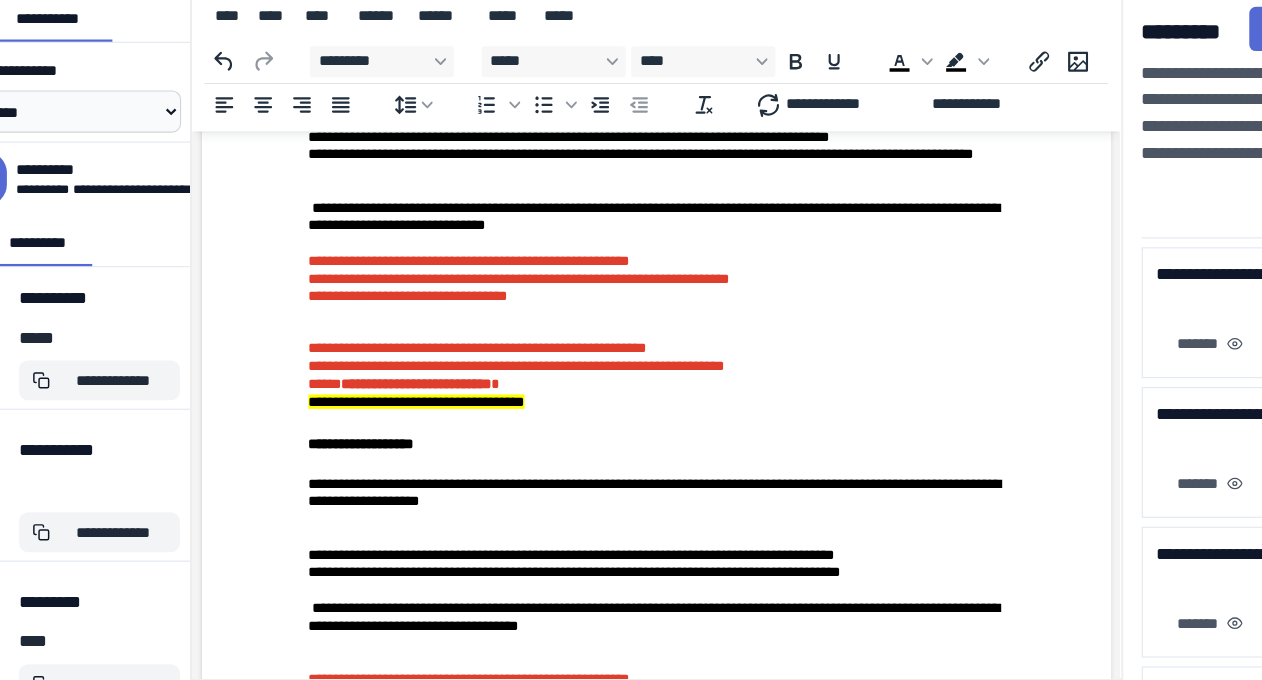 click on "**********" at bounding box center (611, 160) 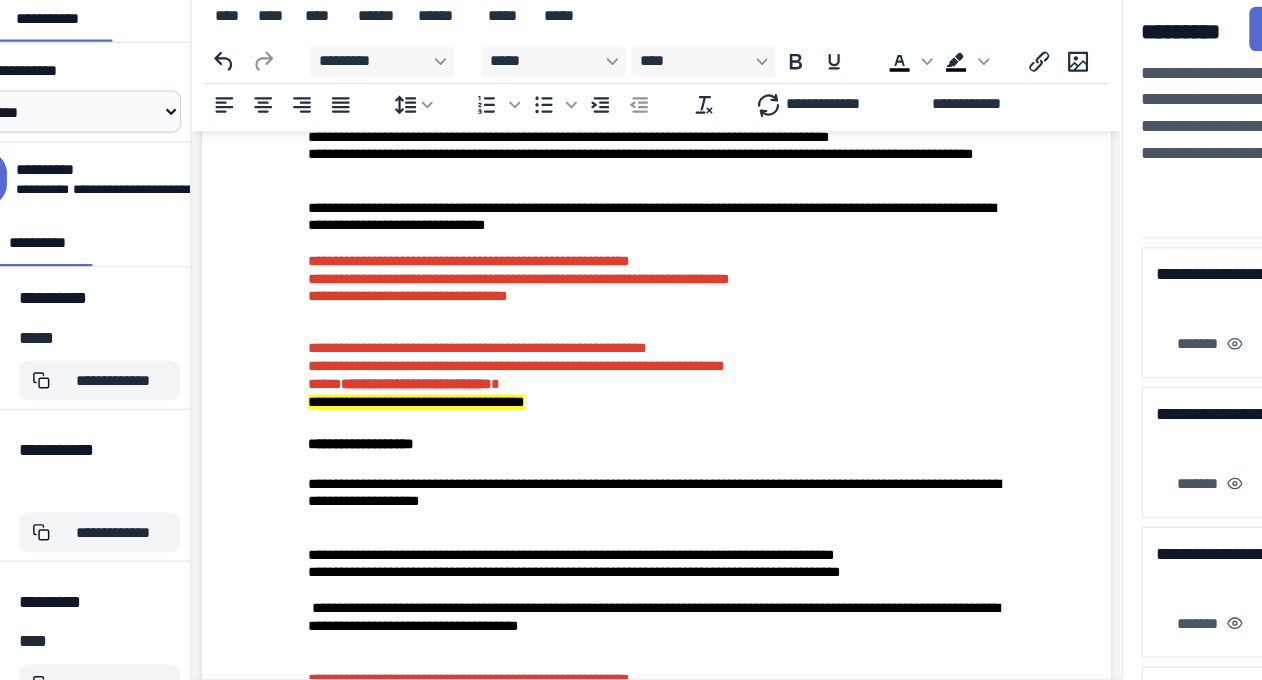 scroll, scrollTop: 6266, scrollLeft: 0, axis: vertical 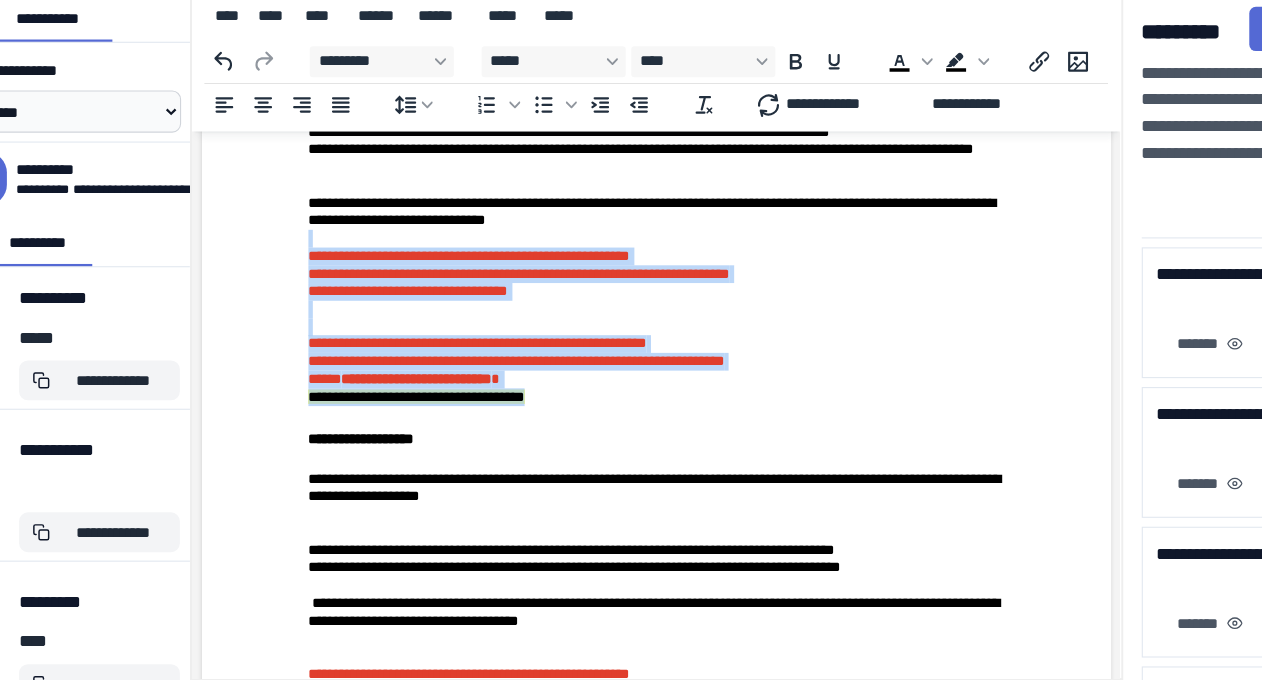 drag, startPoint x: 292, startPoint y: 367, endPoint x: 635, endPoint y: 516, distance: 373.96524 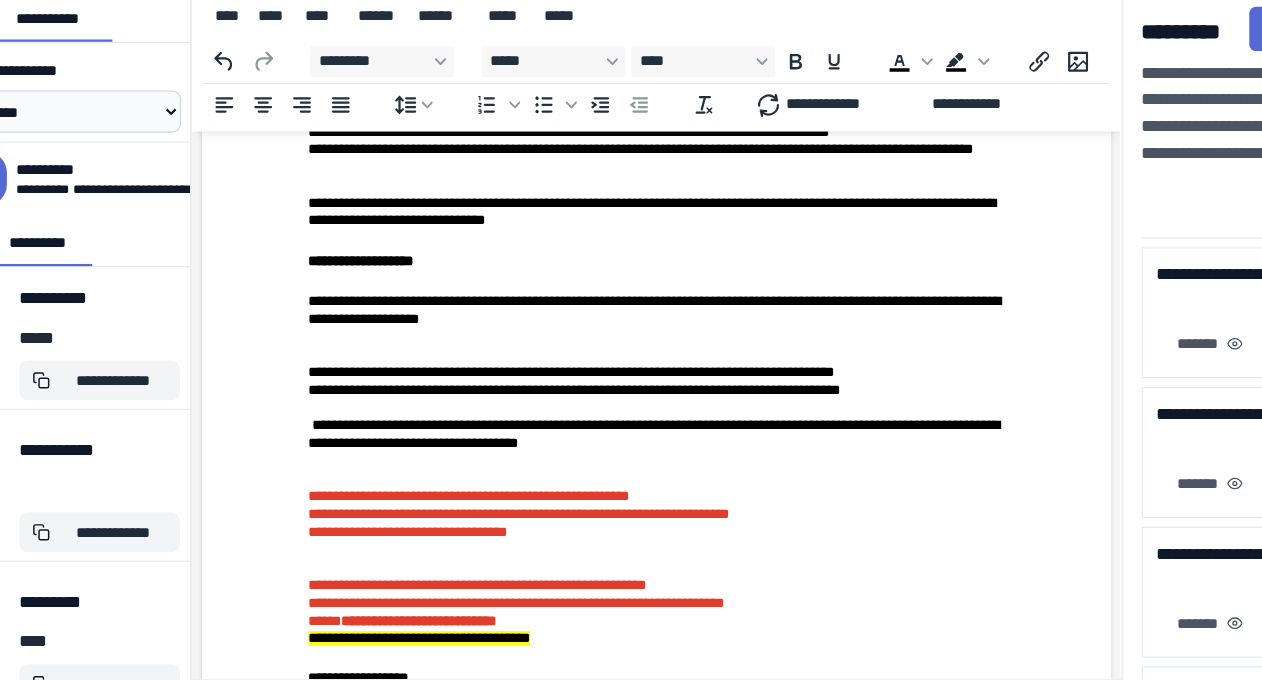click at bounding box center [611, 333] 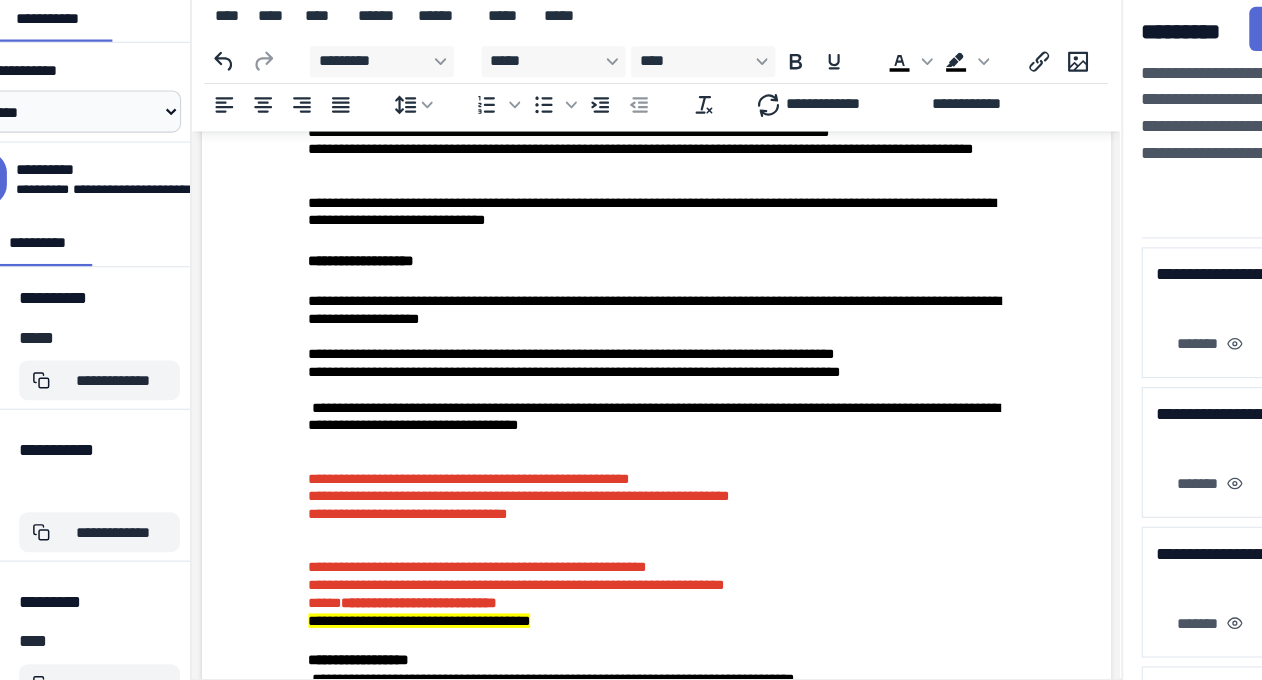 click on "**********" at bounding box center (347, 300) 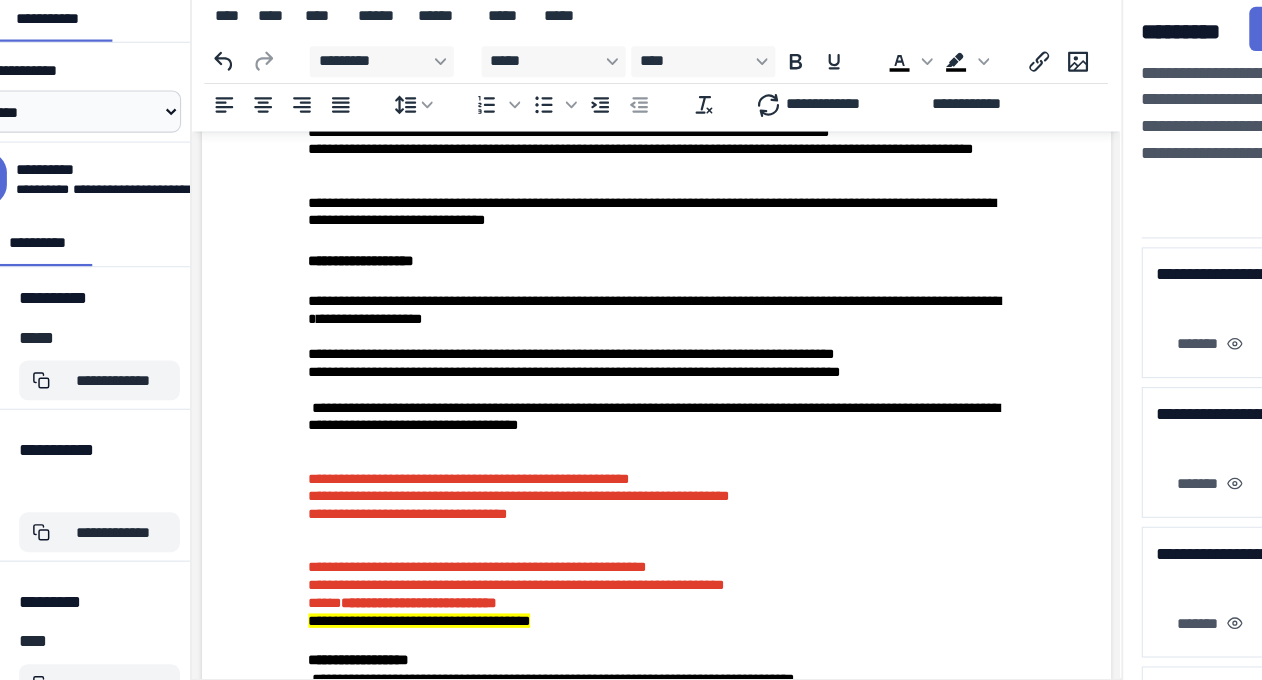 click on "**********" at bounding box center (352, 300) 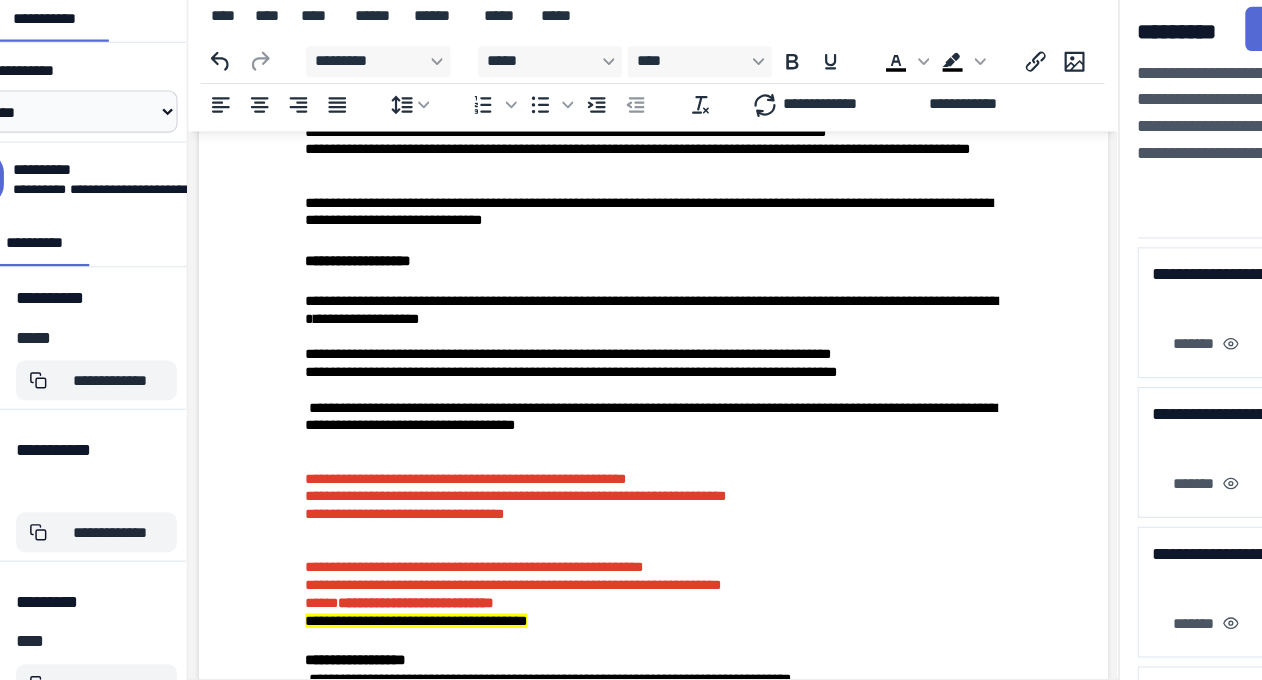 click on "**********" at bounding box center (608, 333) 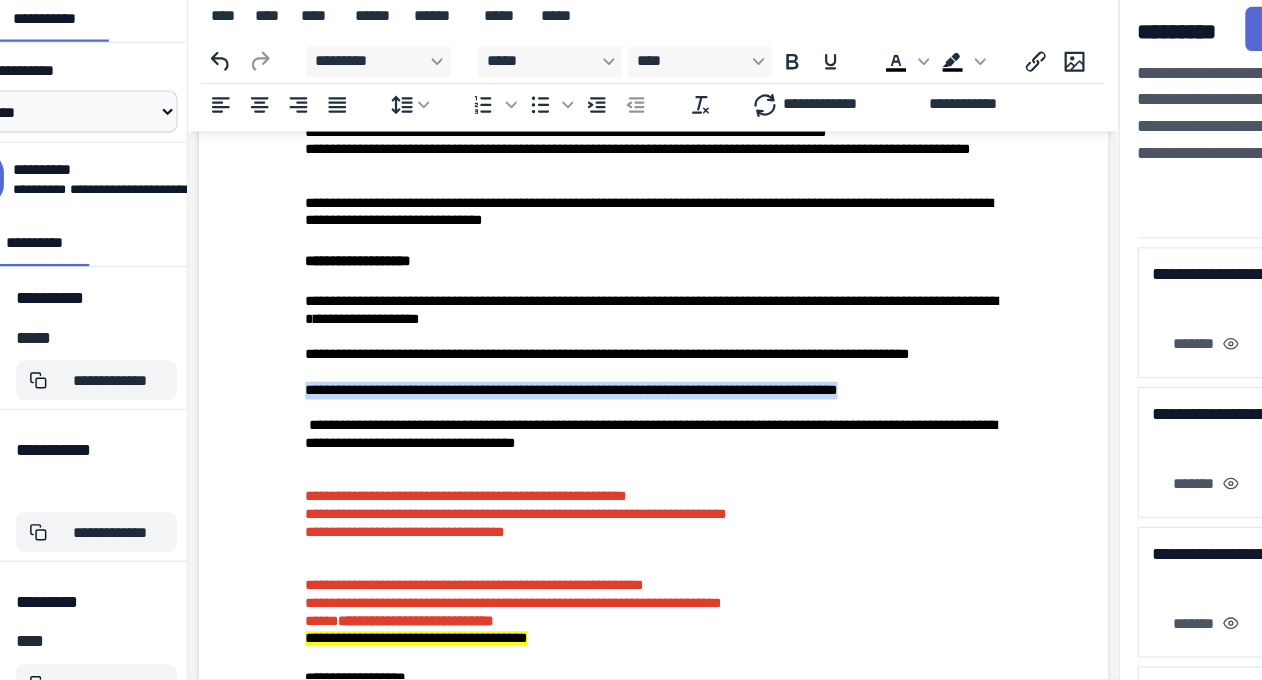 drag, startPoint x: 279, startPoint y: 506, endPoint x: 902, endPoint y: 506, distance: 623 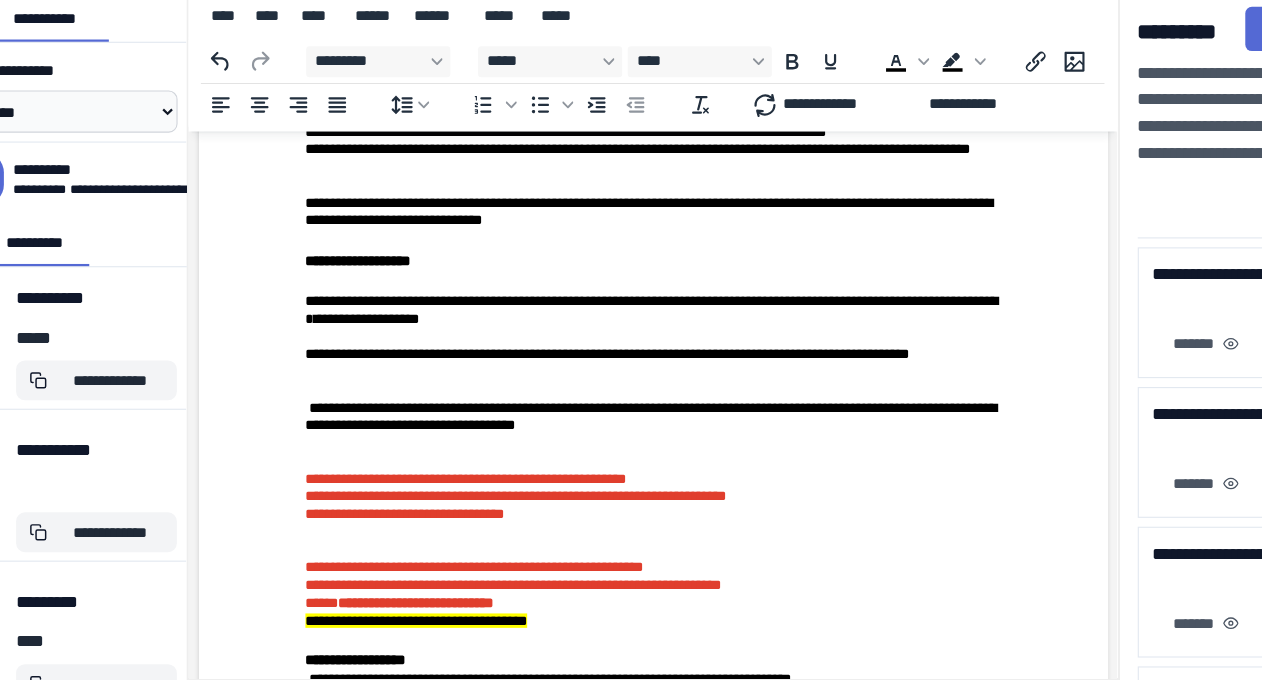 click on "*********" at bounding box center [320, 380] 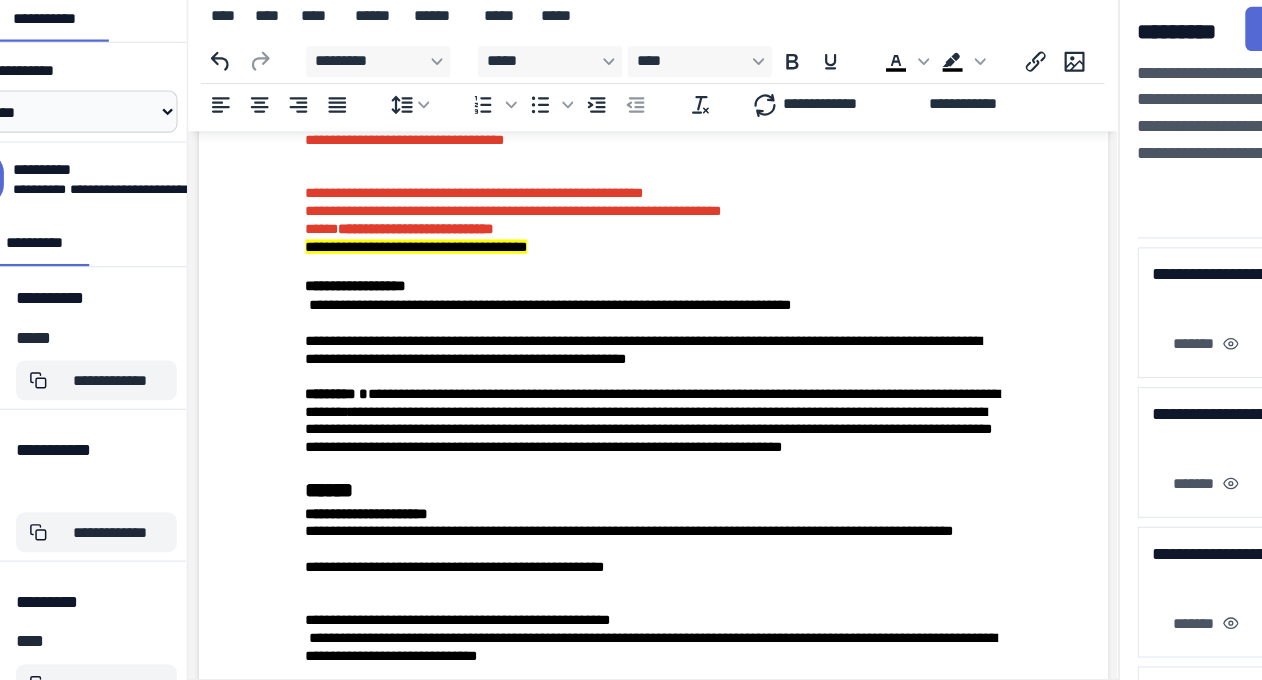 scroll, scrollTop: 6607, scrollLeft: 0, axis: vertical 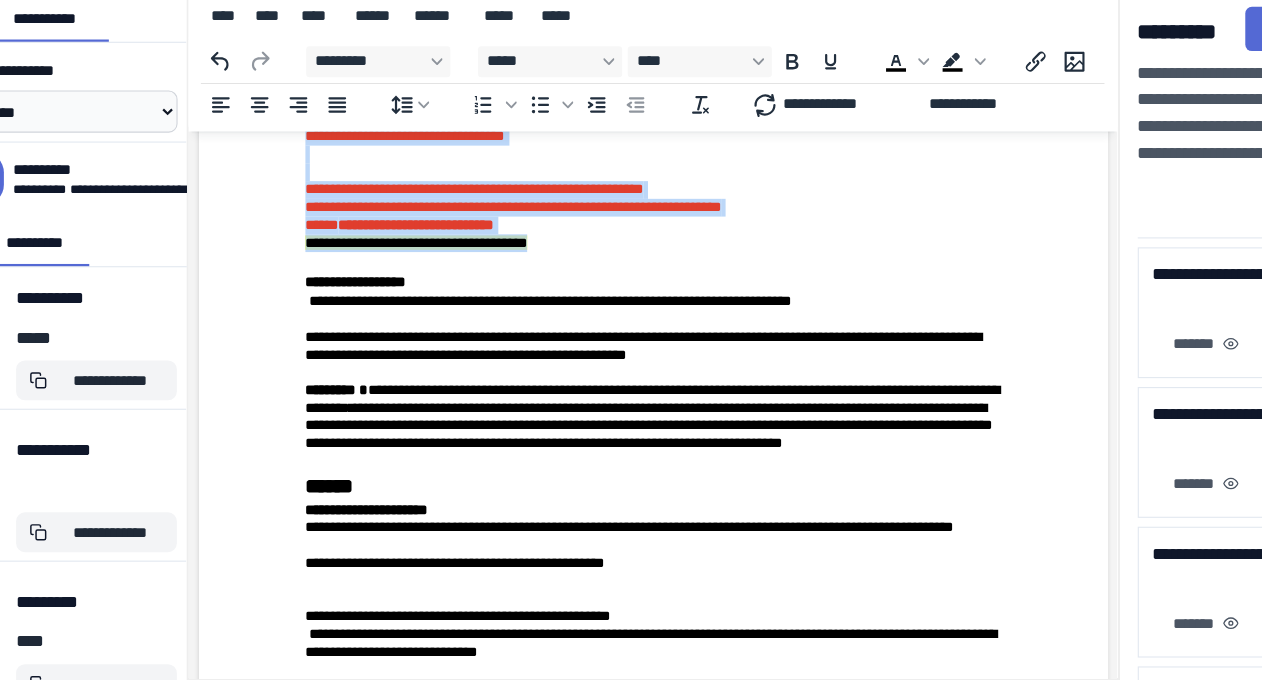 drag, startPoint x: 284, startPoint y: 239, endPoint x: 567, endPoint y: 372, distance: 312.69473 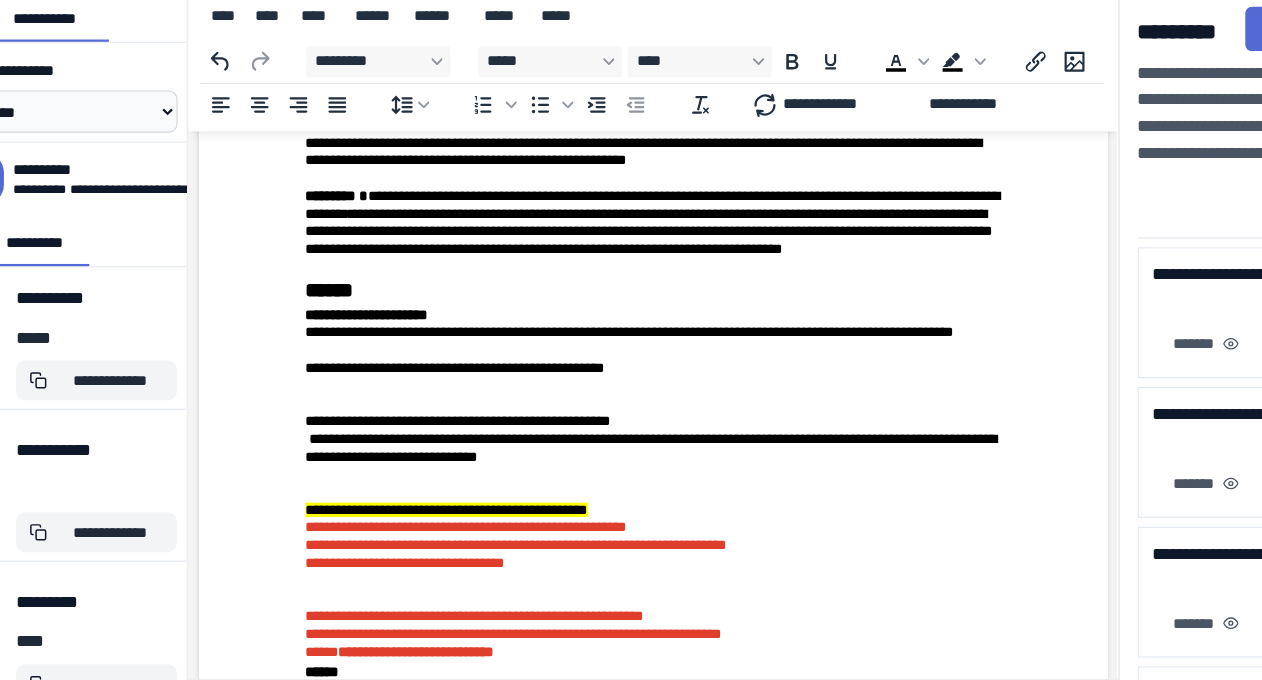 click on "**********" at bounding box center (608, 150) 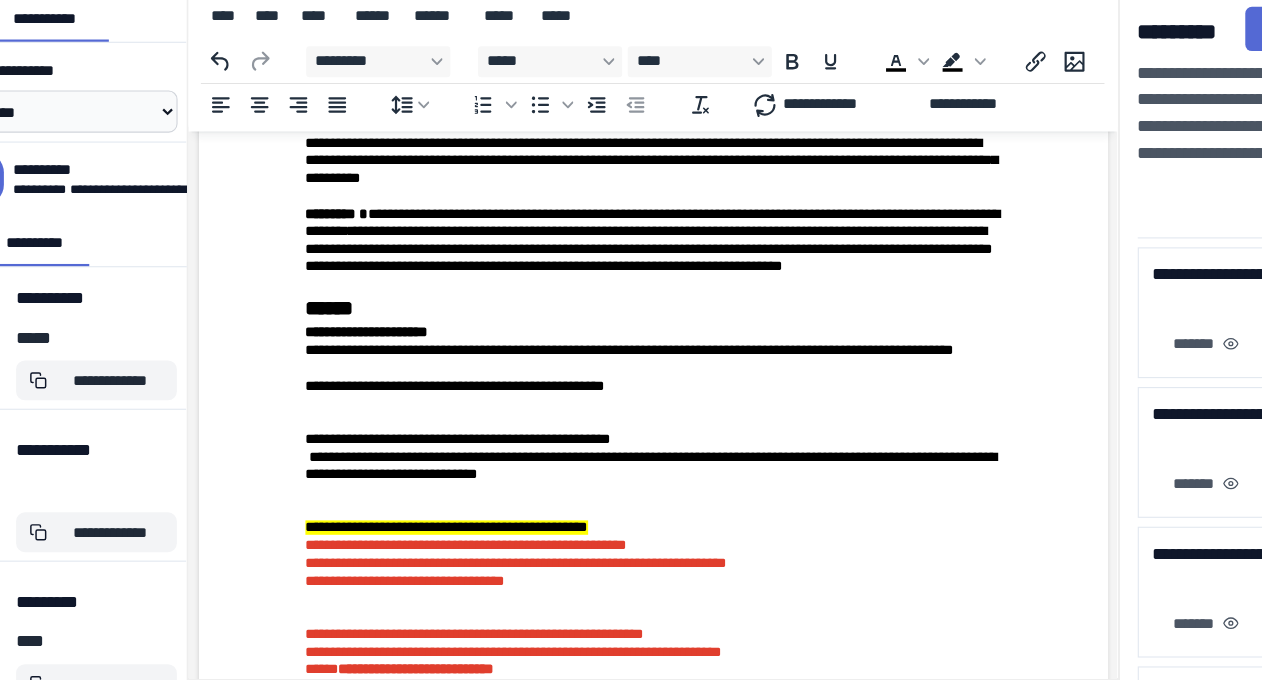 click on "**********" at bounding box center (606, 157) 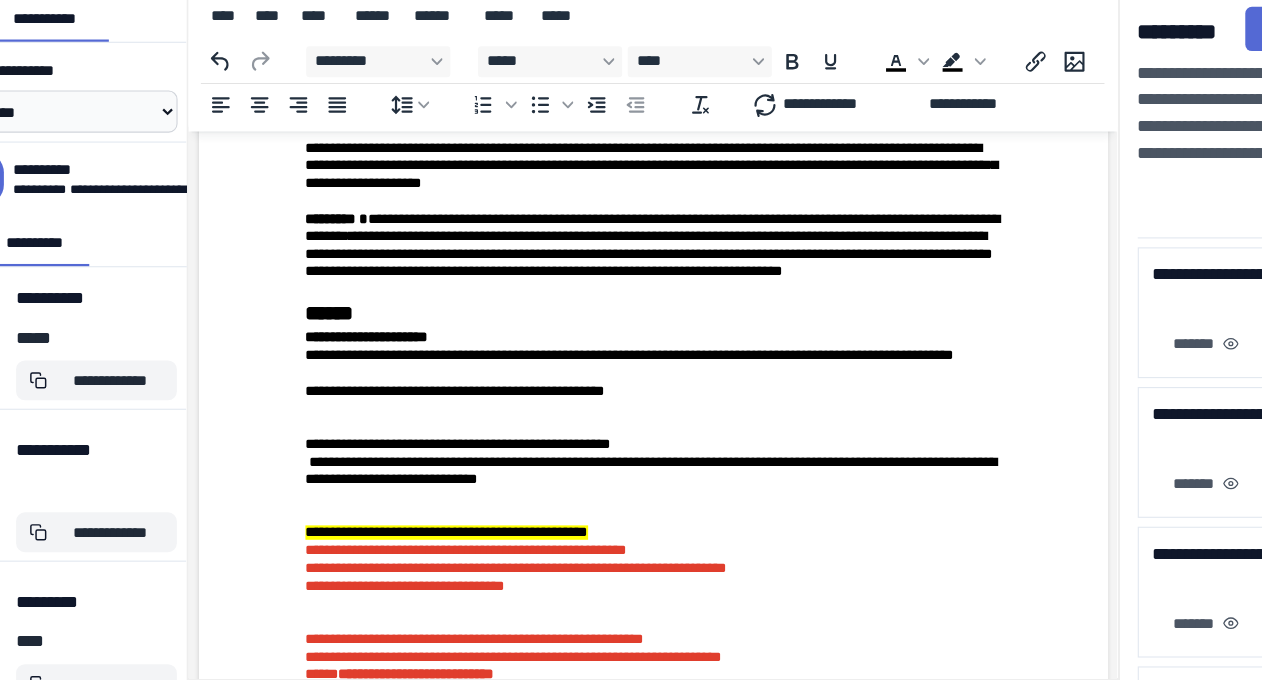 scroll, scrollTop: 6605, scrollLeft: 0, axis: vertical 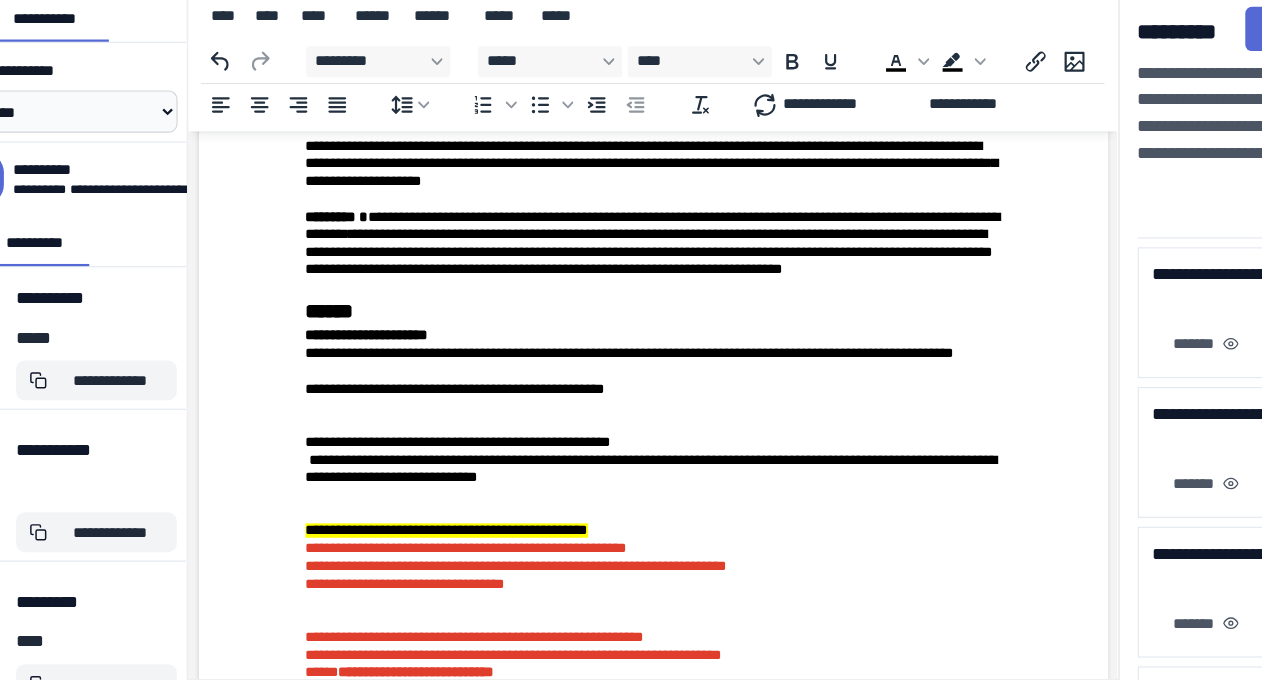 click on "**********" at bounding box center (607, 231) 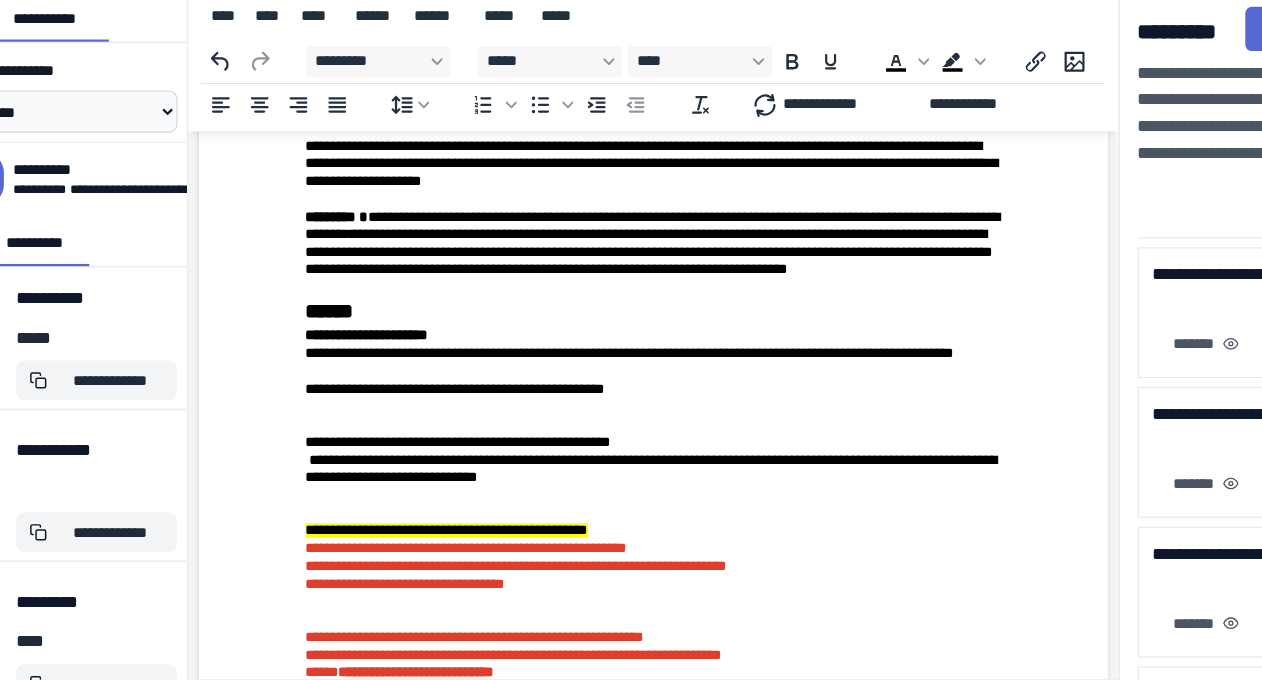 click on "**********" at bounding box center [608, 232] 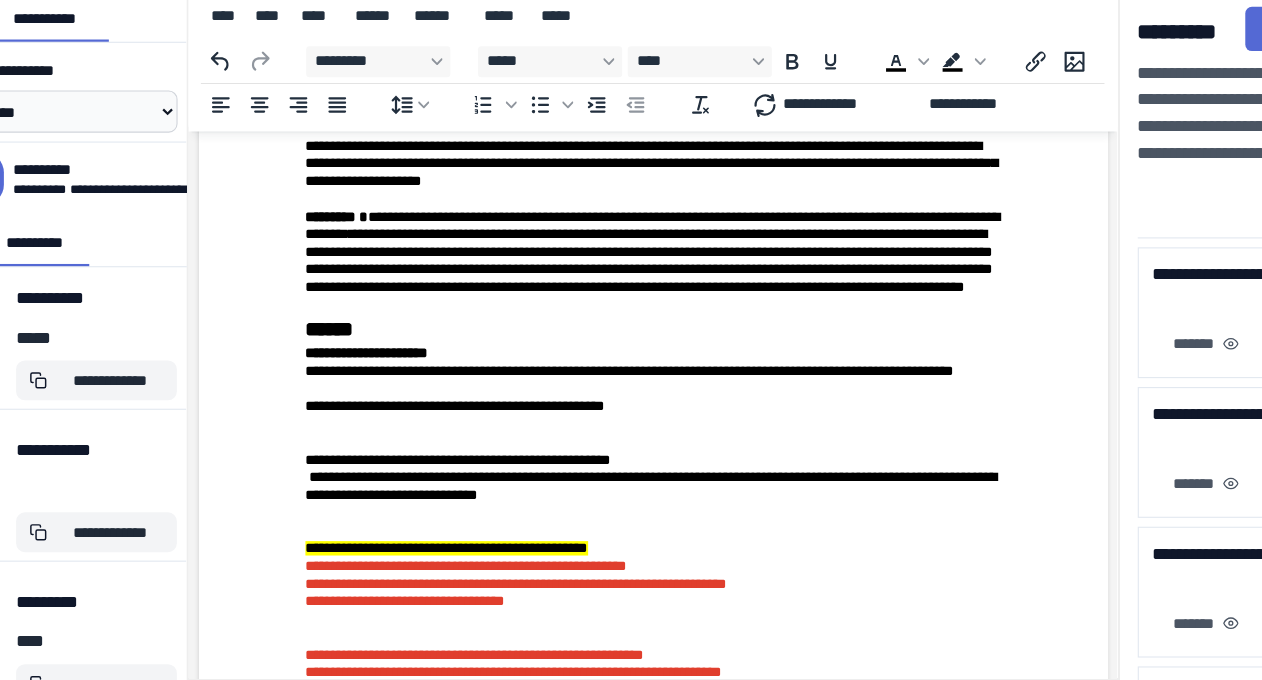 click on "**********" at bounding box center (826, 346) 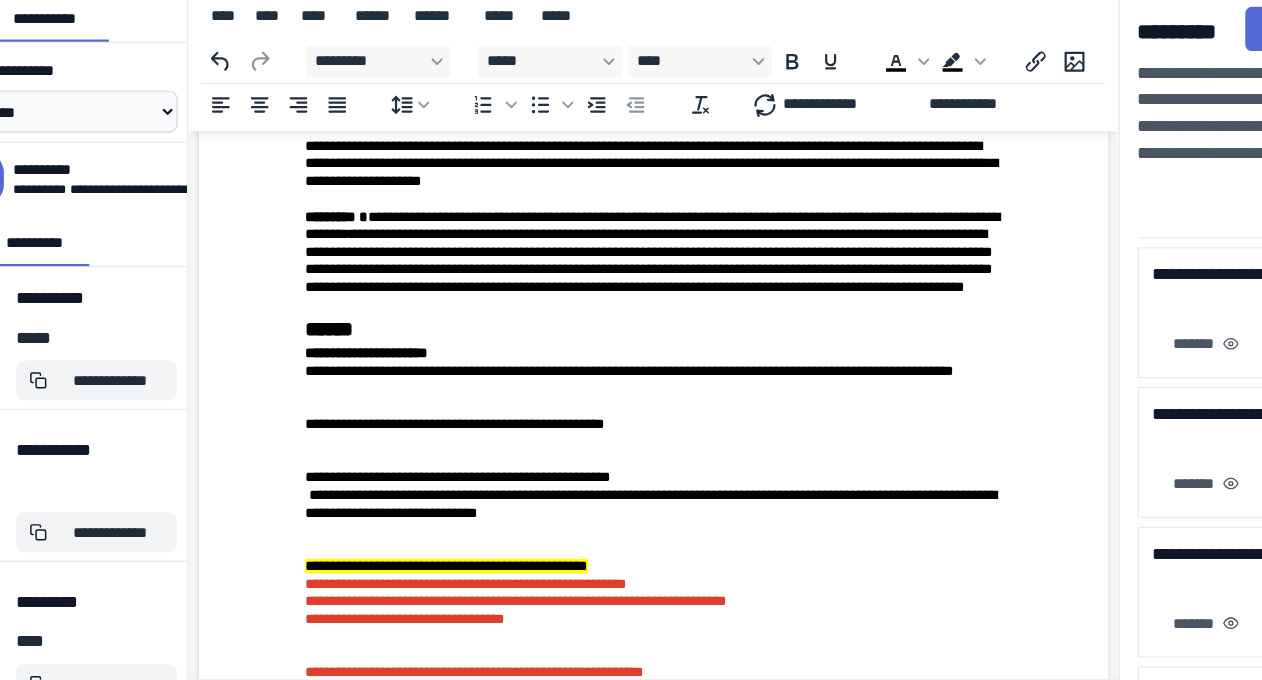 click on "**********" at bounding box center [608, 395] 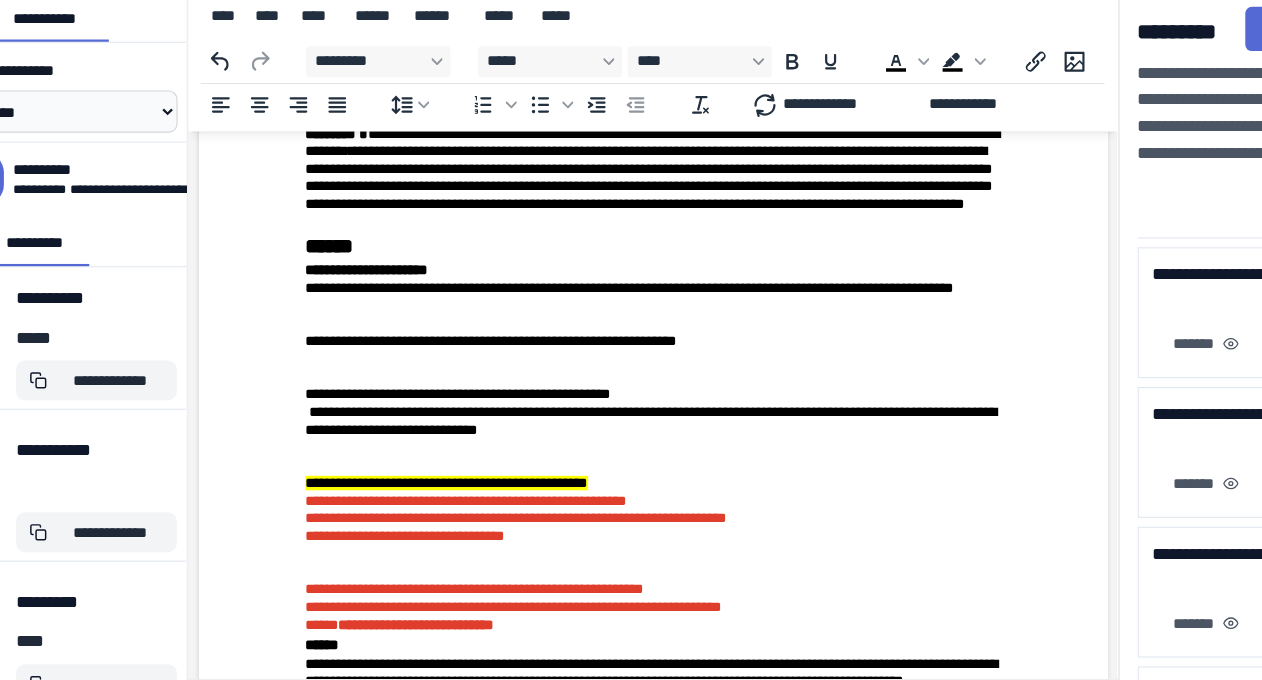 scroll, scrollTop: 6684, scrollLeft: 0, axis: vertical 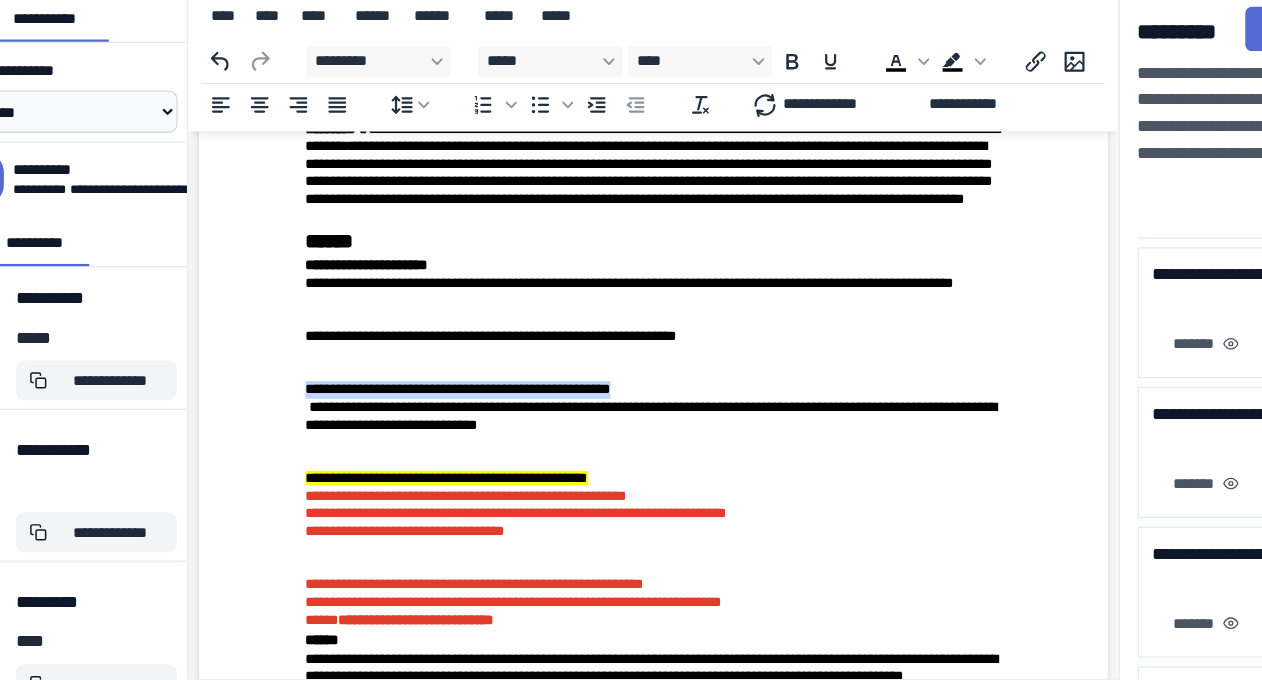 drag, startPoint x: 285, startPoint y: 521, endPoint x: 638, endPoint y: 517, distance: 353.02267 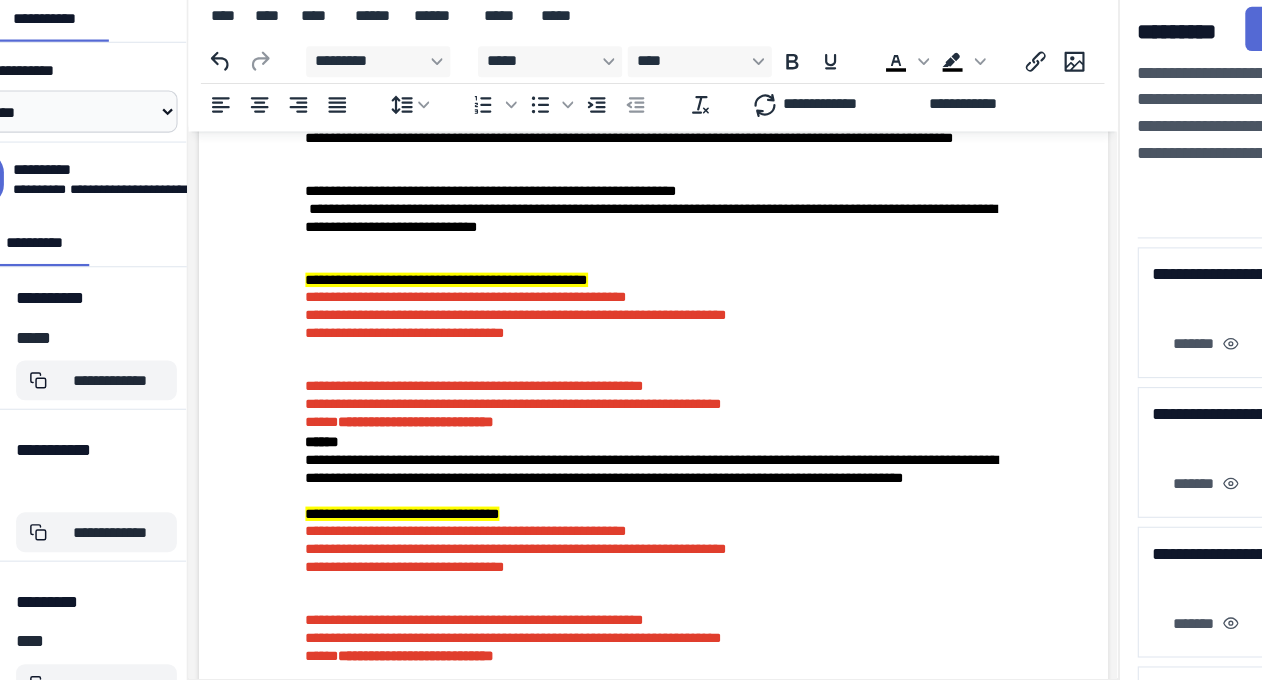 scroll, scrollTop: 6819, scrollLeft: 0, axis: vertical 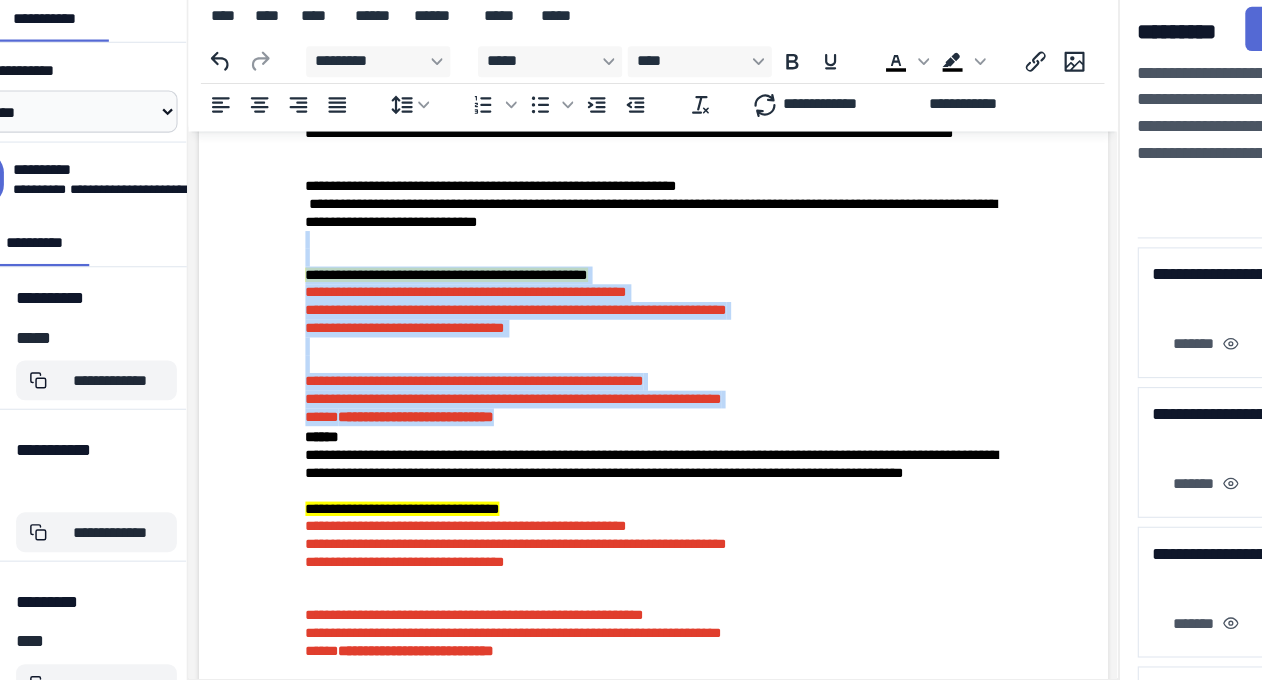 drag, startPoint x: 313, startPoint y: 387, endPoint x: 581, endPoint y: 545, distance: 311.1077 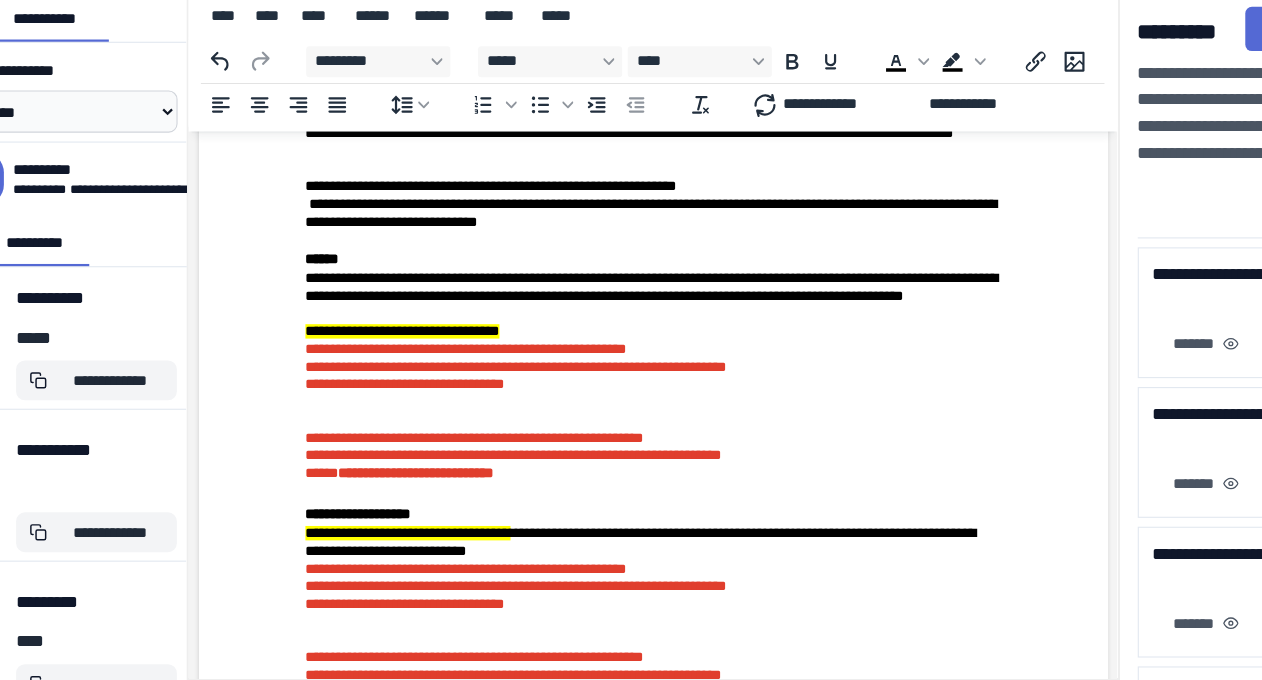 click on "**********" at bounding box center [606, 271] 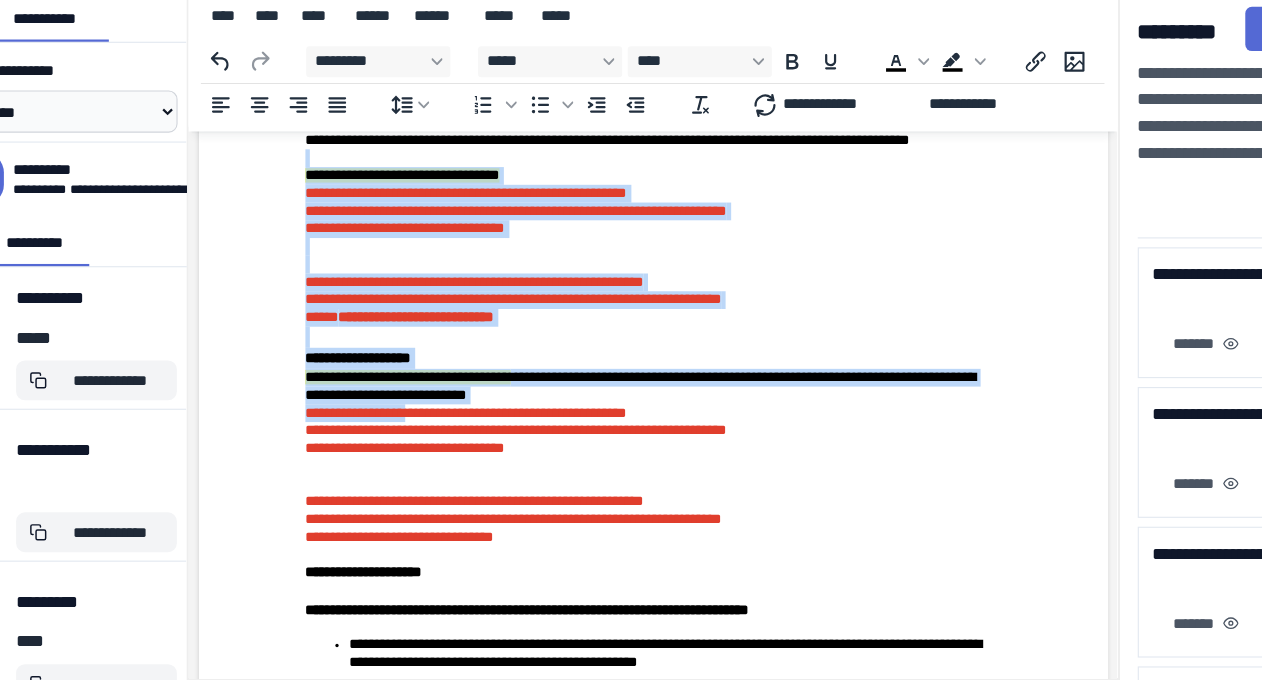 scroll, scrollTop: 6965, scrollLeft: 0, axis: vertical 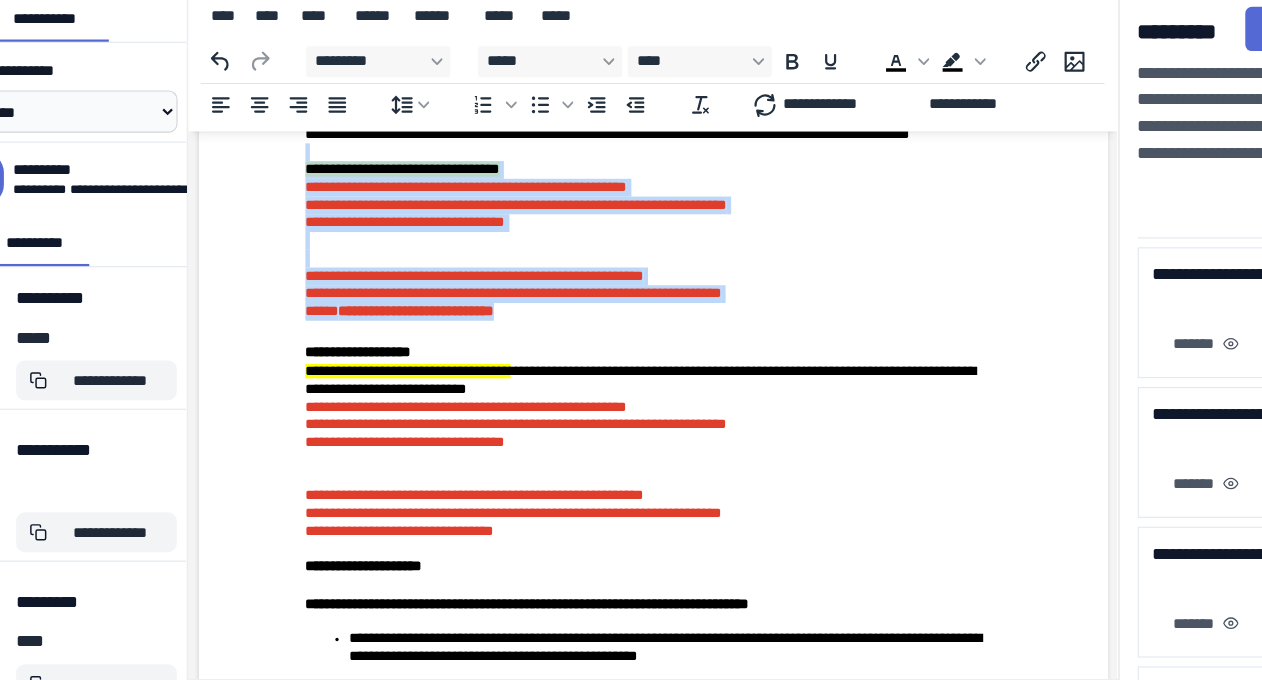 drag, startPoint x: 311, startPoint y: 464, endPoint x: 583, endPoint y: 471, distance: 272.09006 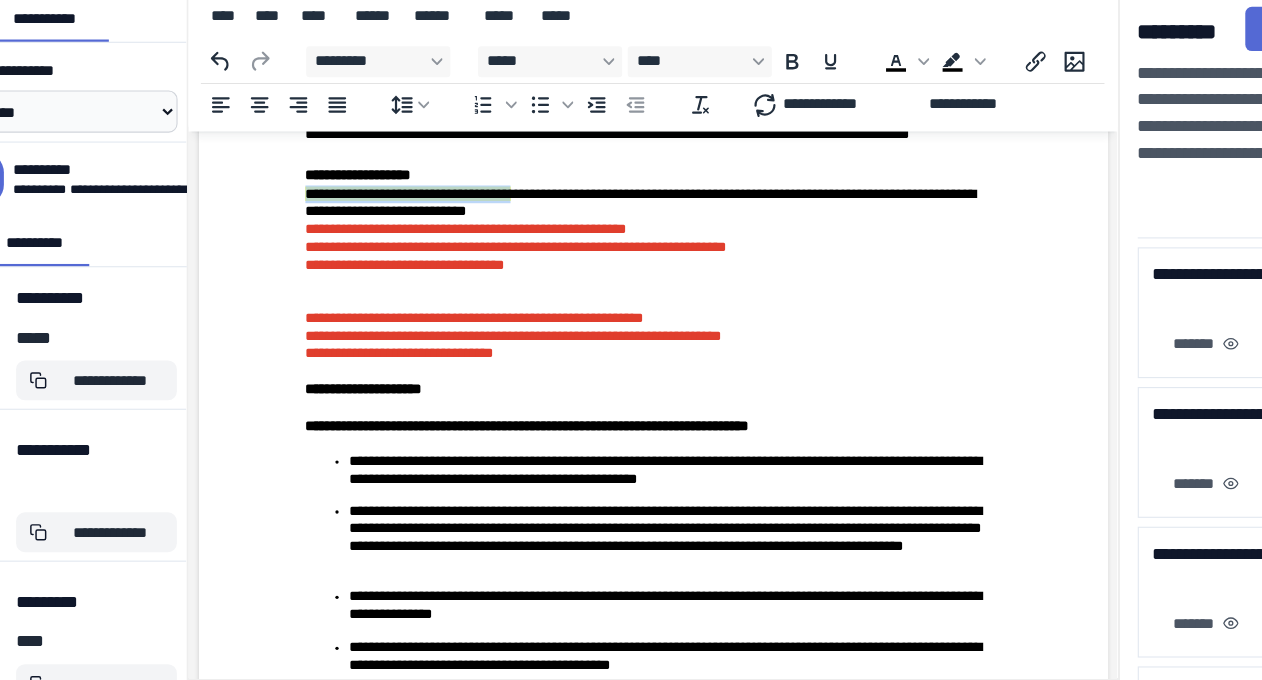 drag, startPoint x: 522, startPoint y: 360, endPoint x: 275, endPoint y: 361, distance: 247.00203 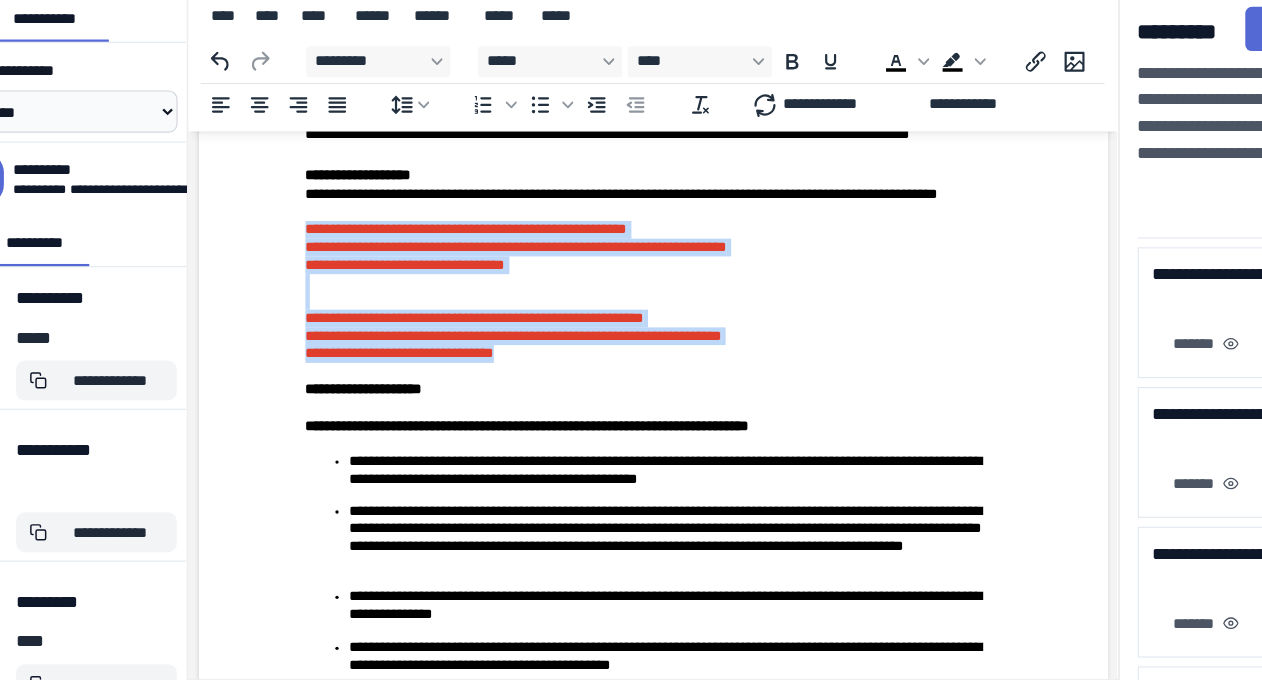 drag, startPoint x: 295, startPoint y: 389, endPoint x: 577, endPoint y: 510, distance: 306.86316 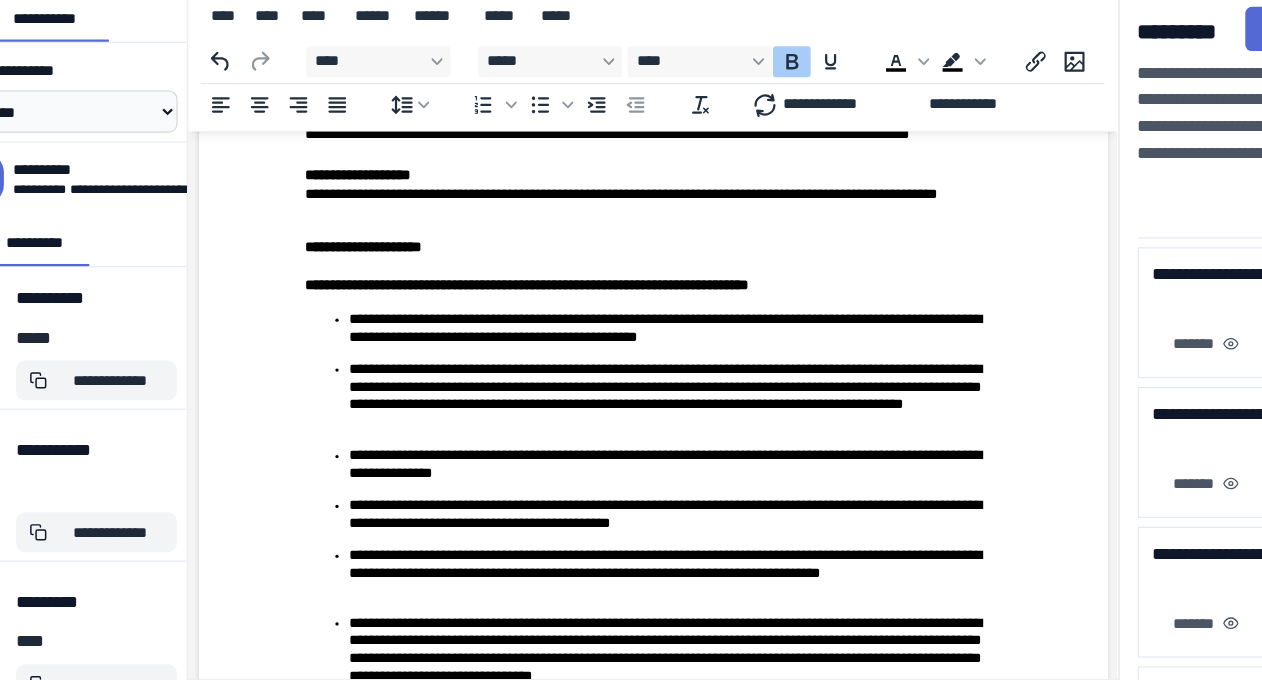 click on "**********" at bounding box center (608, 236) 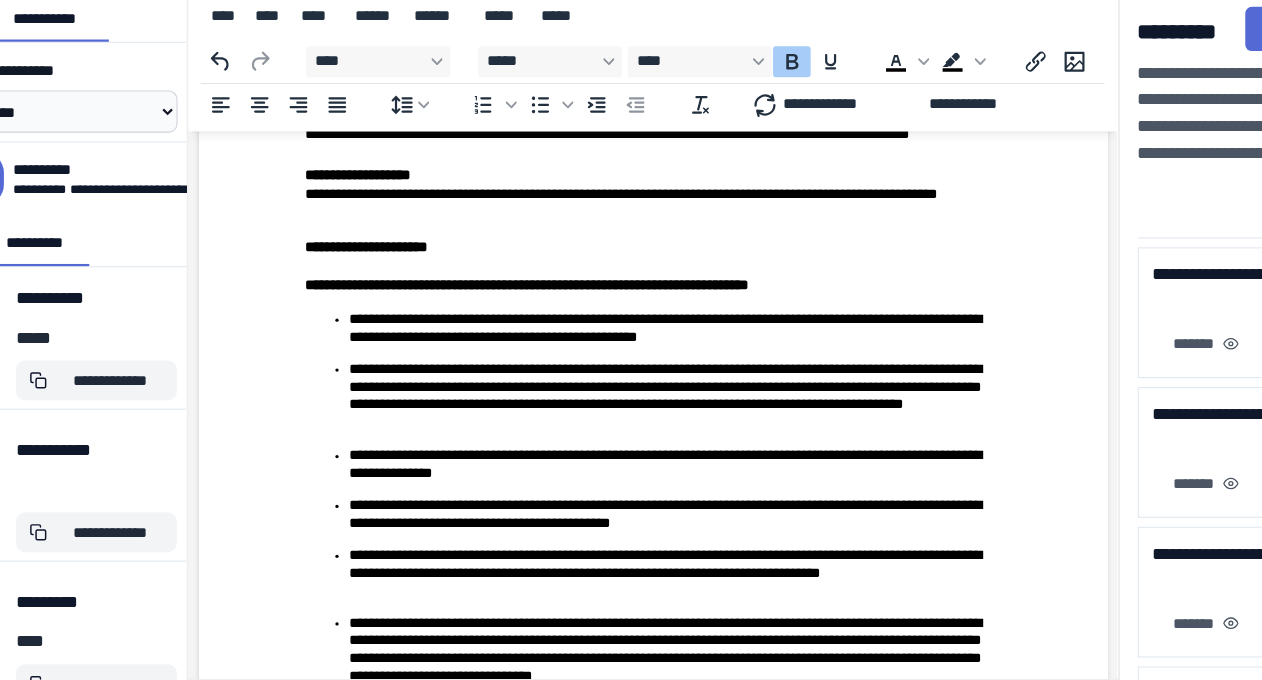 click 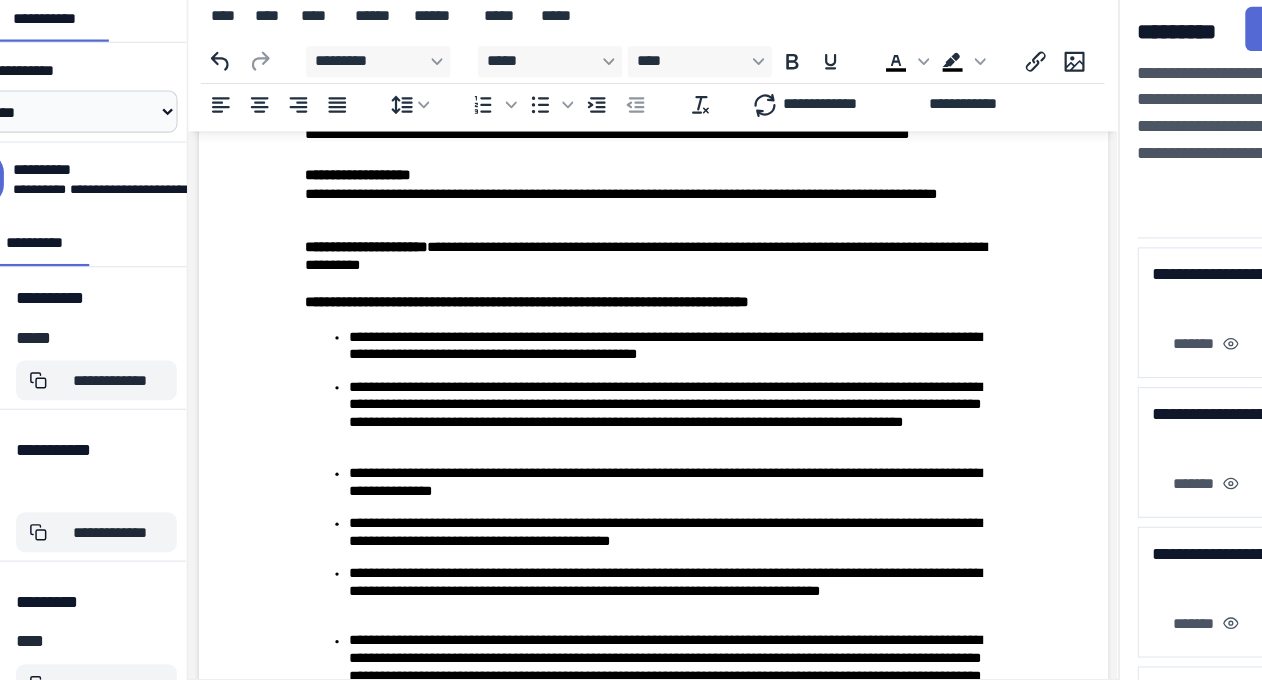click on "**********" at bounding box center [608, 244] 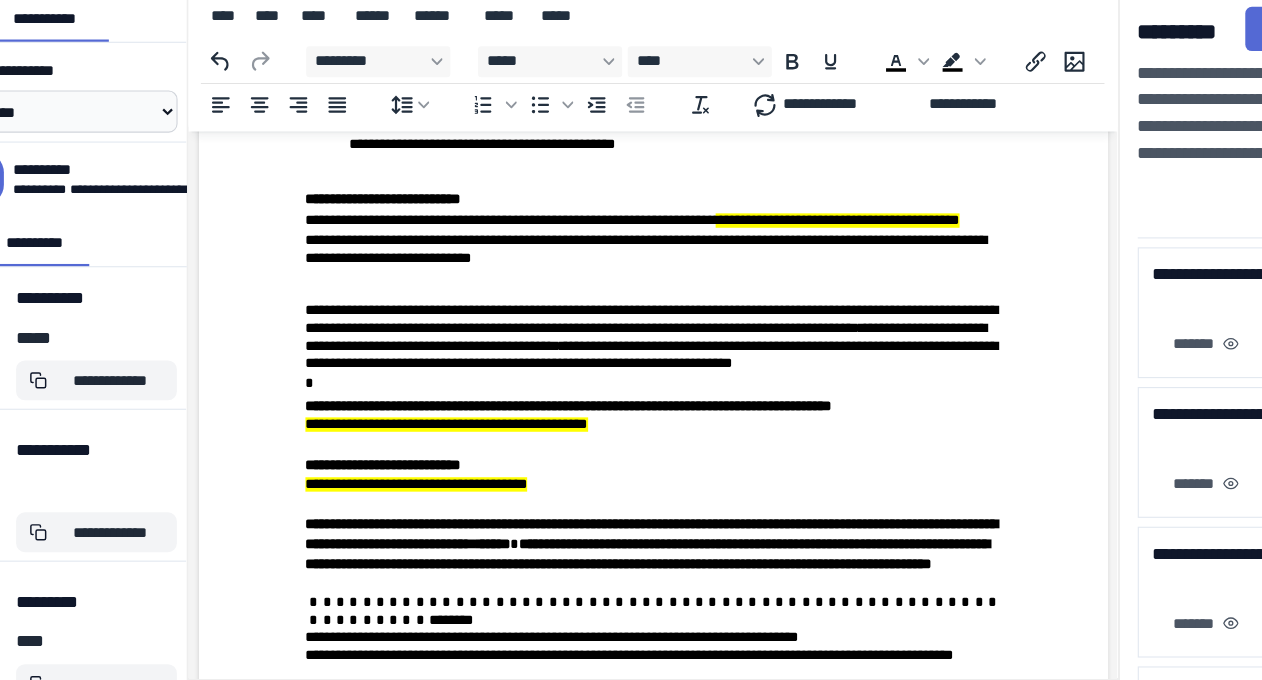 scroll, scrollTop: 7676, scrollLeft: 0, axis: vertical 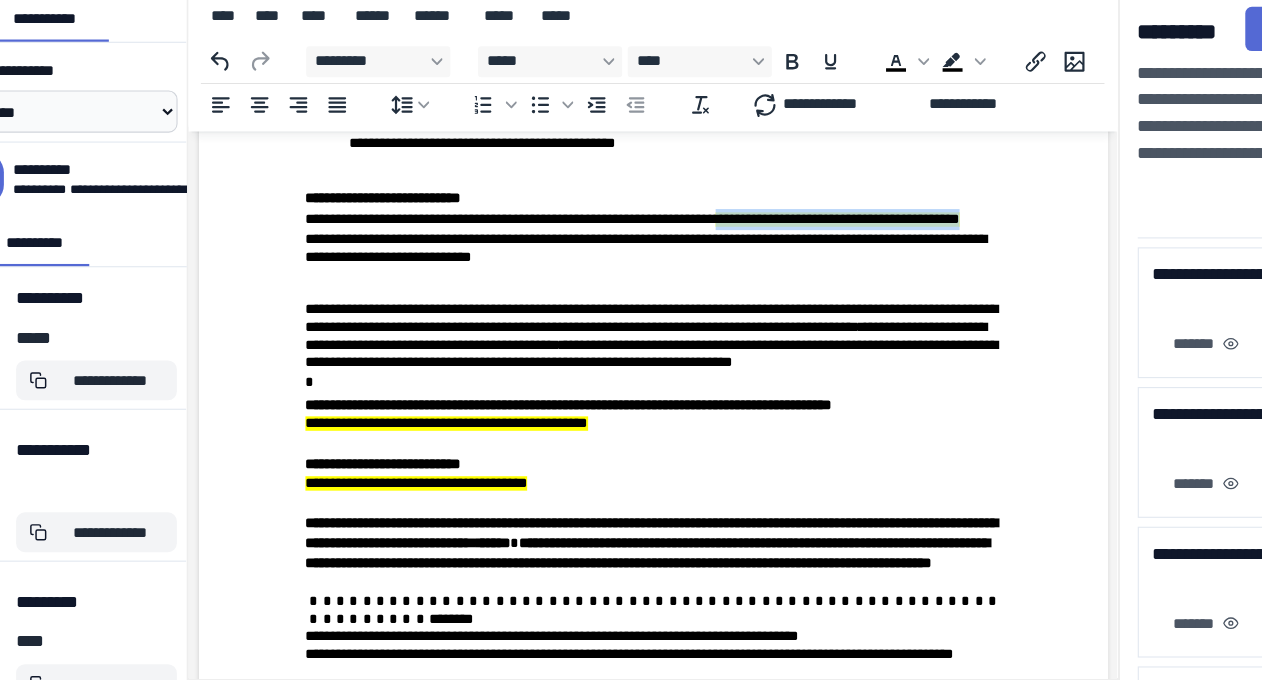 drag, startPoint x: 746, startPoint y: 386, endPoint x: 749, endPoint y: 407, distance: 21.213203 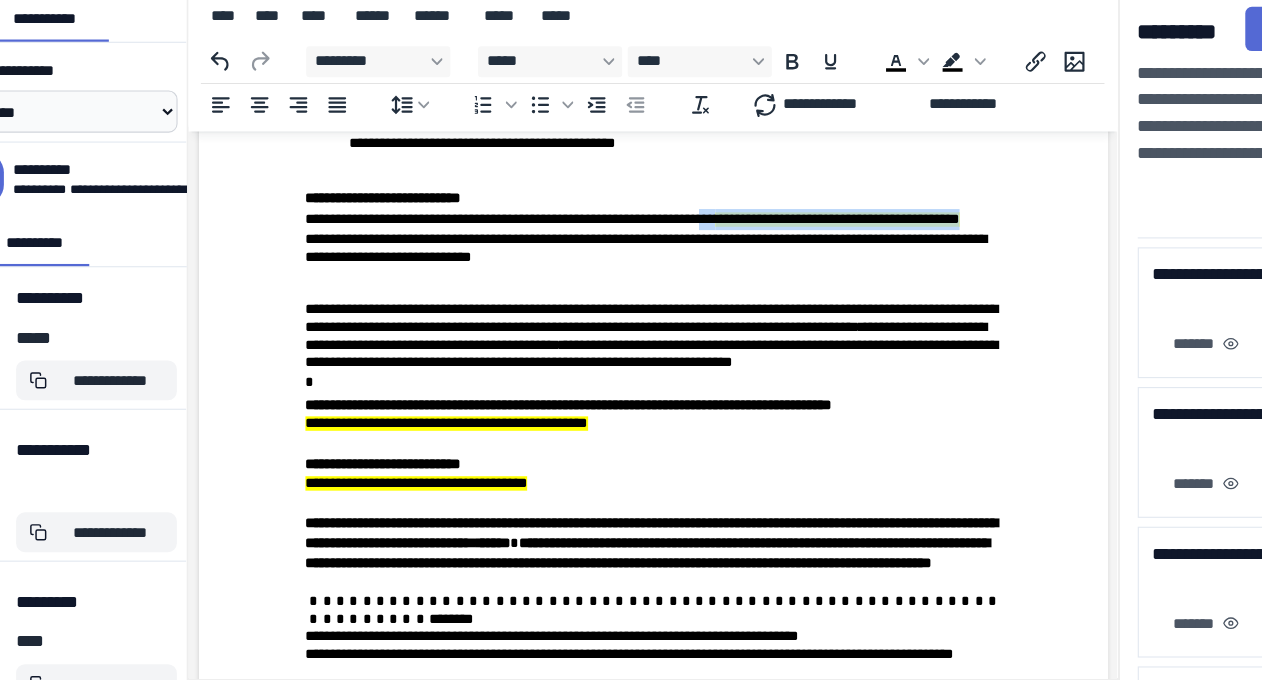 drag, startPoint x: 732, startPoint y: 382, endPoint x: 761, endPoint y: 397, distance: 32.649654 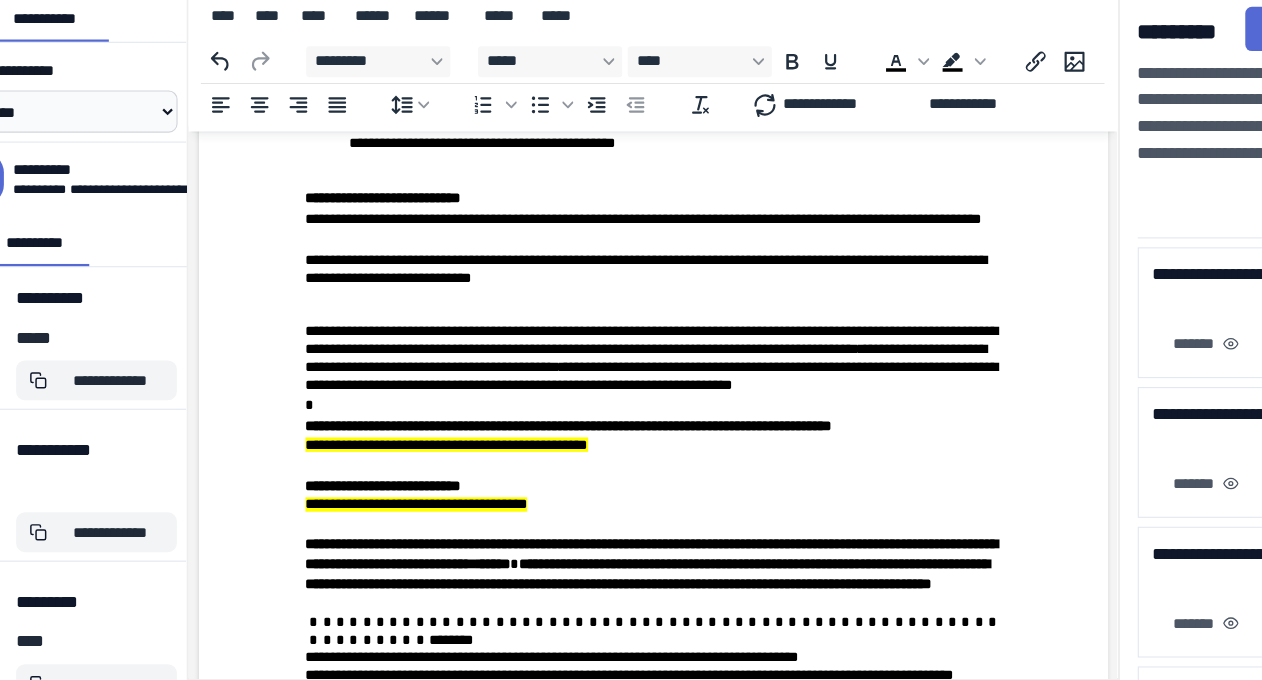 click on "**********" at bounding box center (601, 255) 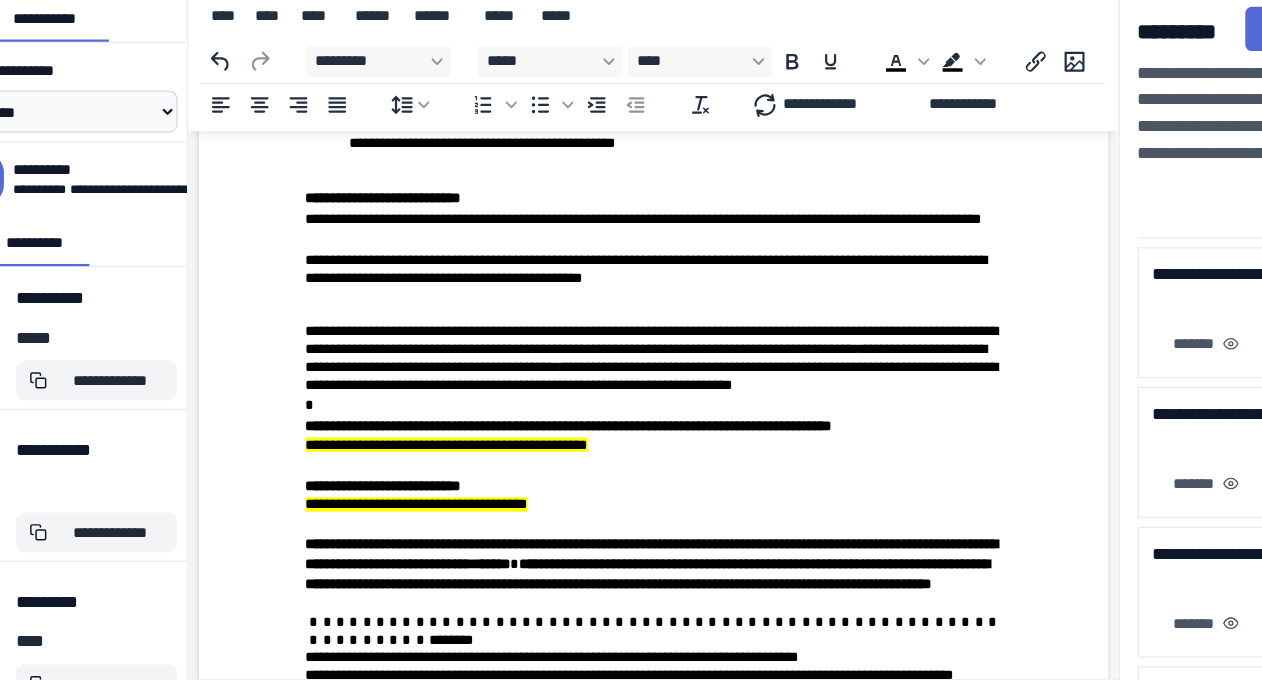 click at bounding box center (608, 296) 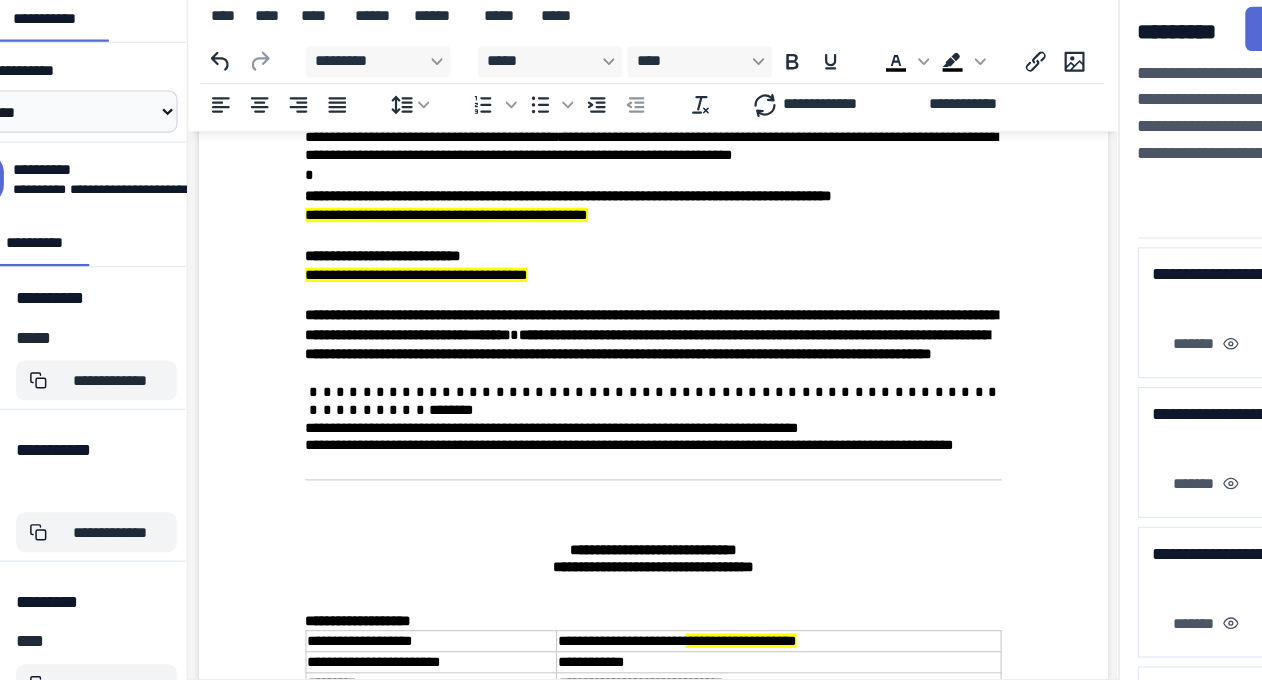 scroll, scrollTop: 7872, scrollLeft: 0, axis: vertical 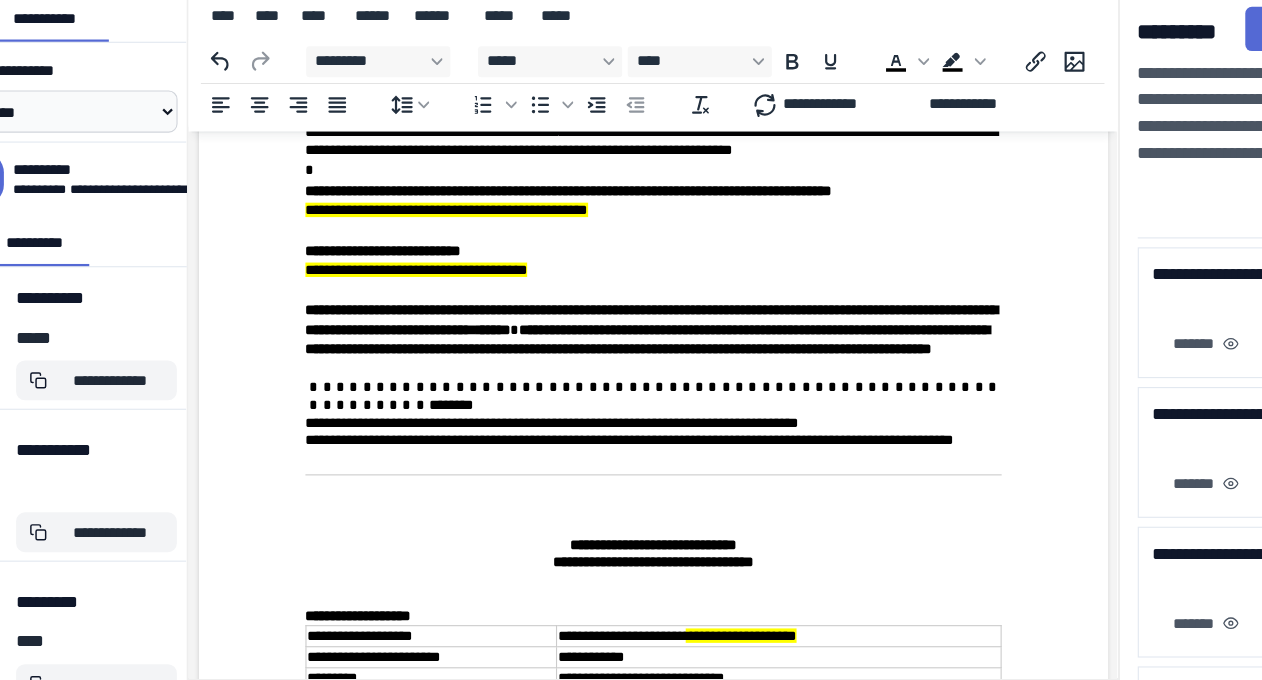 drag, startPoint x: 666, startPoint y: 262, endPoint x: 728, endPoint y: 254, distance: 62.514 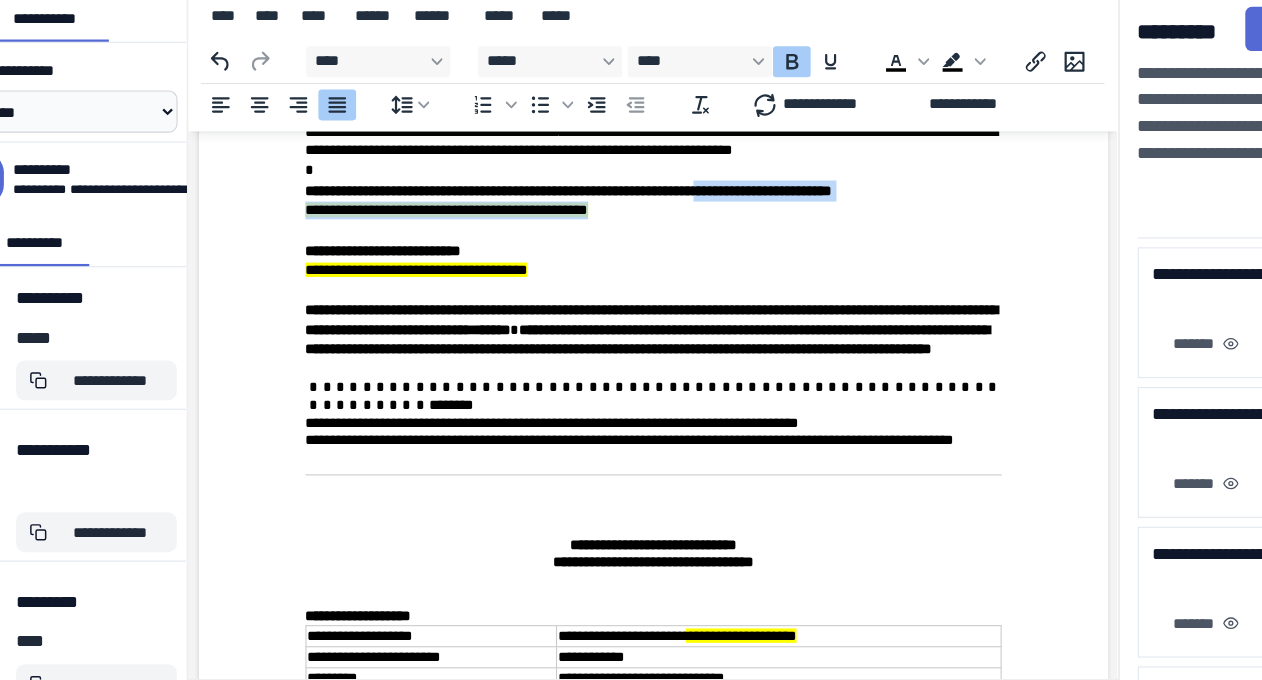 drag, startPoint x: 753, startPoint y: 393, endPoint x: 758, endPoint y: 413, distance: 20.615528 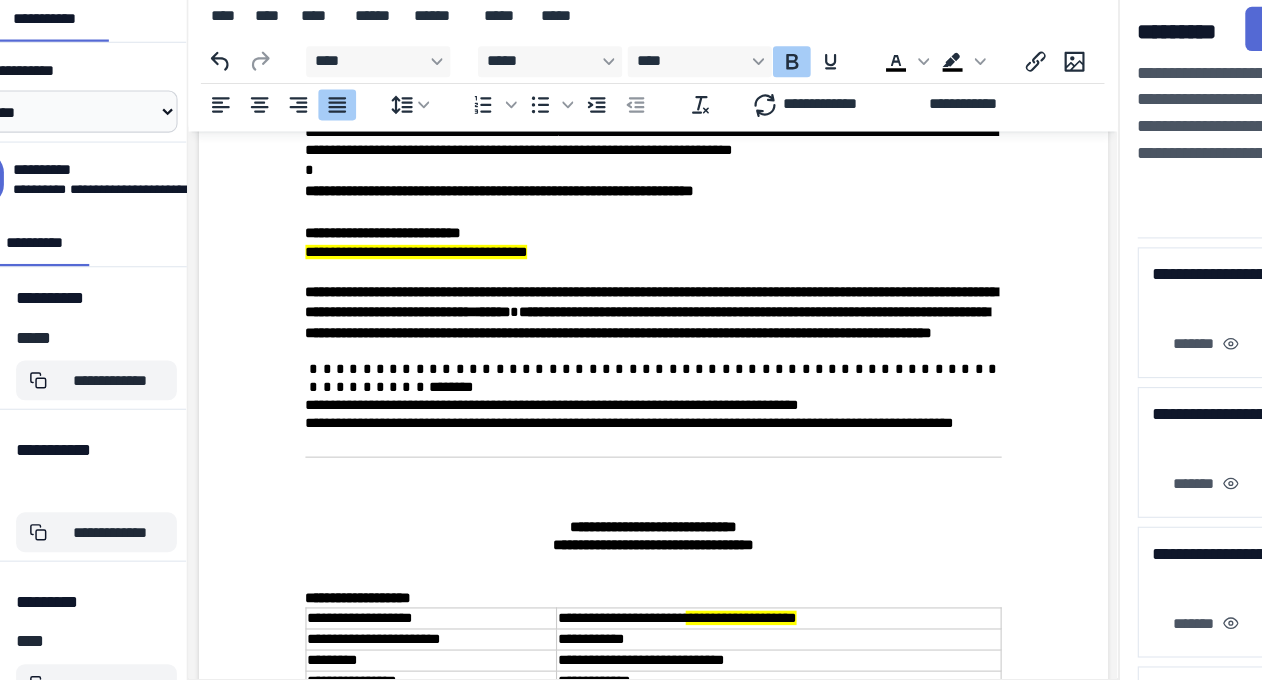 click 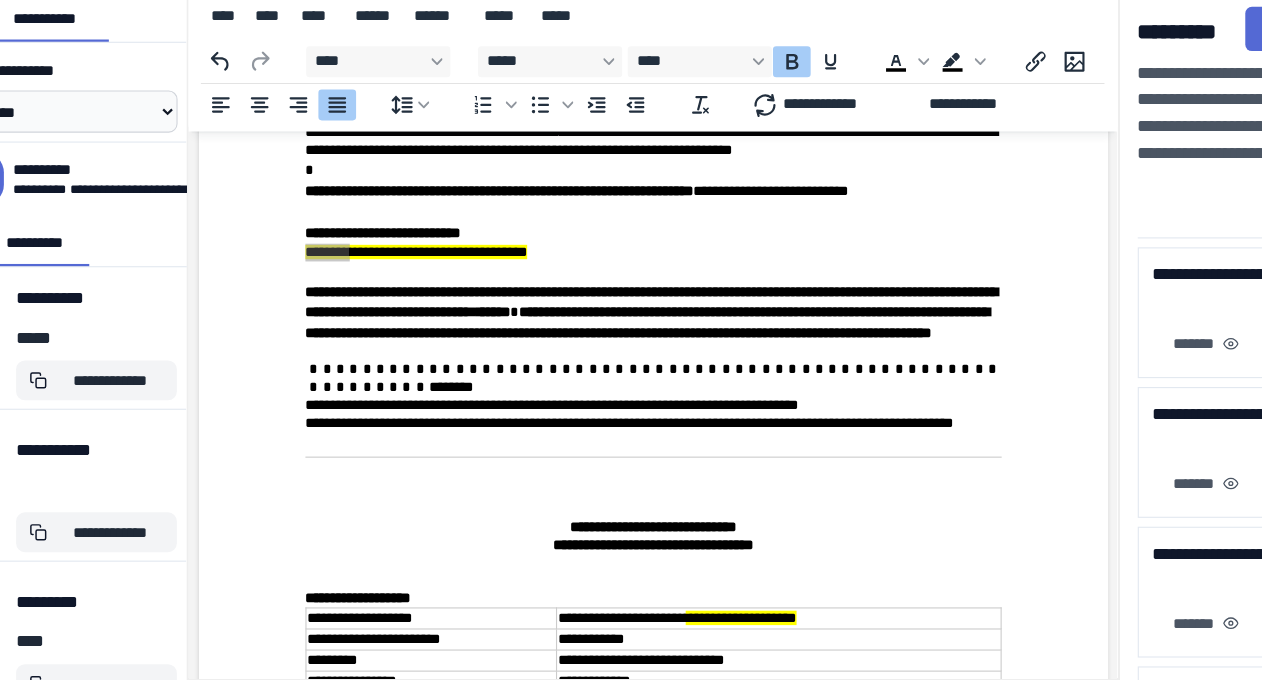 drag, startPoint x: 286, startPoint y: 452, endPoint x: 351, endPoint y: 437, distance: 66.70832 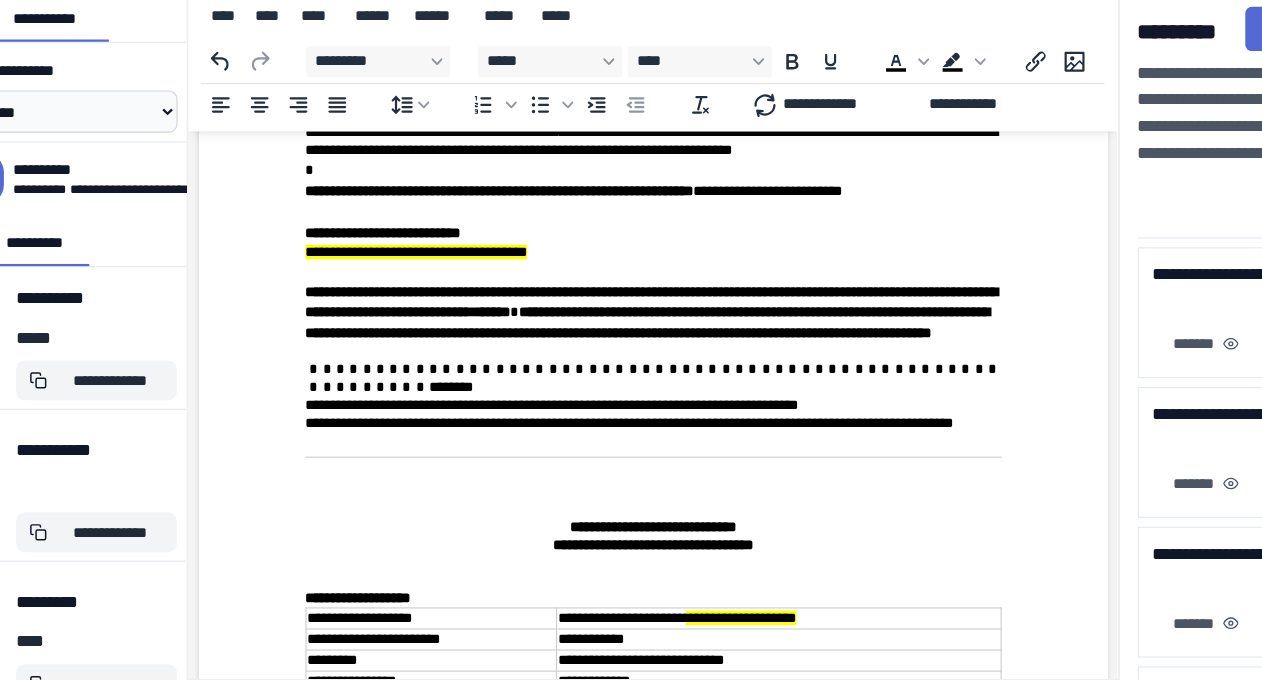 click on "**********" at bounding box center (608, 240) 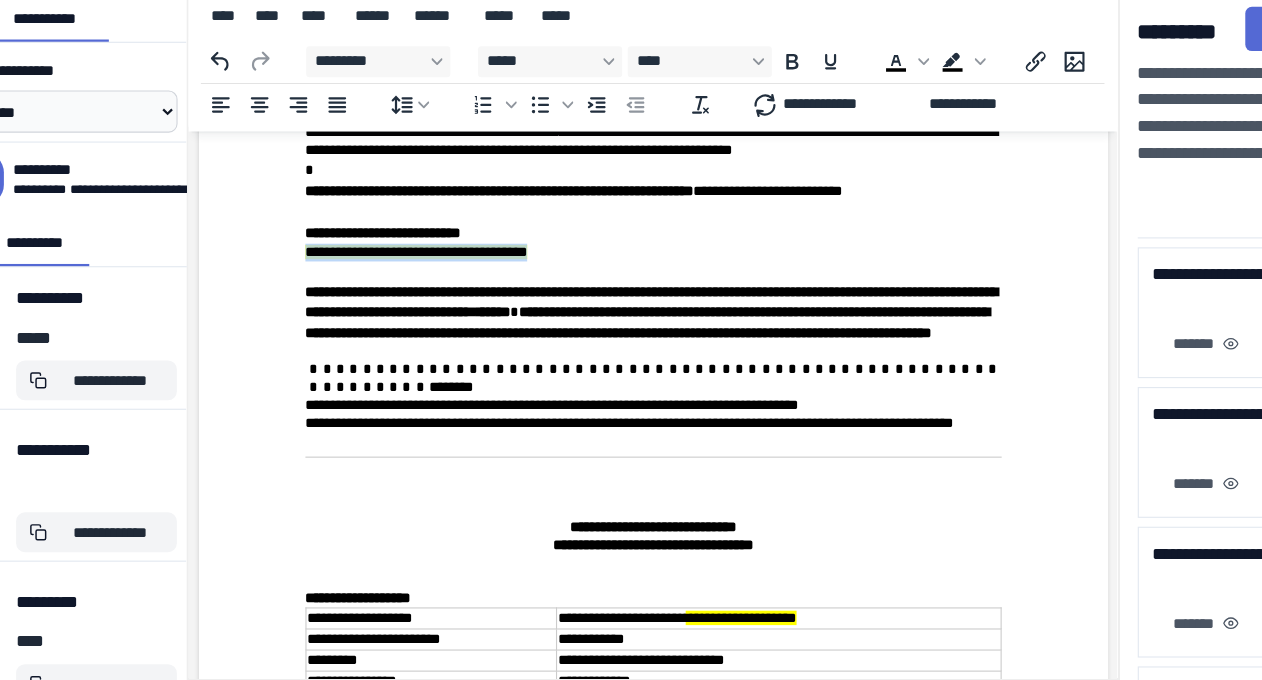 drag, startPoint x: 589, startPoint y: 442, endPoint x: 293, endPoint y: 451, distance: 296.13678 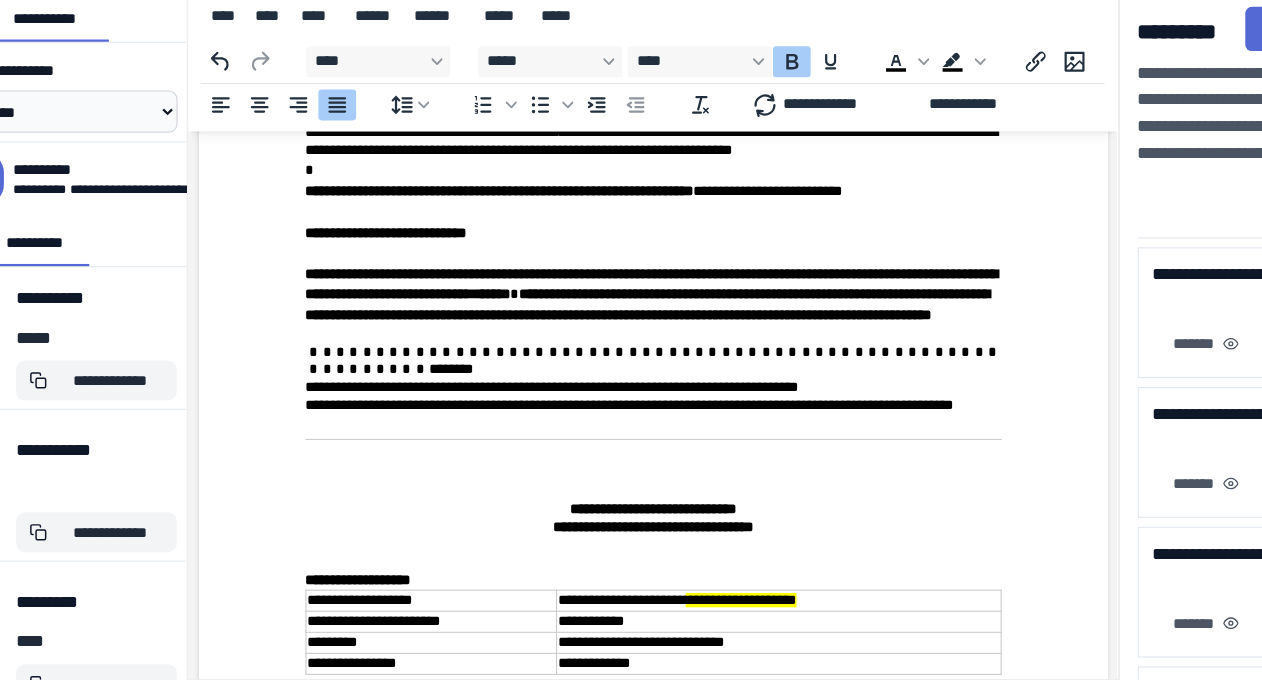 click 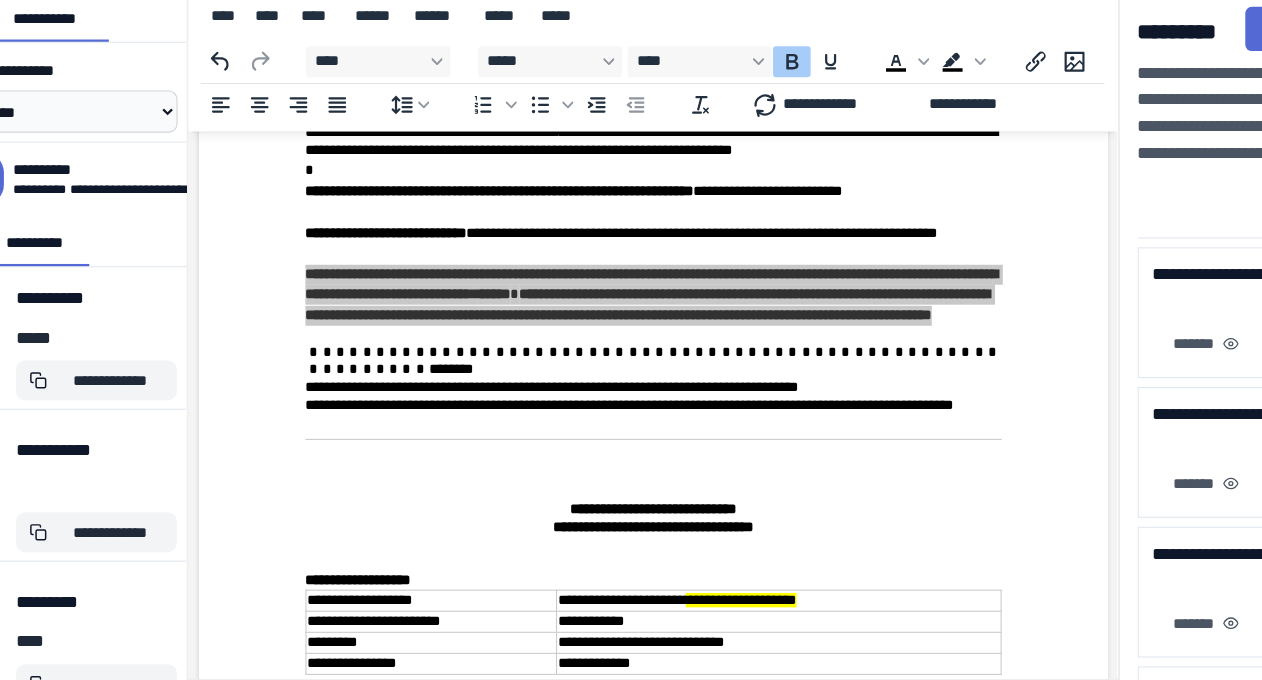 drag, startPoint x: 298, startPoint y: 478, endPoint x: 779, endPoint y: 545, distance: 485.6439 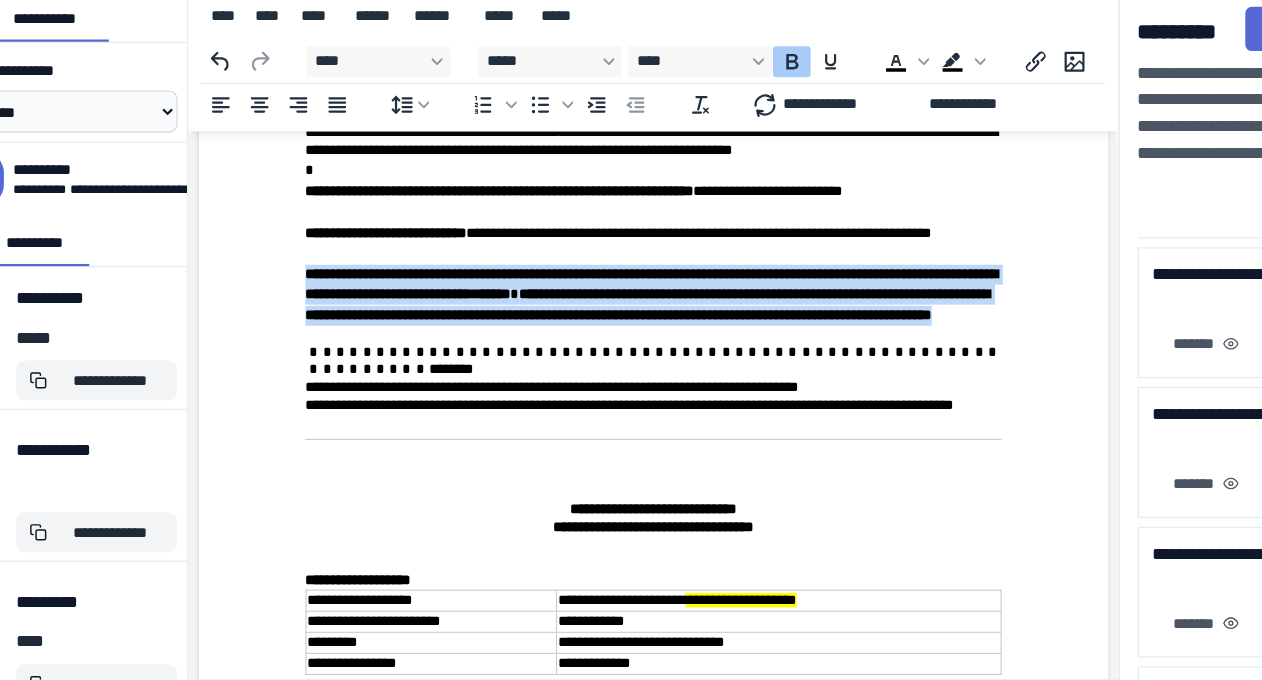 click on "**********" at bounding box center (608, 278) 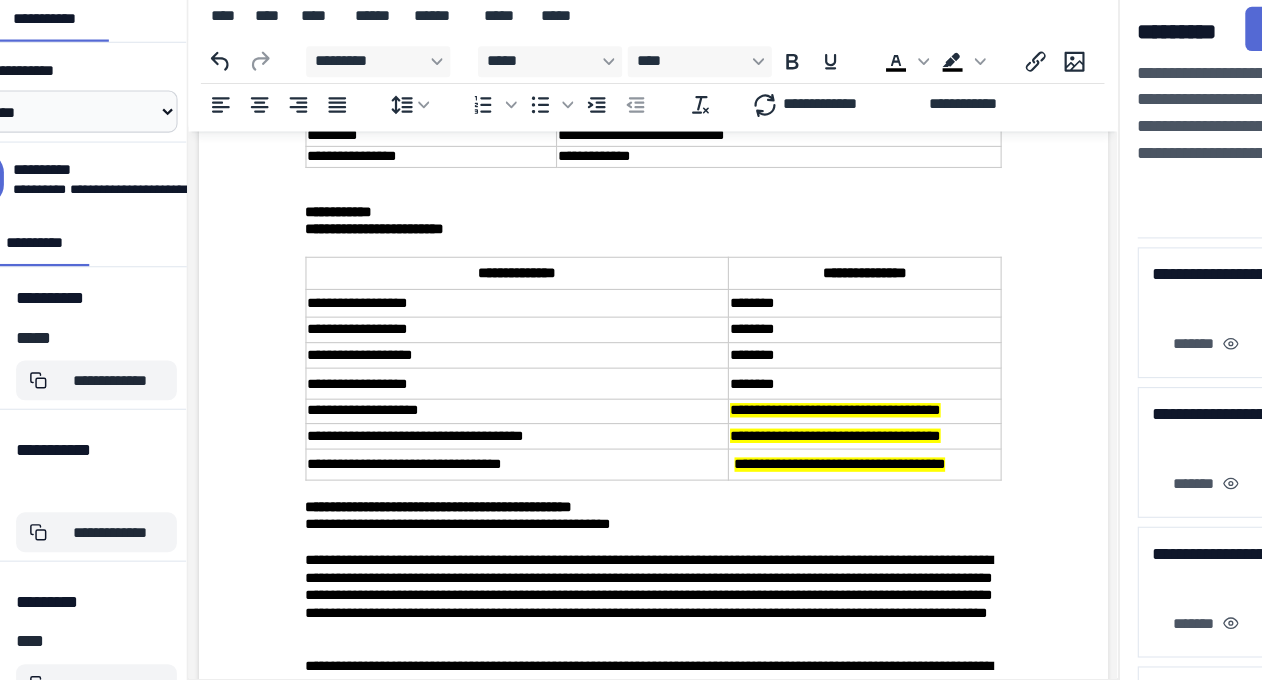 scroll, scrollTop: 8279, scrollLeft: 0, axis: vertical 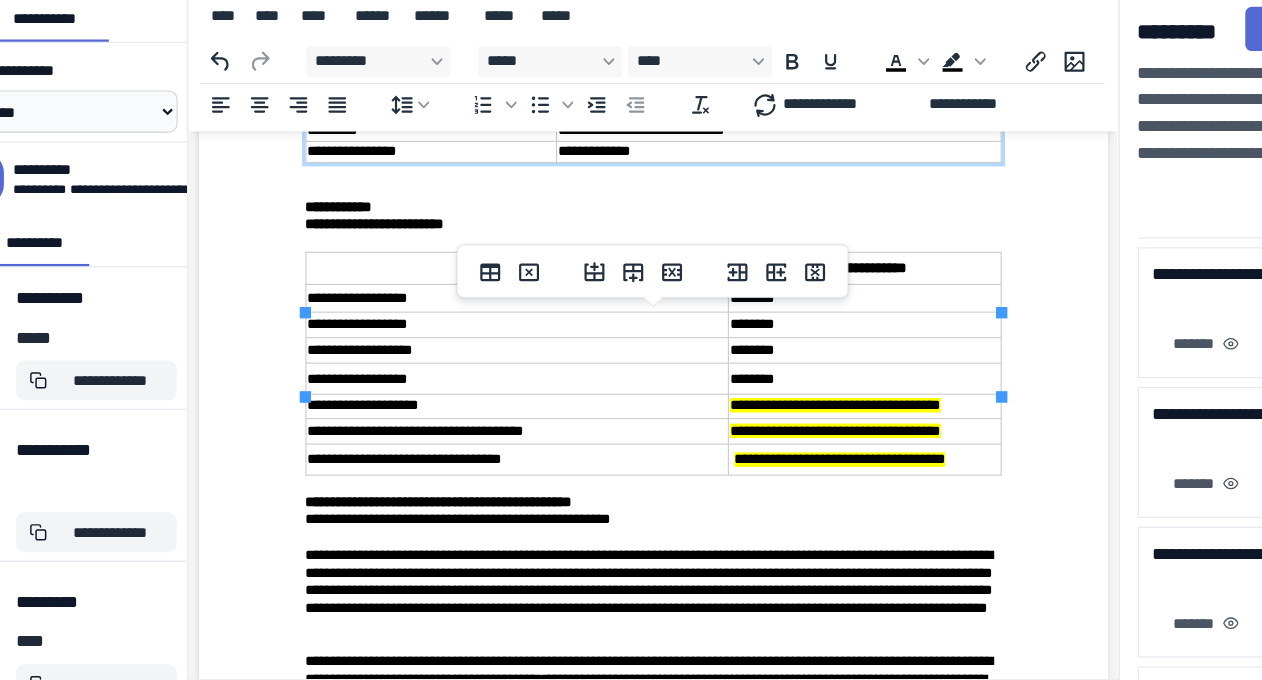 click on "**********" at bounding box center [721, 92] 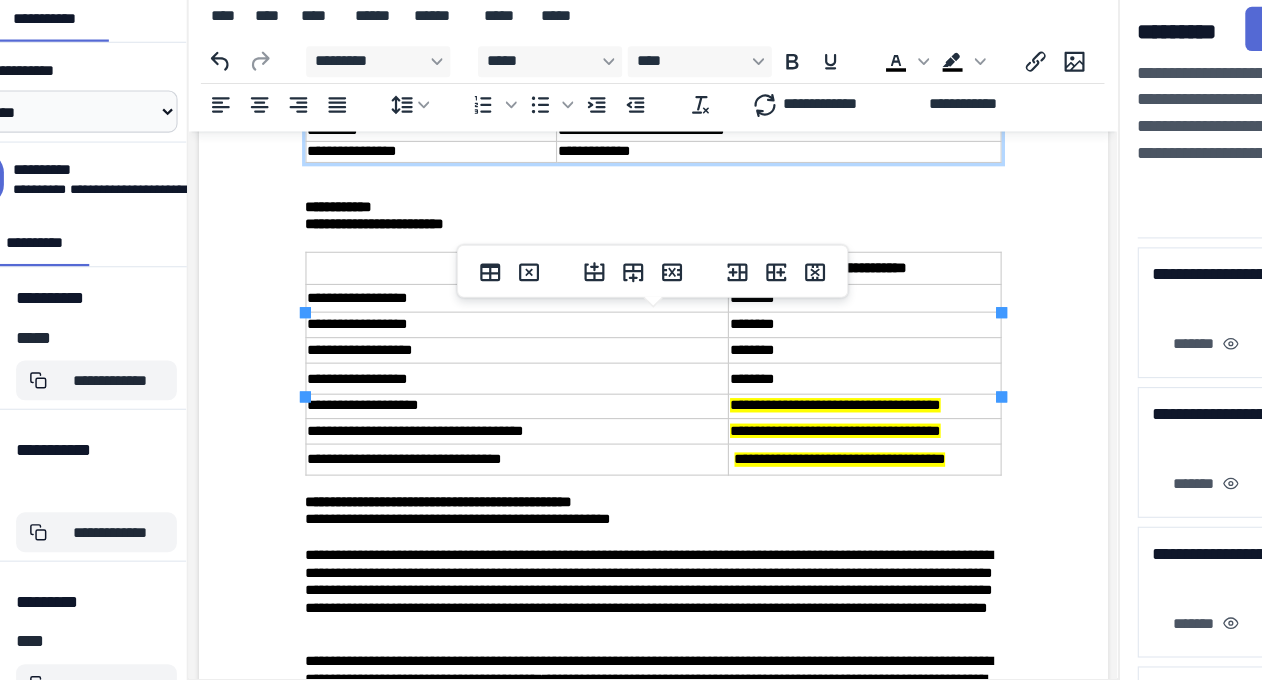 drag, startPoint x: 780, startPoint y: 303, endPoint x: 771, endPoint y: 308, distance: 10.29563 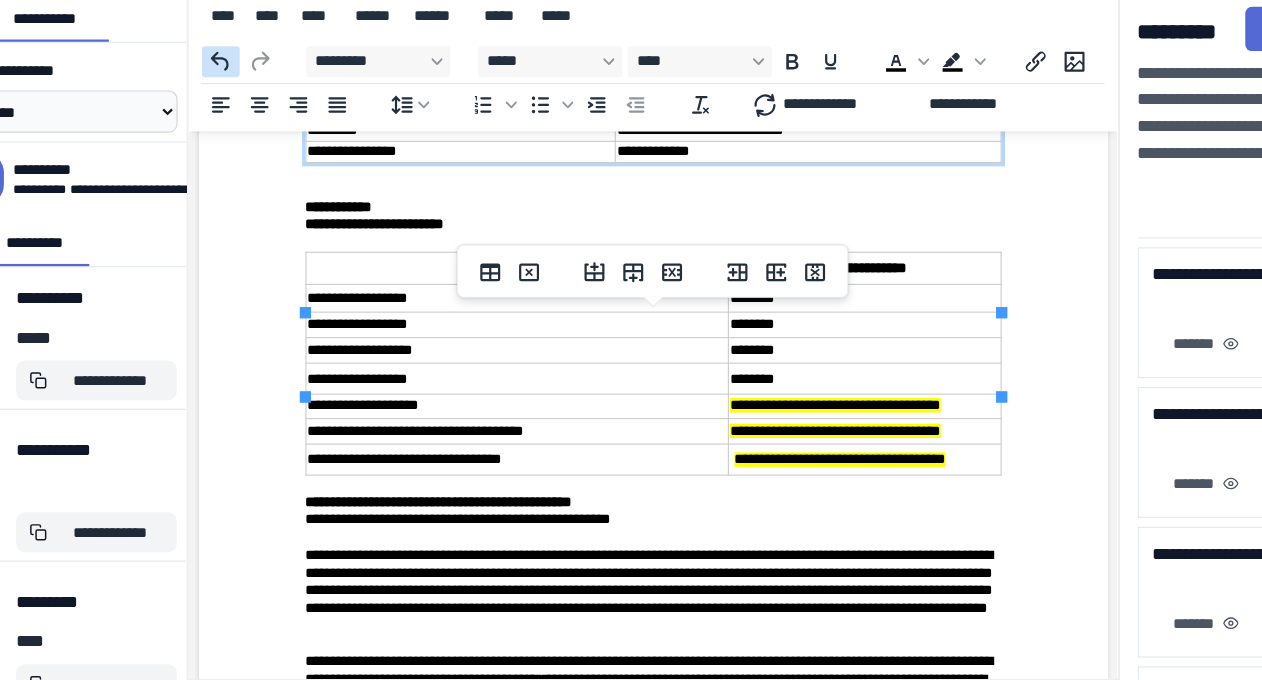 click 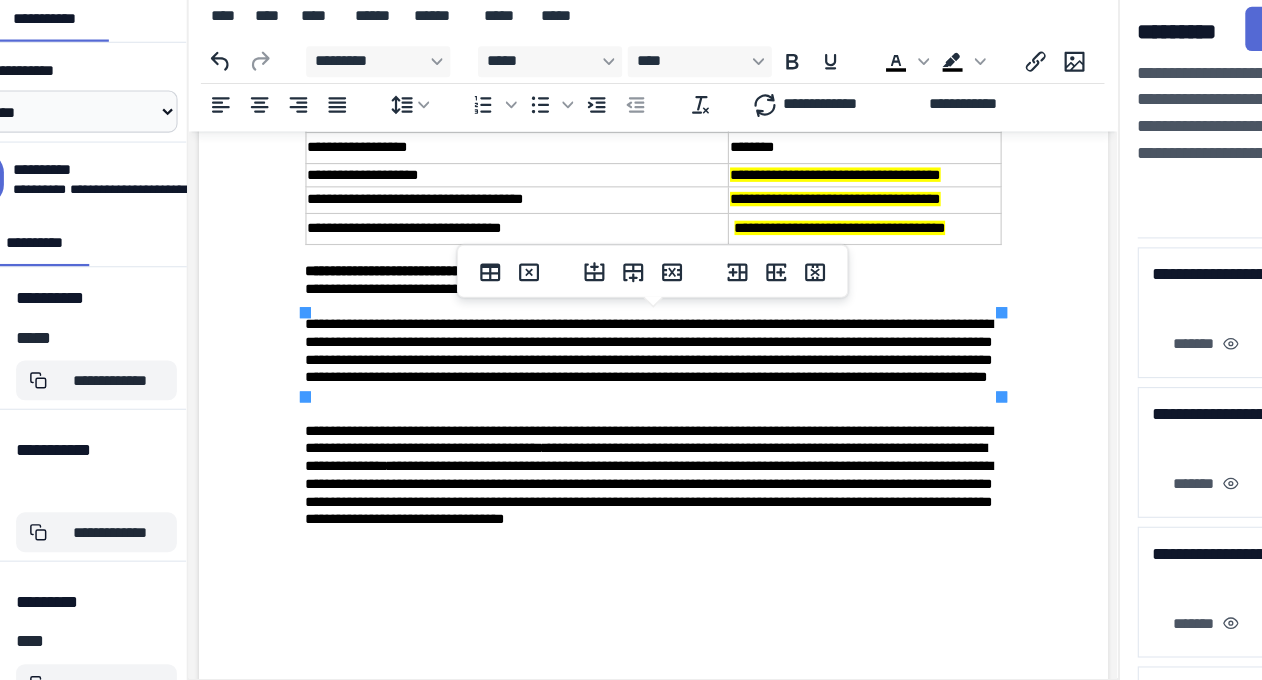 click on "**********" at bounding box center [721, -117] 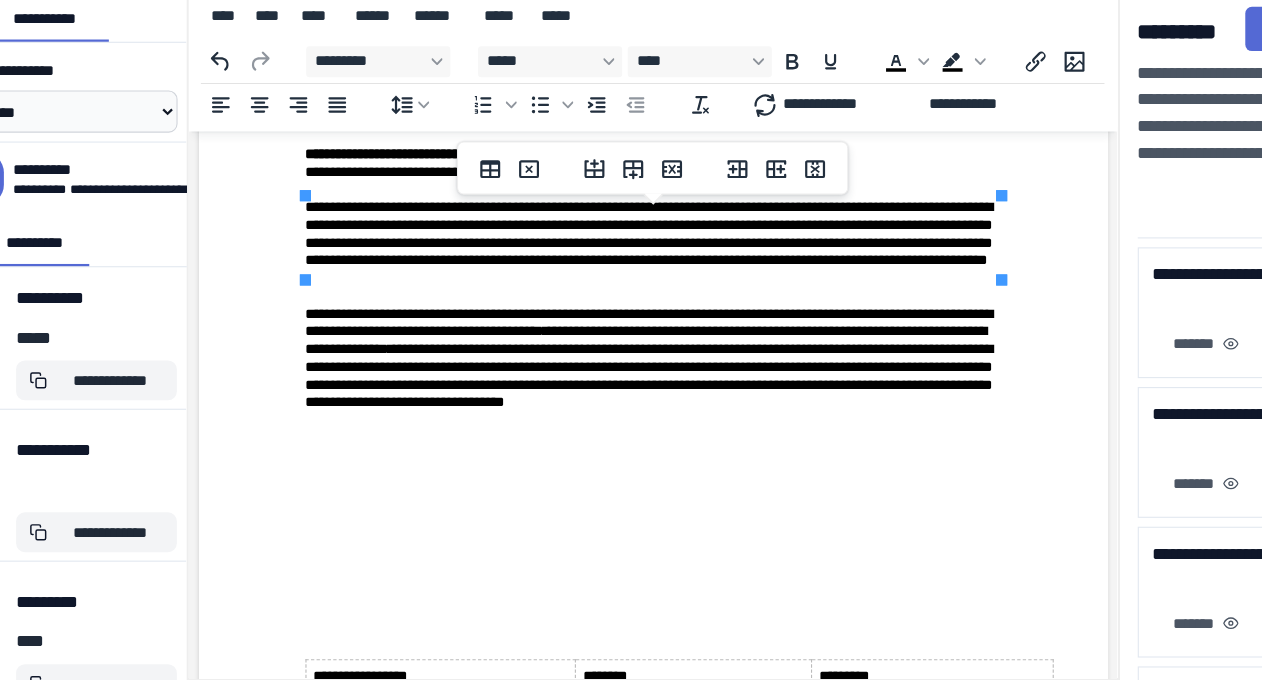 scroll, scrollTop: 8386, scrollLeft: 0, axis: vertical 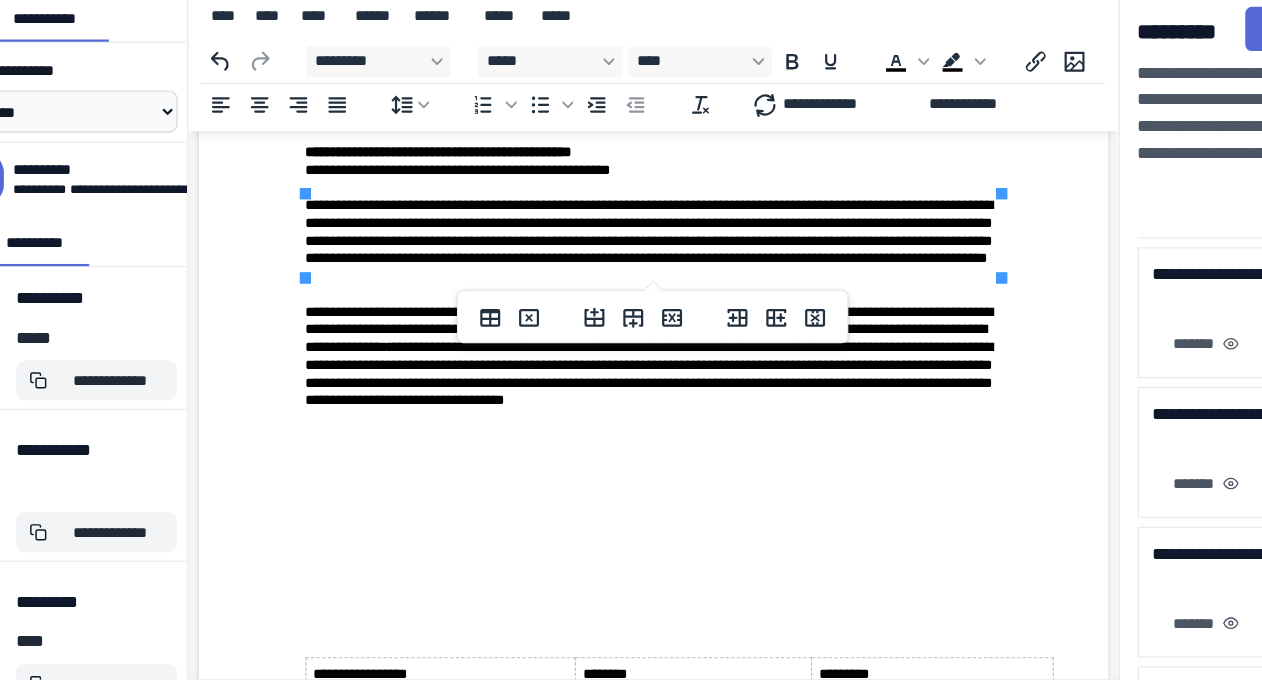 click on "**********" at bounding box center (747, -167) 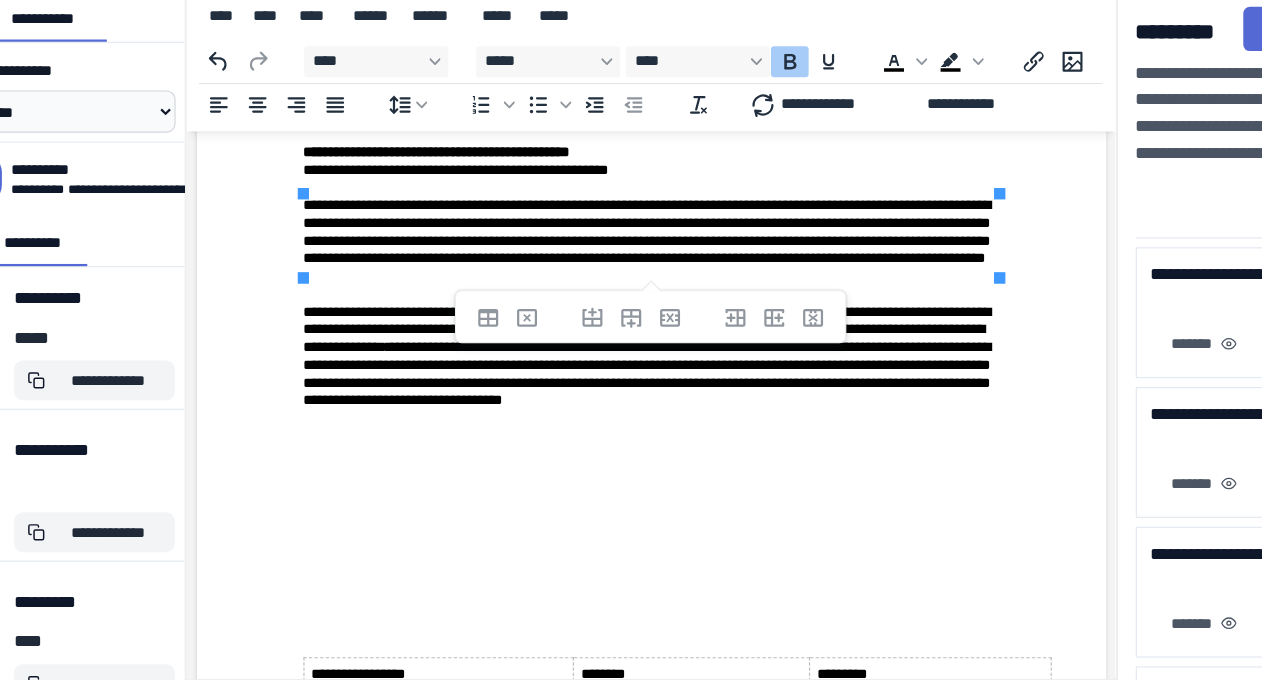 click on "**********" at bounding box center (606, -117) 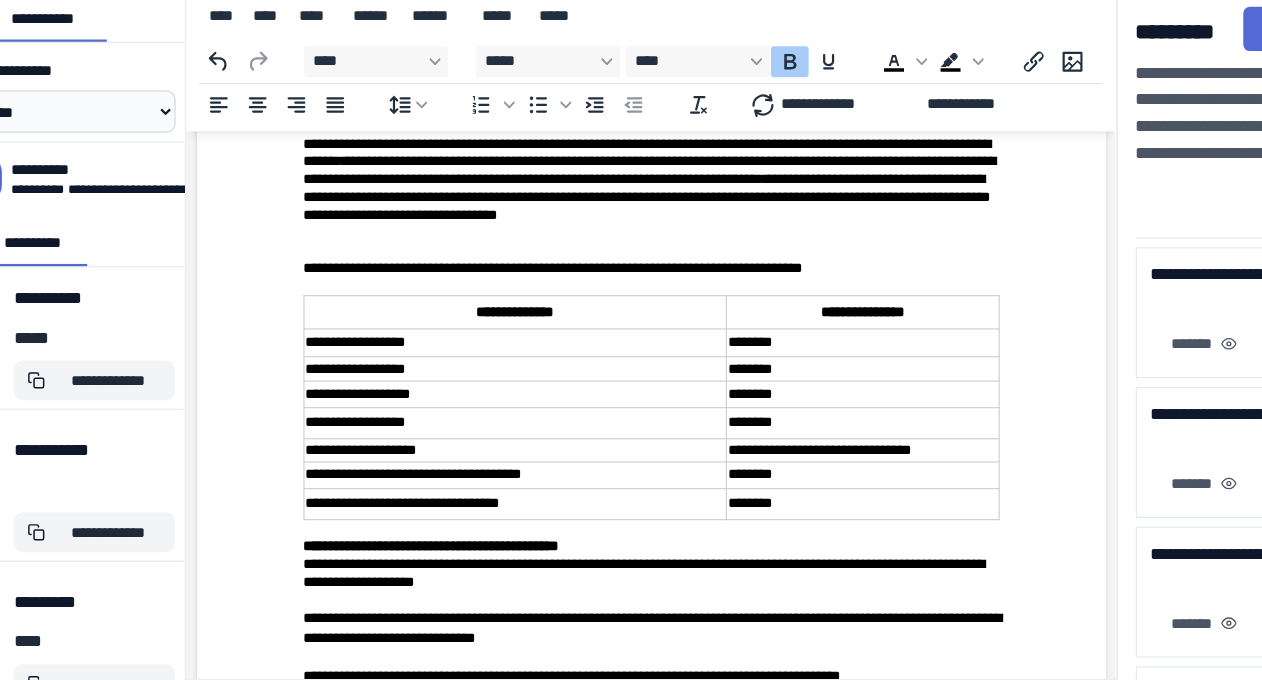 scroll, scrollTop: 1413, scrollLeft: 0, axis: vertical 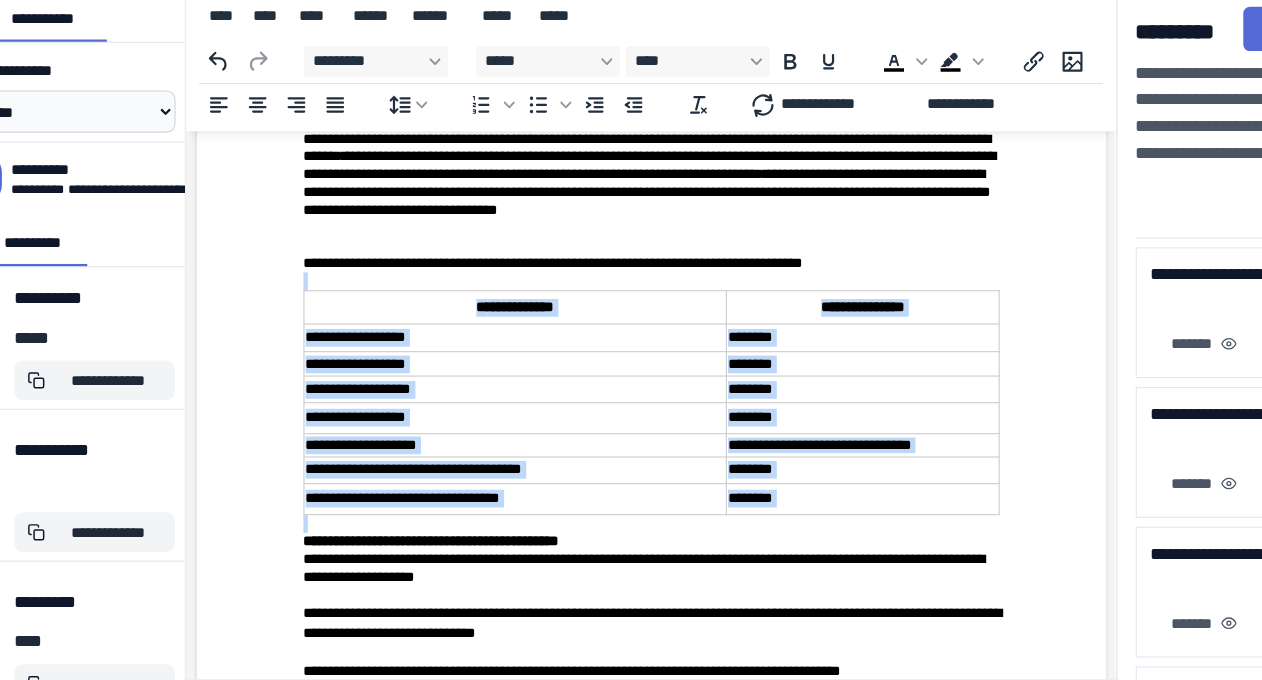 drag, startPoint x: 286, startPoint y: 344, endPoint x: 707, endPoint y: 522, distance: 457.08313 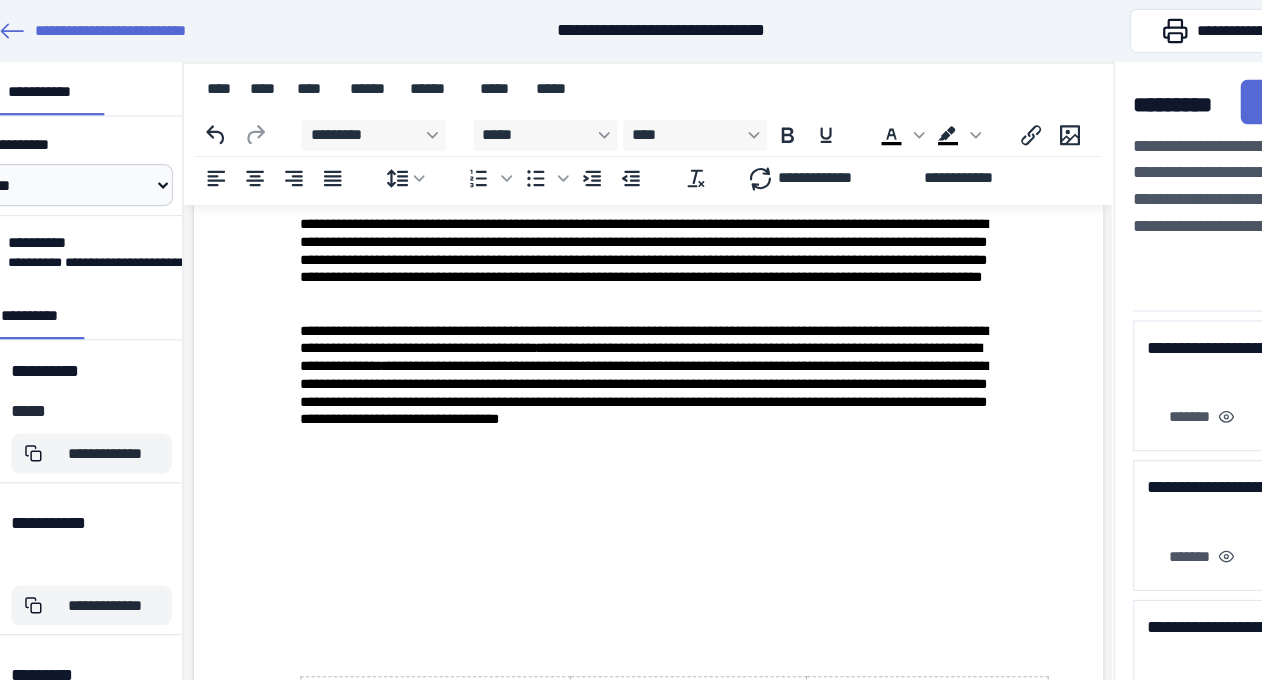 scroll, scrollTop: 8422, scrollLeft: 0, axis: vertical 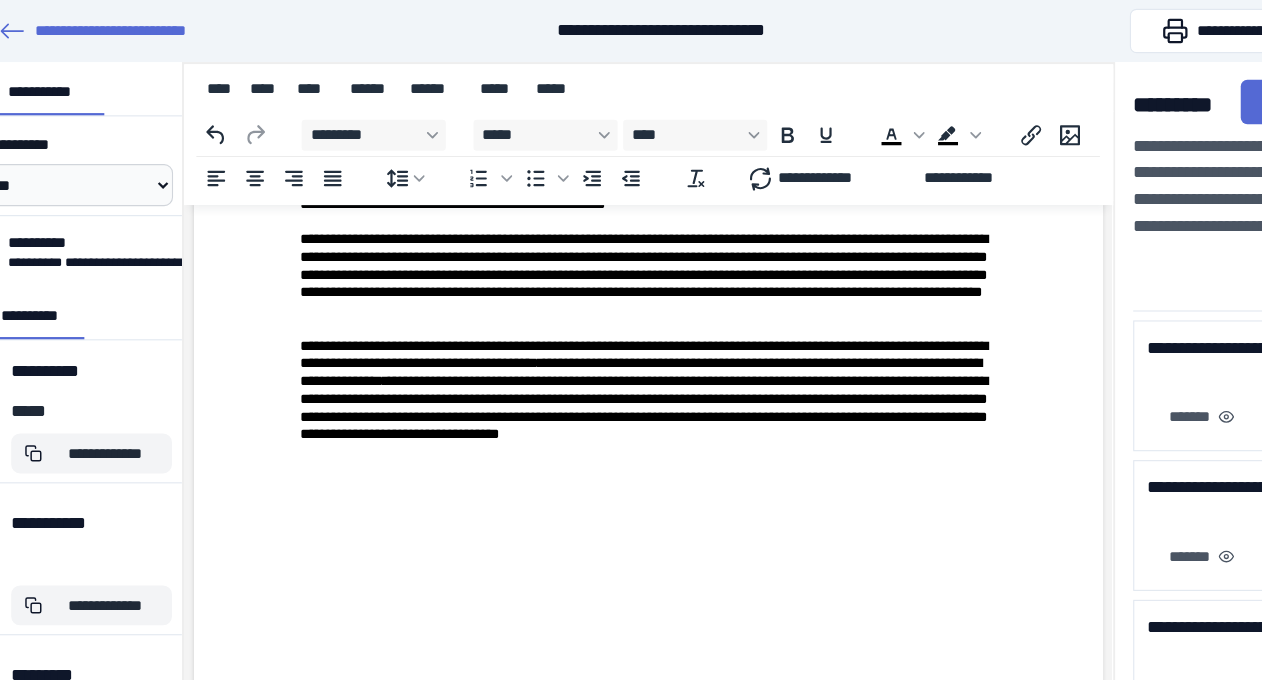 drag, startPoint x: 283, startPoint y: 392, endPoint x: 721, endPoint y: 587, distance: 479.44656 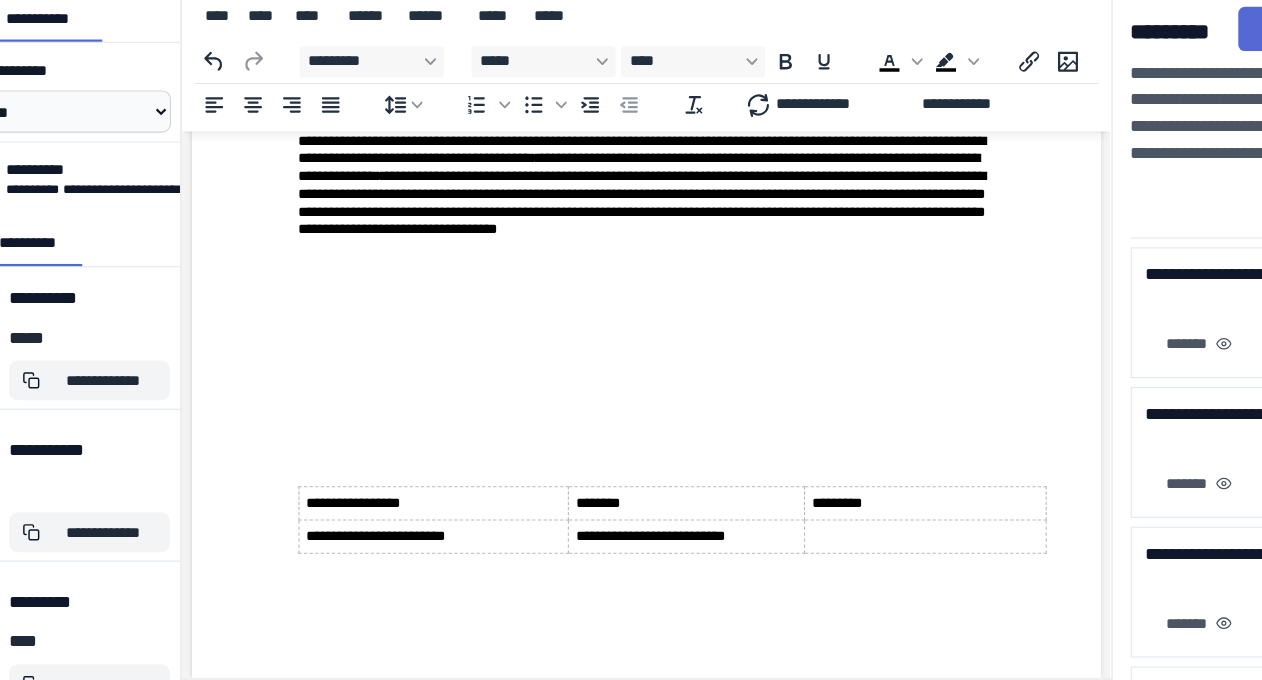 scroll, scrollTop: 8733, scrollLeft: 0, axis: vertical 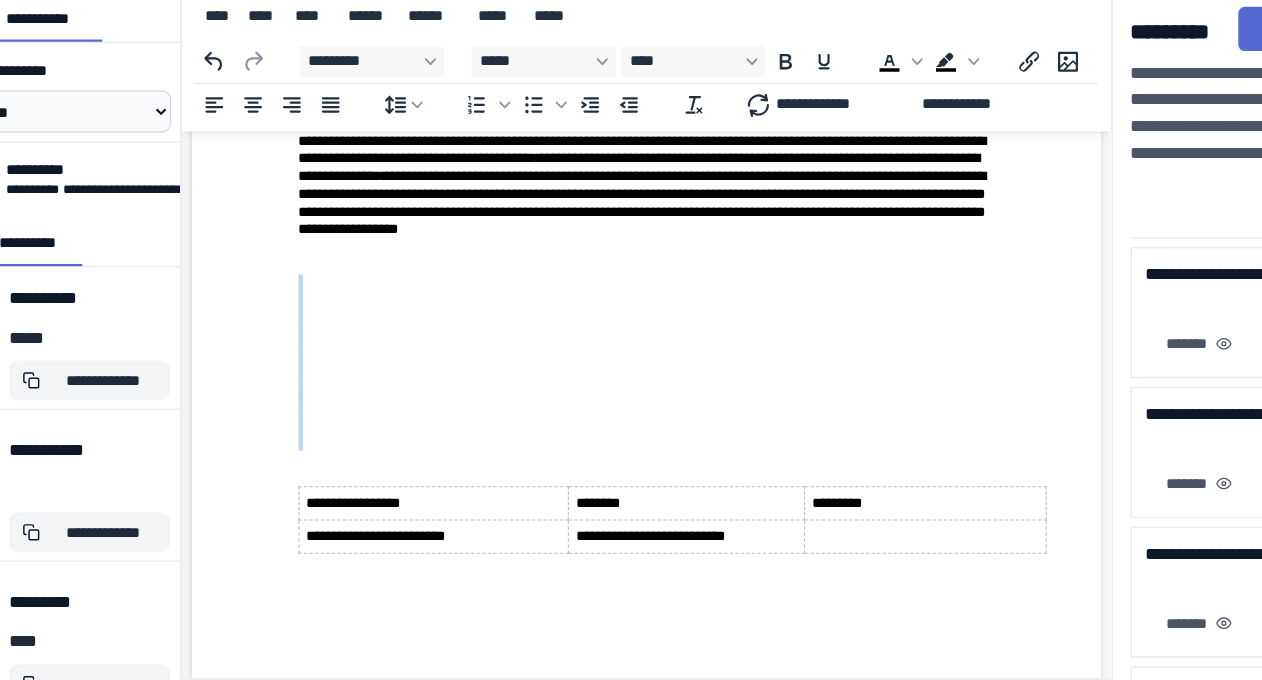 drag, startPoint x: 345, startPoint y: 419, endPoint x: 323, endPoint y: 274, distance: 146.65947 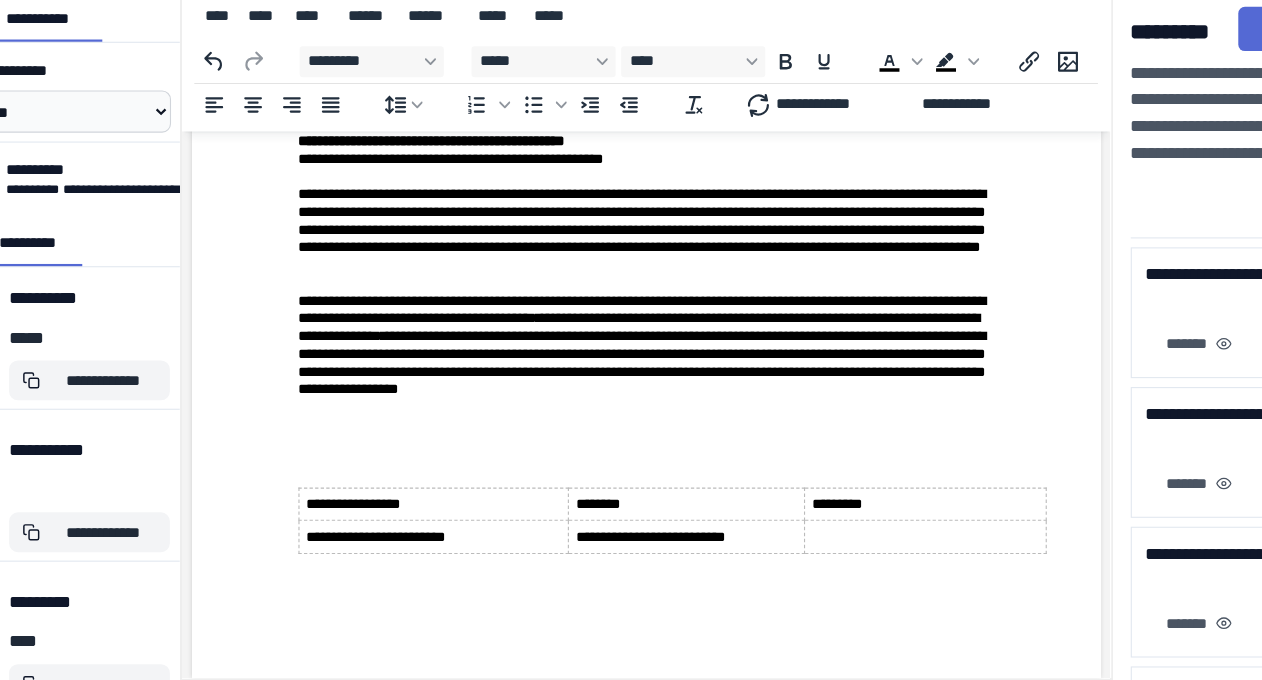 scroll, scrollTop: 8814, scrollLeft: 0, axis: vertical 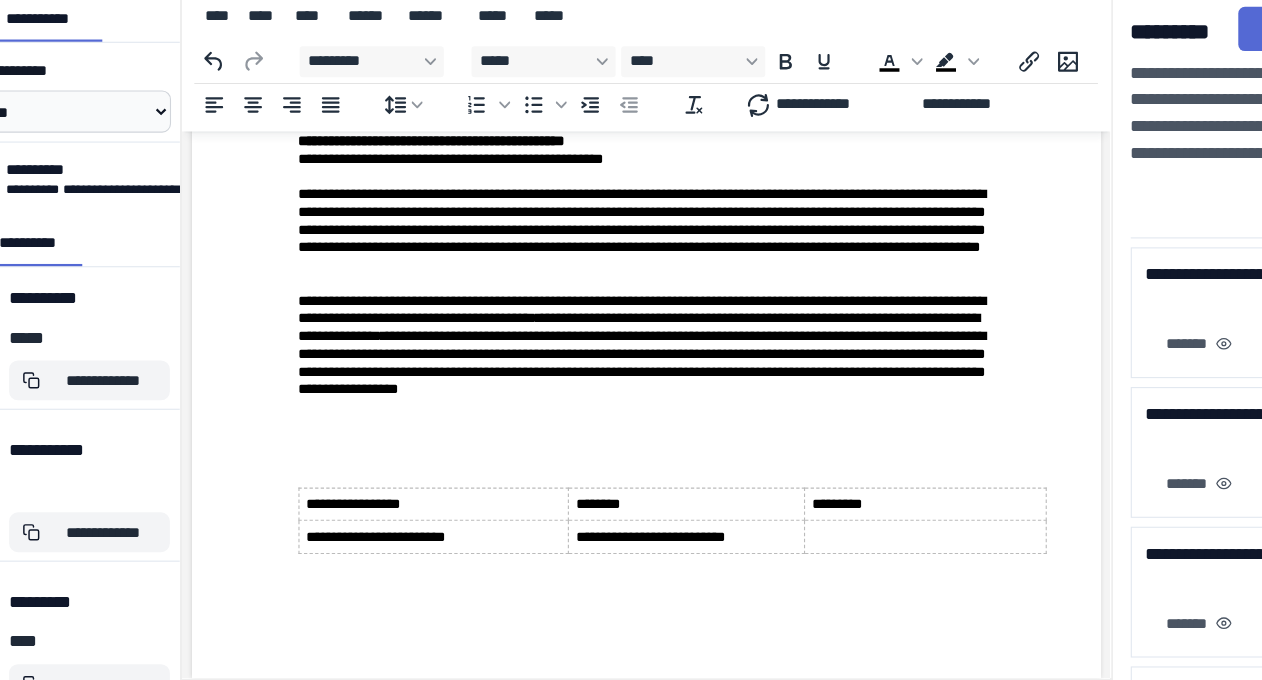 drag, startPoint x: 305, startPoint y: 425, endPoint x: 301, endPoint y: 412, distance: 13.601471 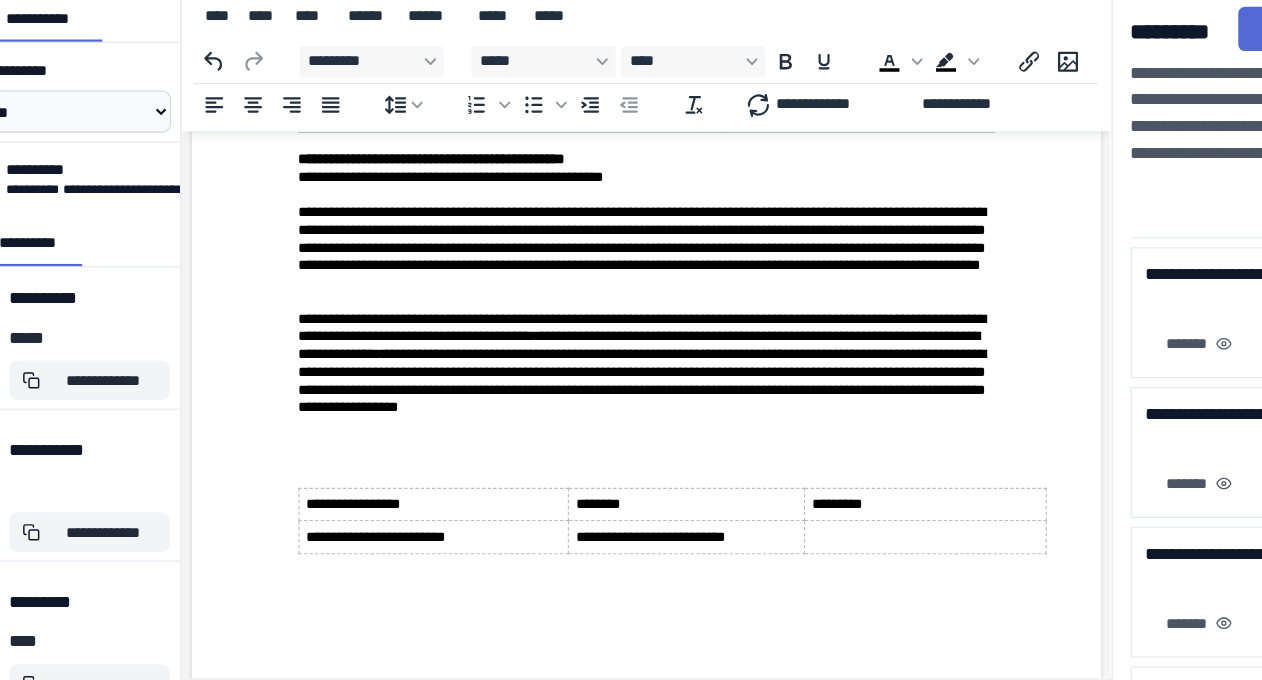 scroll, scrollTop: 8782, scrollLeft: 0, axis: vertical 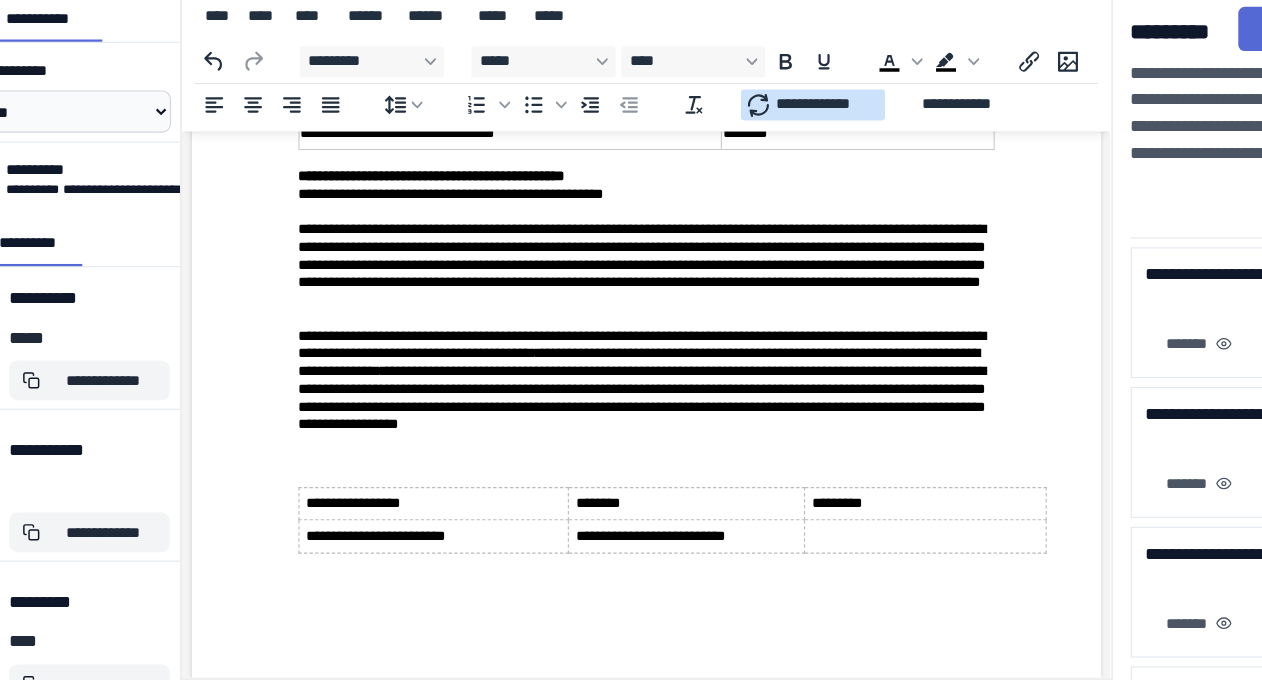 click on "**********" at bounding box center (793, 161) 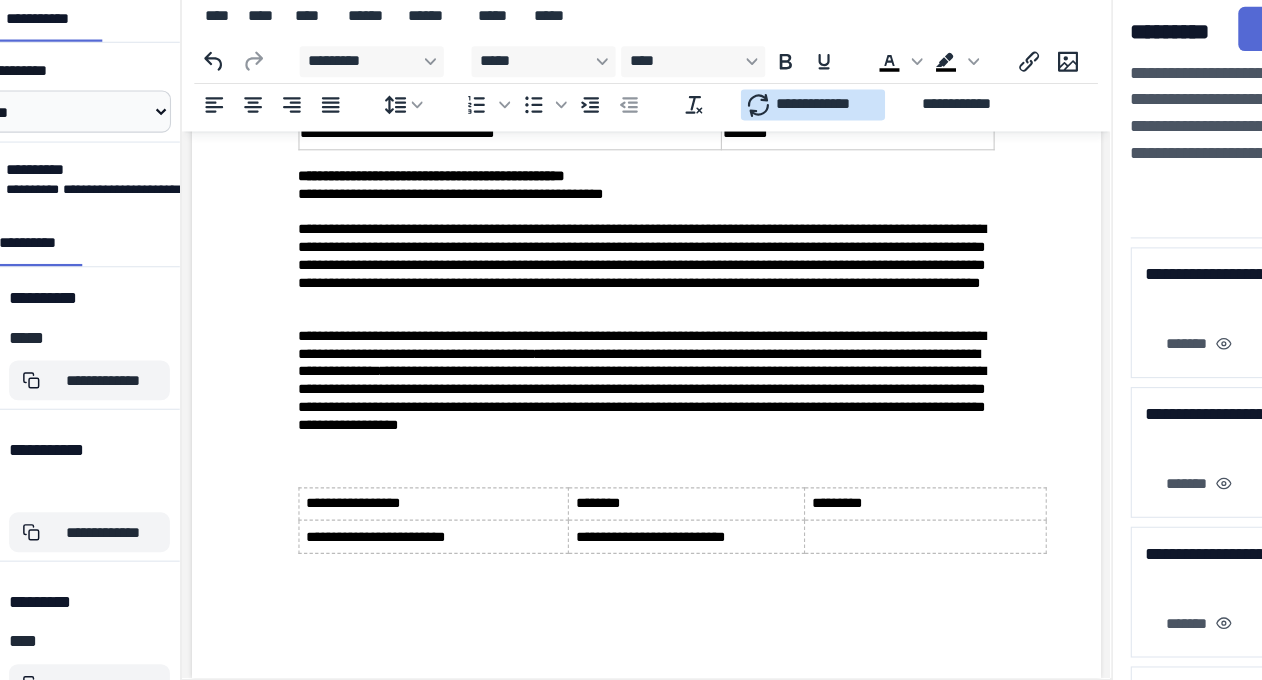 scroll, scrollTop: 0, scrollLeft: 0, axis: both 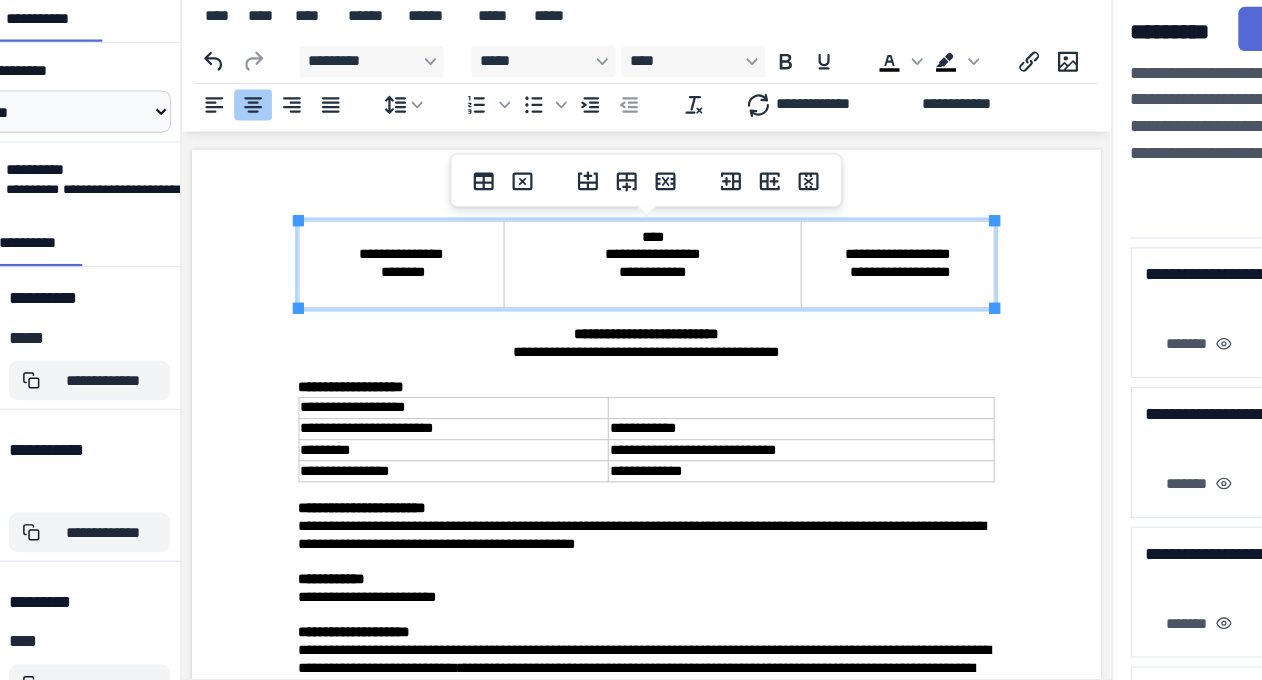 click on "********" at bounding box center (382, 257) 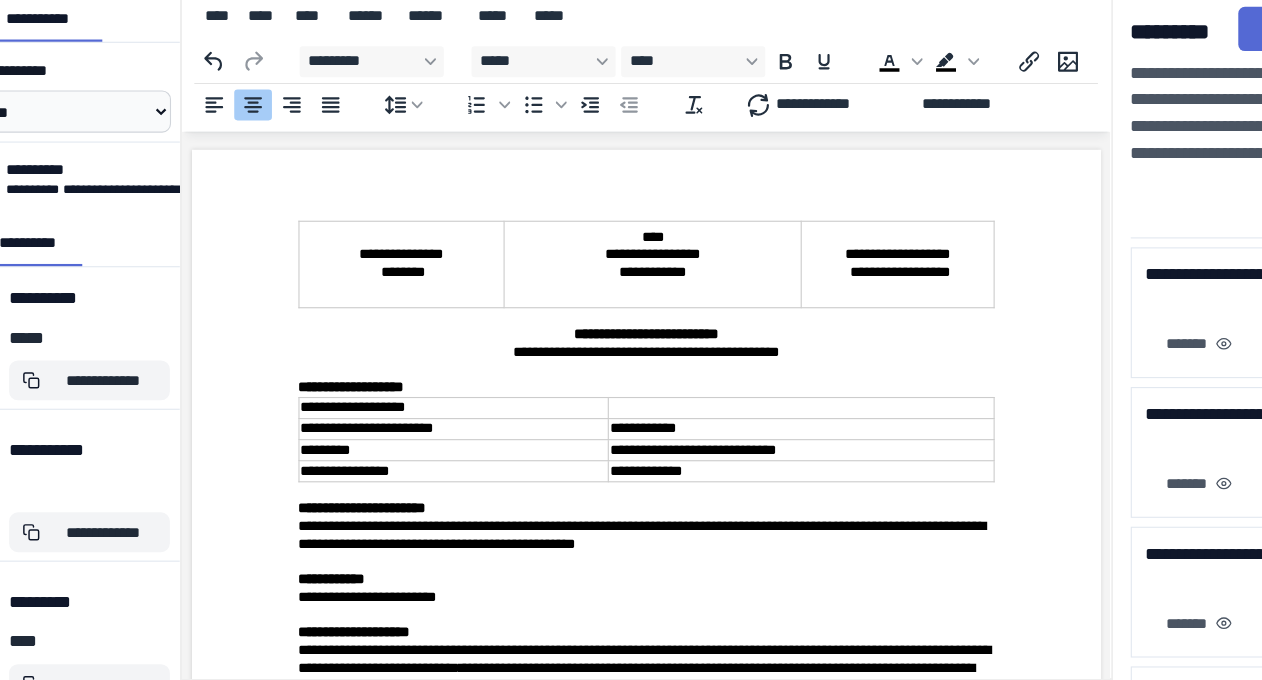 click on "**********" at bounding box center (601, 330) 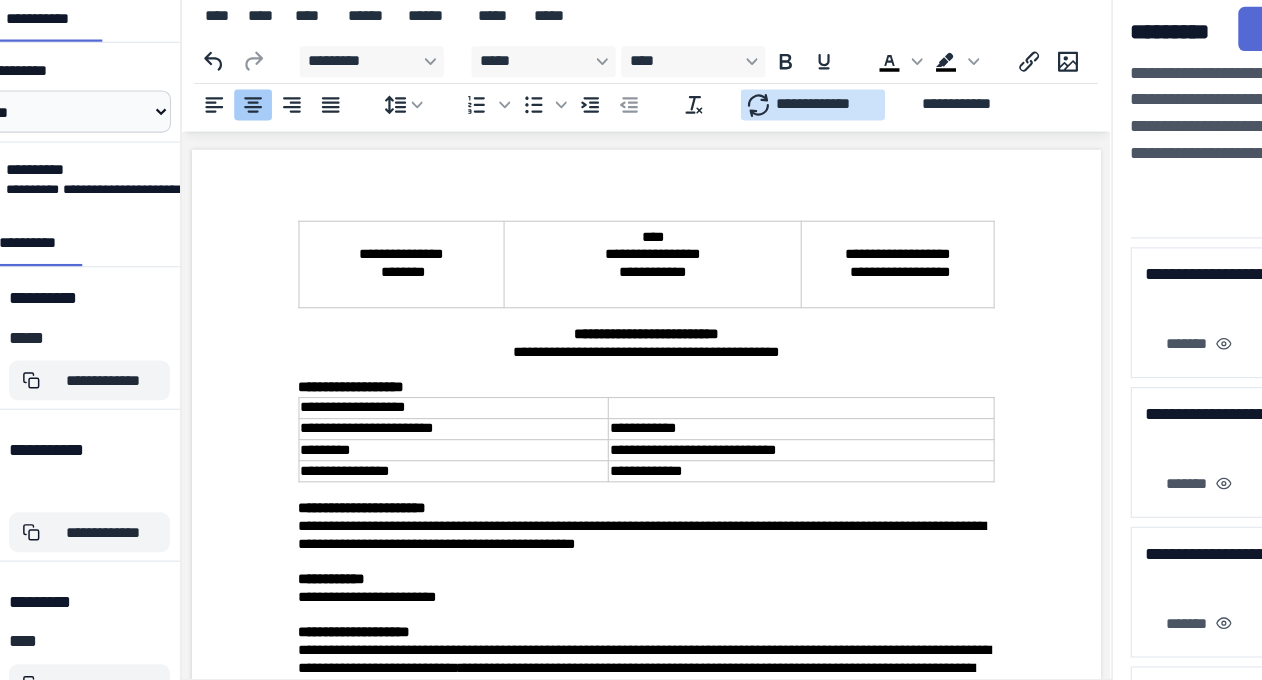 click on "**********" at bounding box center [793, 161] 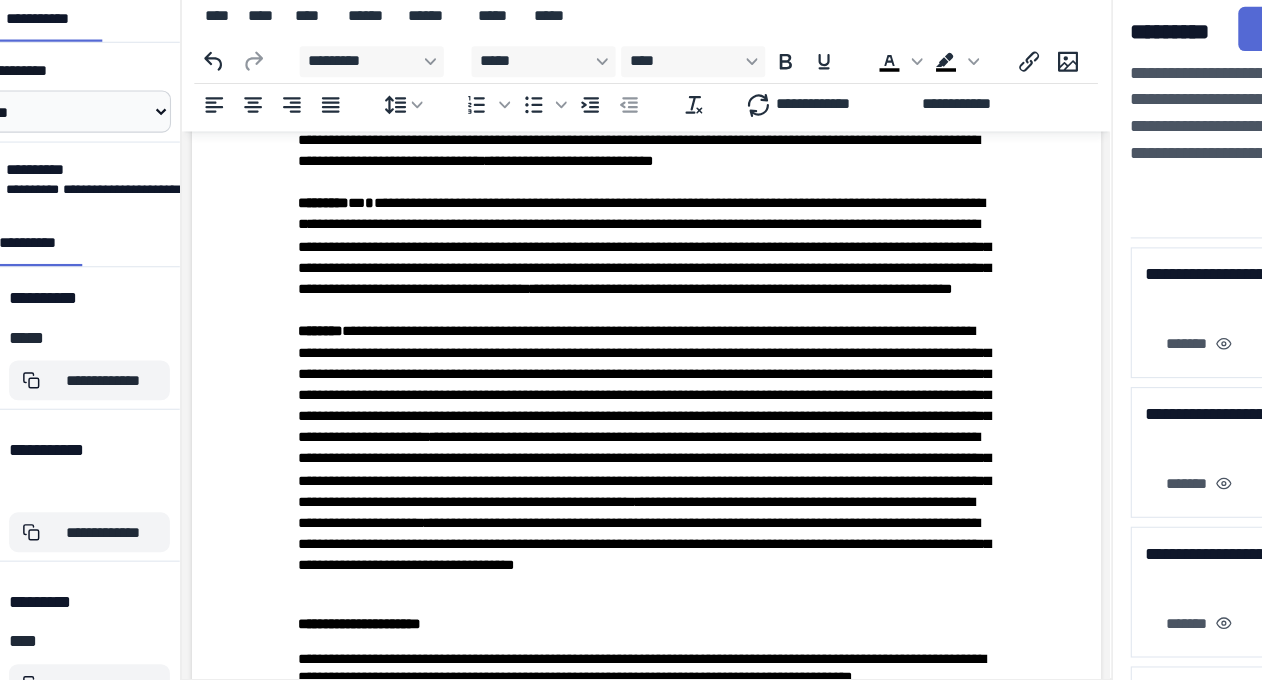 scroll, scrollTop: 564, scrollLeft: 0, axis: vertical 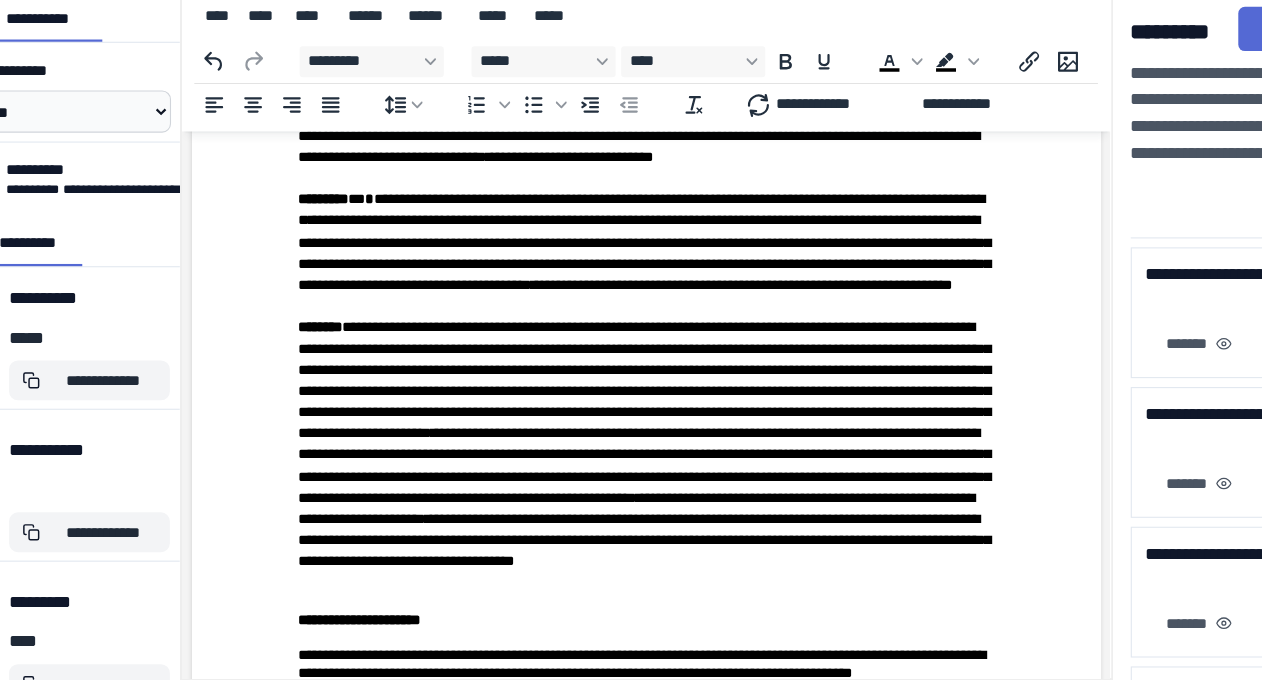 click on "***" at bounding box center (340, 192) 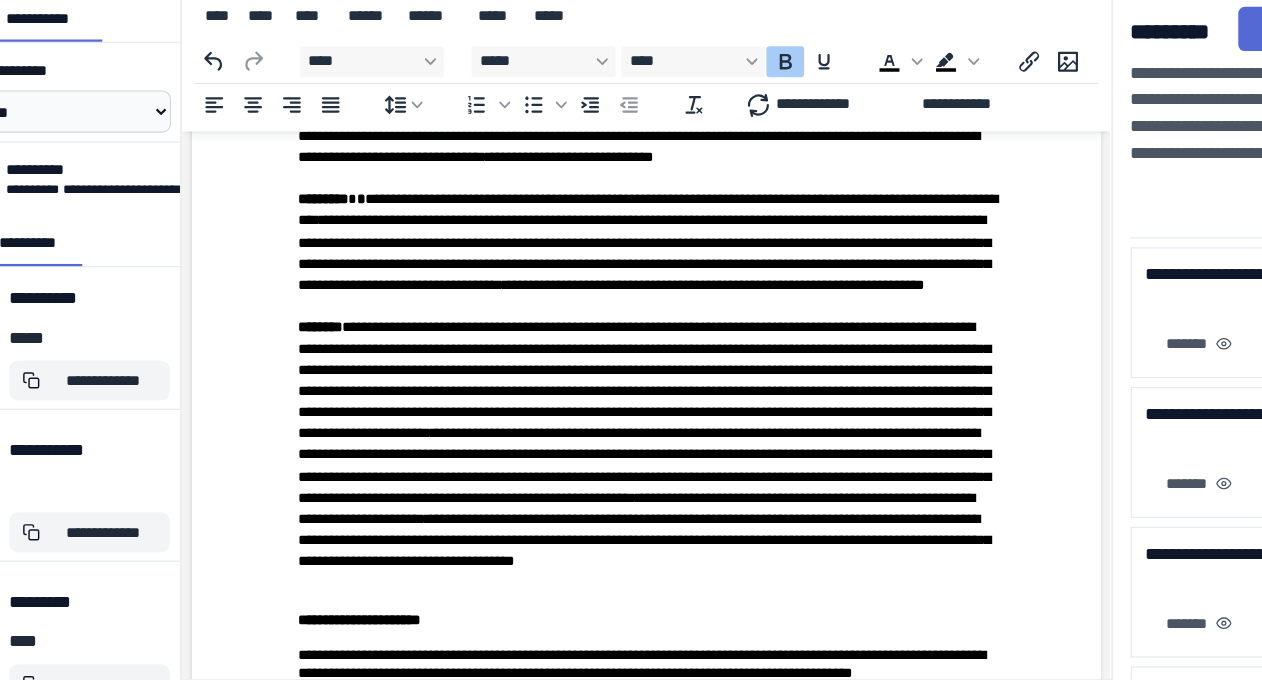click 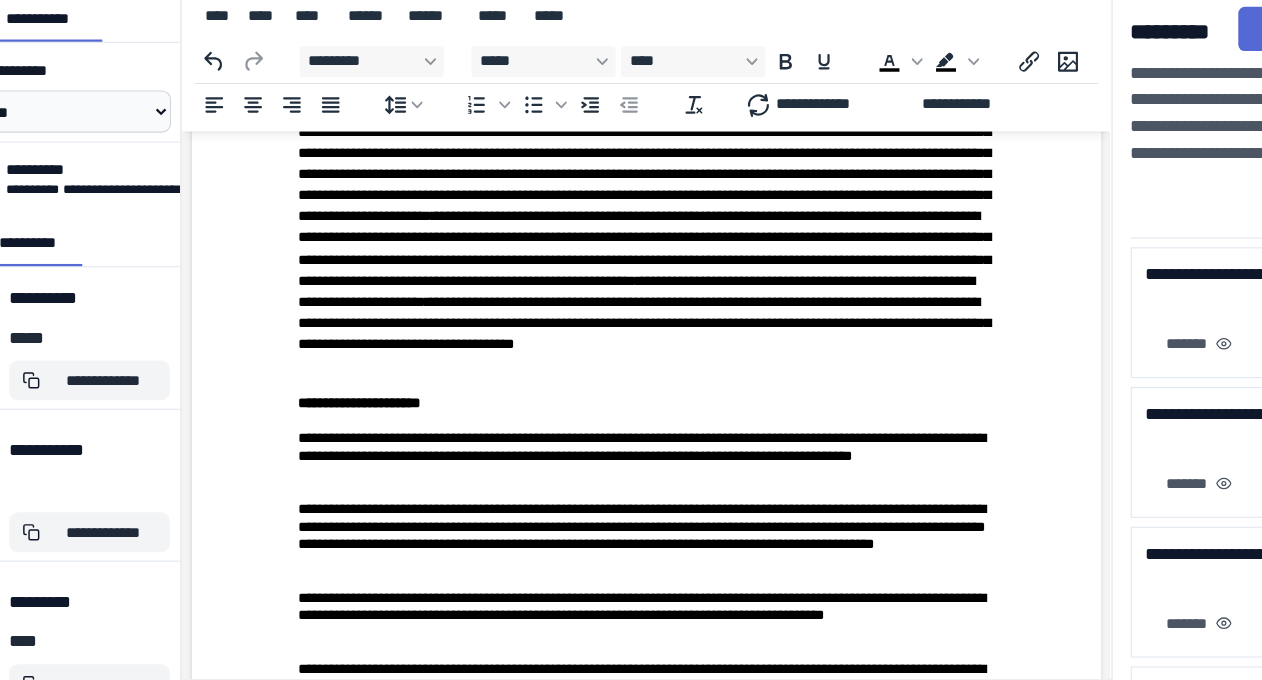 scroll, scrollTop: 763, scrollLeft: 0, axis: vertical 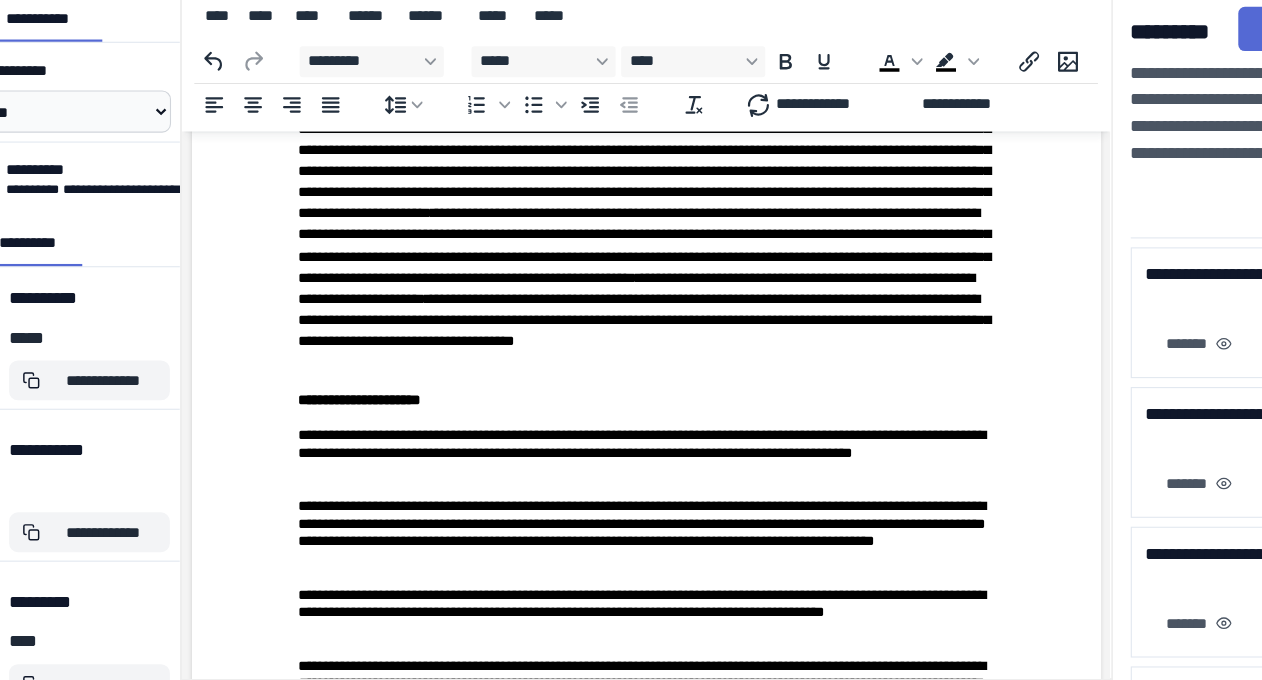 click at bounding box center (601, 357) 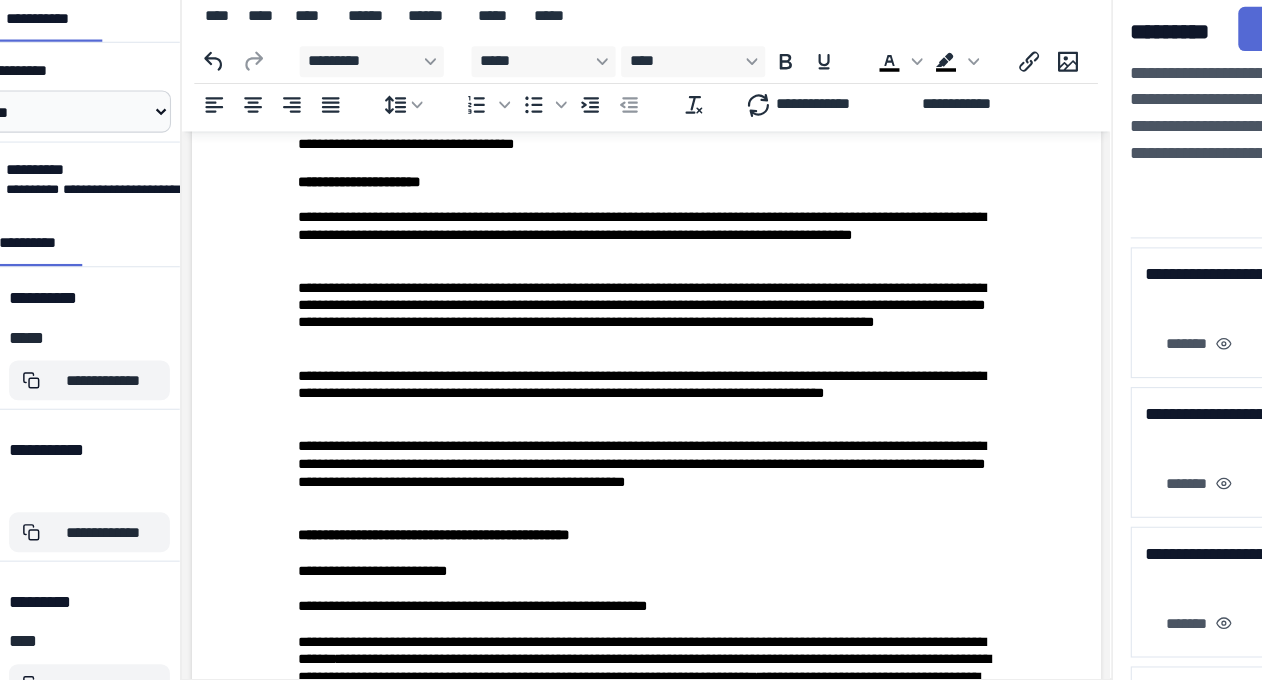 scroll, scrollTop: 943, scrollLeft: 0, axis: vertical 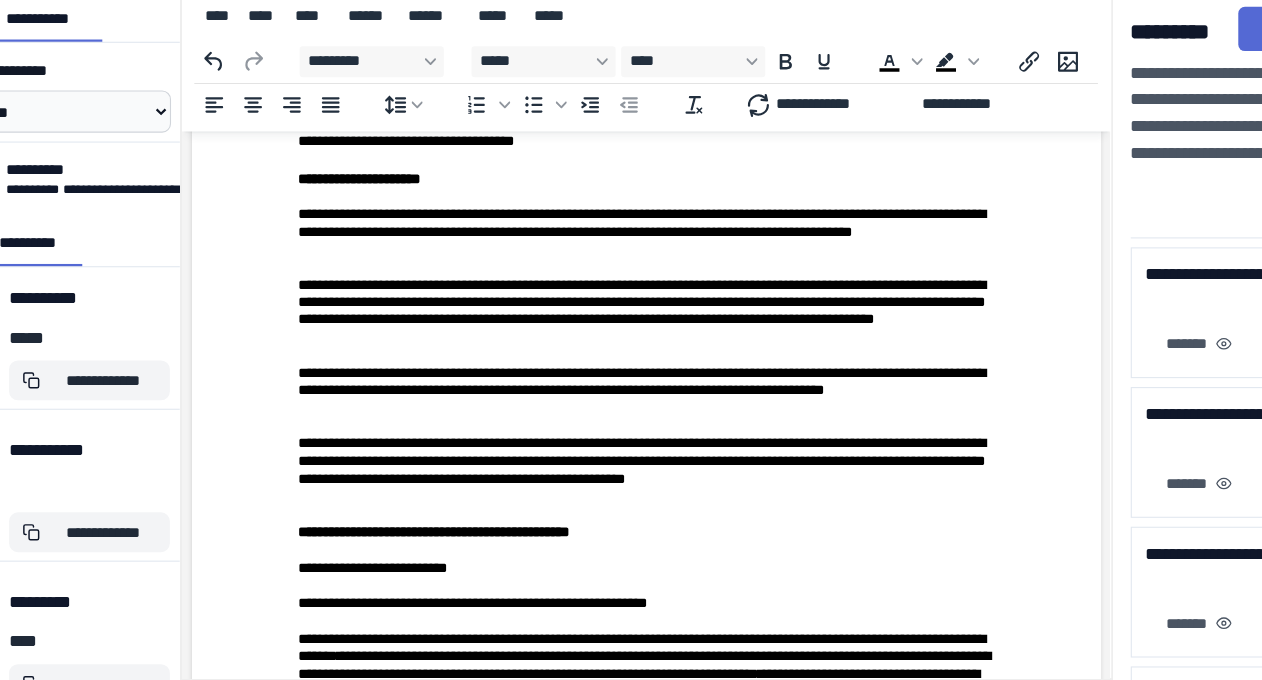 click on "**********" at bounding box center (601, 222) 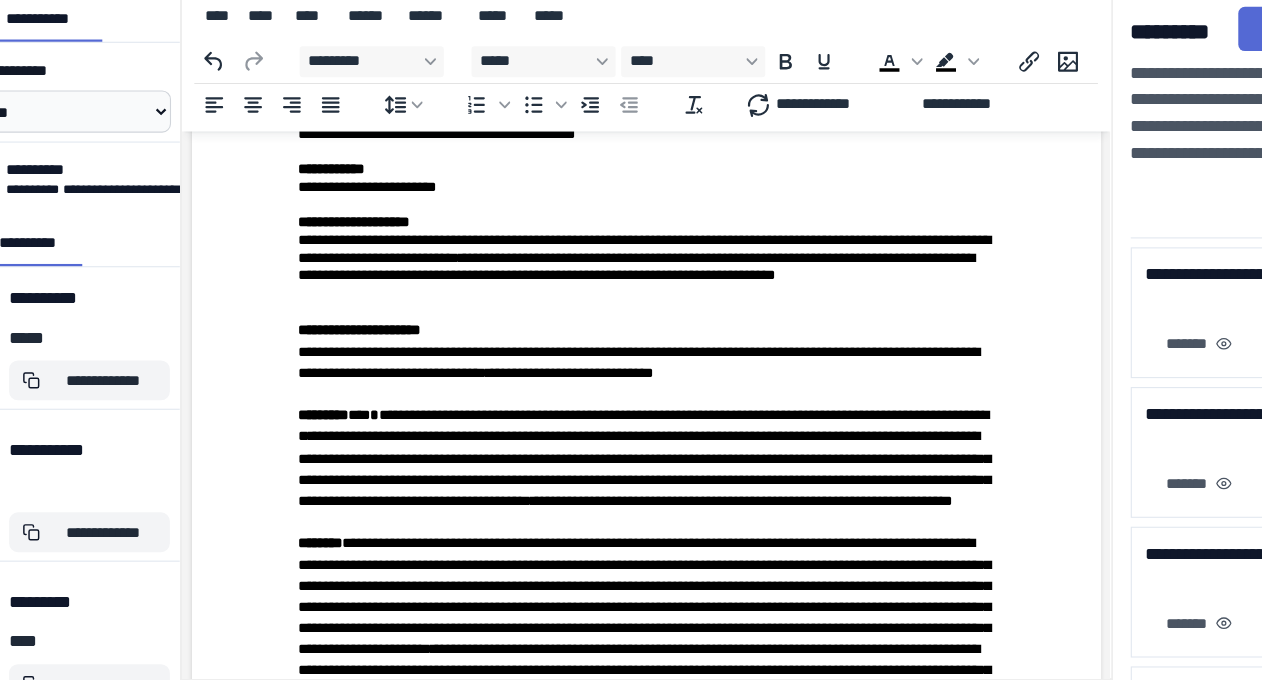 scroll, scrollTop: 364, scrollLeft: 0, axis: vertical 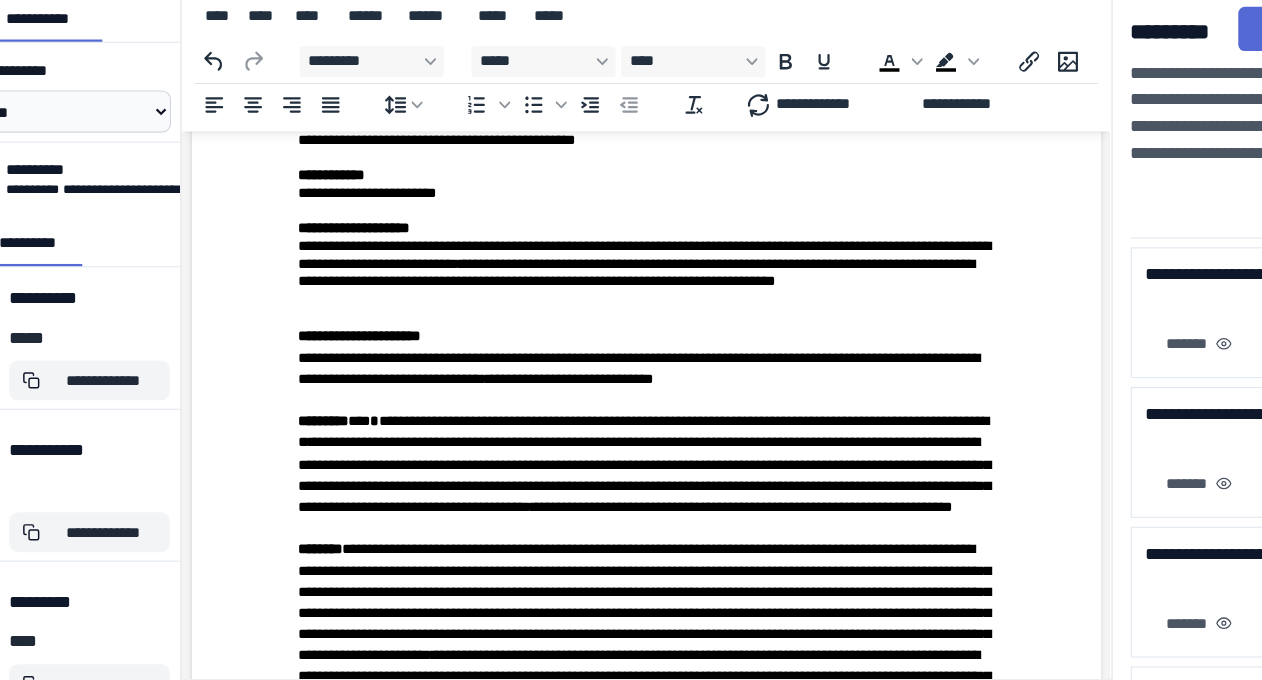 click at bounding box center (601, 373) 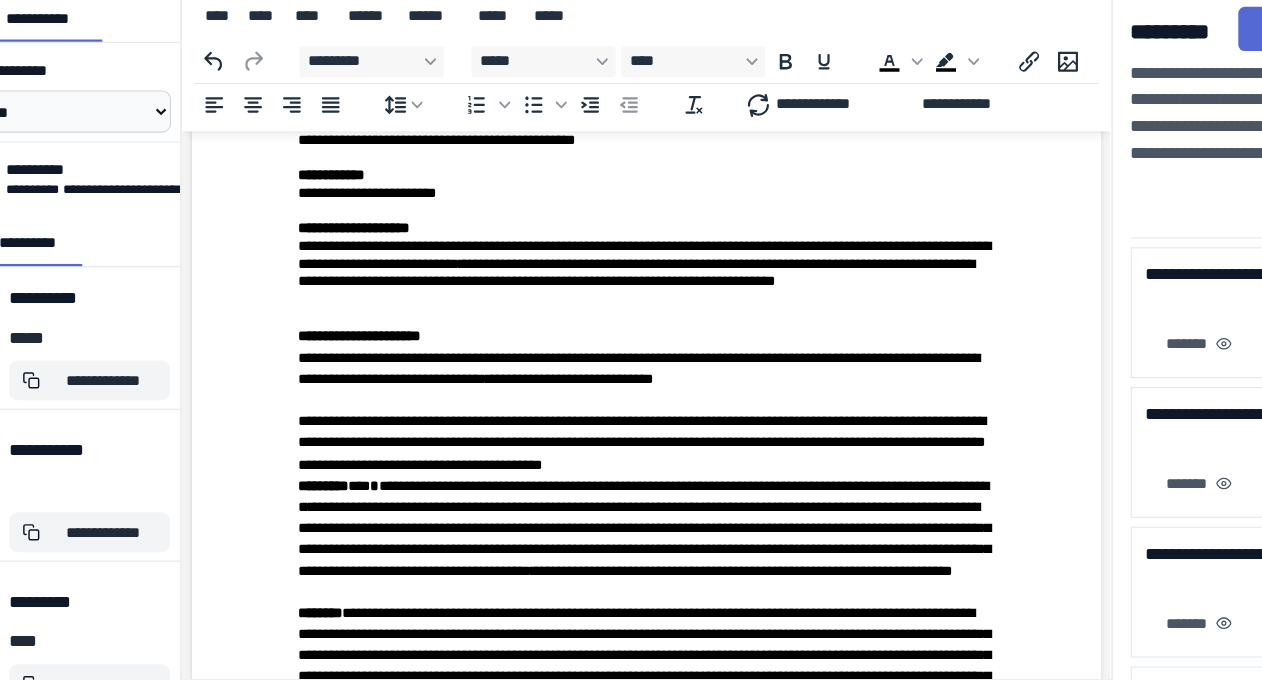 click on "**********" at bounding box center (601, 412) 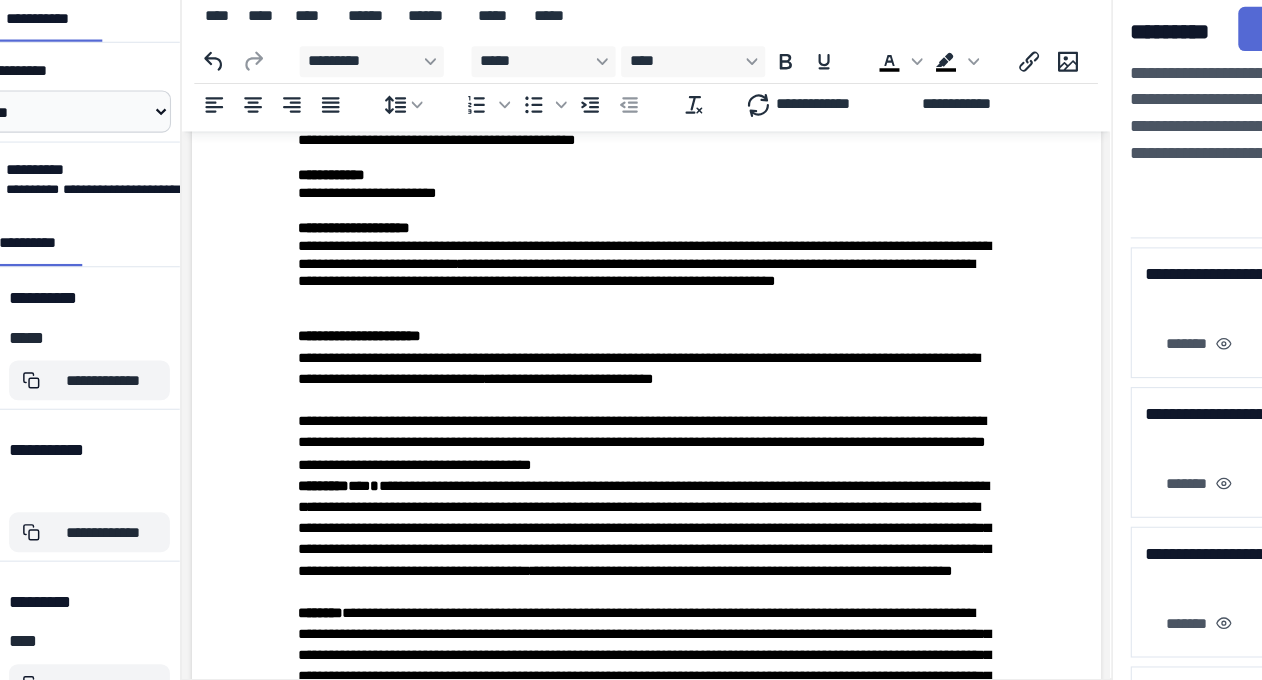 click on "**********" at bounding box center [601, 412] 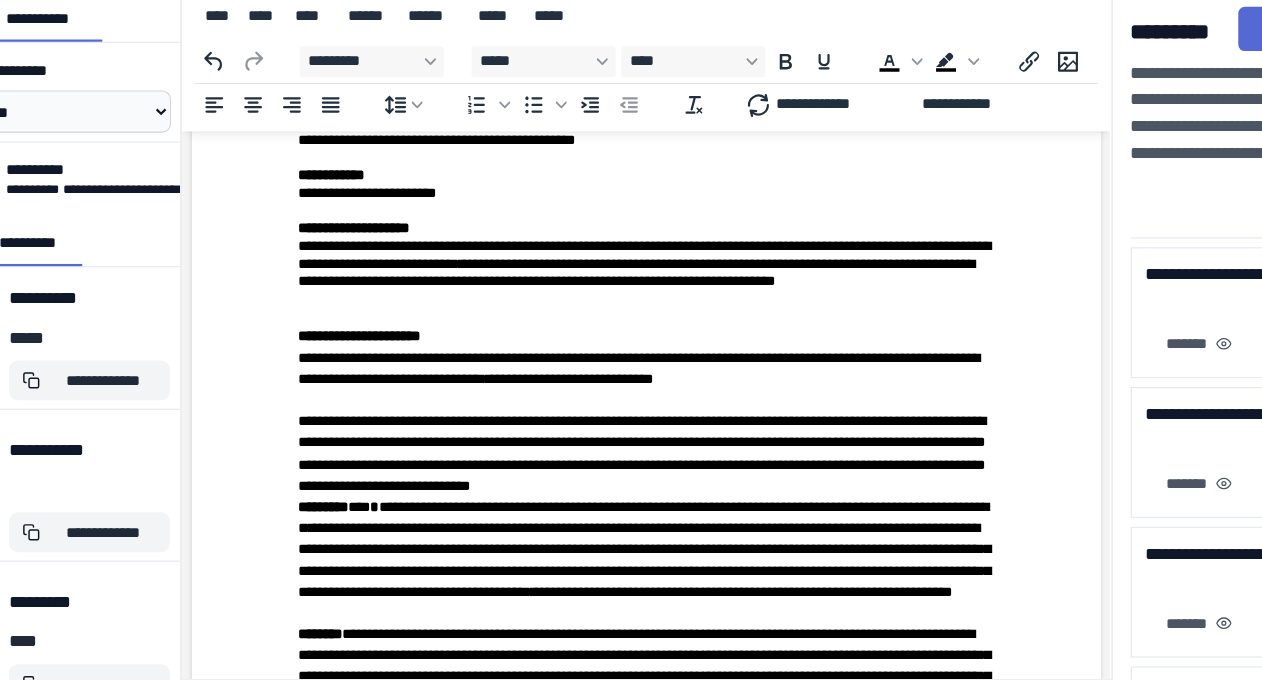 click on "**********" at bounding box center [601, 421] 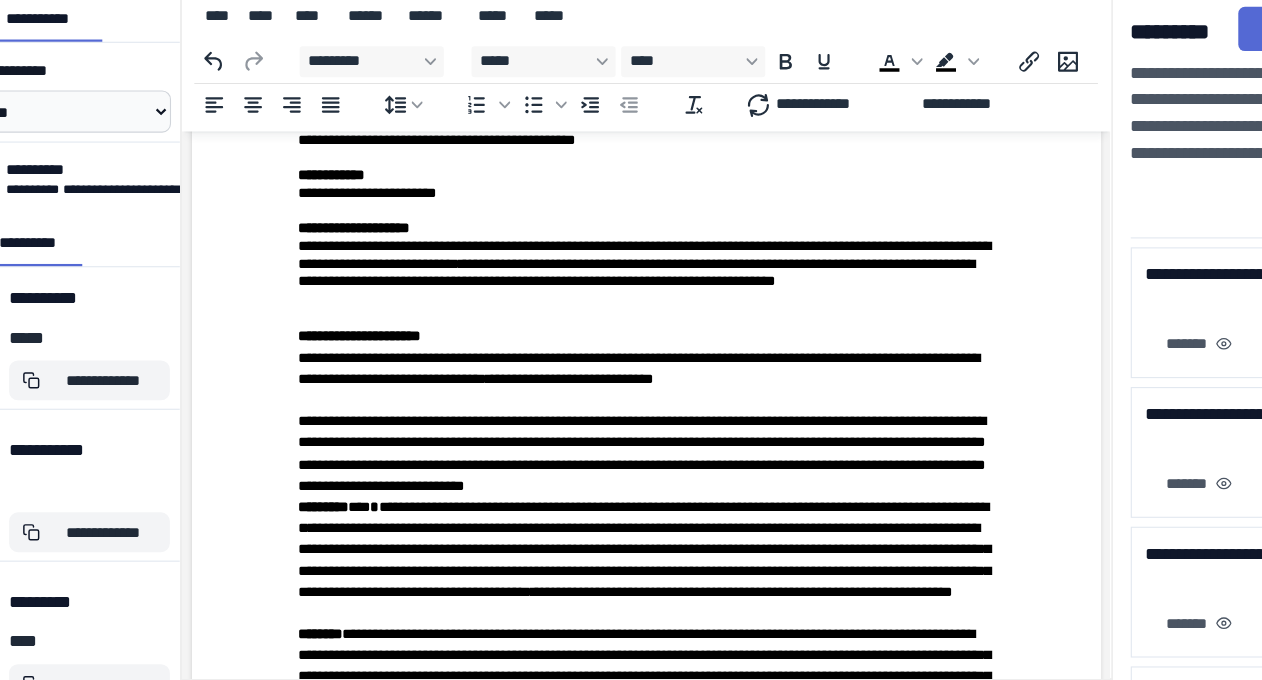 click on "**********" at bounding box center (601, 421) 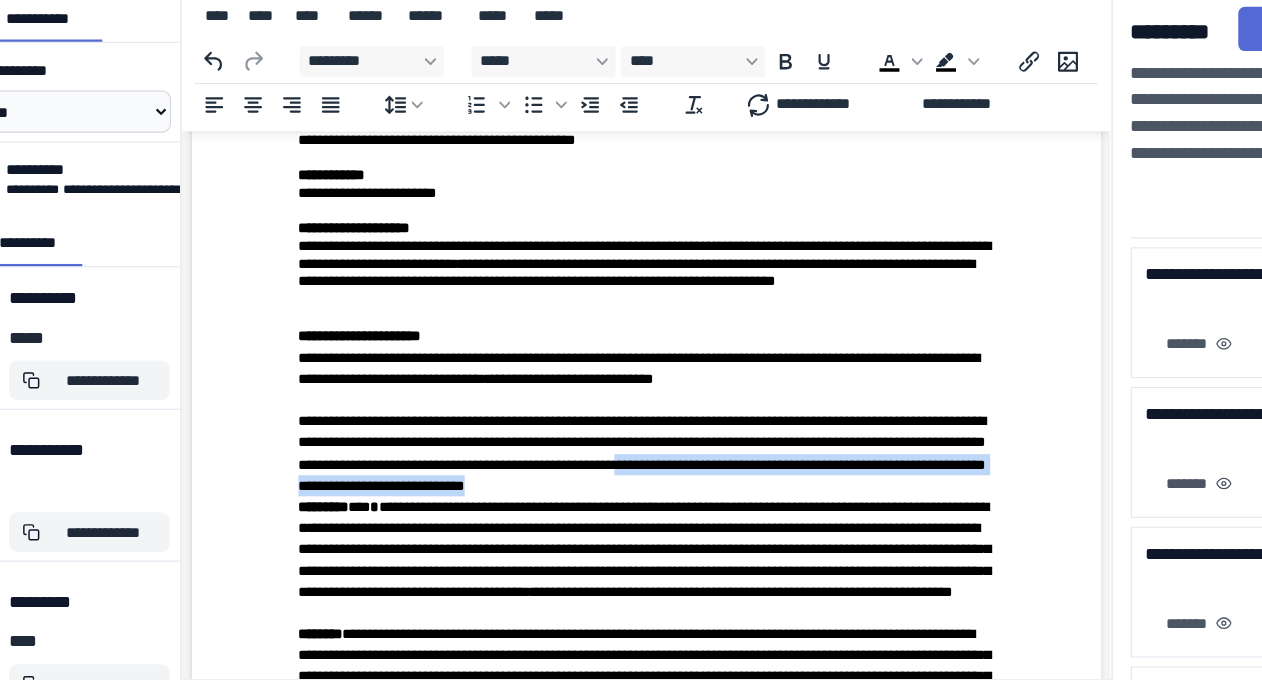 click on "**********" at bounding box center (601, 421) 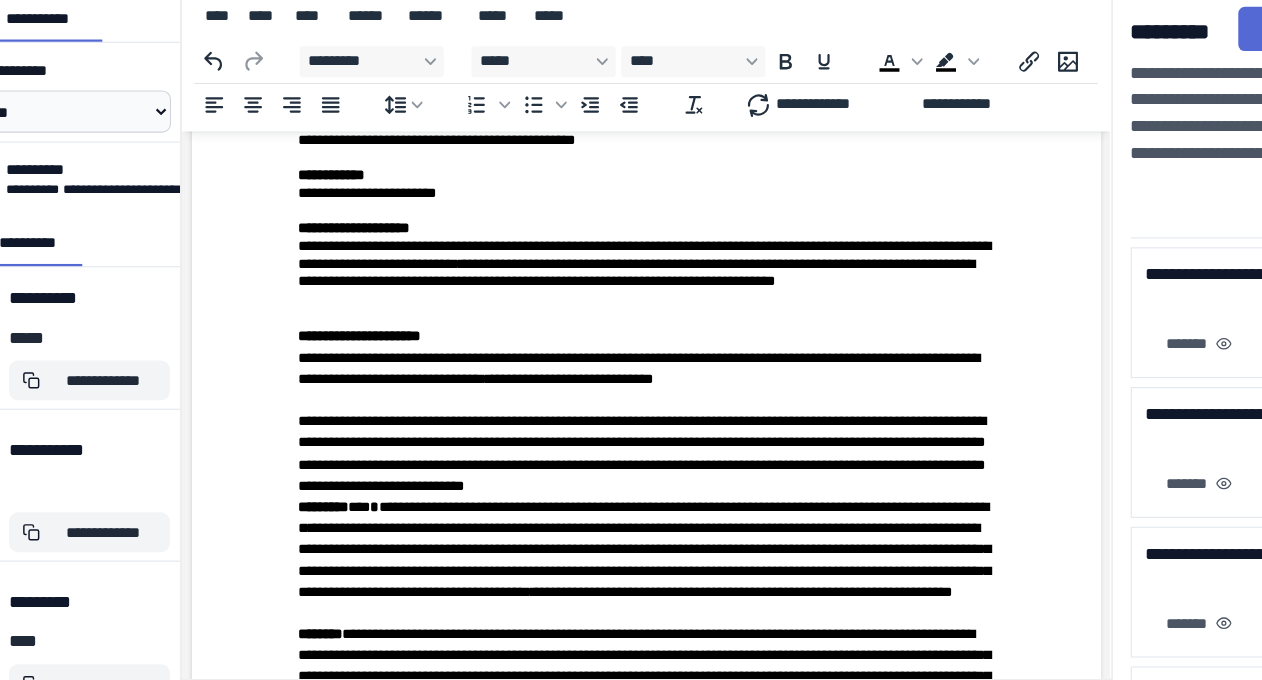 click on "**********" at bounding box center (601, 421) 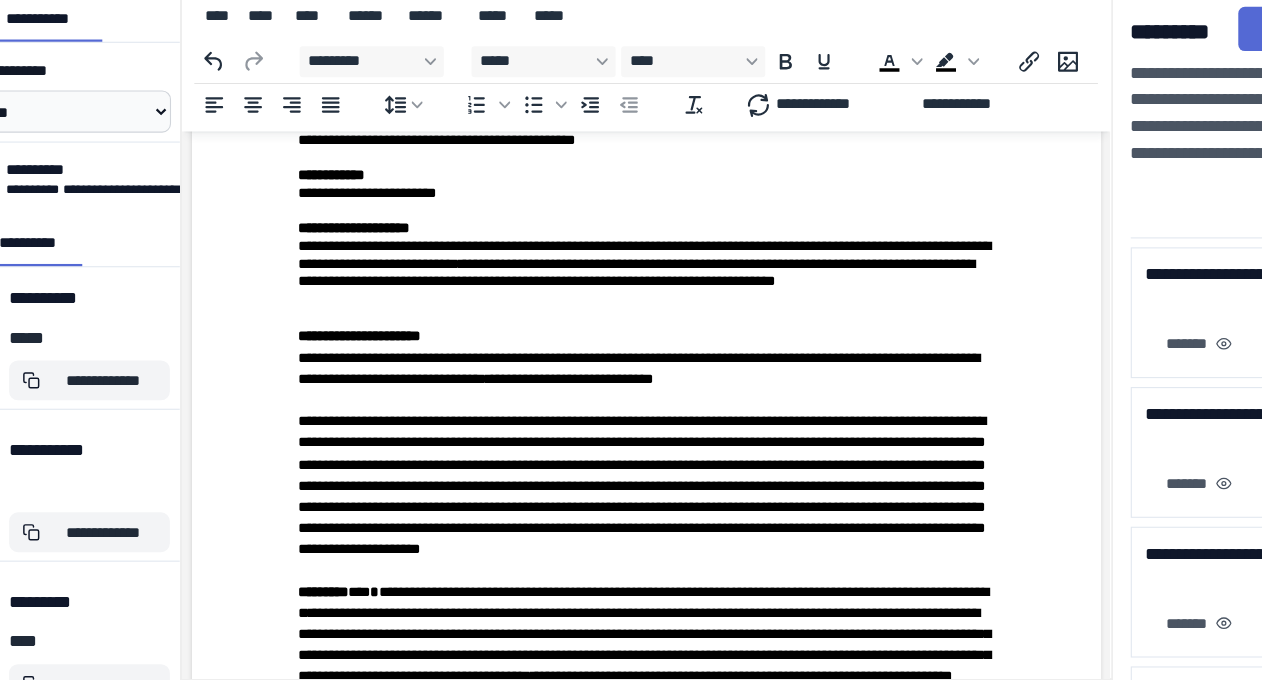 click on "**********" at bounding box center [601, 460] 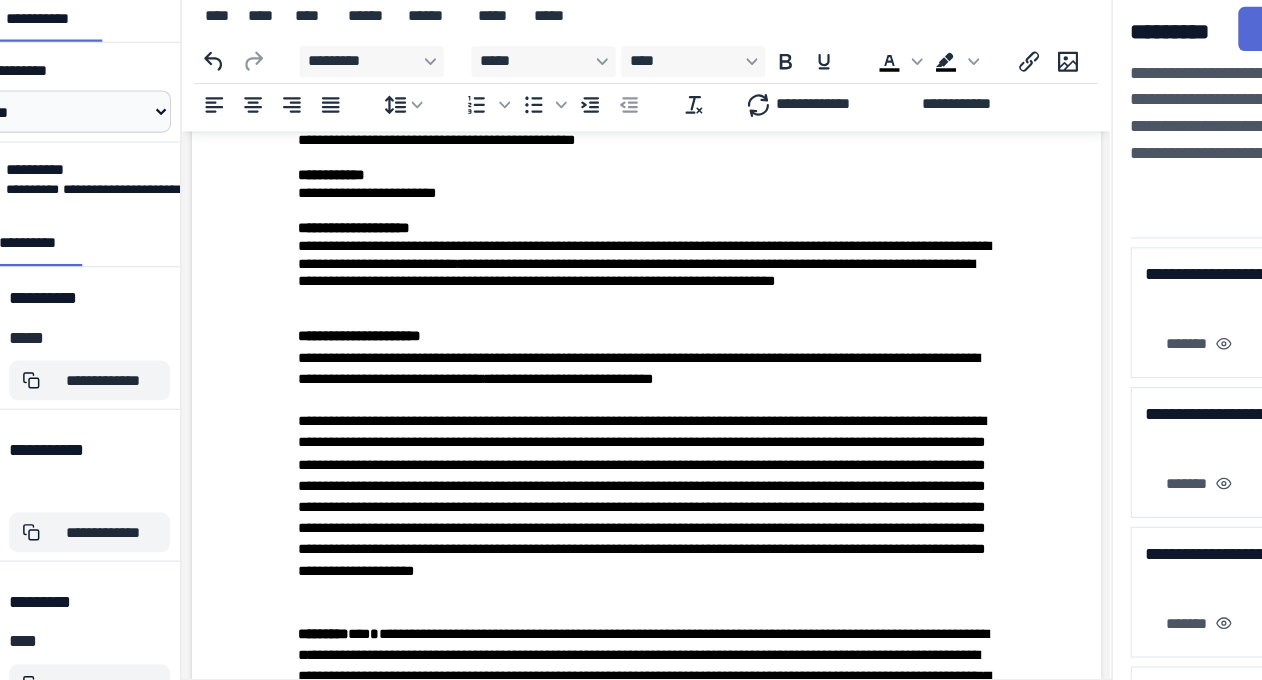 click on "**********" at bounding box center [601, 469] 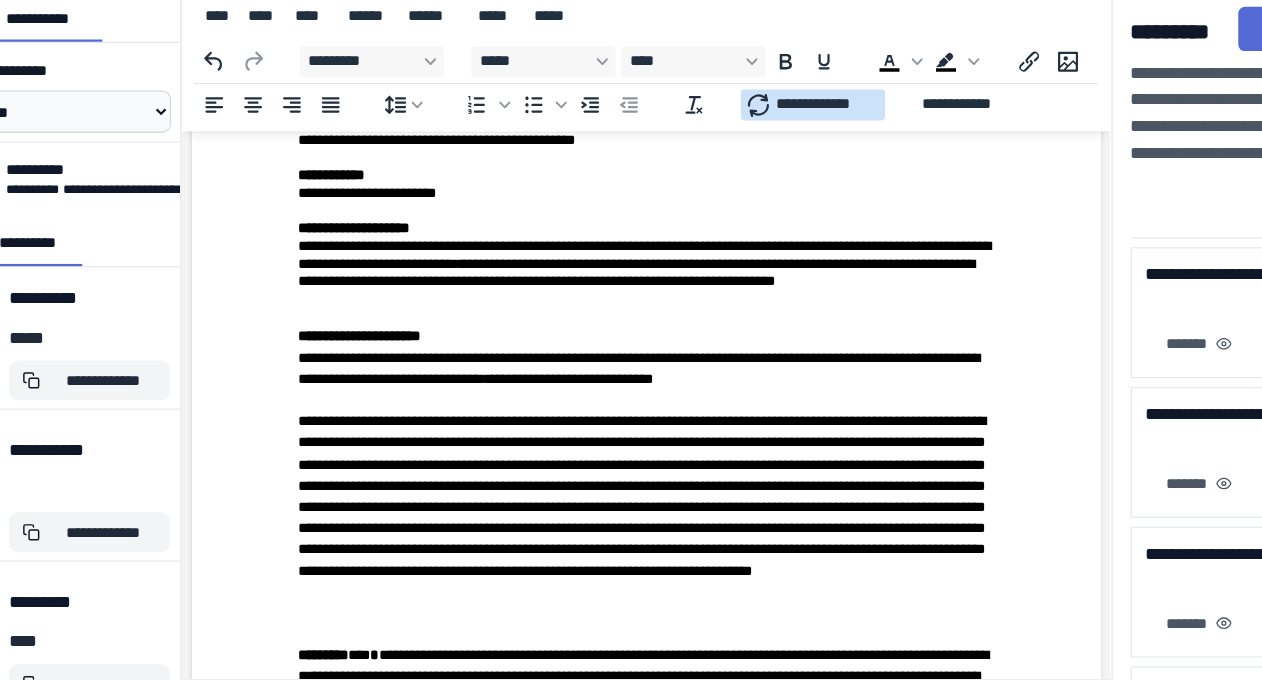 click on "**********" at bounding box center [793, 161] 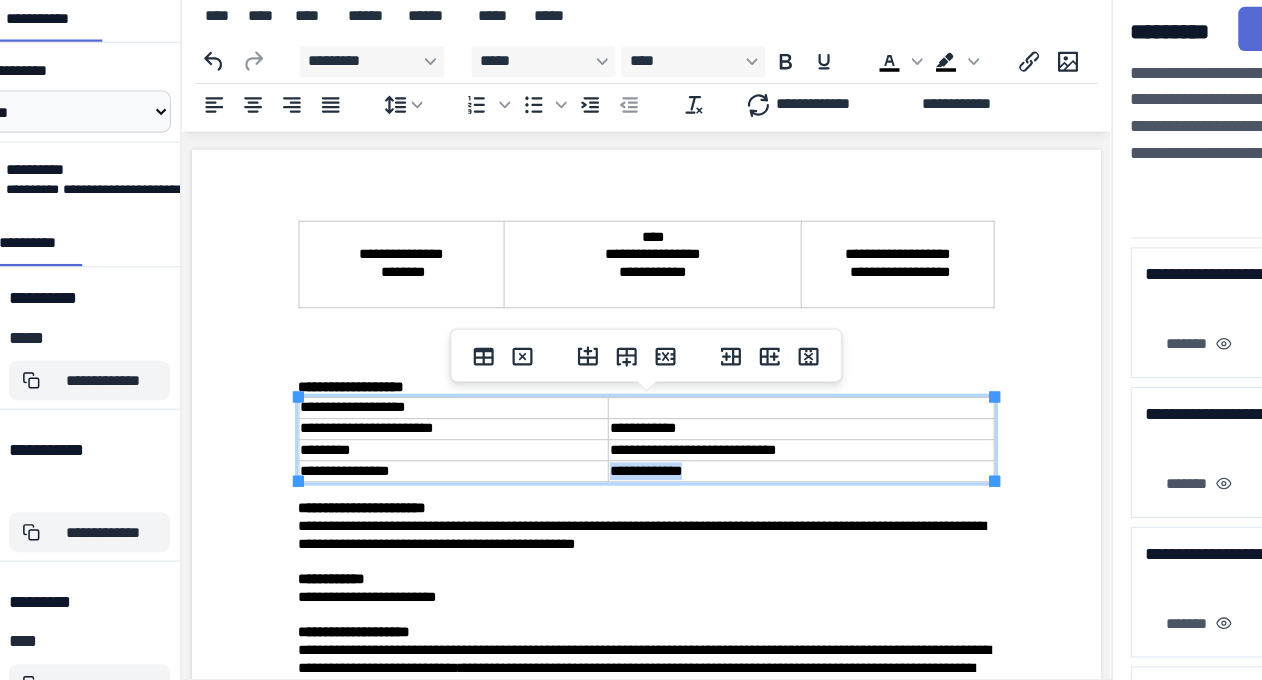 drag, startPoint x: 646, startPoint y: 434, endPoint x: 556, endPoint y: 439, distance: 90.13878 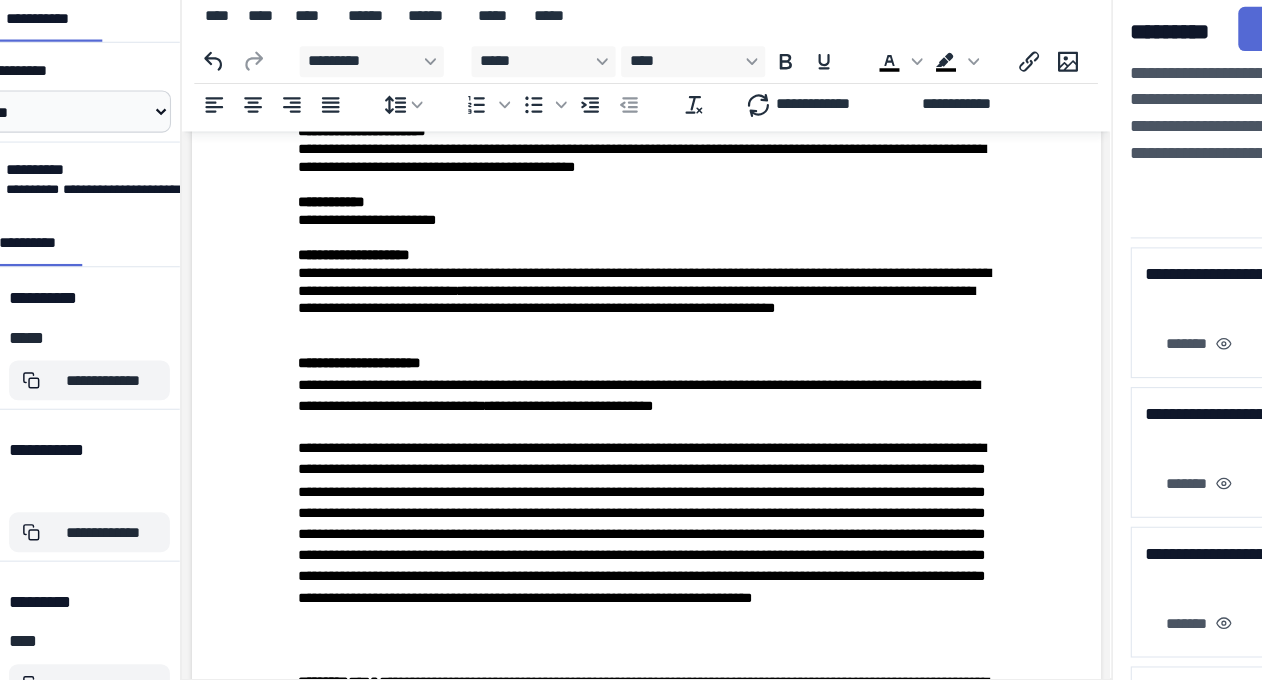 scroll, scrollTop: 343, scrollLeft: 0, axis: vertical 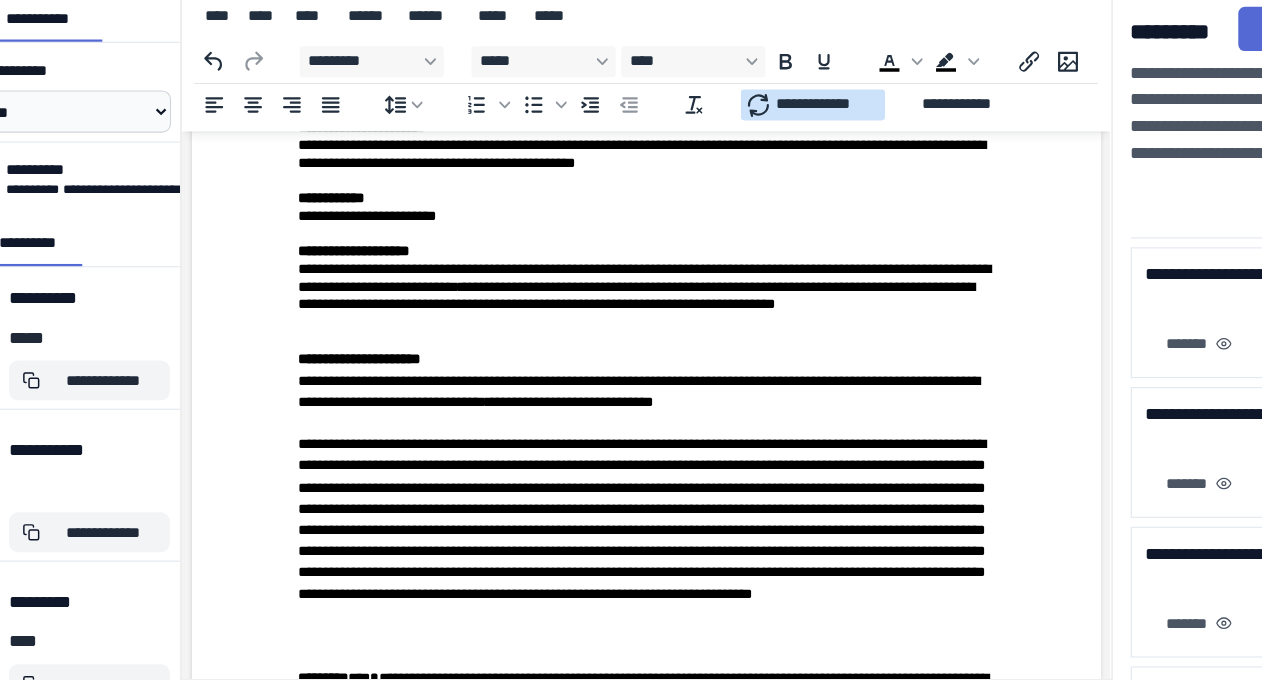 click on "**********" at bounding box center [793, 161] 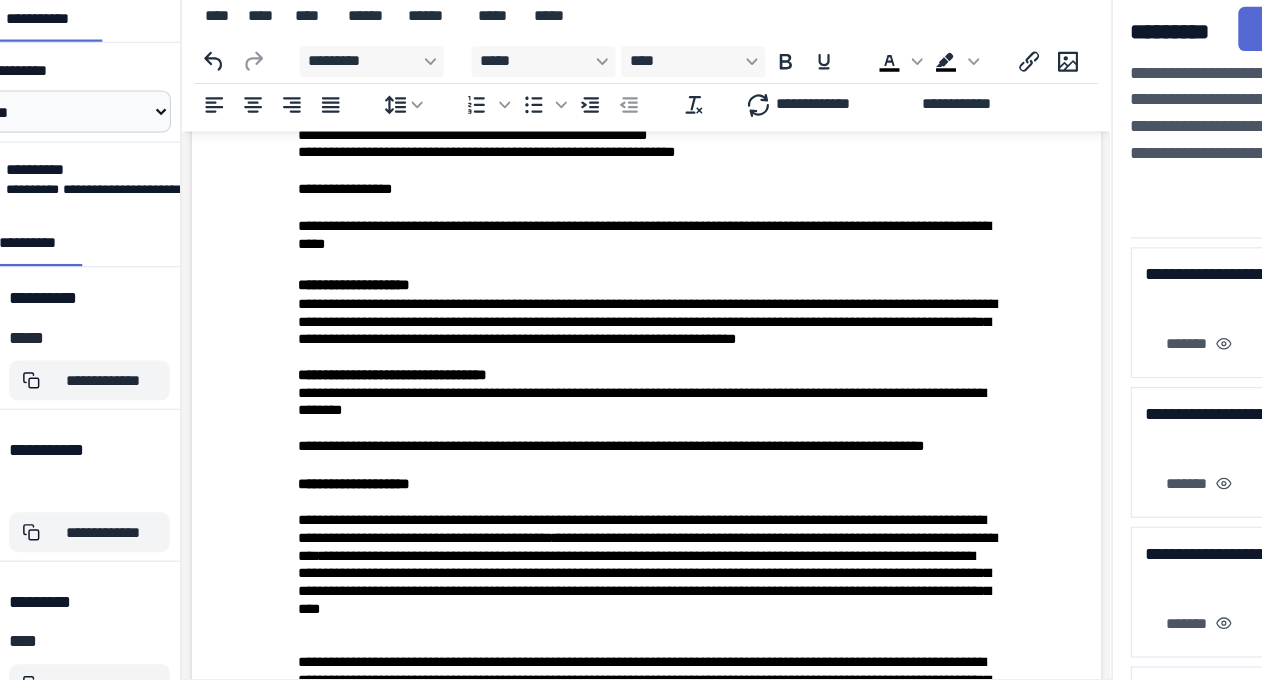 scroll, scrollTop: 2106, scrollLeft: 0, axis: vertical 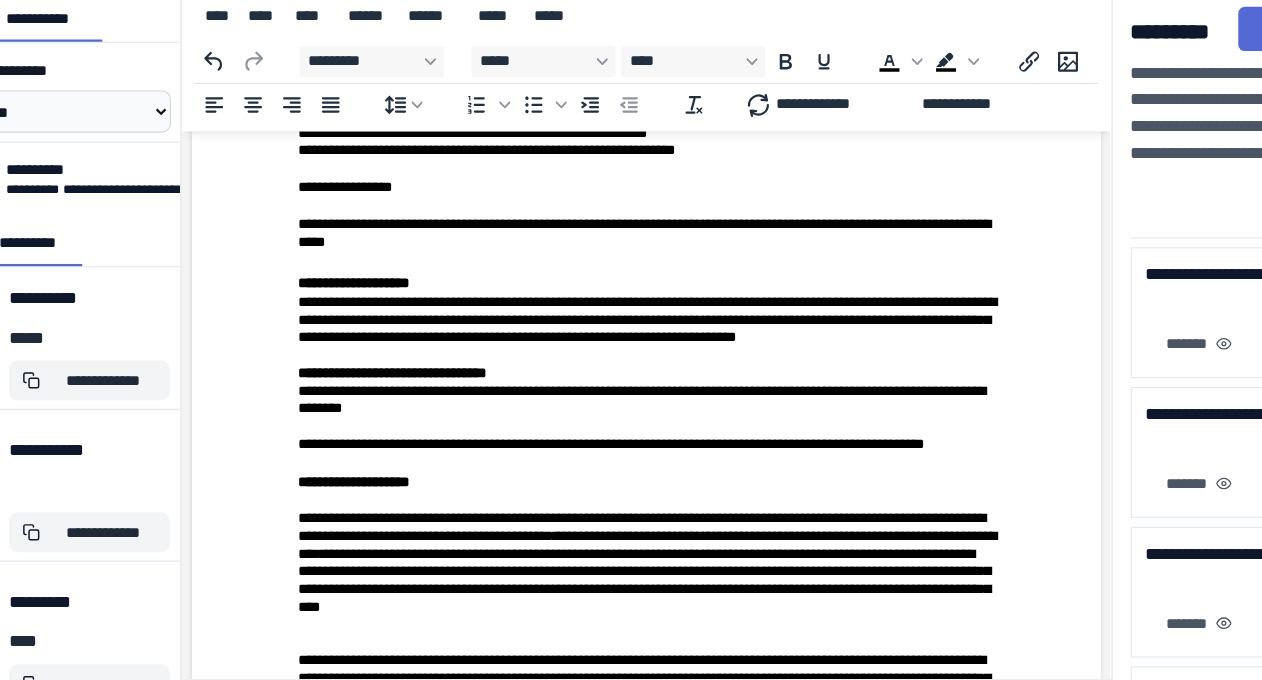 click on "**********" at bounding box center [601, 133] 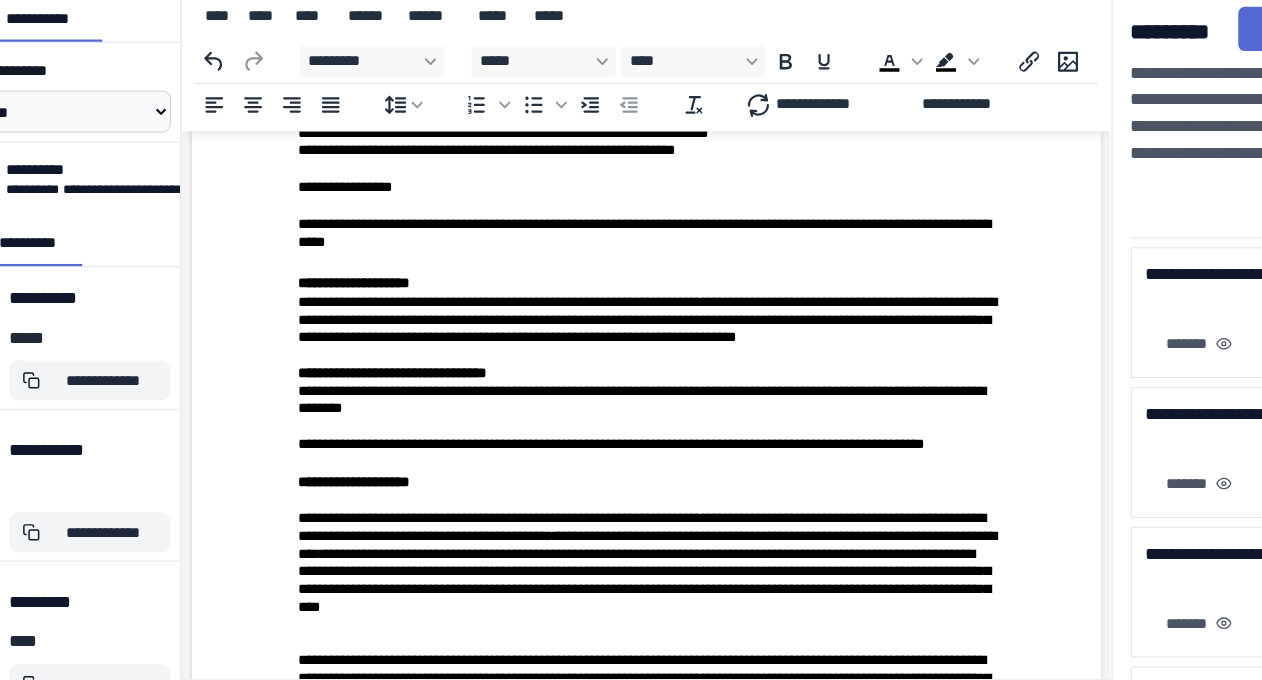 click on "**********" at bounding box center (601, 148) 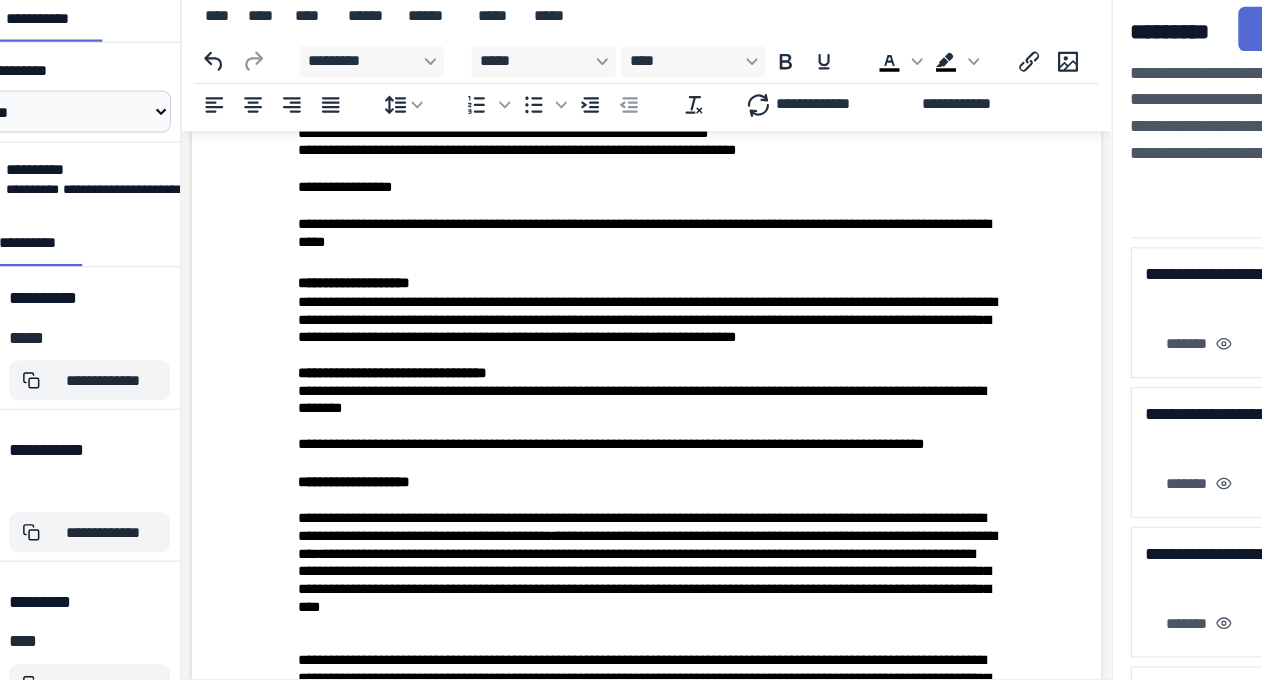 click on "**********" at bounding box center (601, 133) 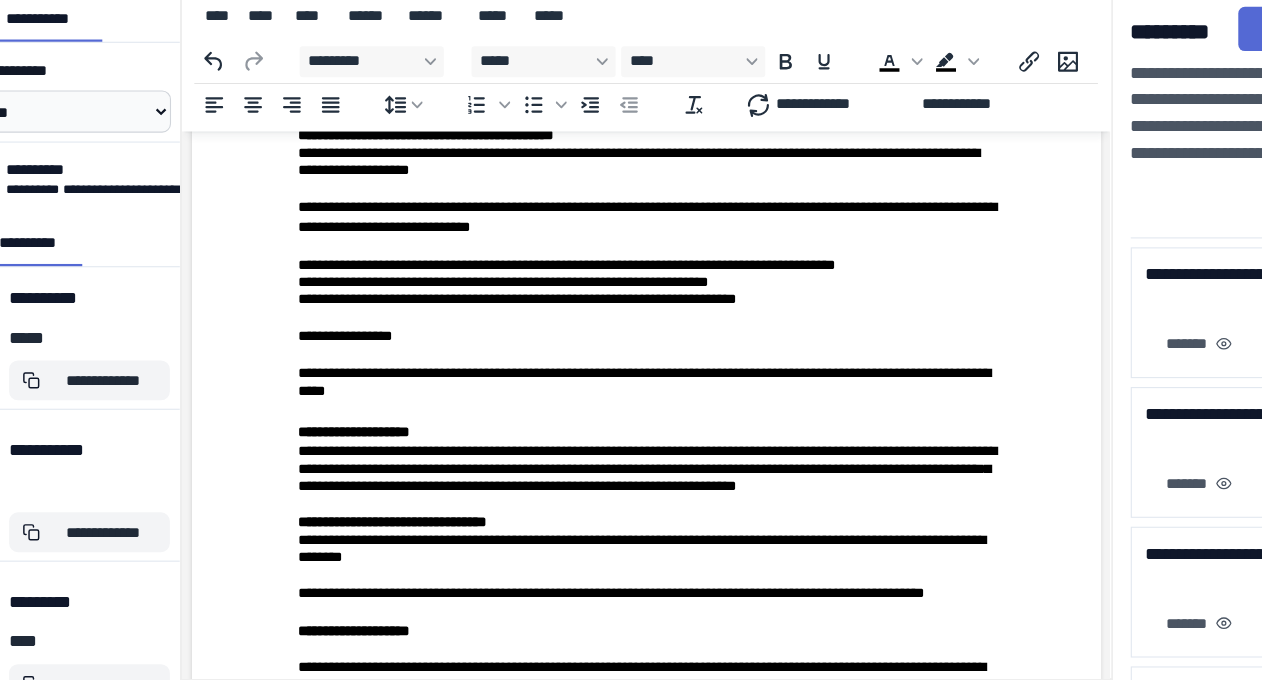 scroll, scrollTop: 1967, scrollLeft: 0, axis: vertical 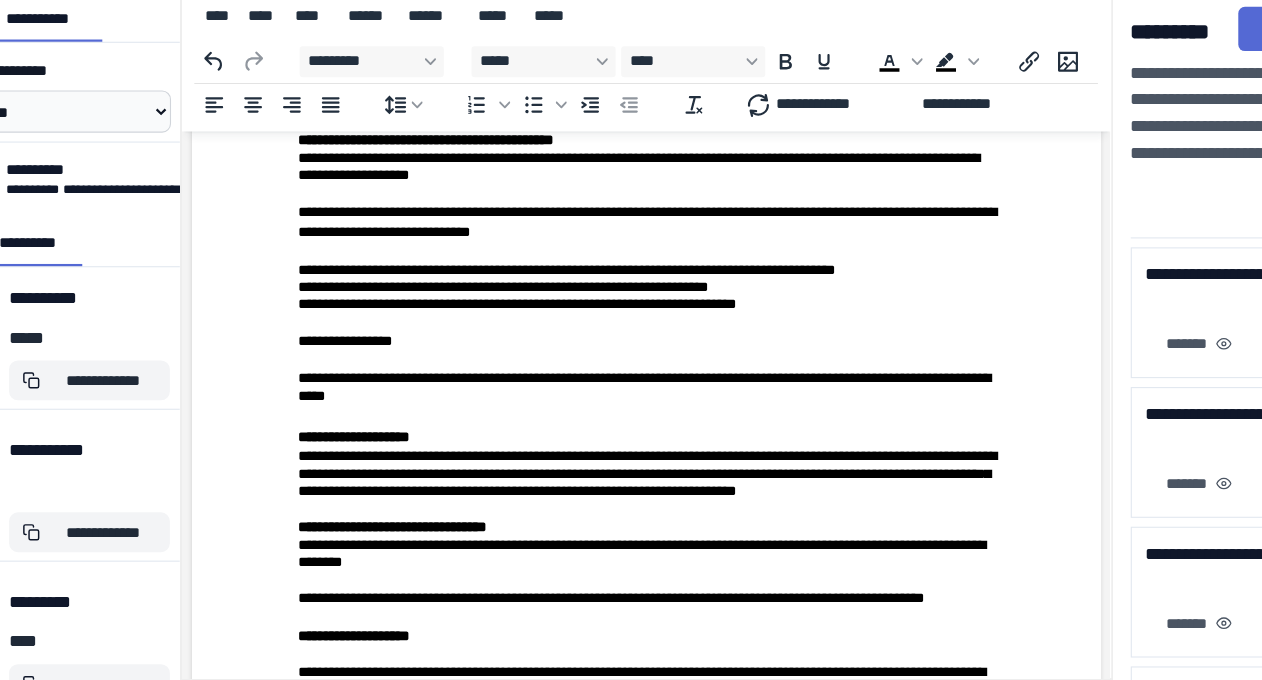 click on "**********" at bounding box center (599, 361) 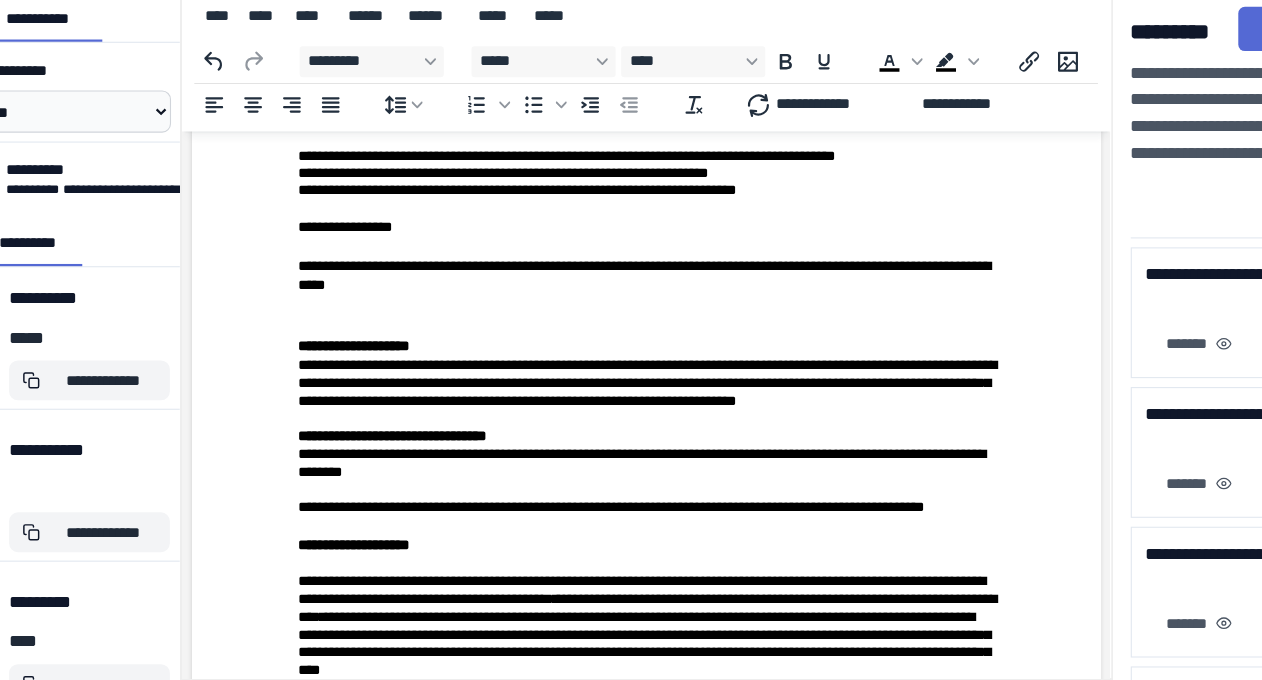 scroll, scrollTop: 2087, scrollLeft: 0, axis: vertical 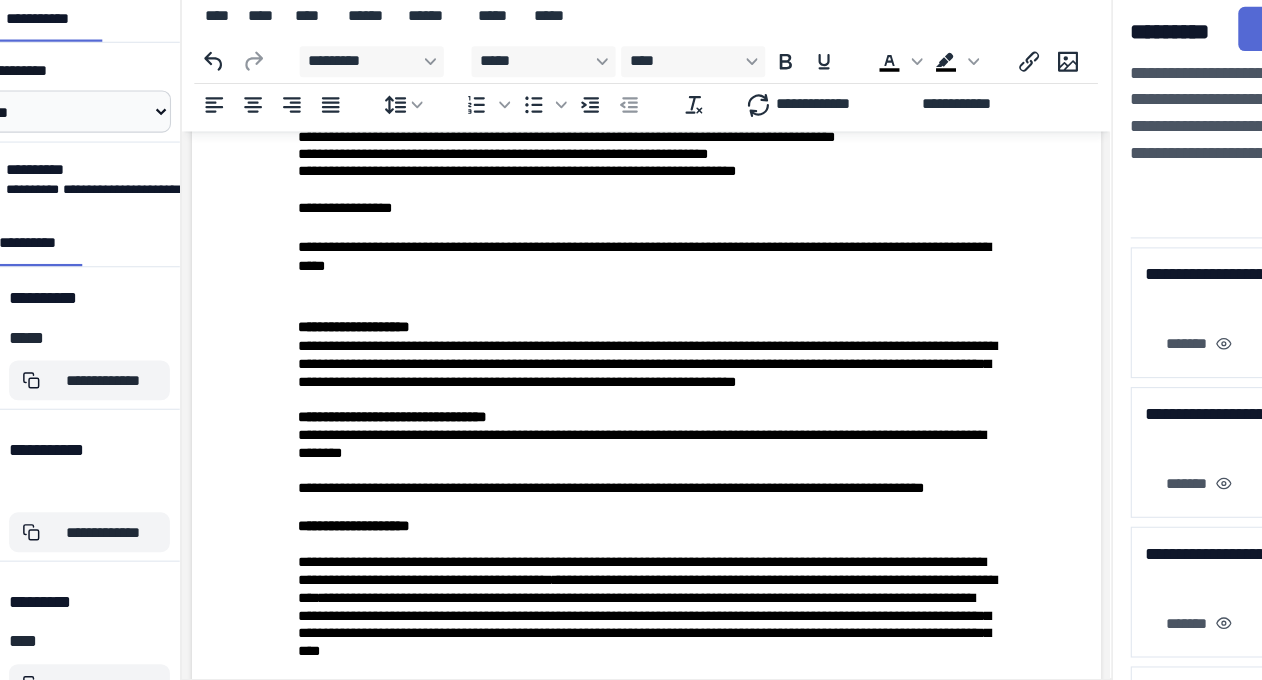click at bounding box center [601, 288] 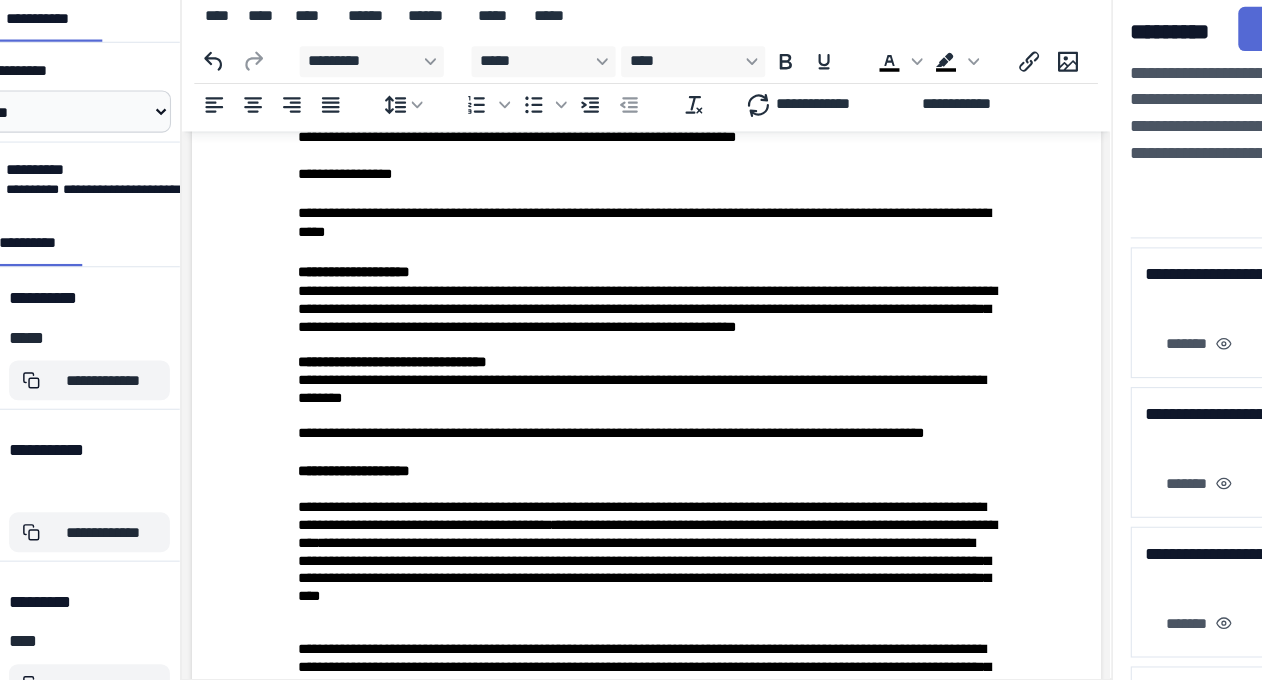scroll, scrollTop: 2118, scrollLeft: 0, axis: vertical 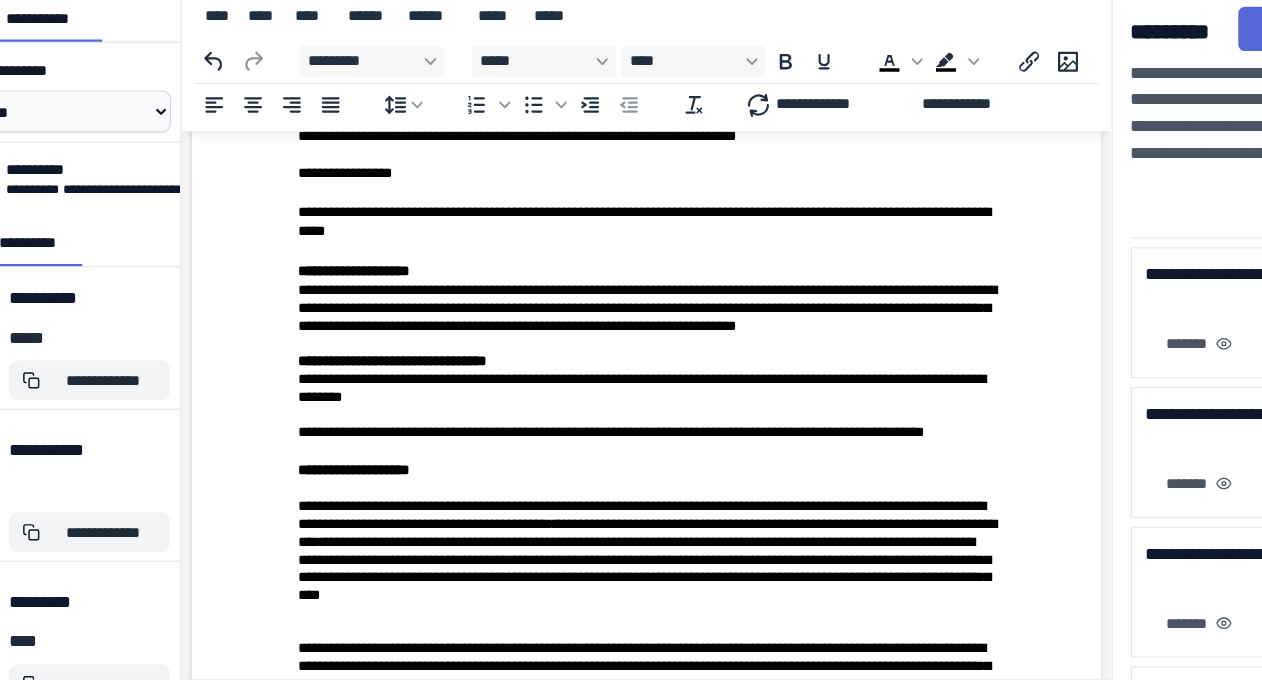 click on "**********" at bounding box center [602, 290] 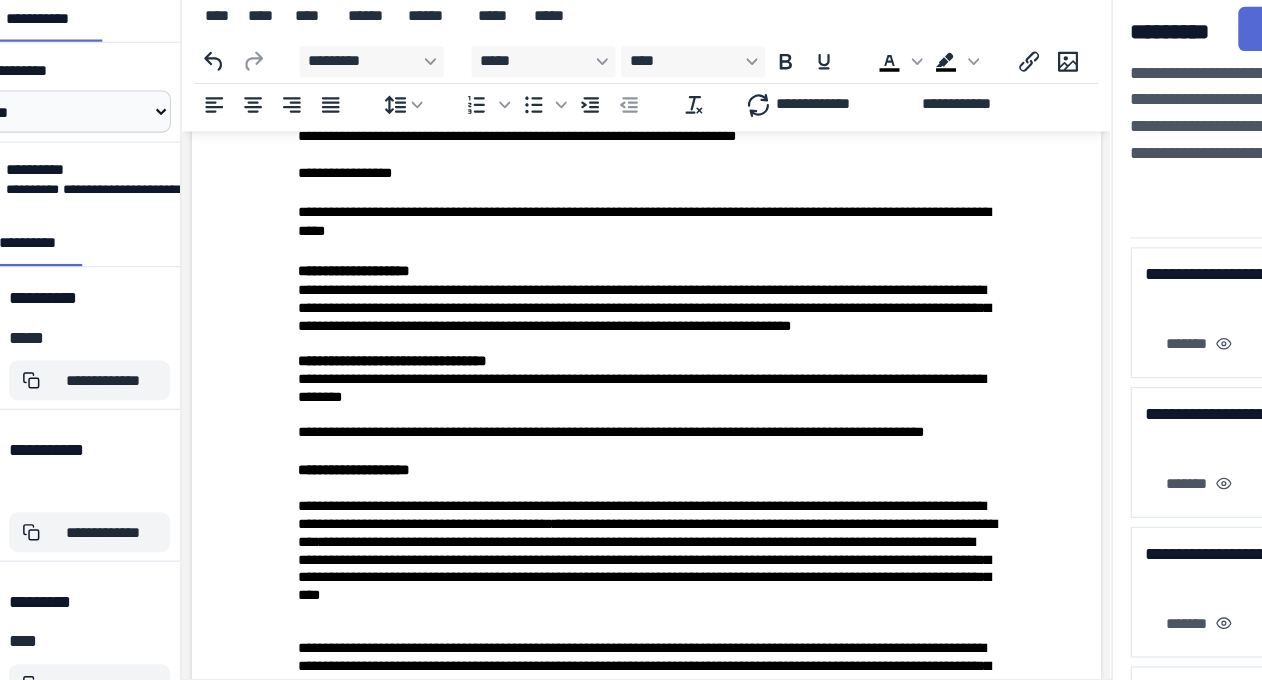 click on "**********" at bounding box center [599, 290] 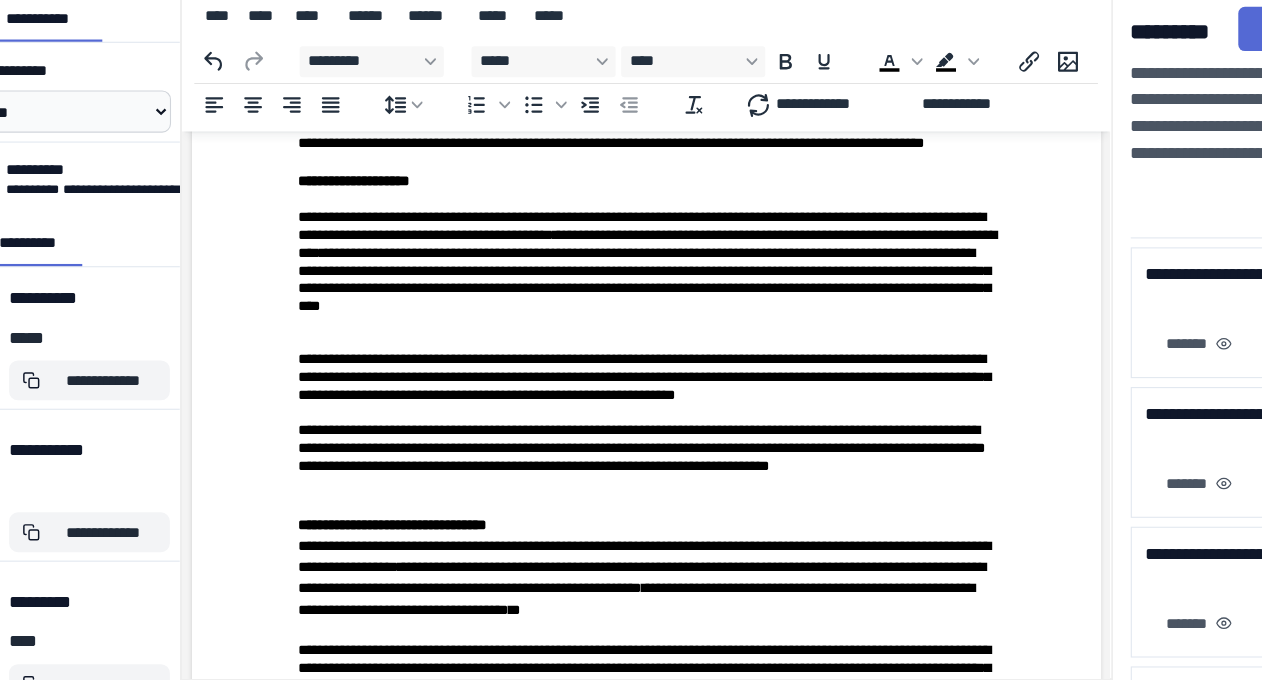 scroll, scrollTop: 2328, scrollLeft: 0, axis: vertical 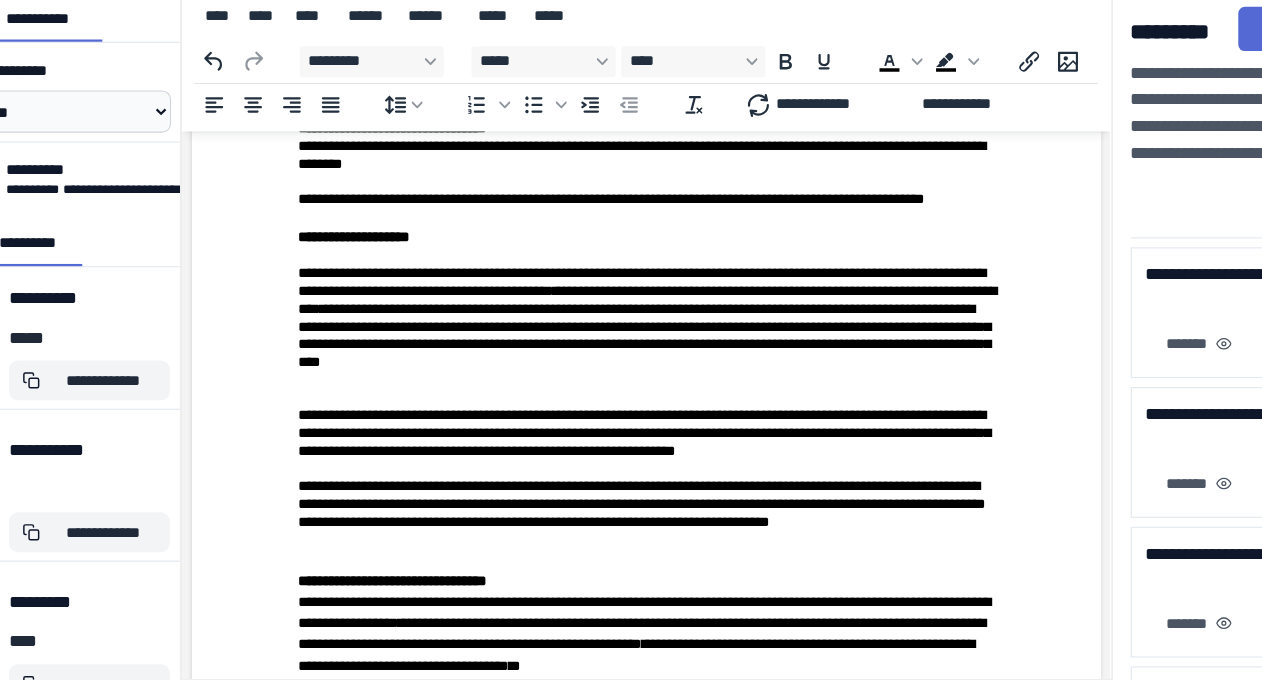click on "**********" at bounding box center (419, 259) 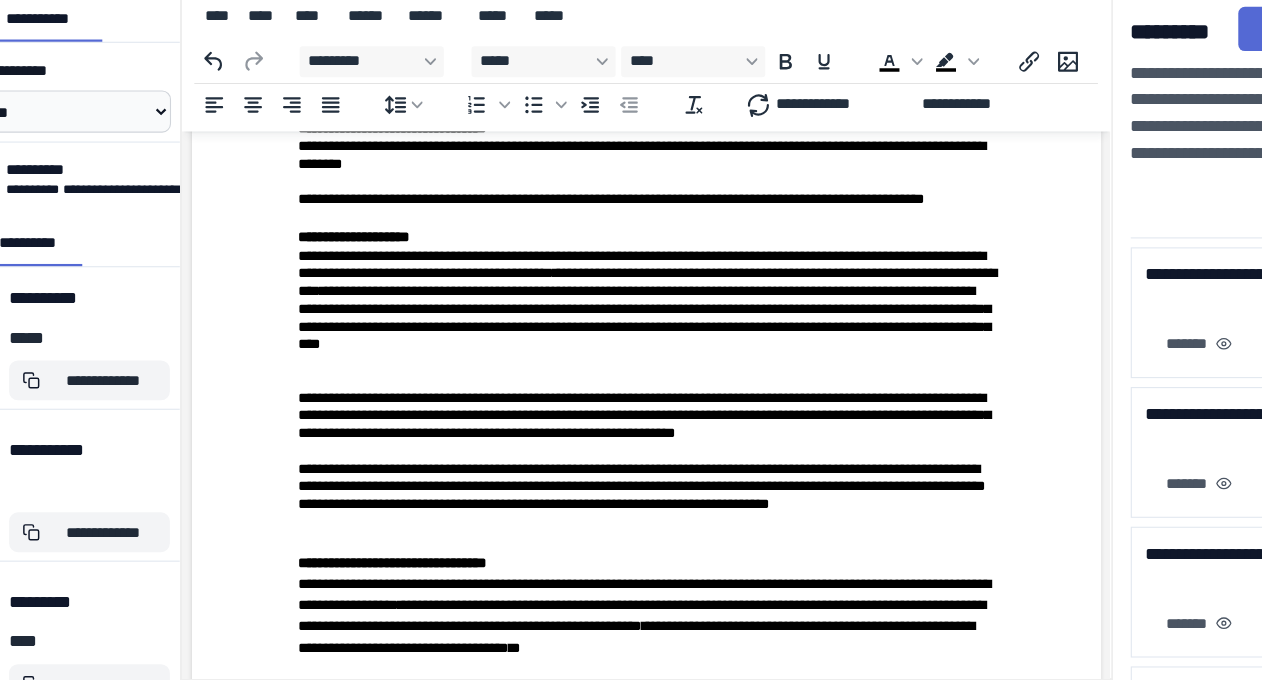 click on "**********" at bounding box center (419, 243) 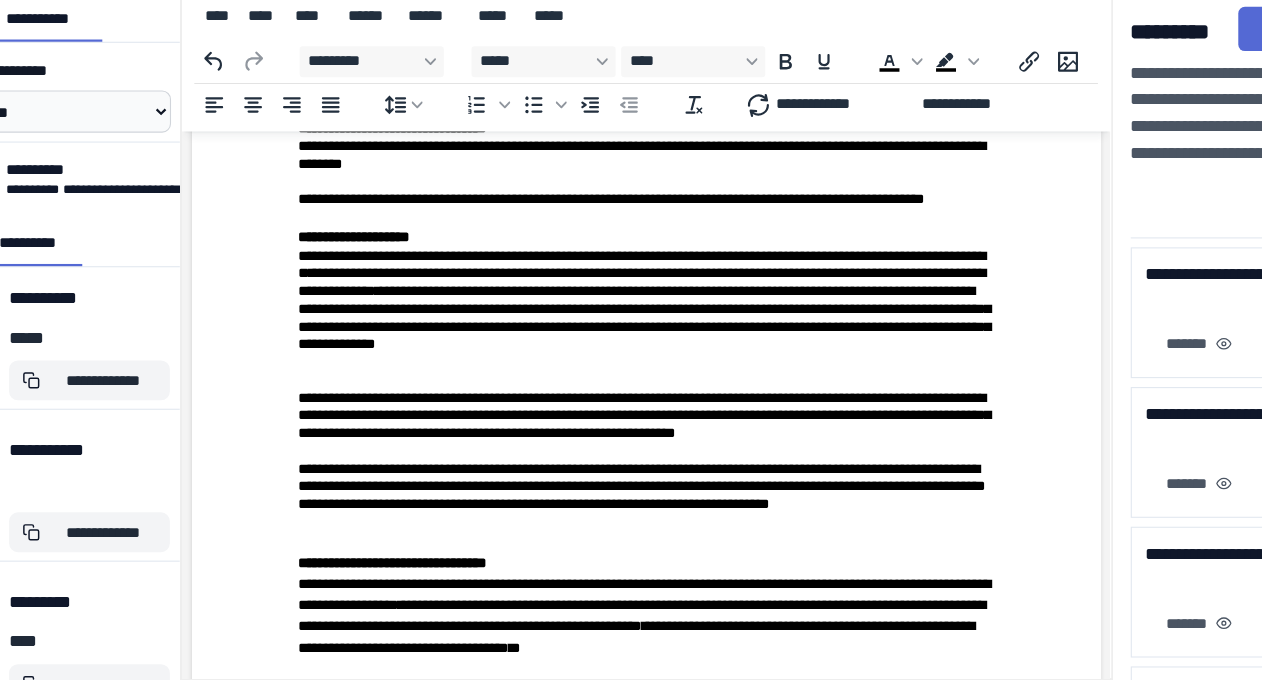 click on "*********" at bounding box center (654, 275) 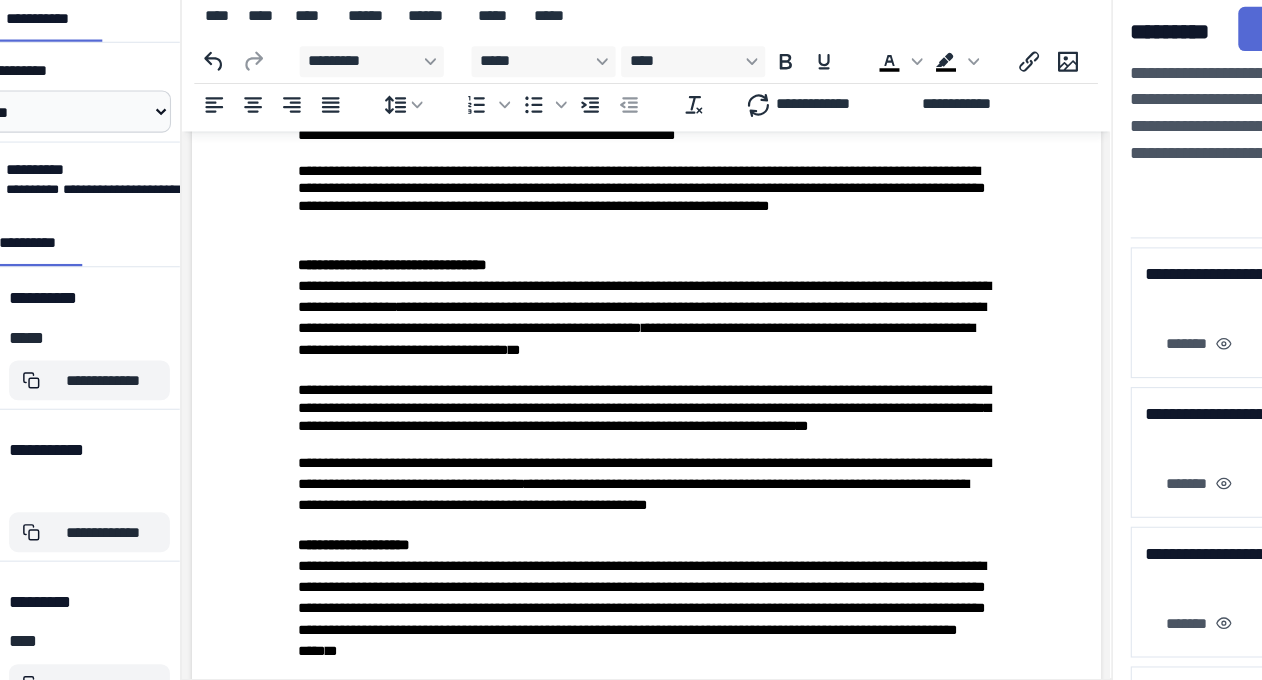 scroll, scrollTop: 2599, scrollLeft: 0, axis: vertical 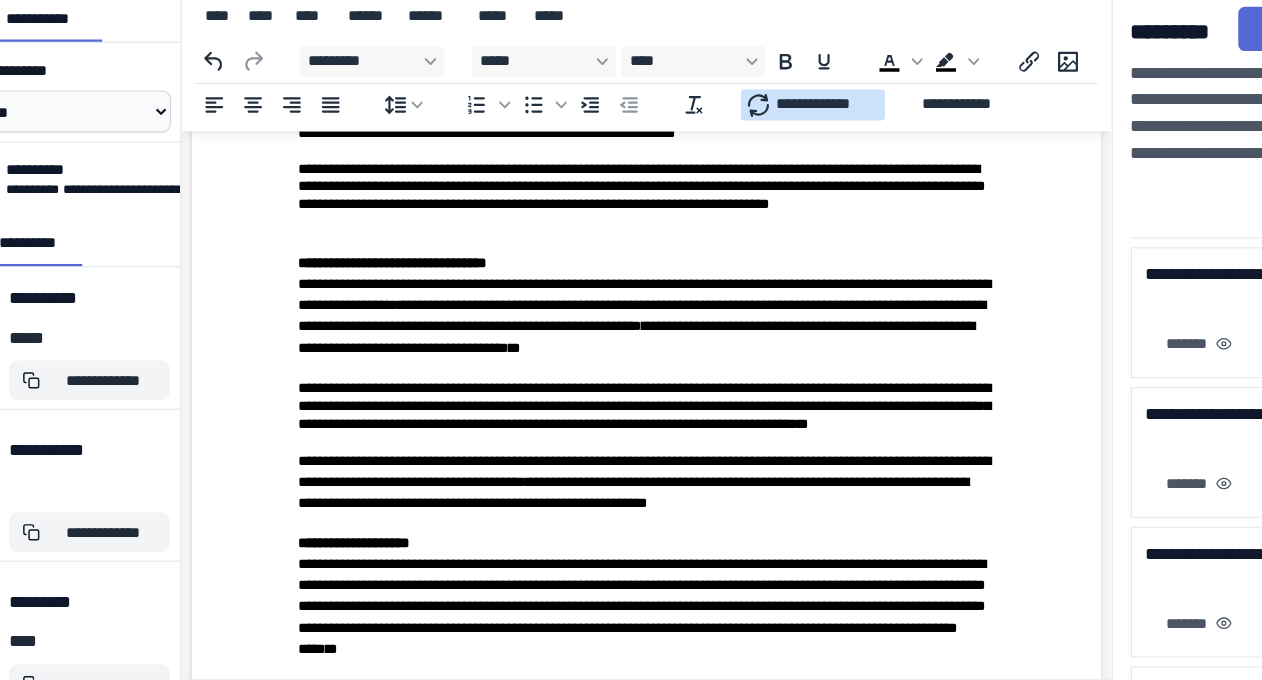 click on "**********" at bounding box center (793, 161) 